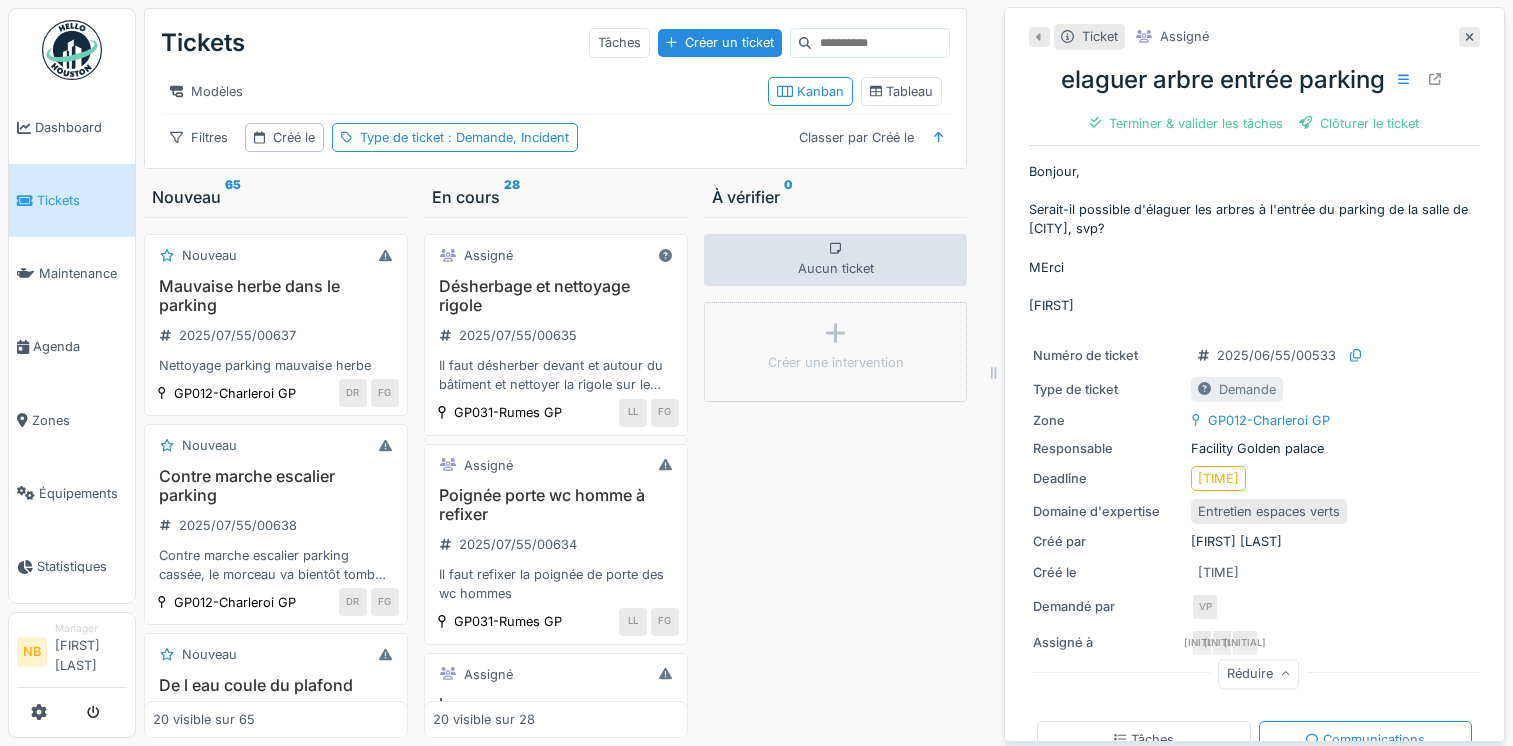 scroll, scrollTop: 12, scrollLeft: 0, axis: vertical 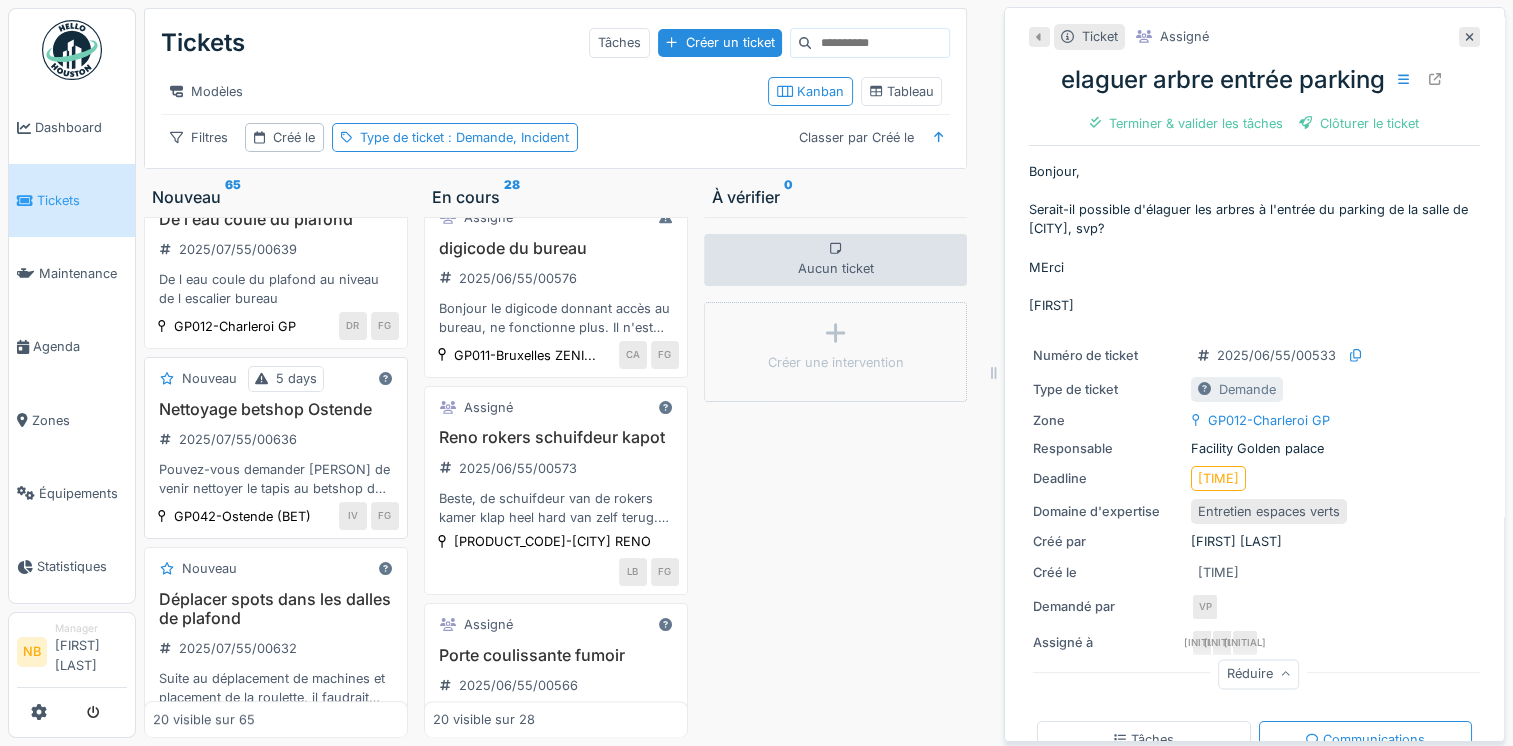 click on "Nettoyage betshop Ostende 2025/07/55/00636 Pouvez-vous demander Anis de venir nettoyer le tapis au betshop de Ostende?
Attention, il devra facturer directement à Gleneagles." at bounding box center [276, 449] 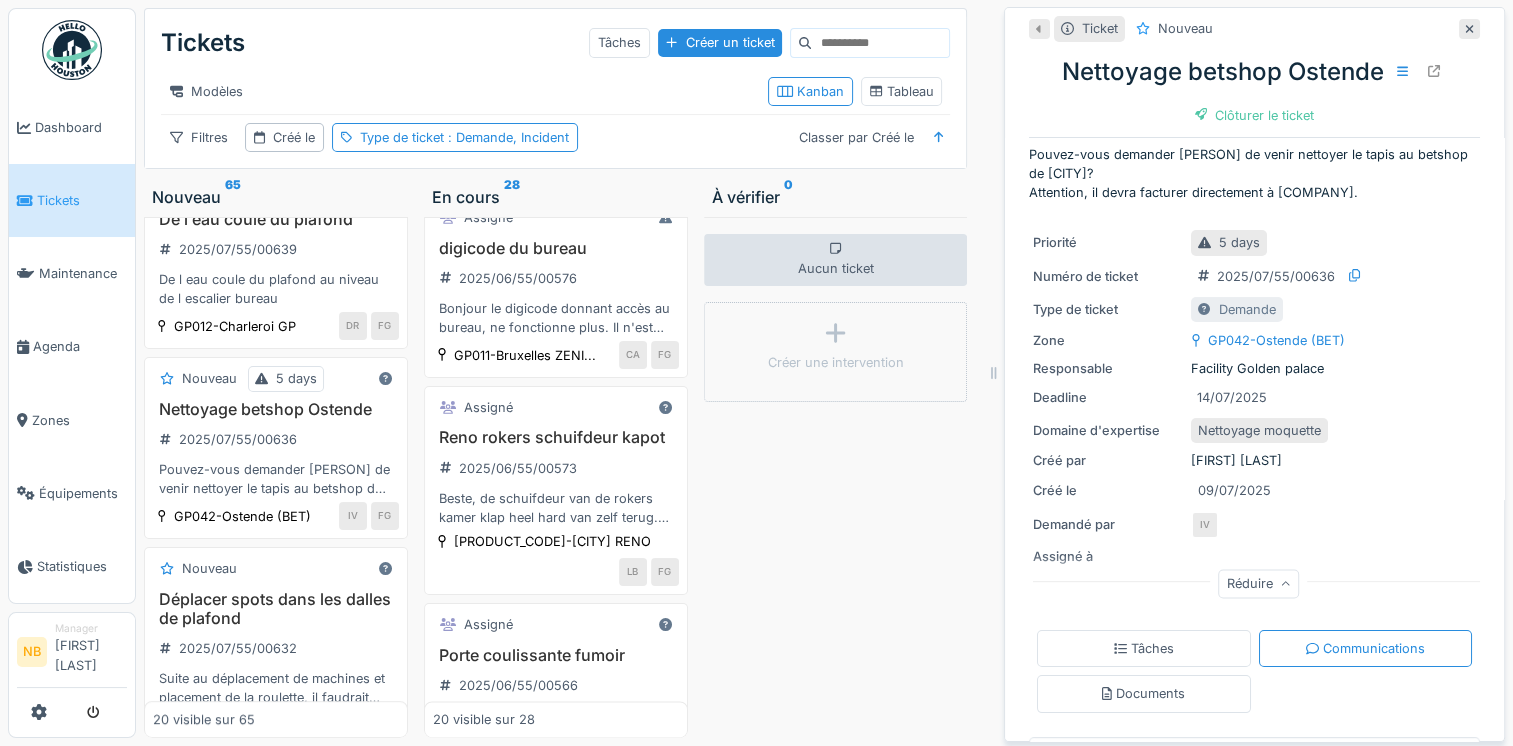 scroll, scrollTop: 0, scrollLeft: 0, axis: both 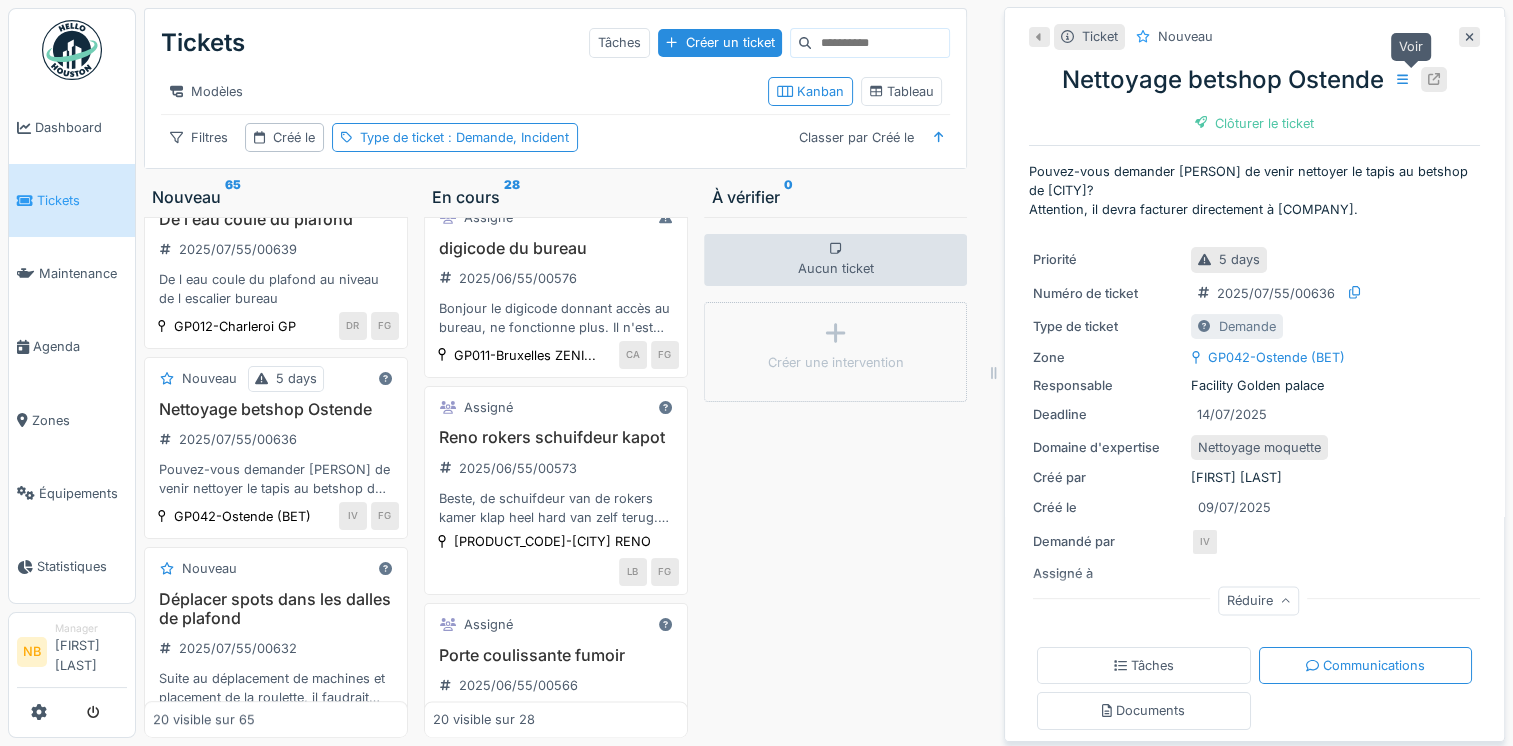 click 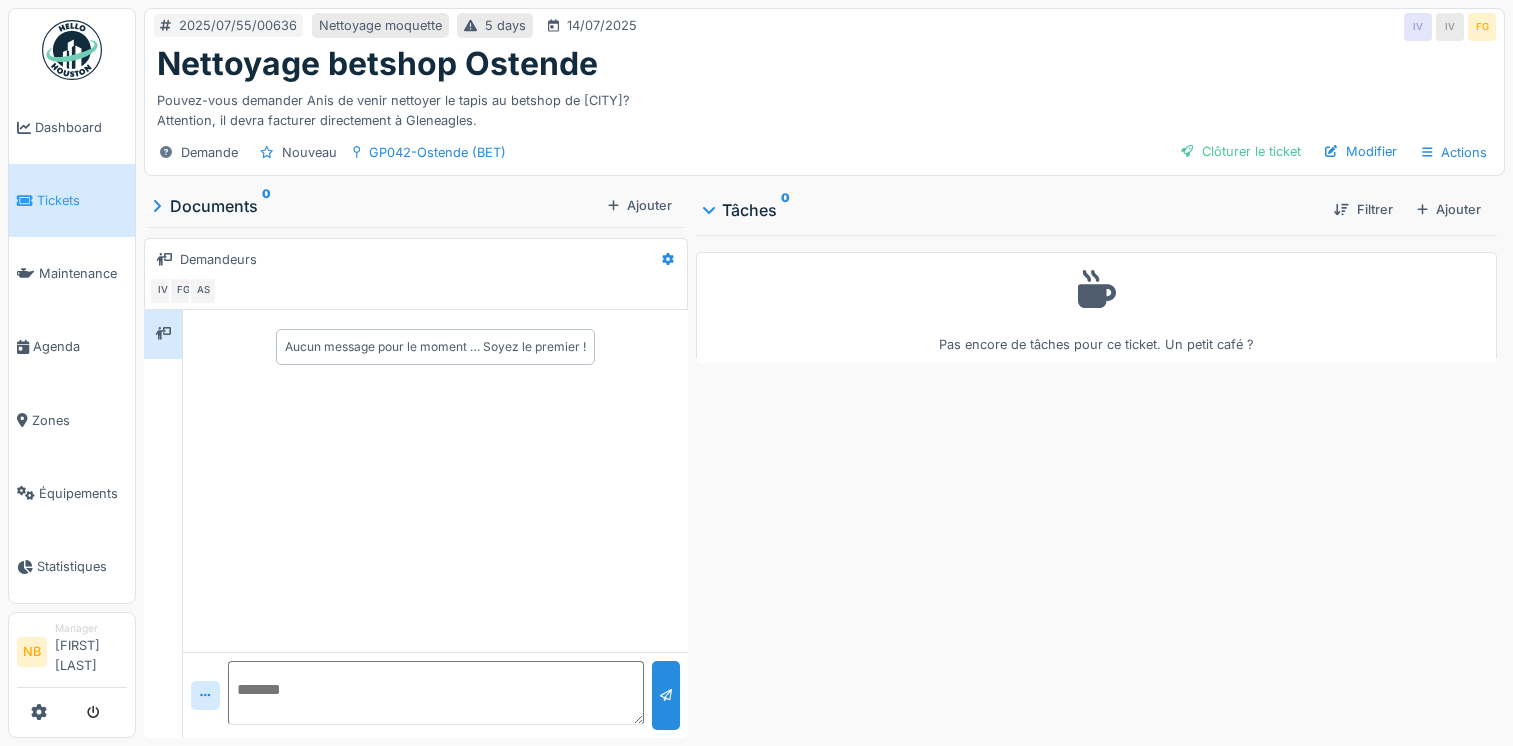 scroll, scrollTop: 0, scrollLeft: 0, axis: both 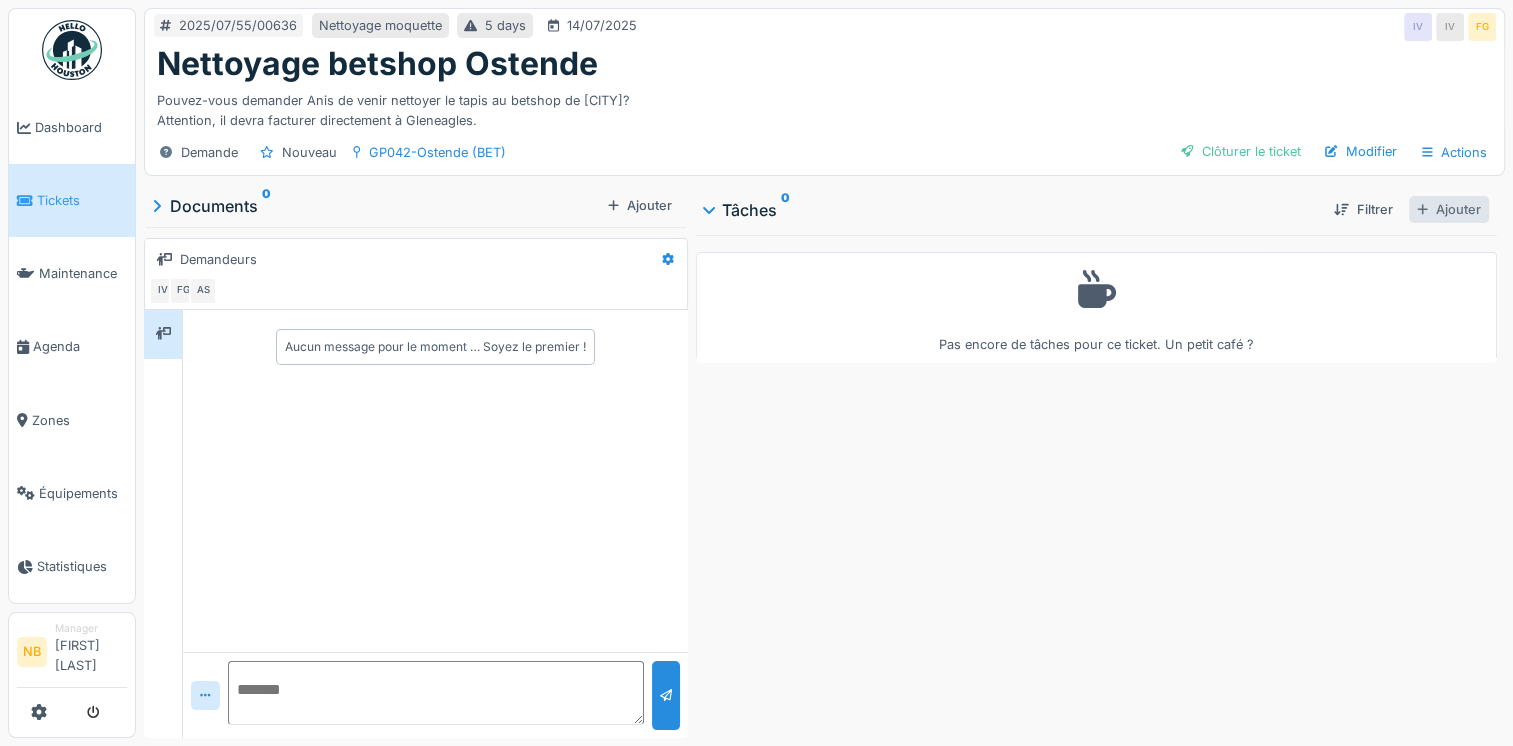 click on "Ajouter" at bounding box center (1449, 209) 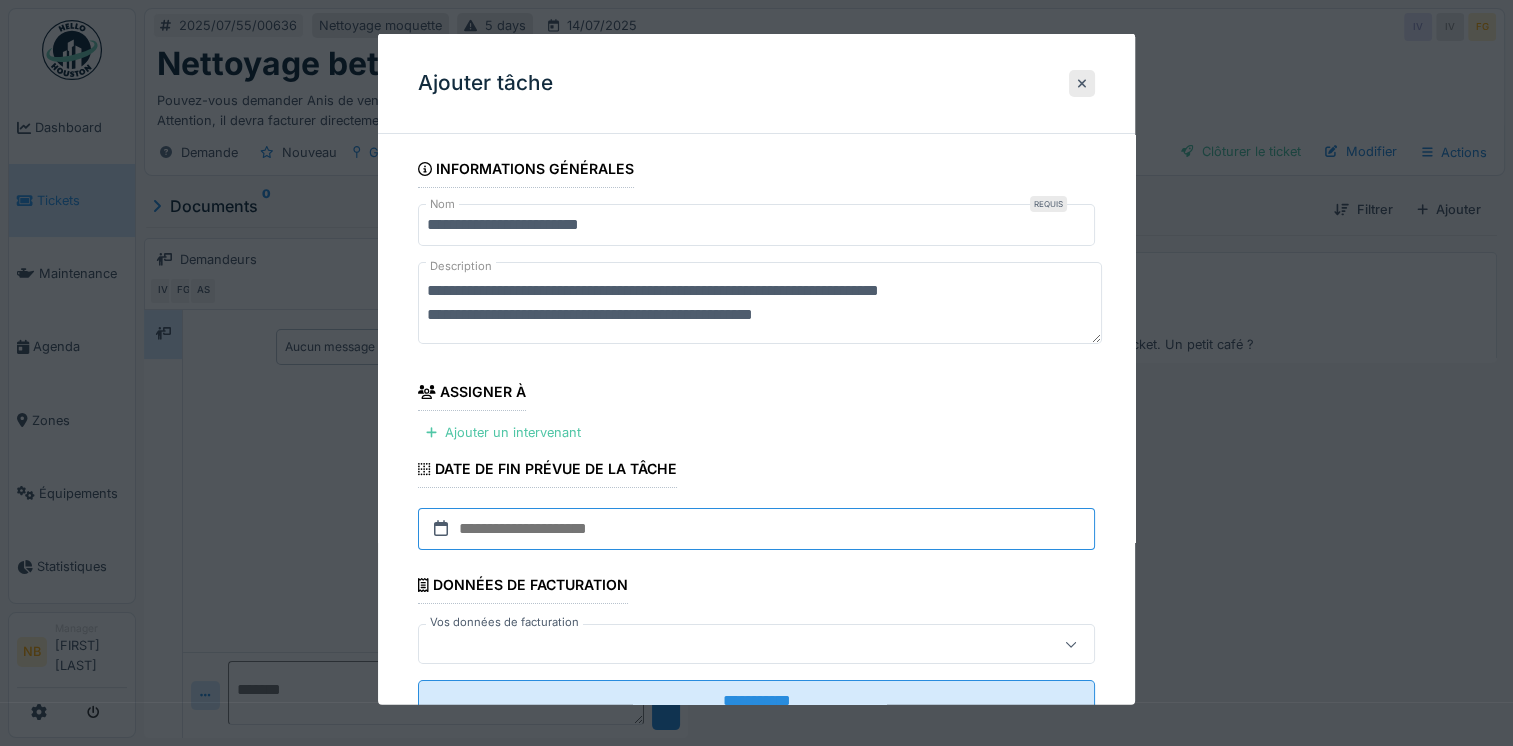 click at bounding box center [756, 529] 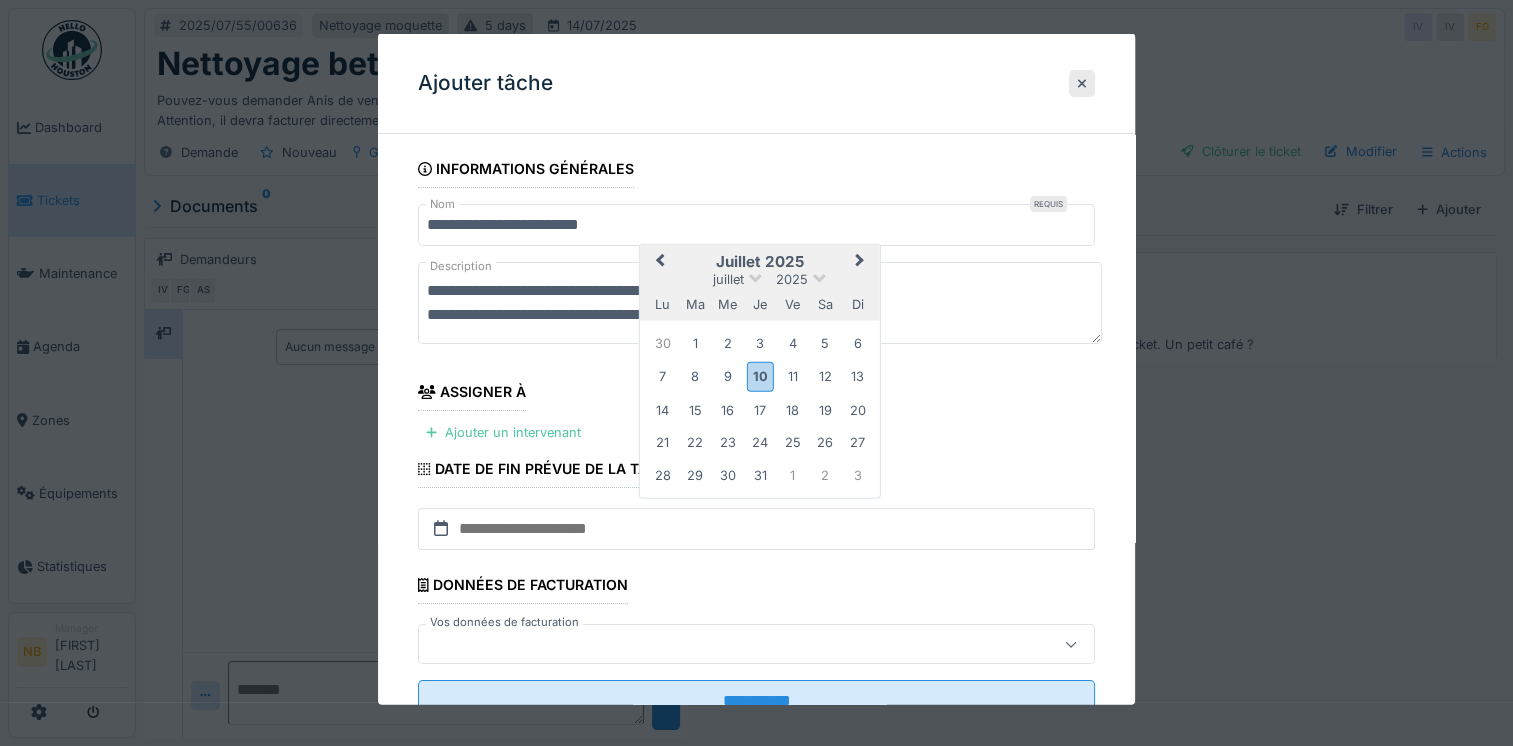 click on "11" at bounding box center (792, 376) 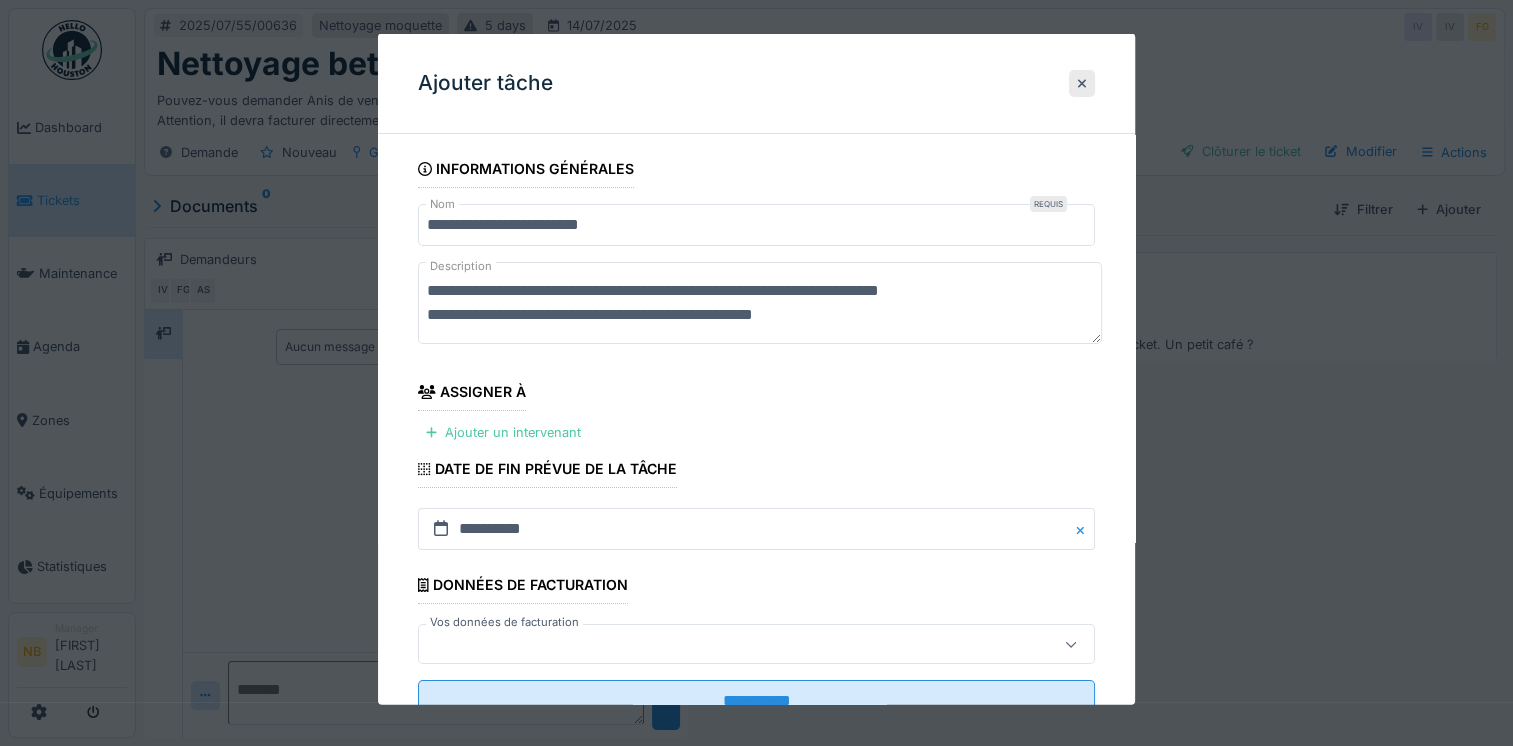 scroll, scrollTop: 70, scrollLeft: 0, axis: vertical 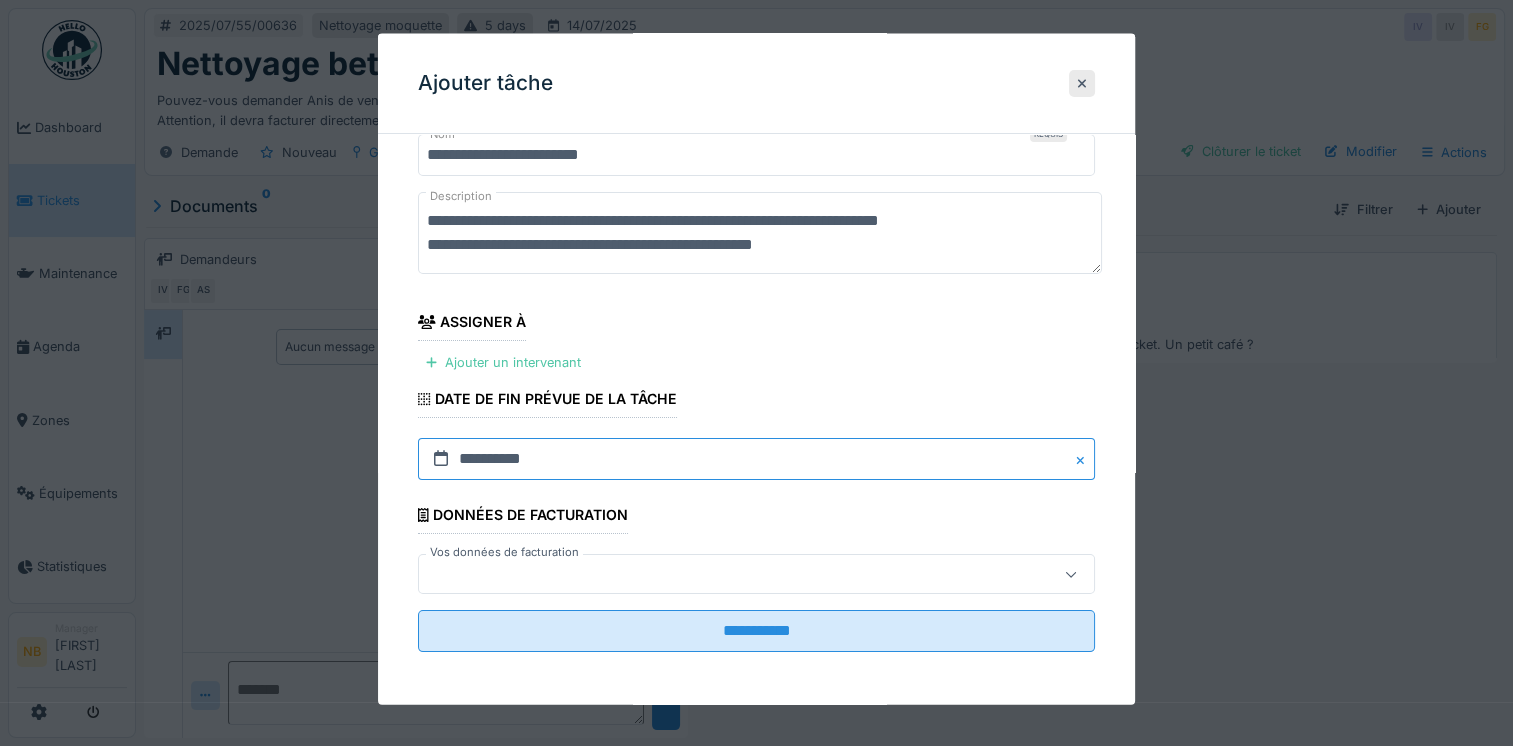 click on "**********" at bounding box center (756, 459) 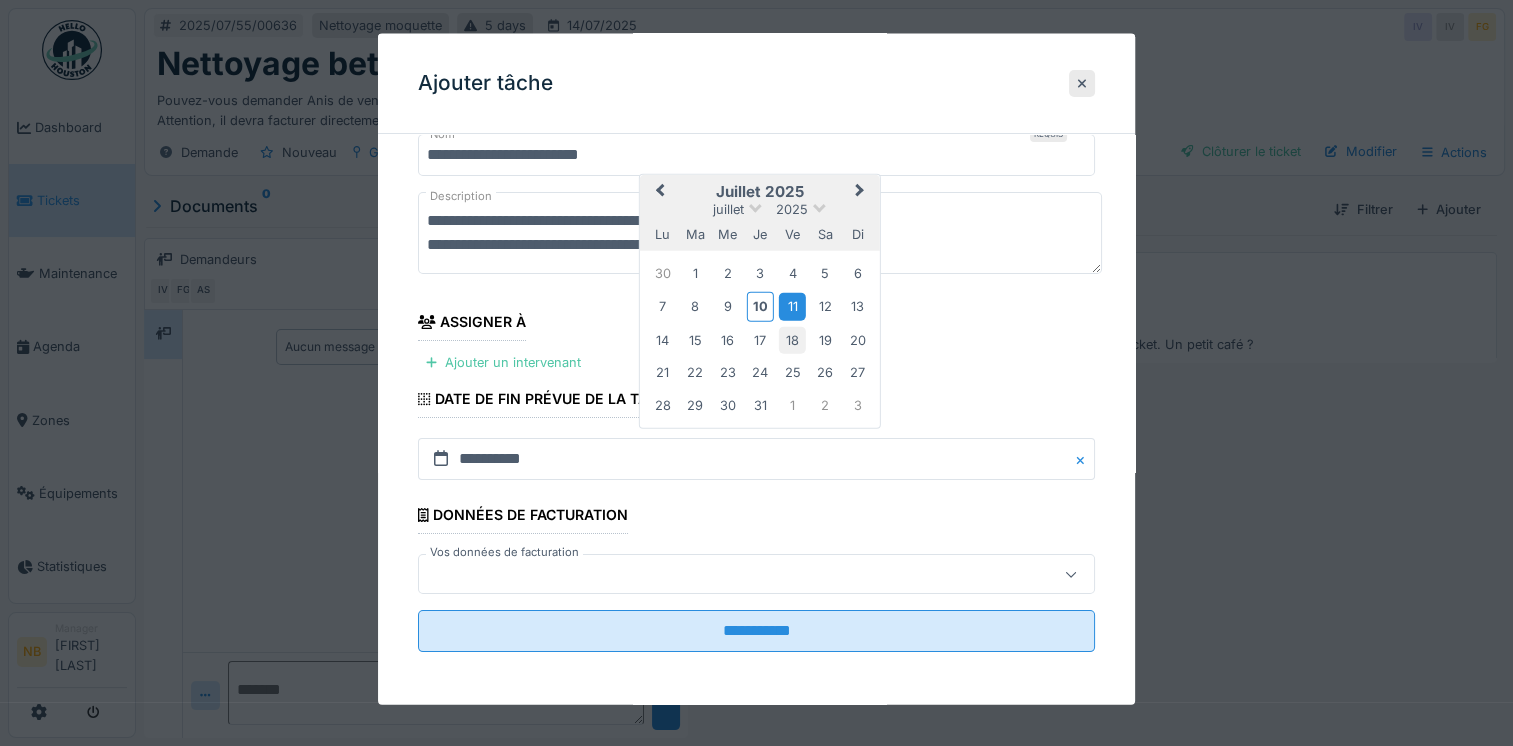 drag, startPoint x: 791, startPoint y: 333, endPoint x: 760, endPoint y: 379, distance: 55.470715 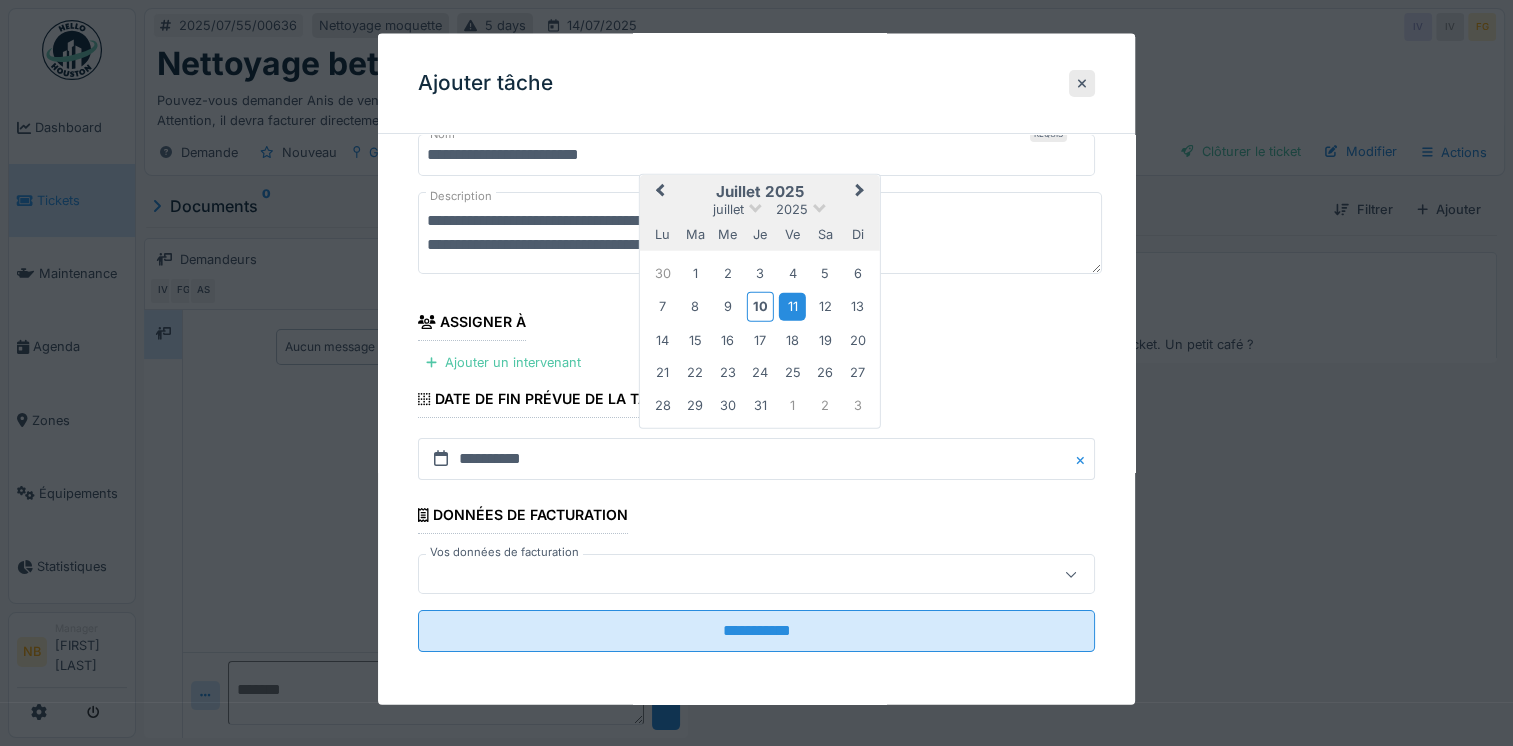 click on "18" at bounding box center [792, 339] 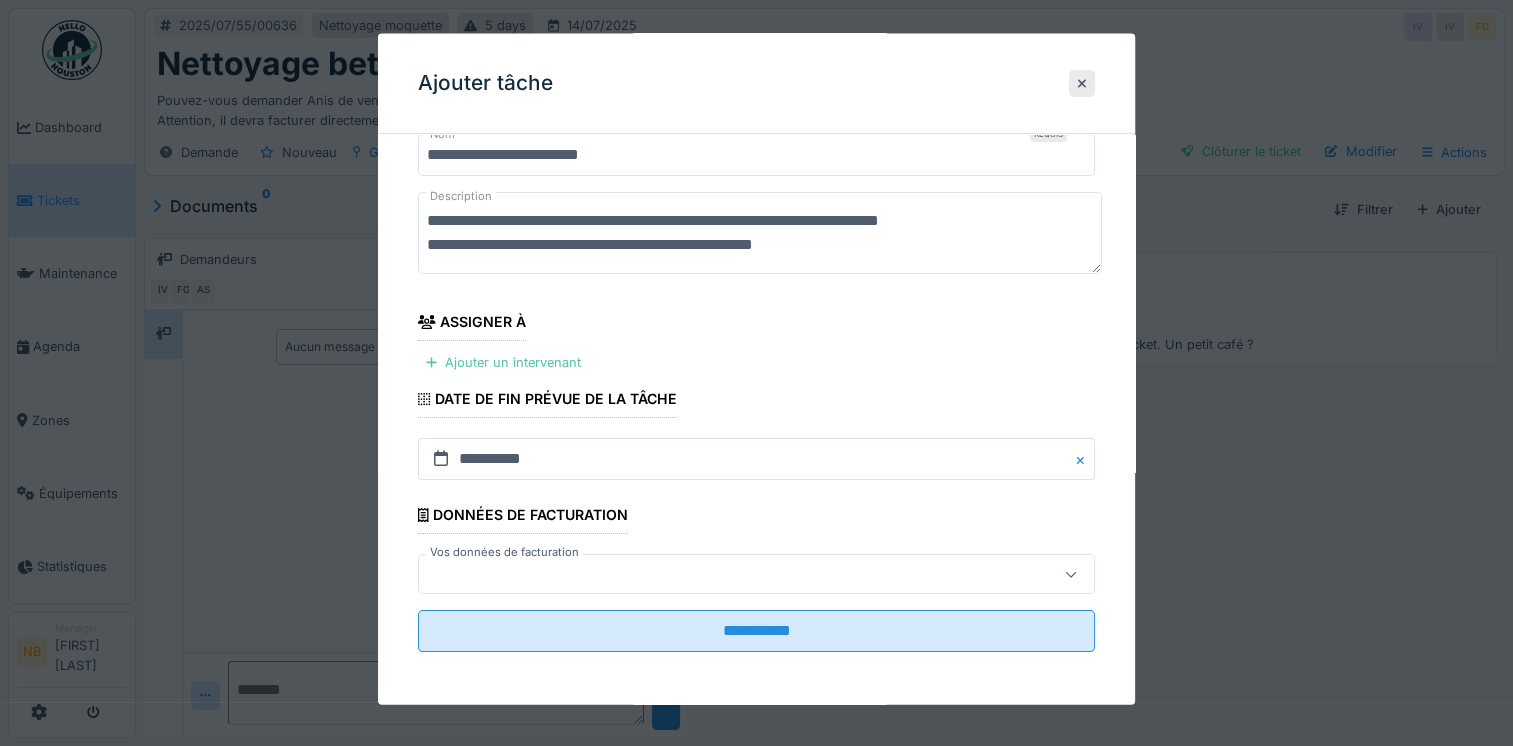 click at bounding box center [756, 574] 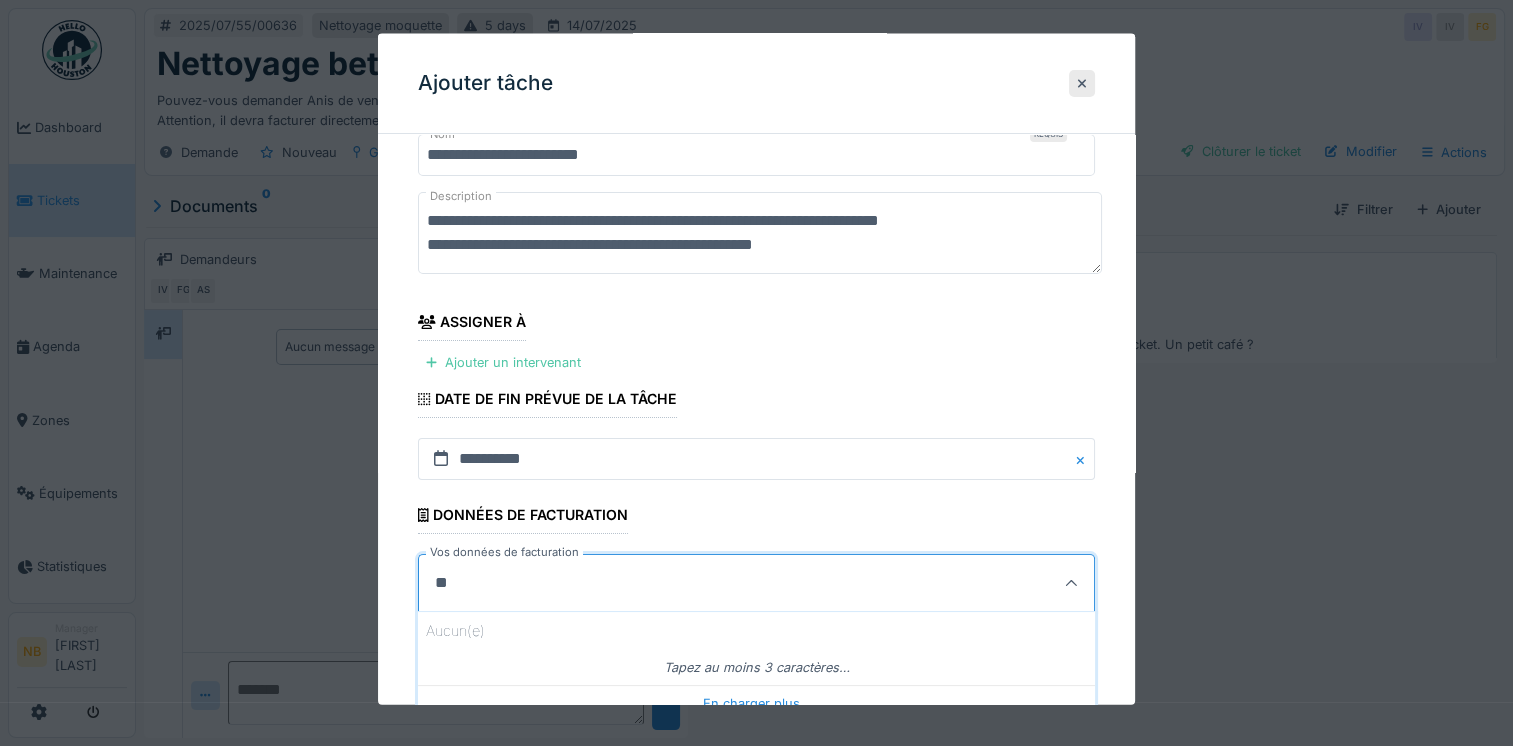 type on "*" 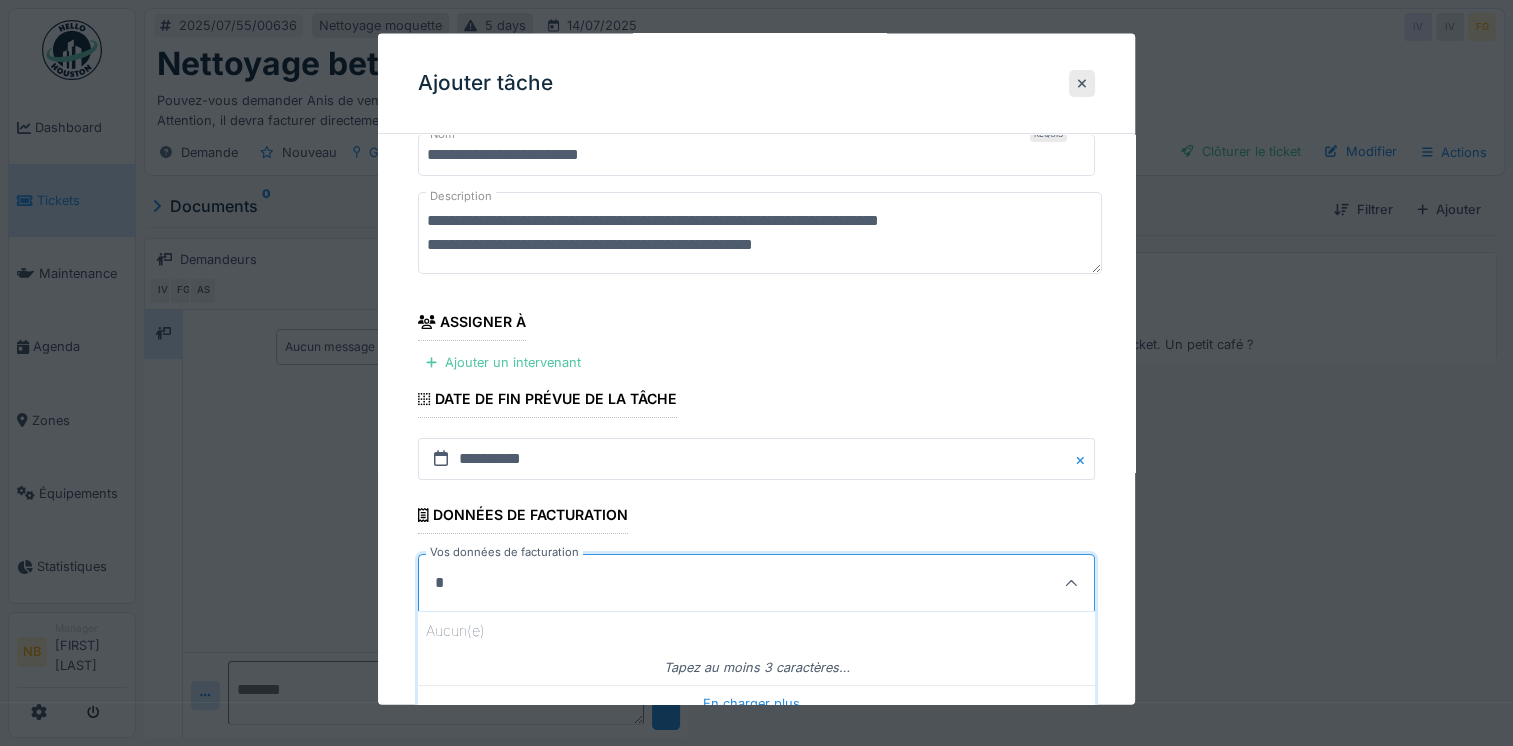 type 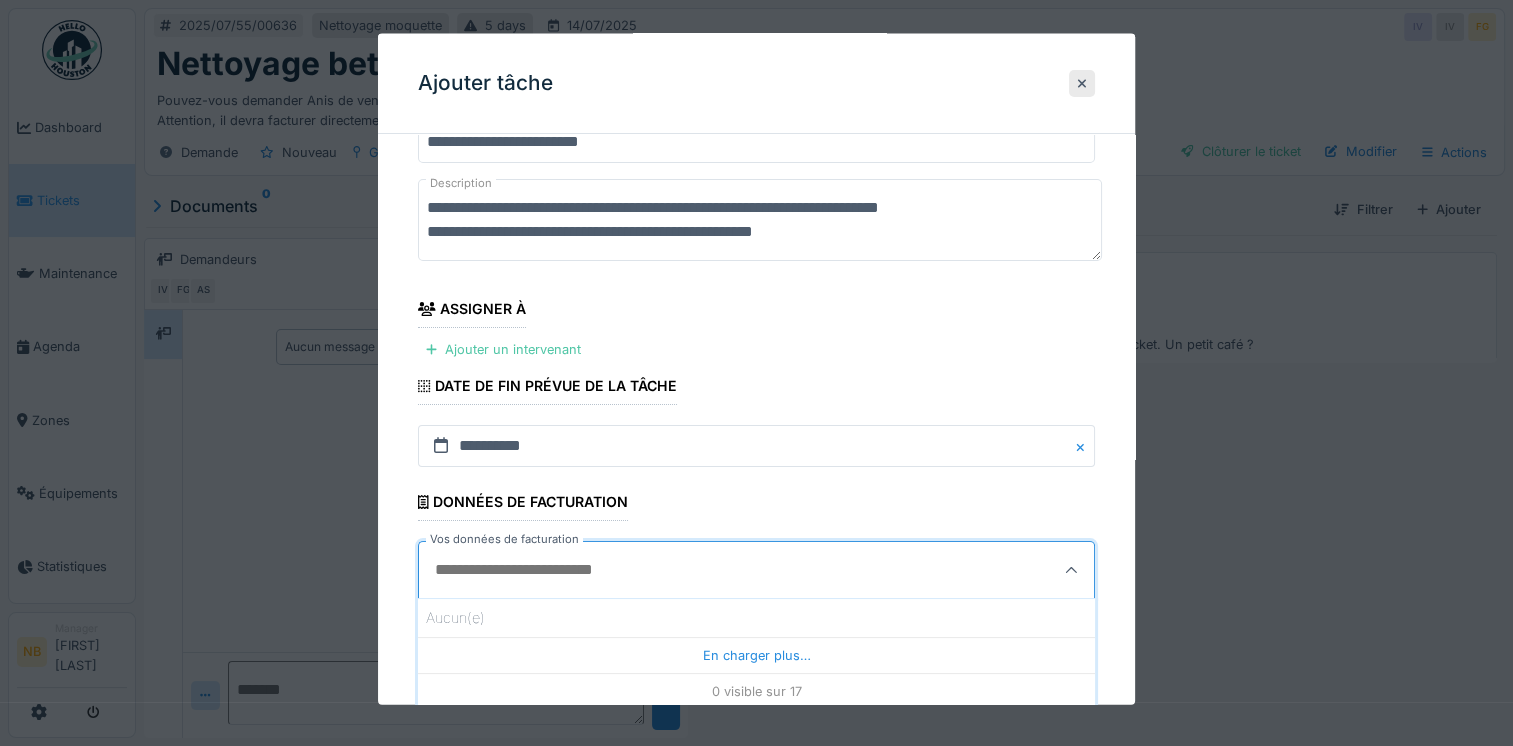 scroll, scrollTop: 87, scrollLeft: 0, axis: vertical 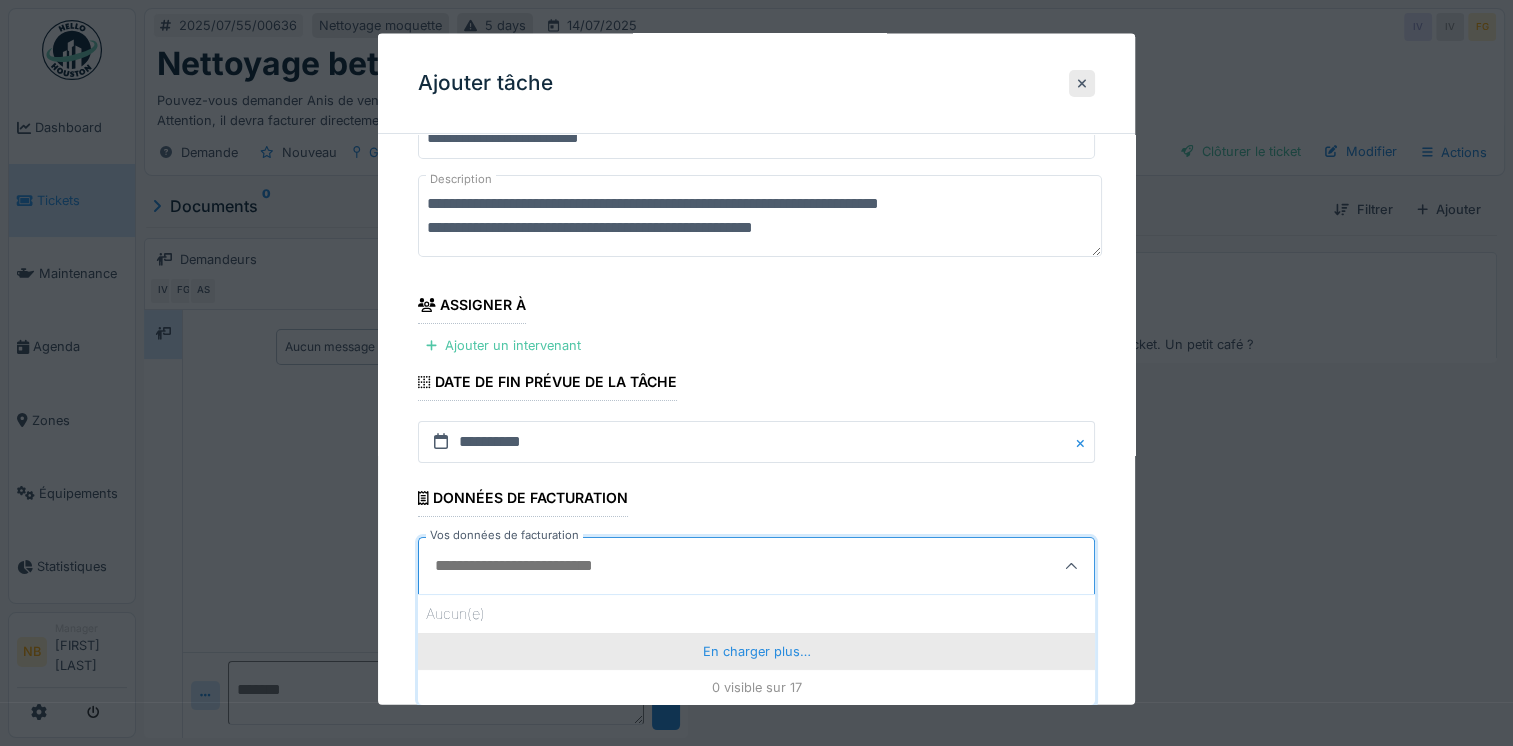 click on "En charger plus…" at bounding box center (756, 651) 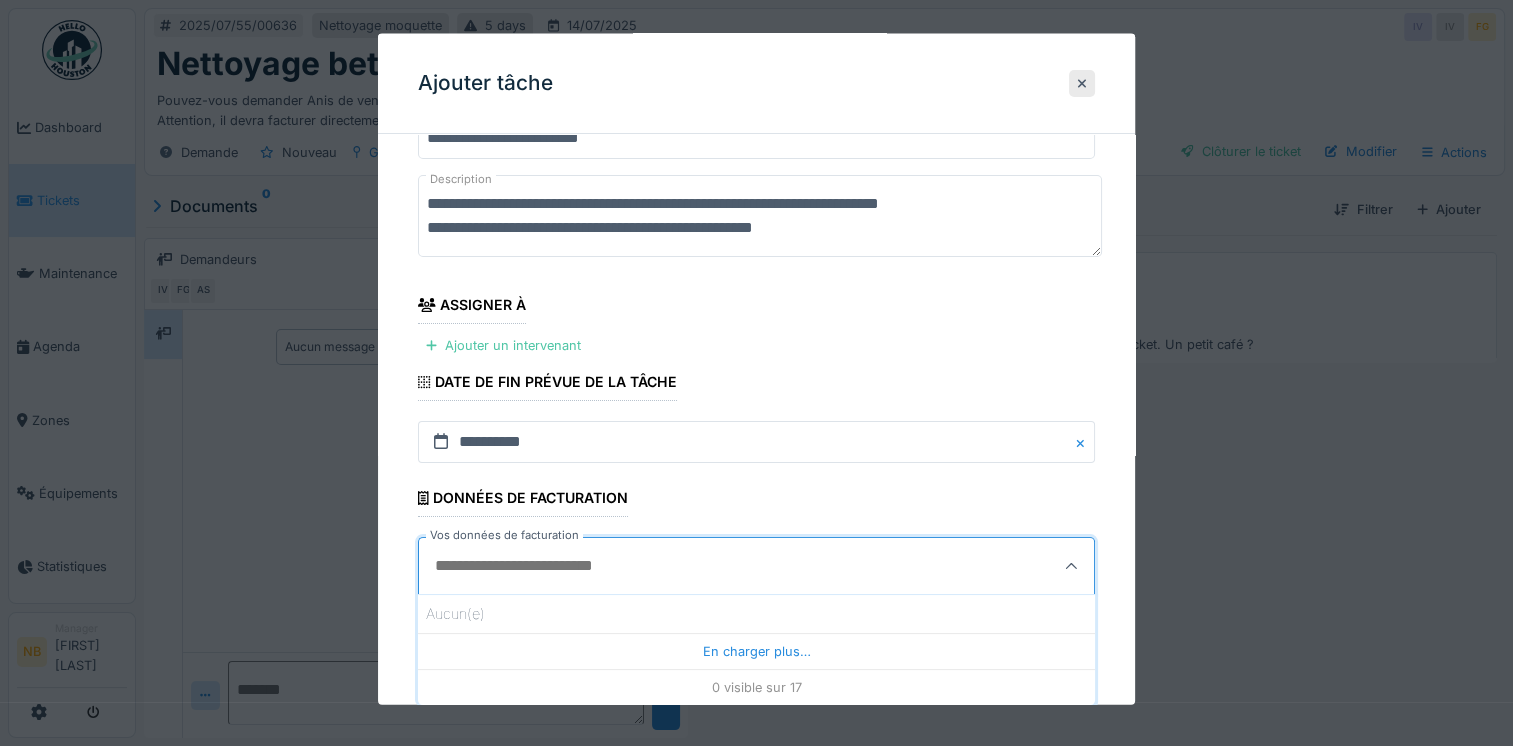 scroll, scrollTop: 15, scrollLeft: 0, axis: vertical 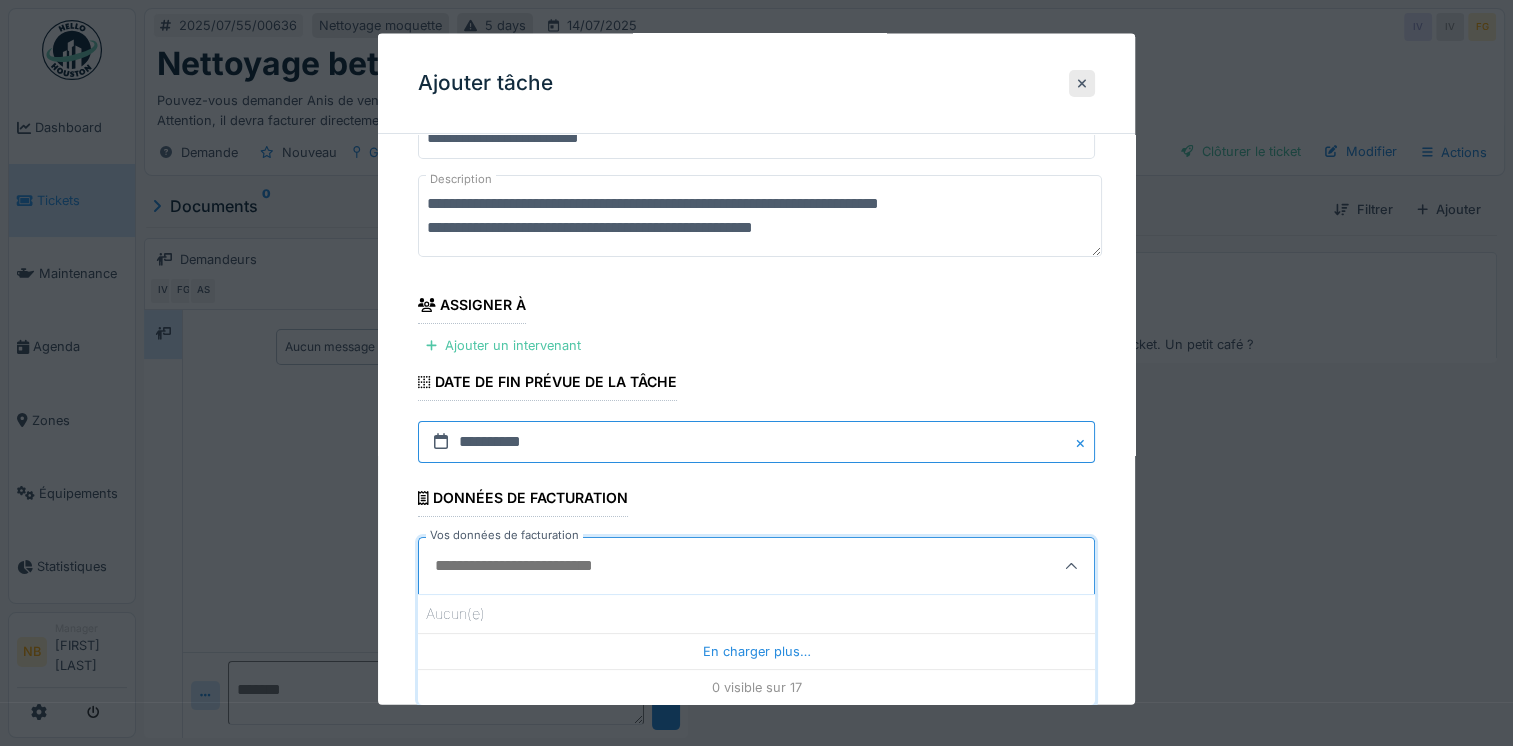 click on "**********" at bounding box center (756, 442) 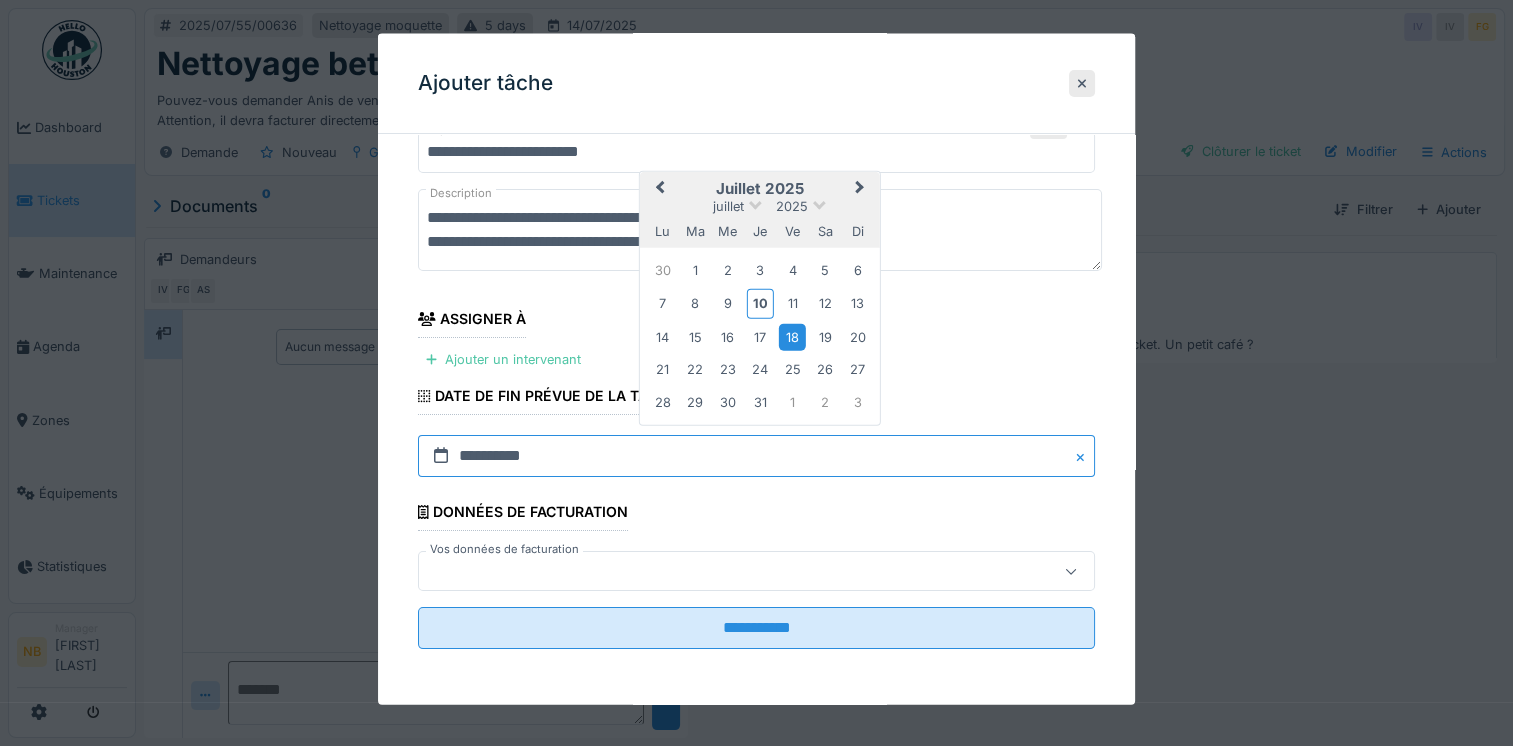 scroll, scrollTop: 70, scrollLeft: 0, axis: vertical 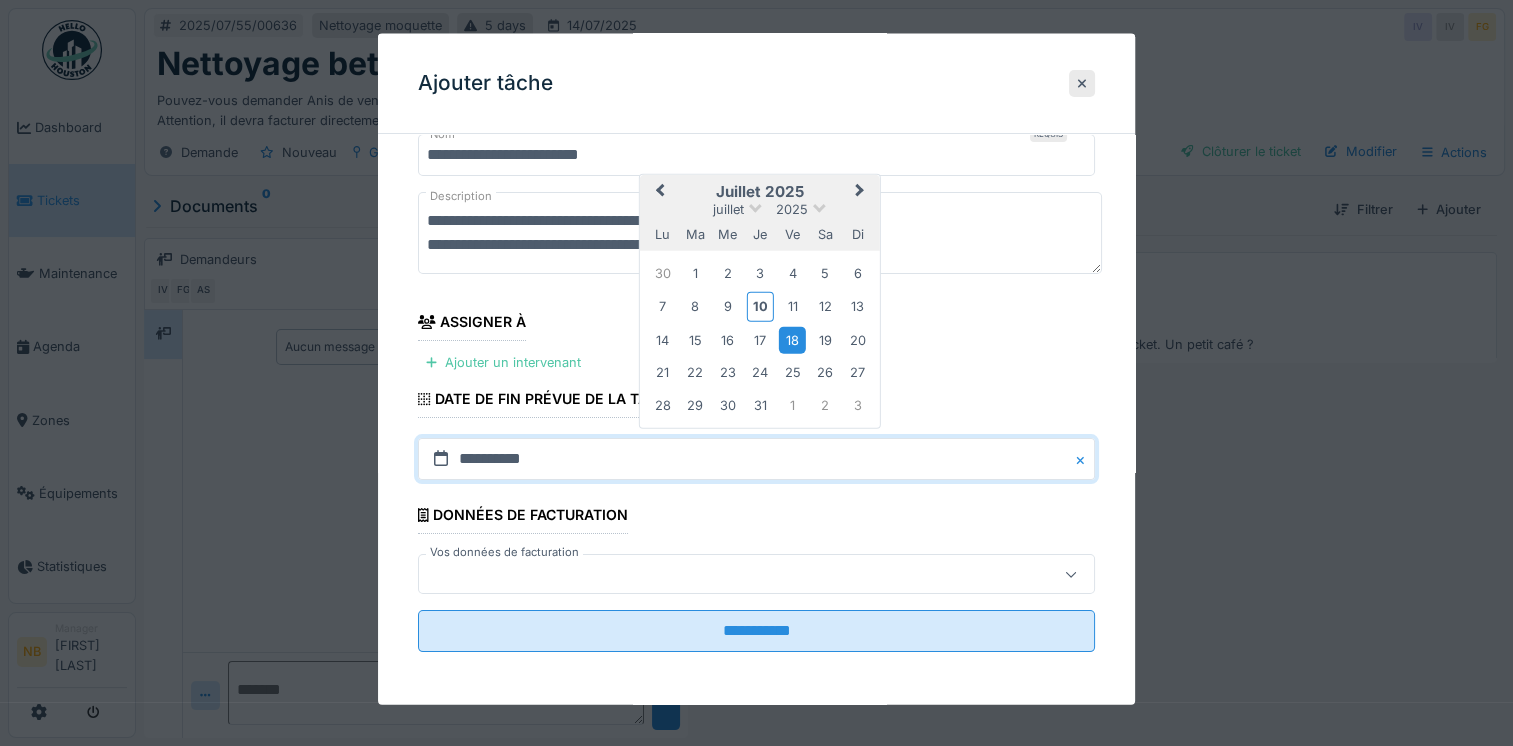 click at bounding box center (722, 574) 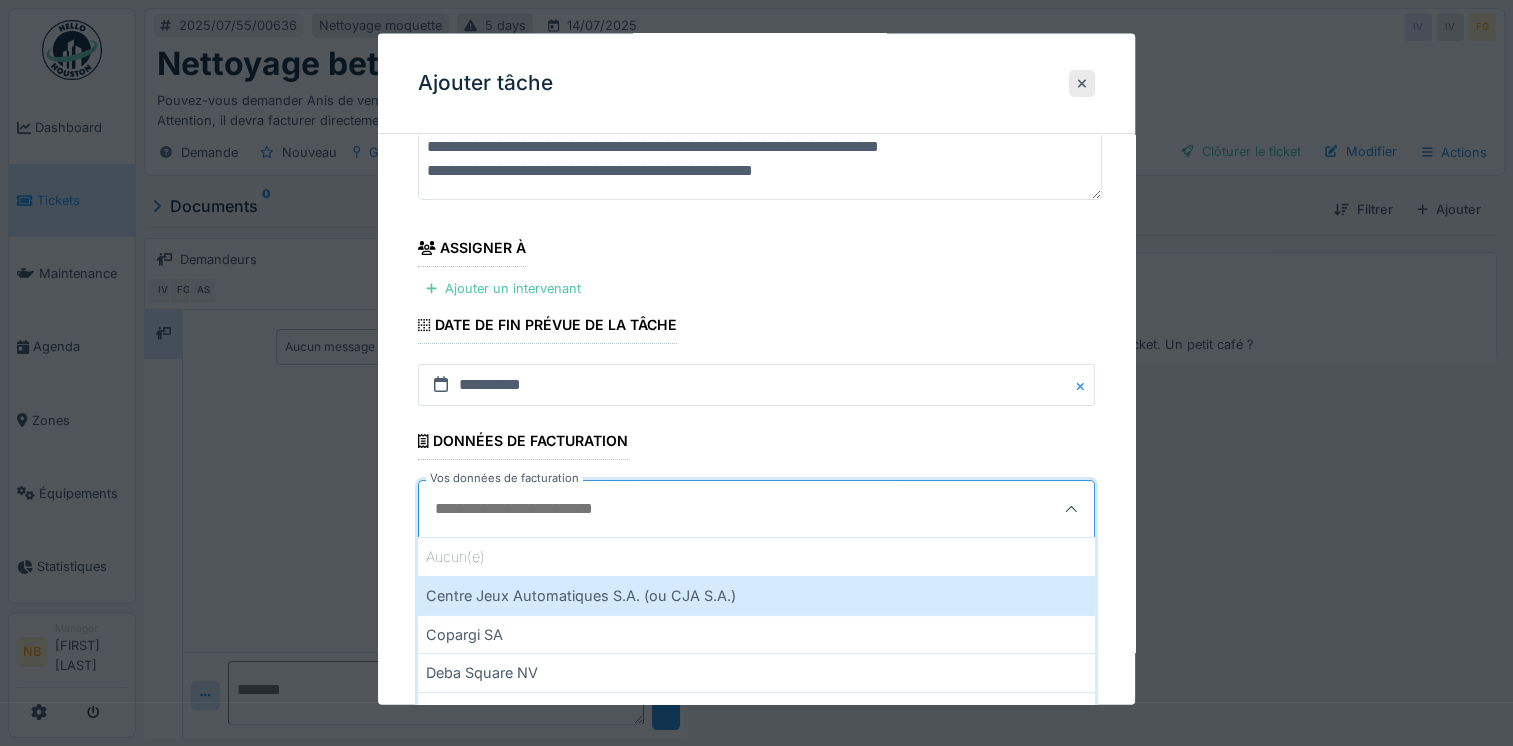 scroll, scrollTop: 0, scrollLeft: 0, axis: both 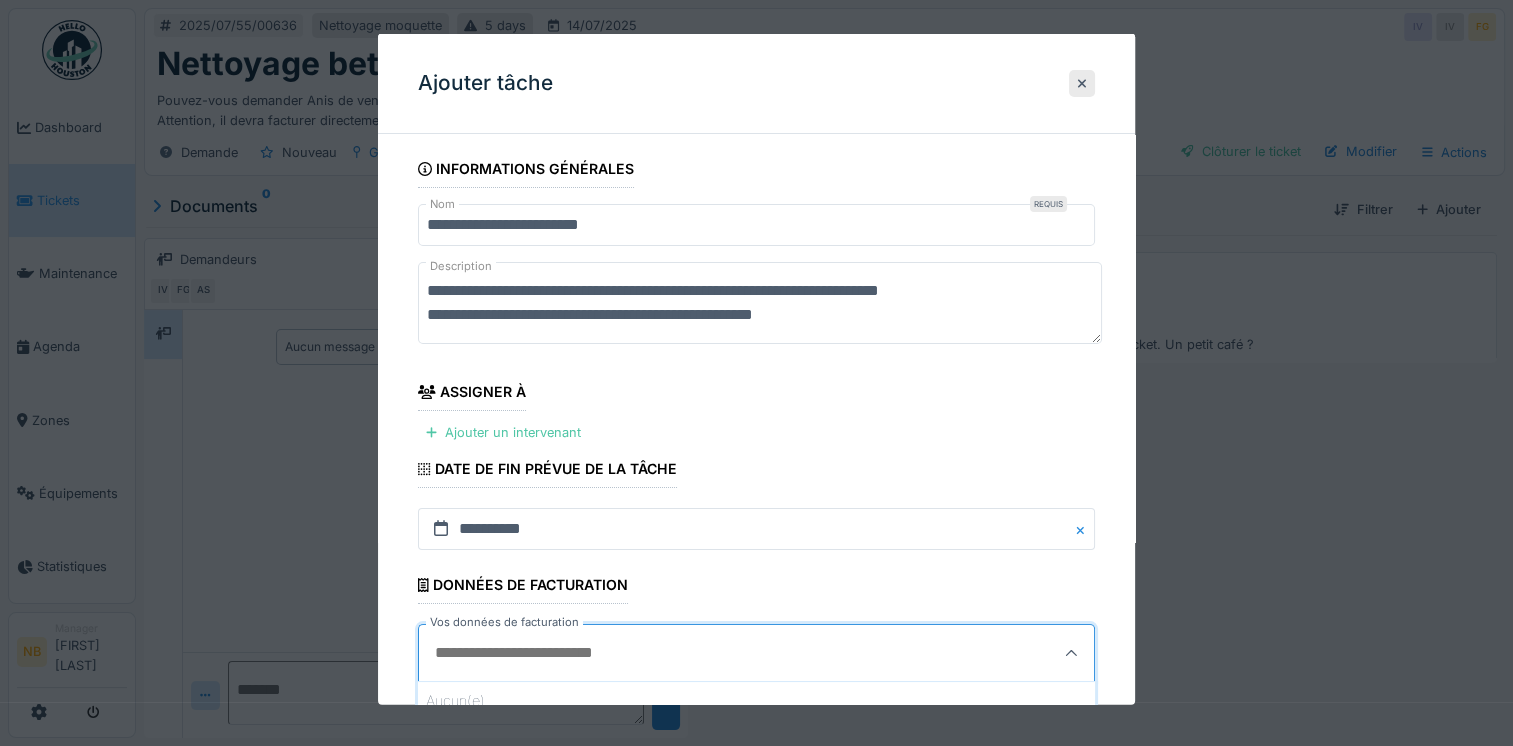 click on "Ajouter tâche" at bounding box center (756, 84) 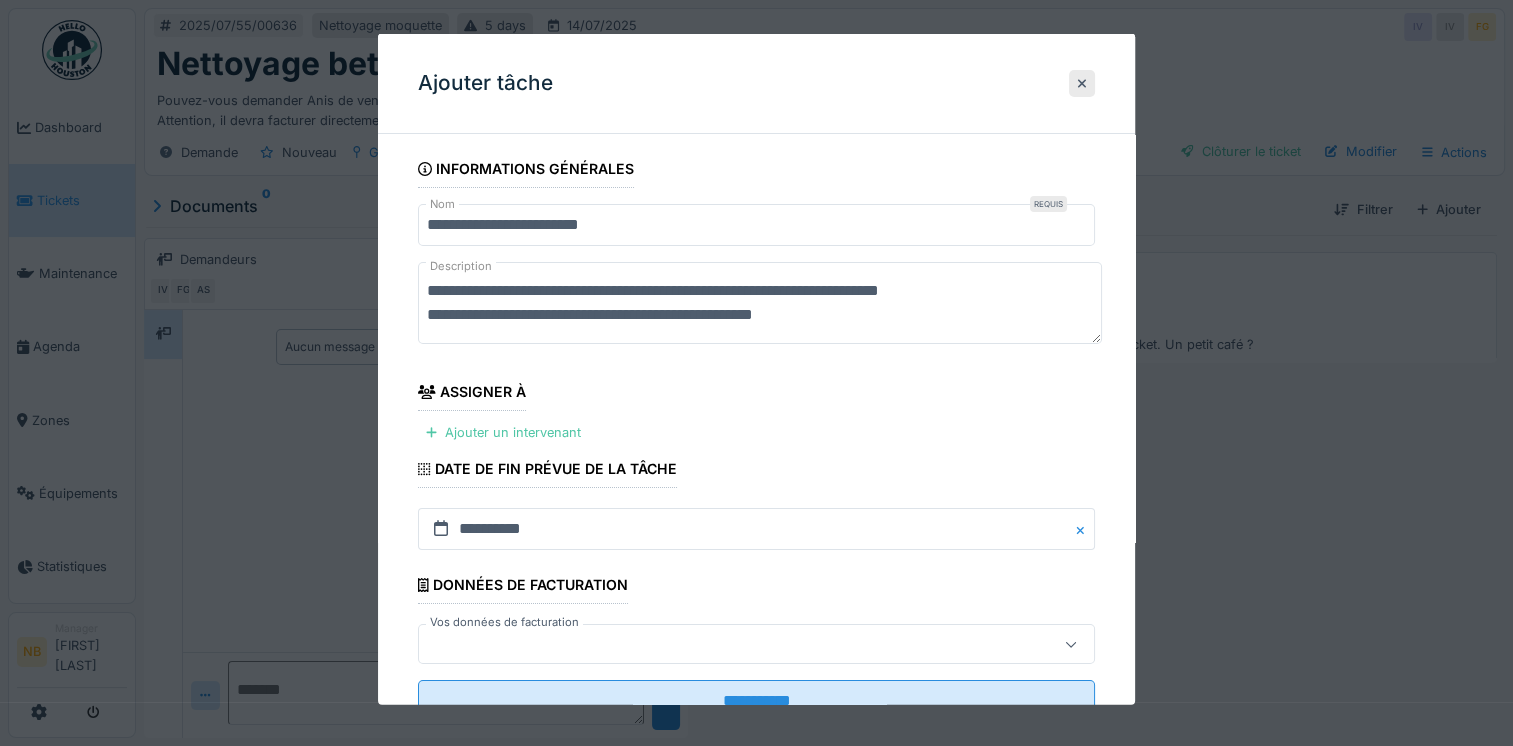 scroll, scrollTop: 0, scrollLeft: 0, axis: both 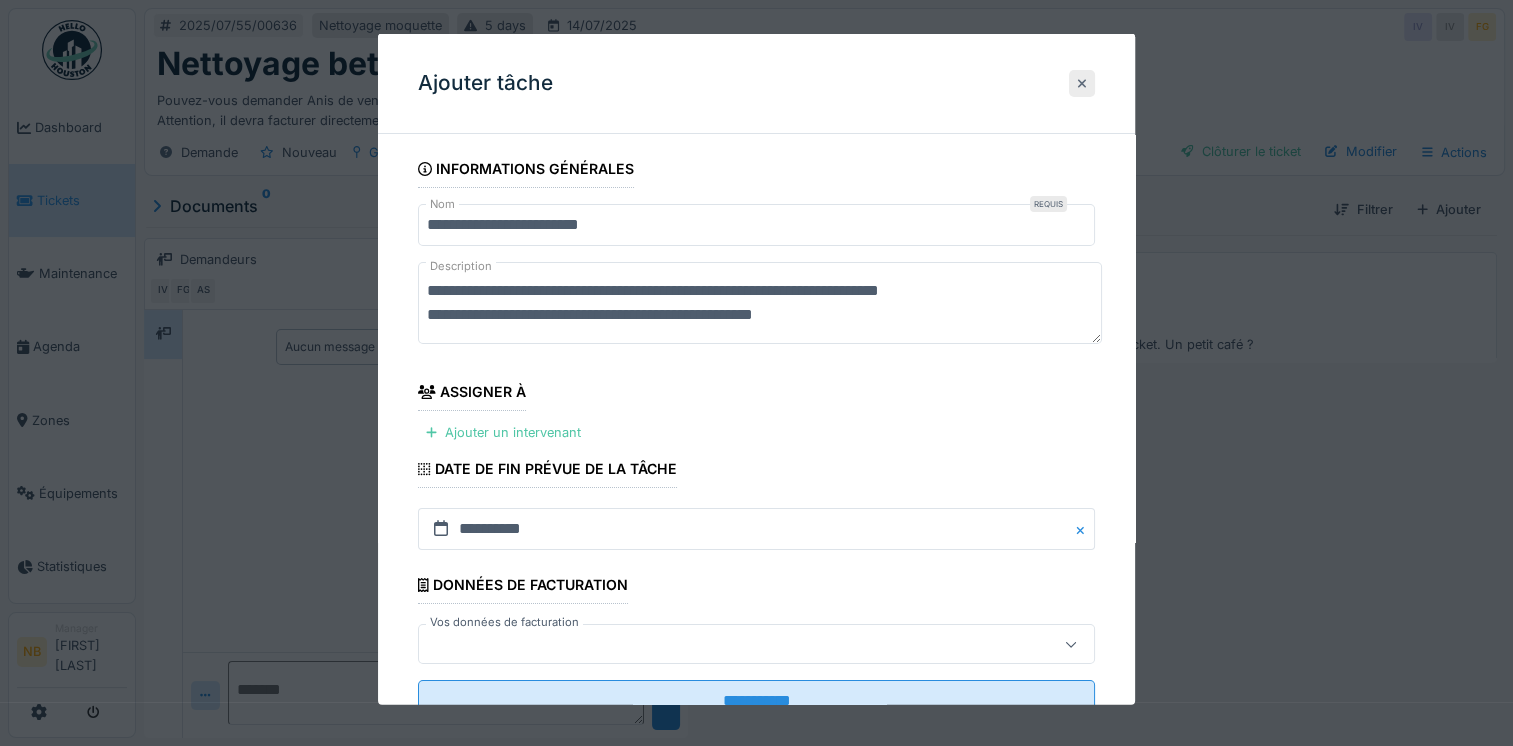 click at bounding box center (1082, 82) 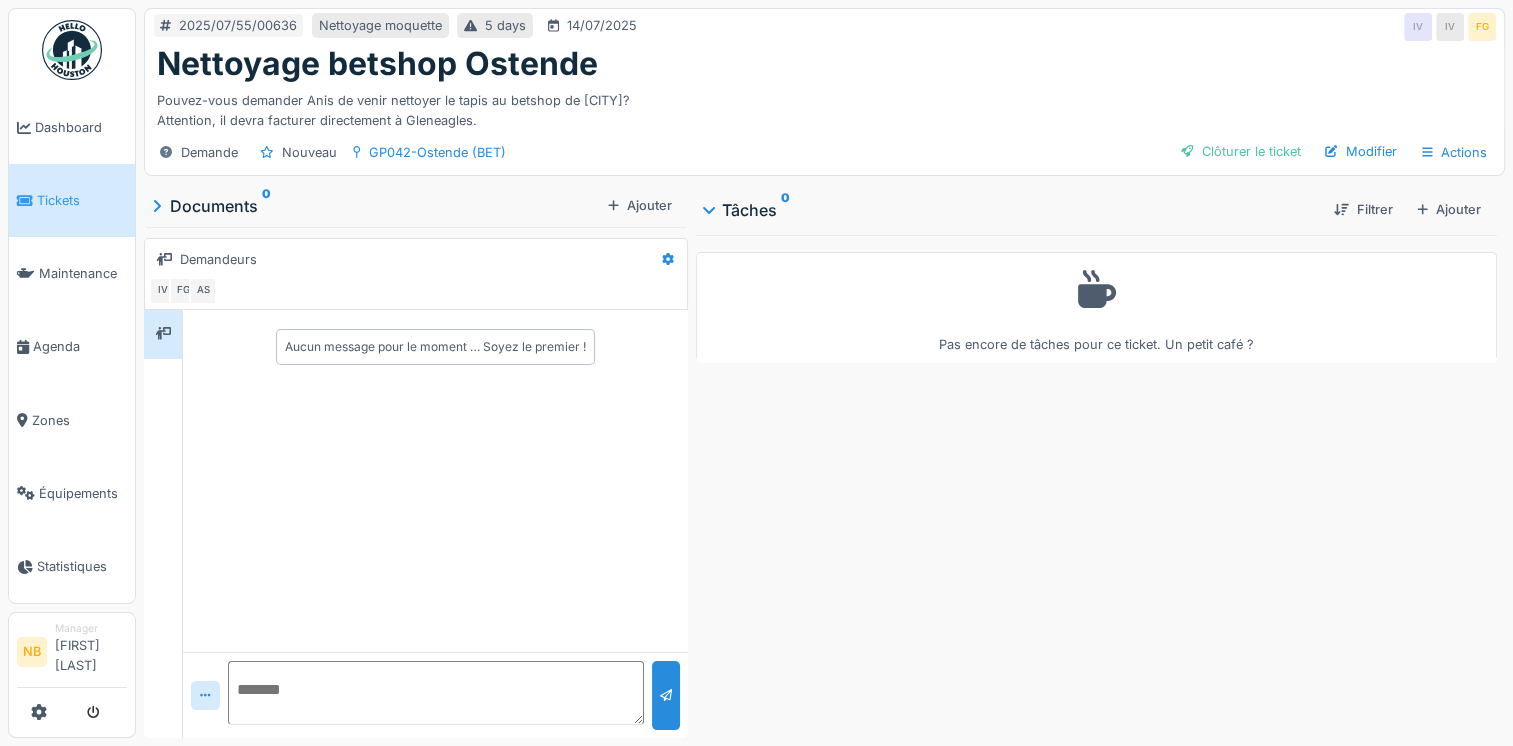 click at bounding box center [72, 712] 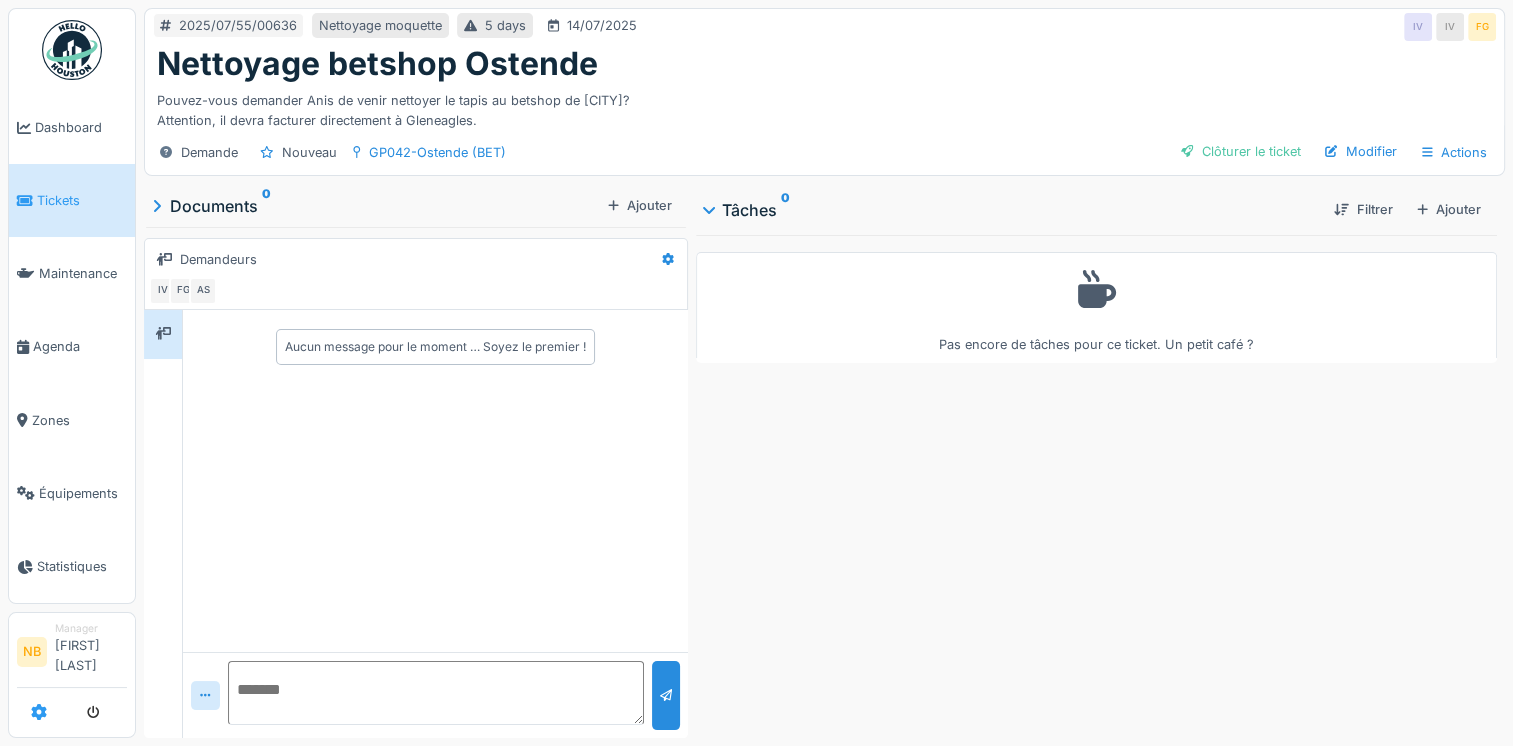 click at bounding box center (39, 712) 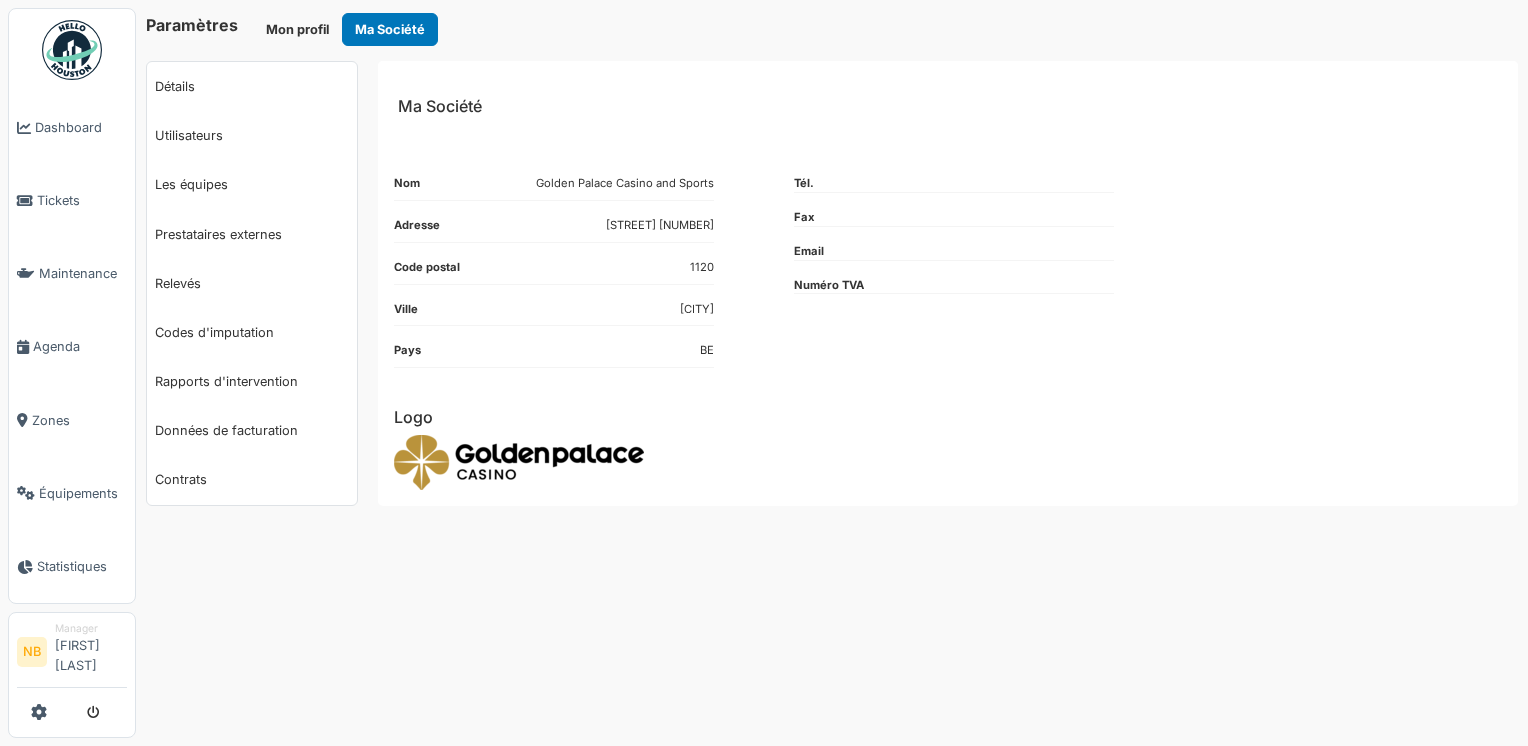scroll, scrollTop: 0, scrollLeft: 0, axis: both 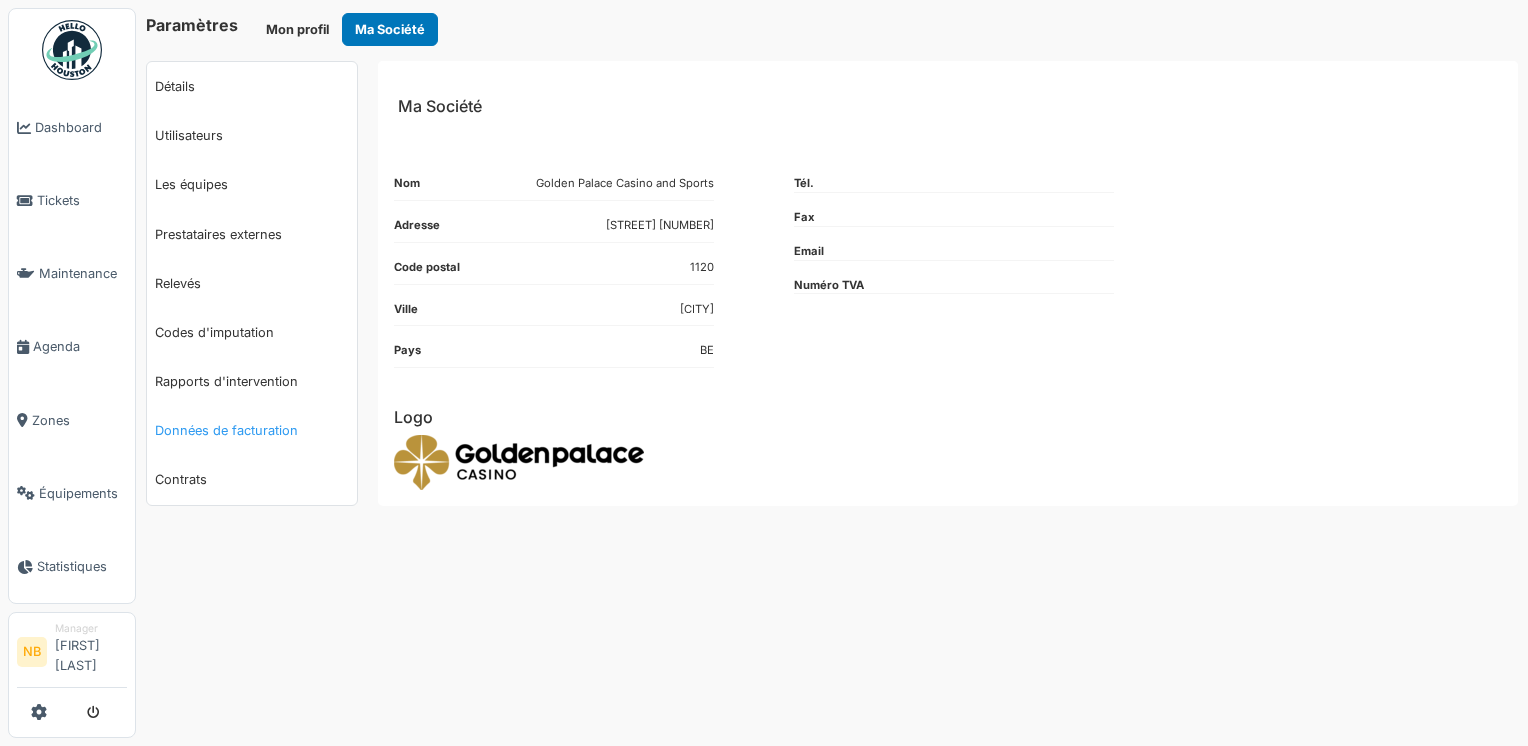 click on "Données de facturation" at bounding box center (252, 430) 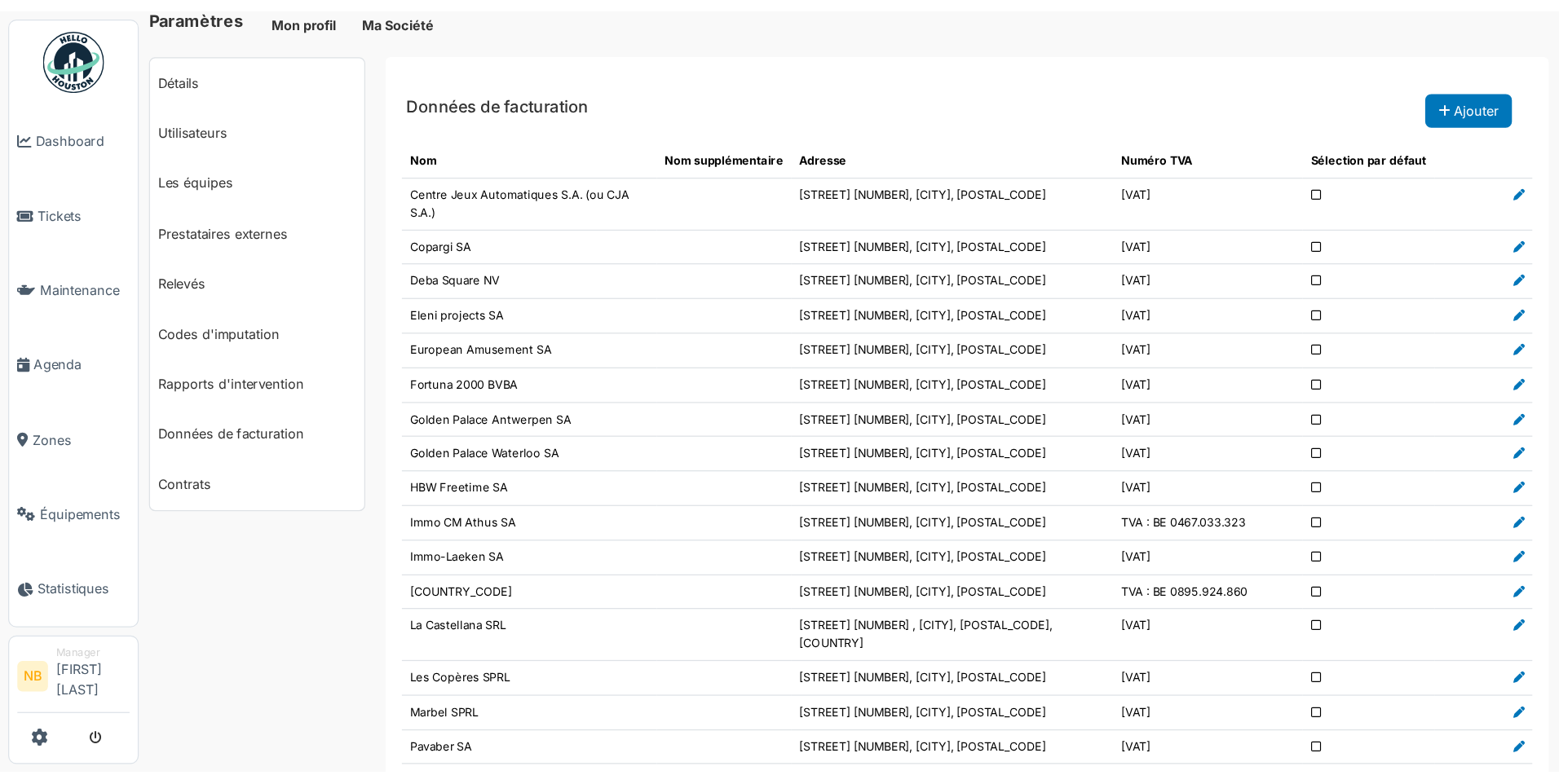 scroll, scrollTop: 0, scrollLeft: 0, axis: both 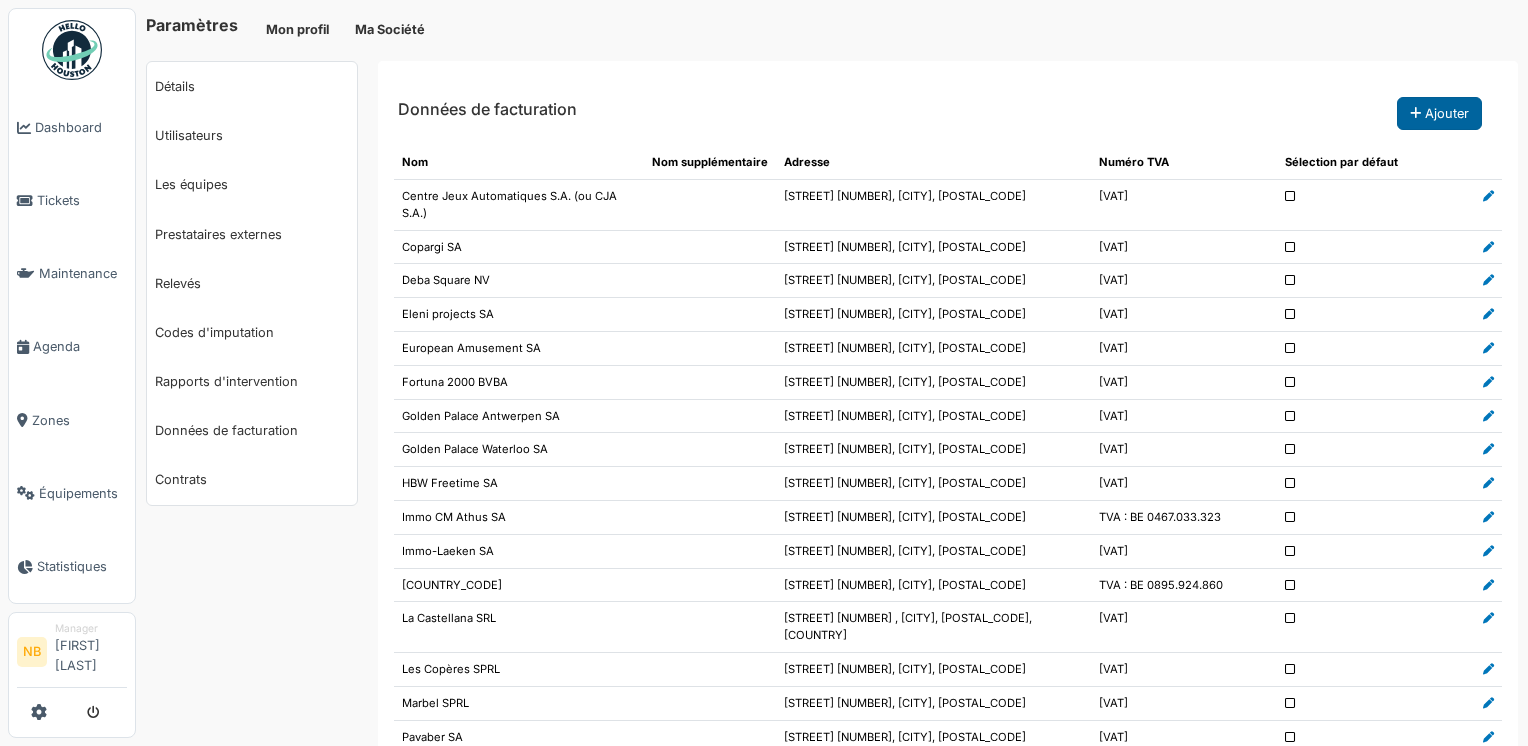 click on "Ajouter" at bounding box center (1439, 113) 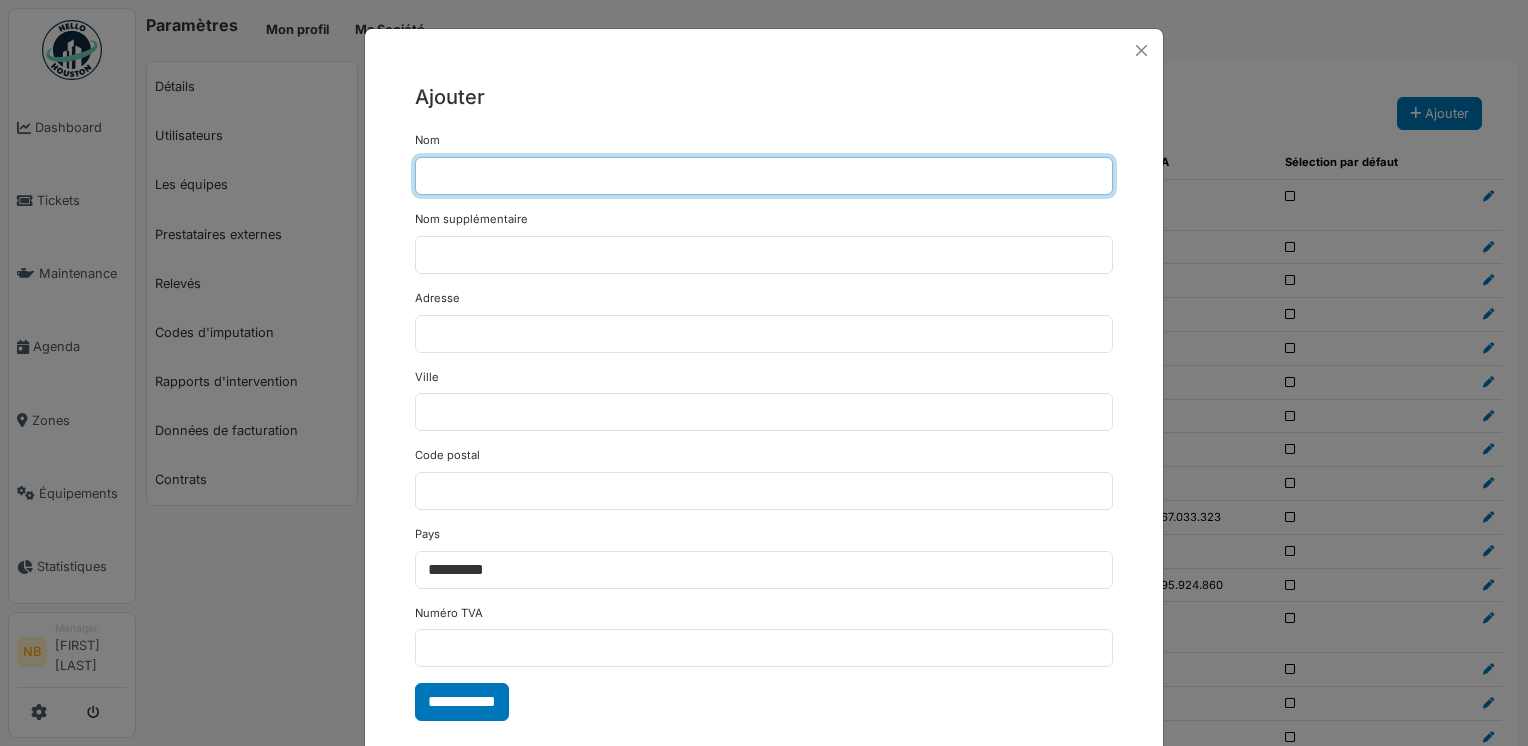 click on "Nom" at bounding box center (764, 176) 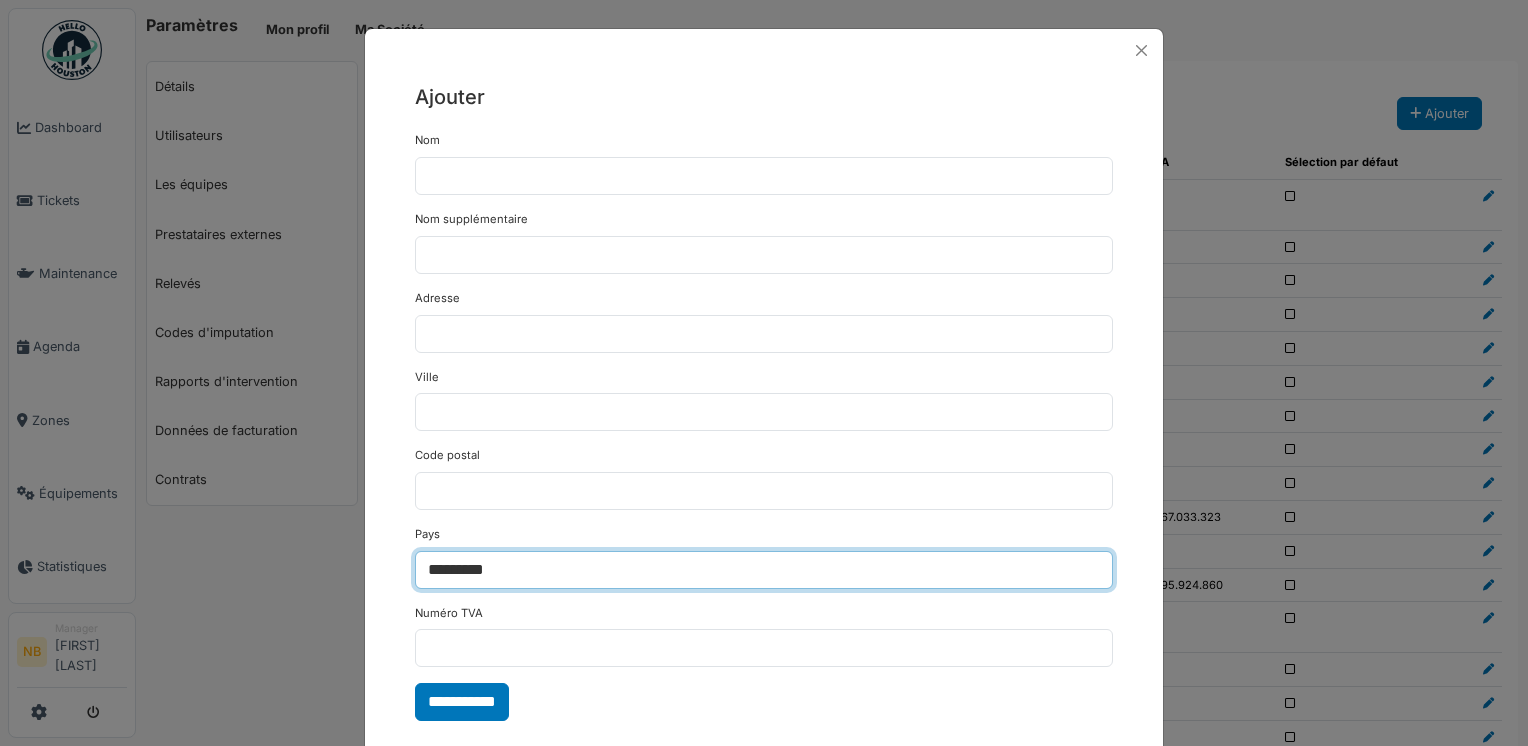 drag, startPoint x: 520, startPoint y: 555, endPoint x: 492, endPoint y: 559, distance: 28.284271 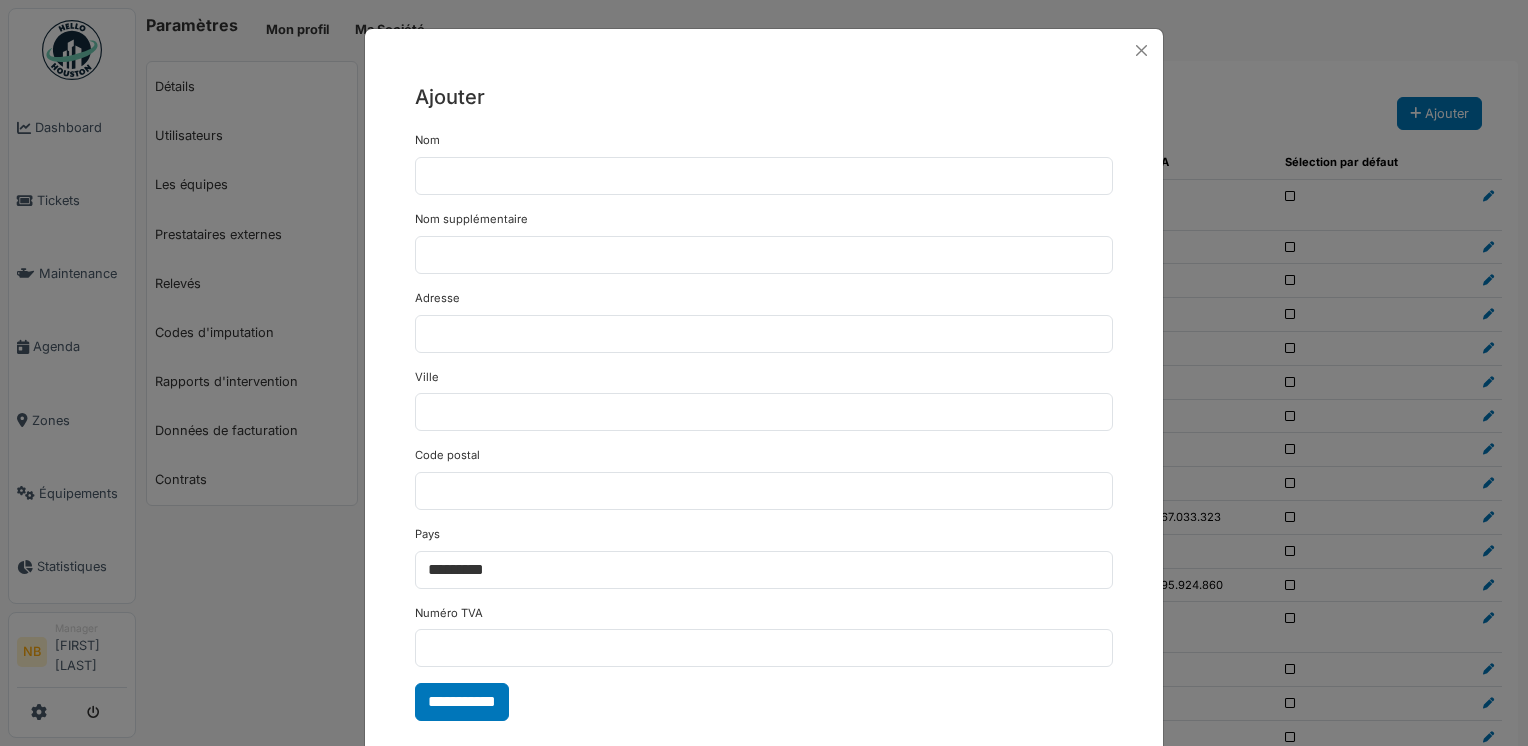 click on "**********" at bounding box center (764, 401) 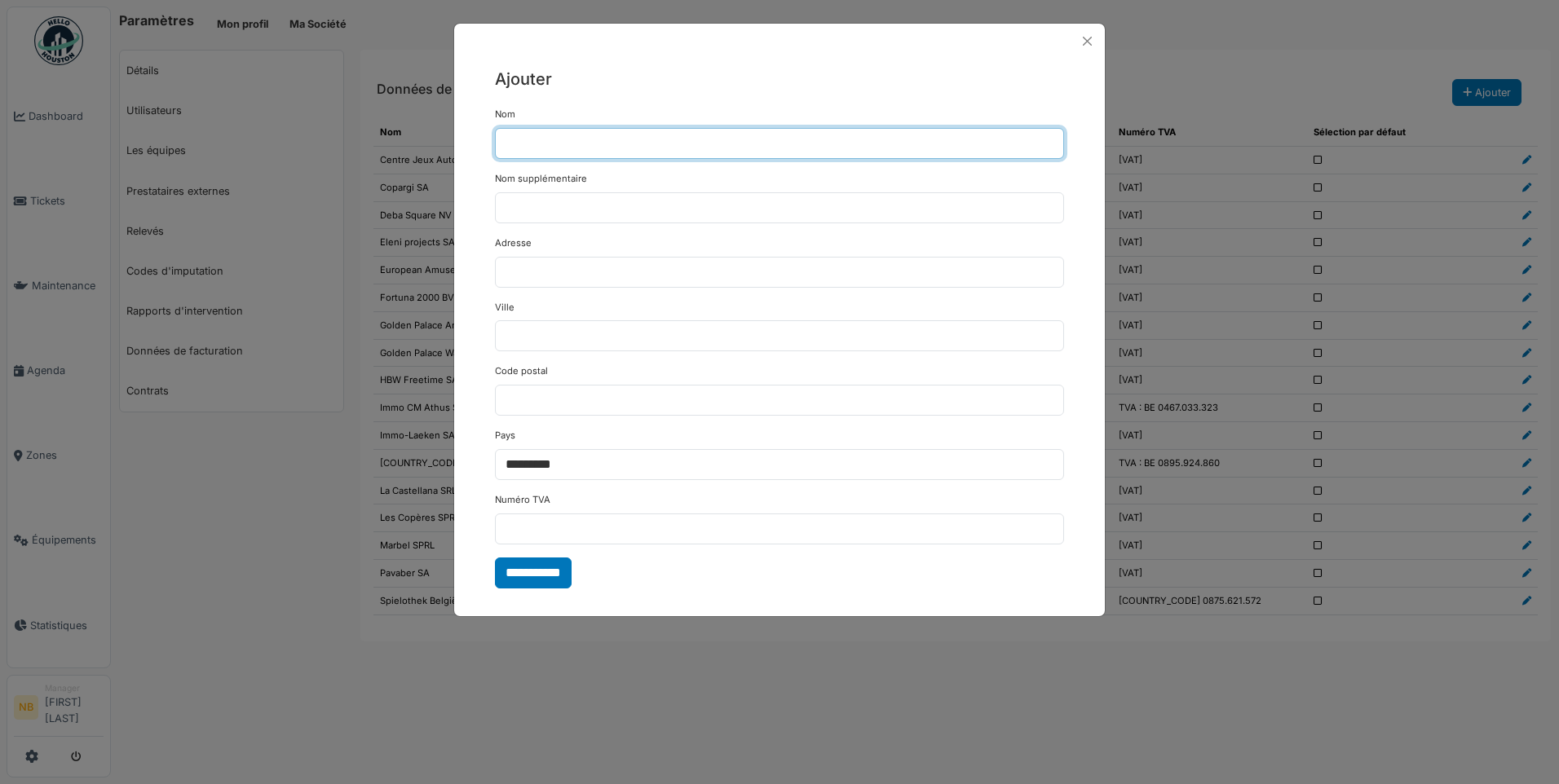click on "Nom" at bounding box center [780, 143] 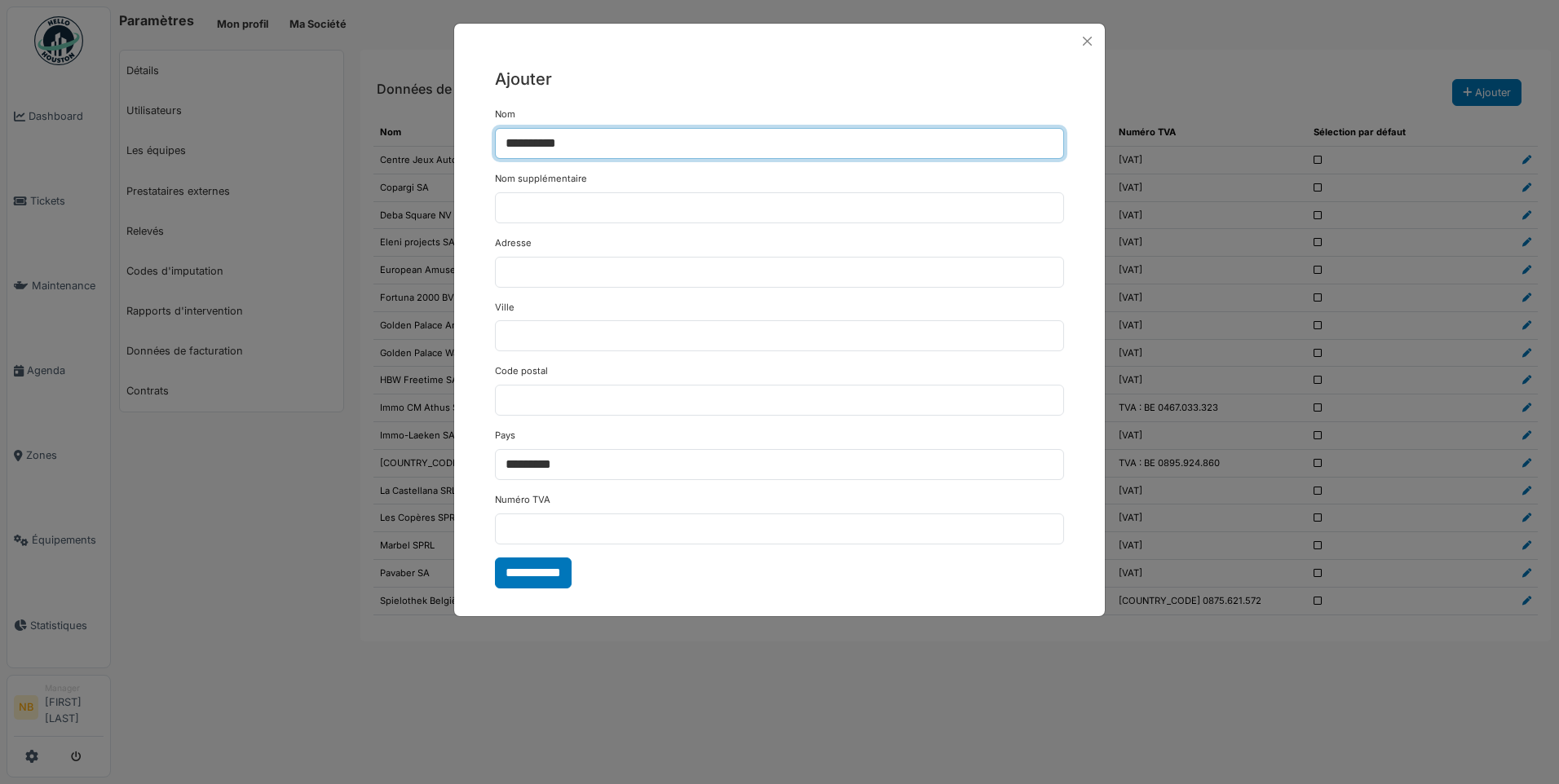 type on "**********" 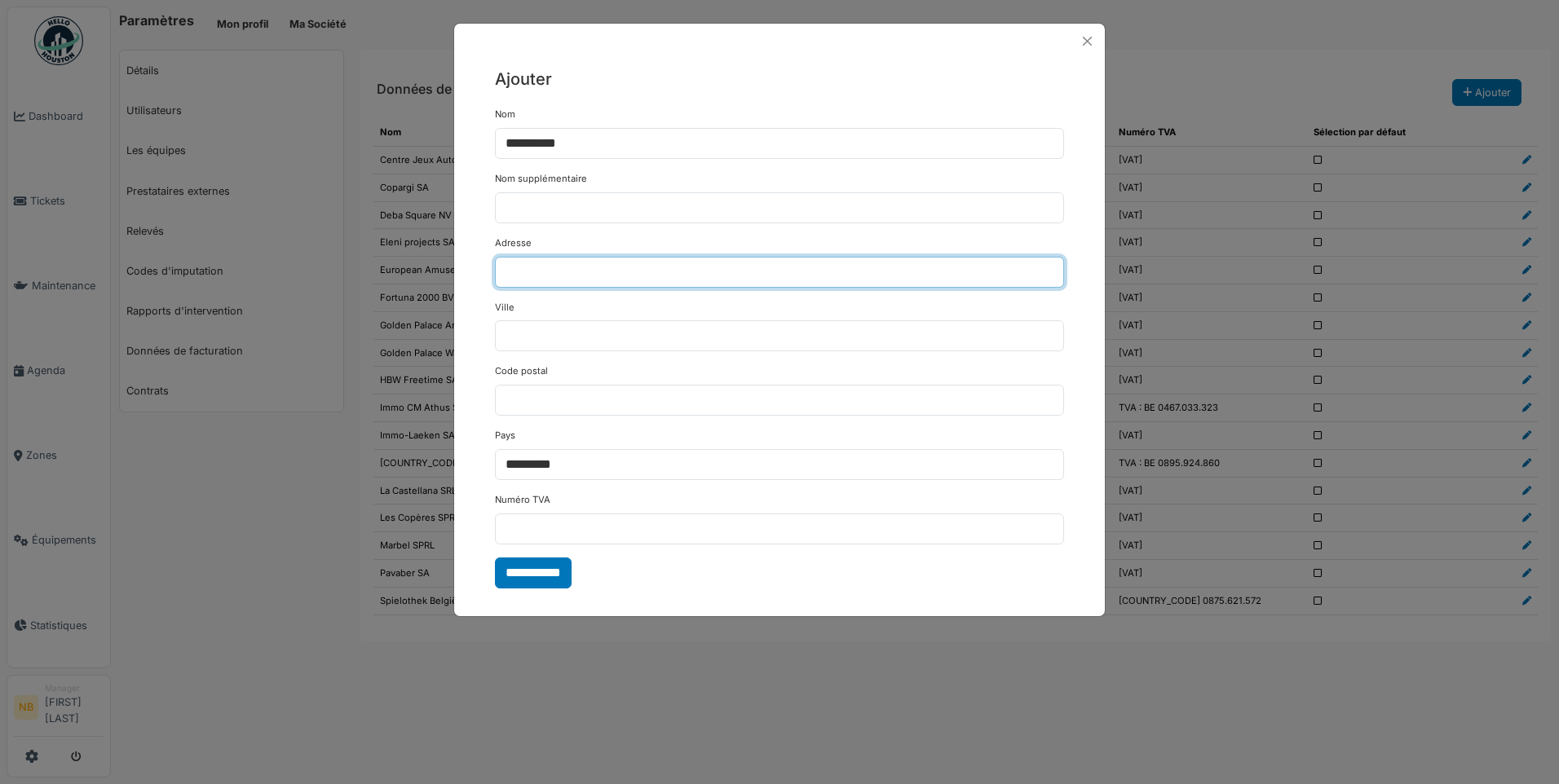 click on "Adresse" at bounding box center (780, 272) 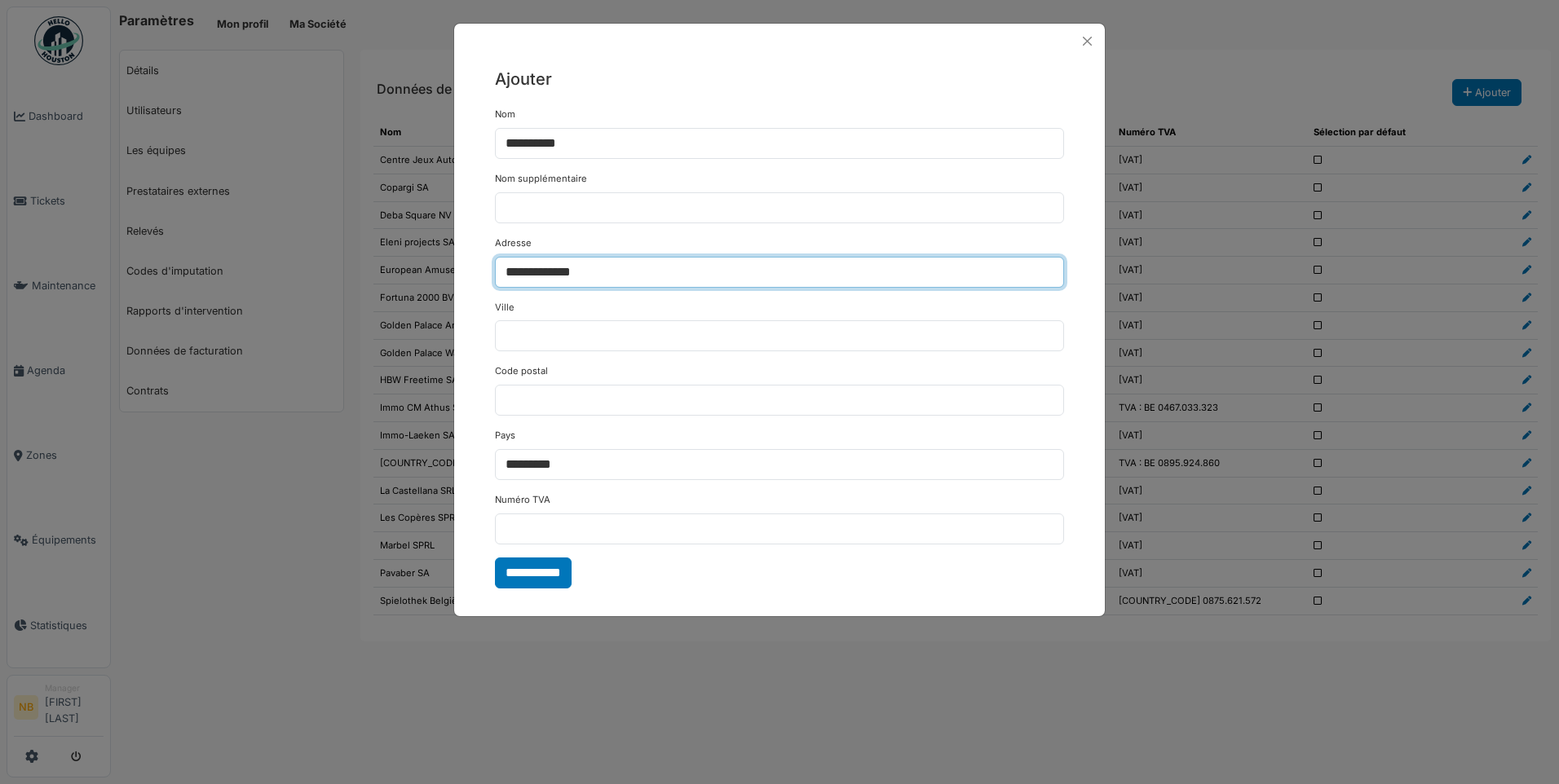 type on "**********" 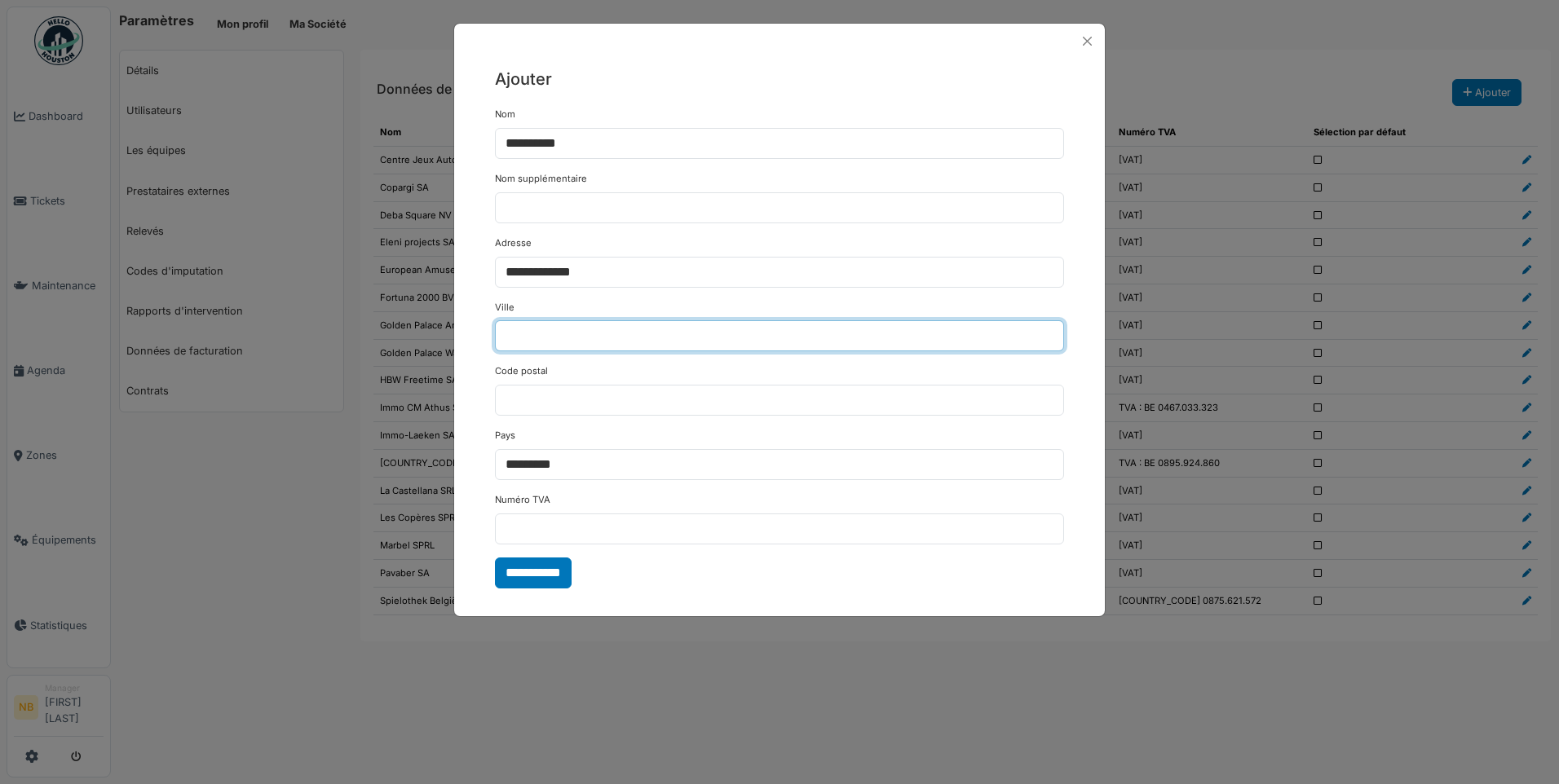 click on "Ville" at bounding box center [780, 336] 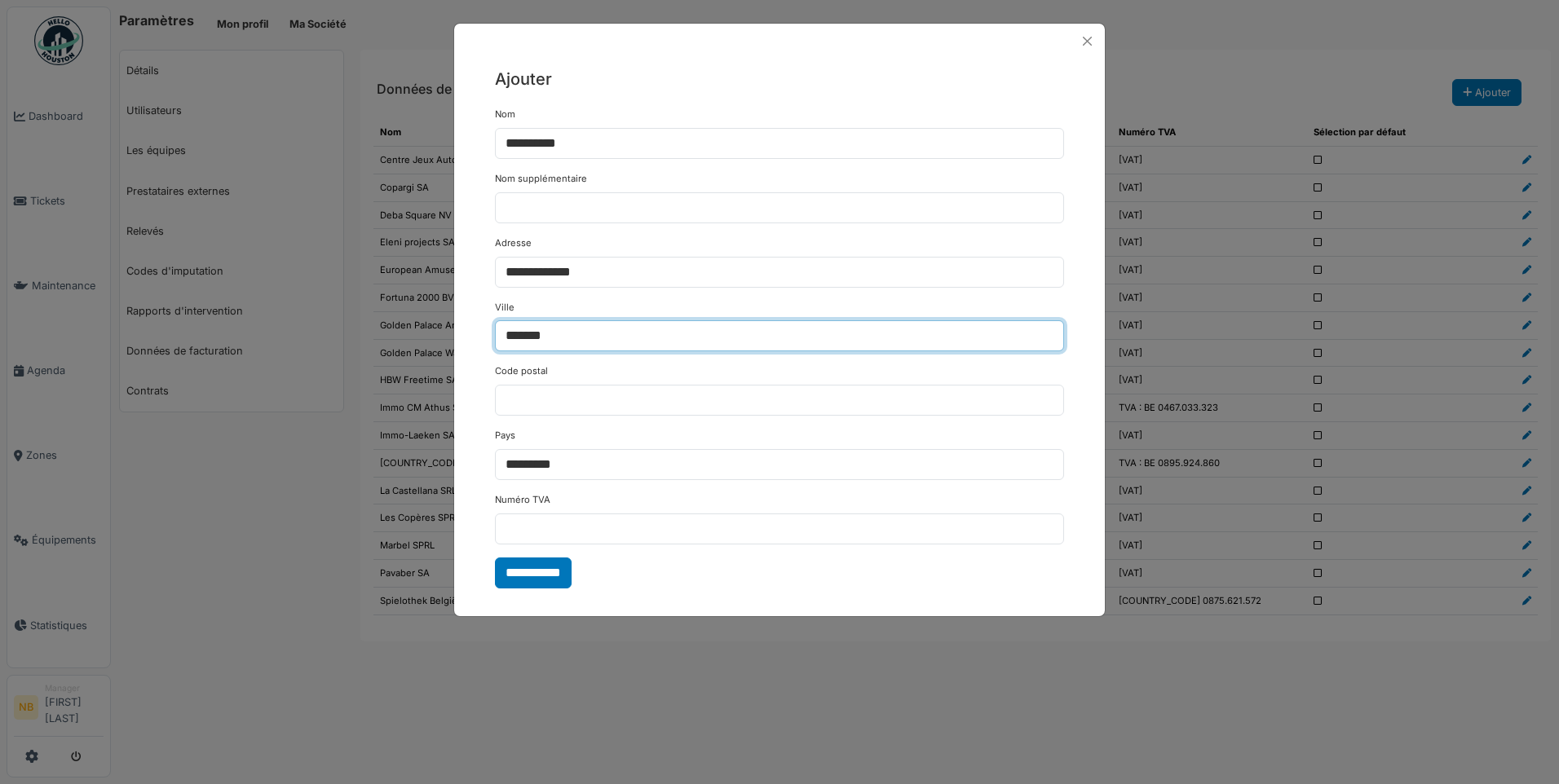 type on "*******" 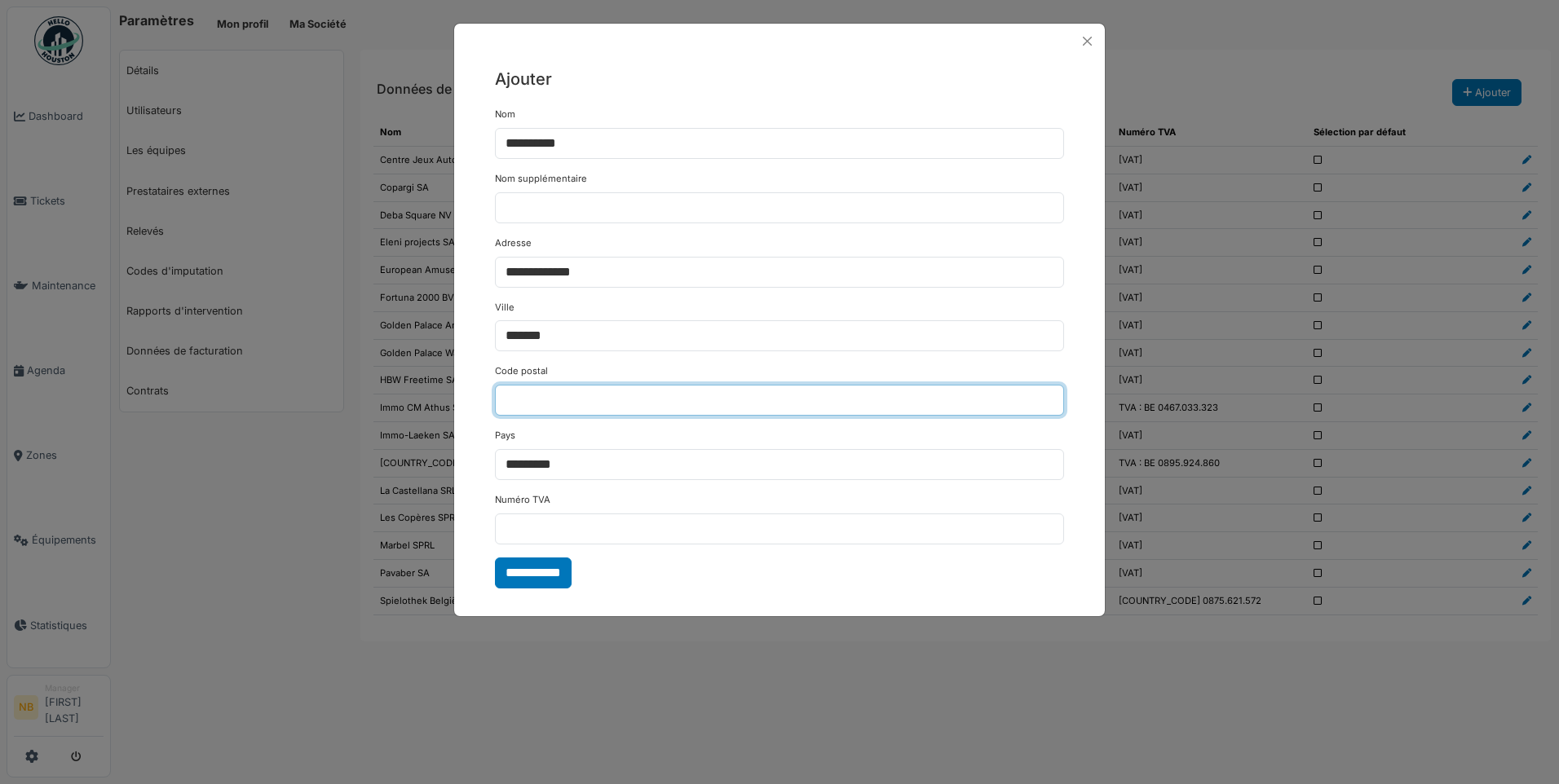click on "Code postal" at bounding box center (780, 400) 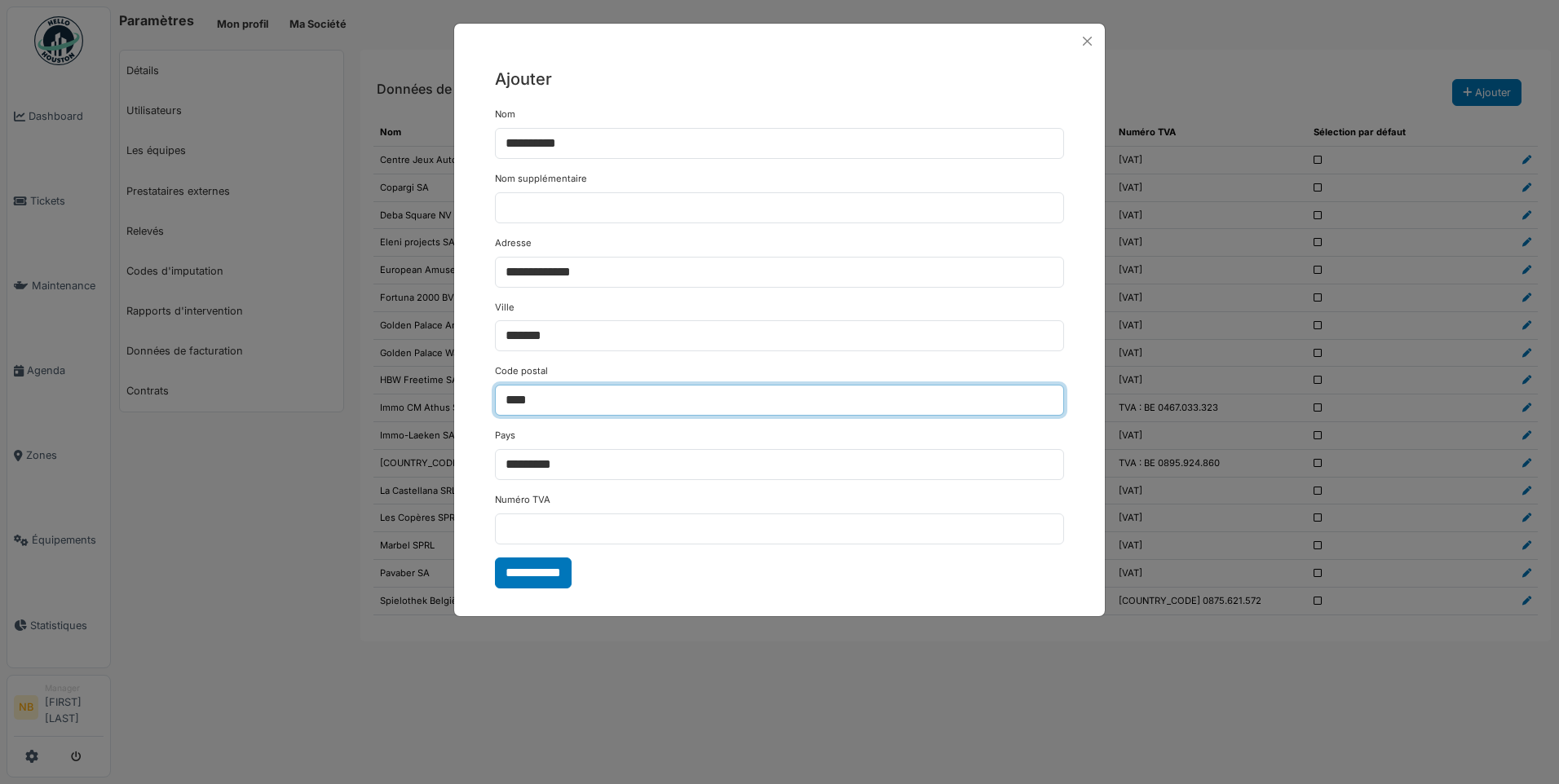 type on "****" 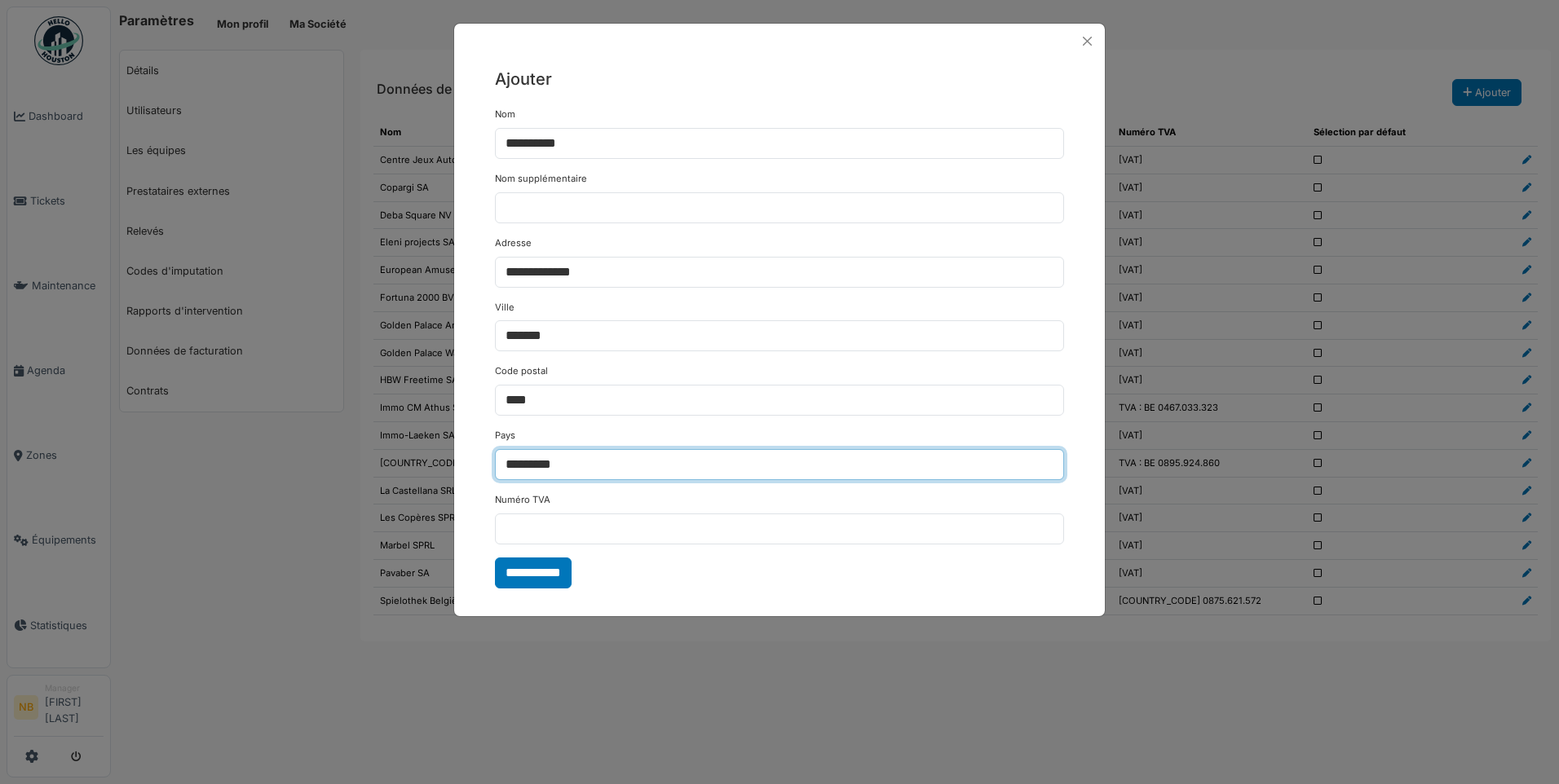 click on "**********" at bounding box center (780, 465) 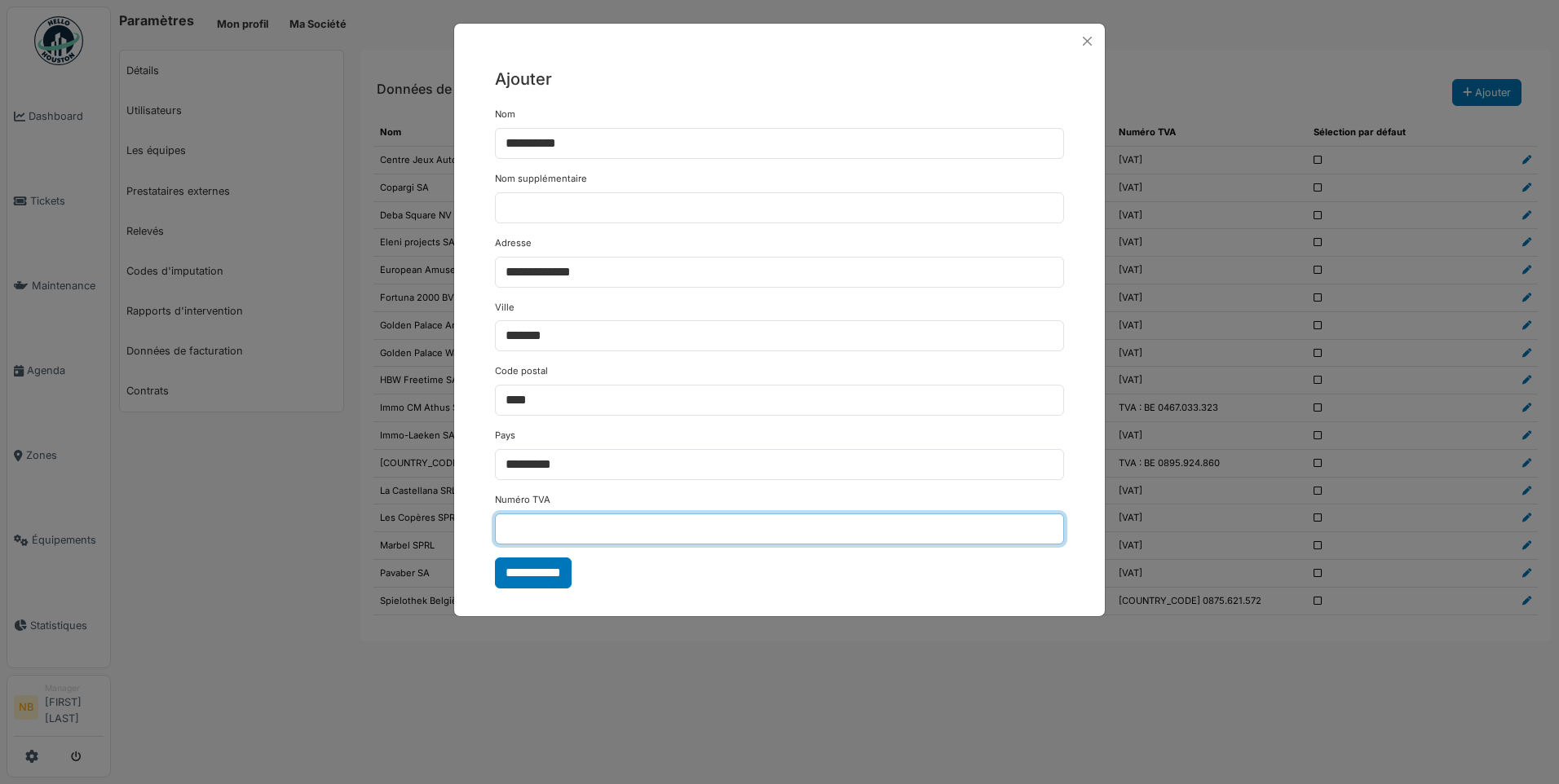 click on "Numéro TVA" at bounding box center (780, 529) 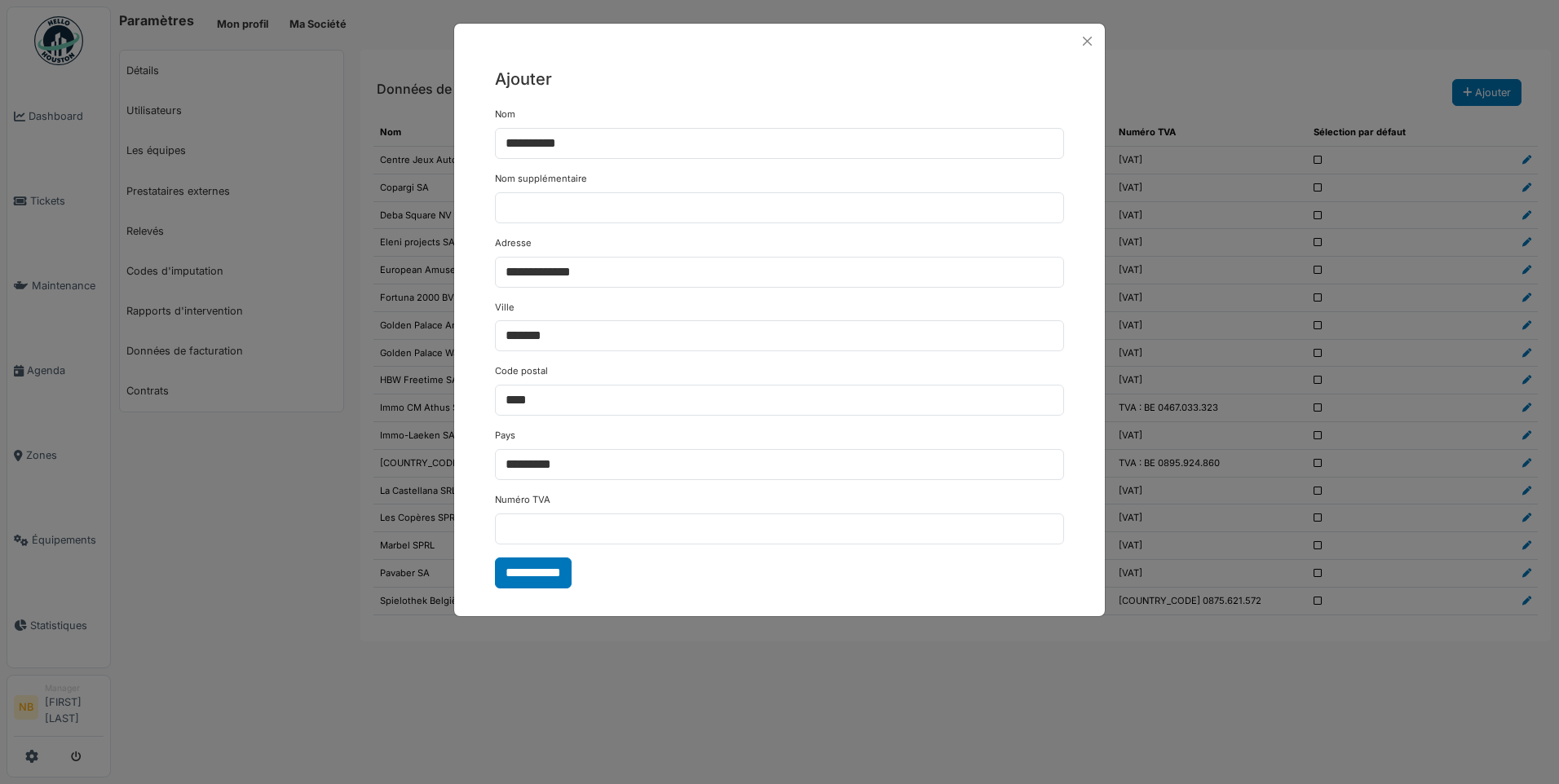 click on "Numéro TVA" at bounding box center (780, 518) 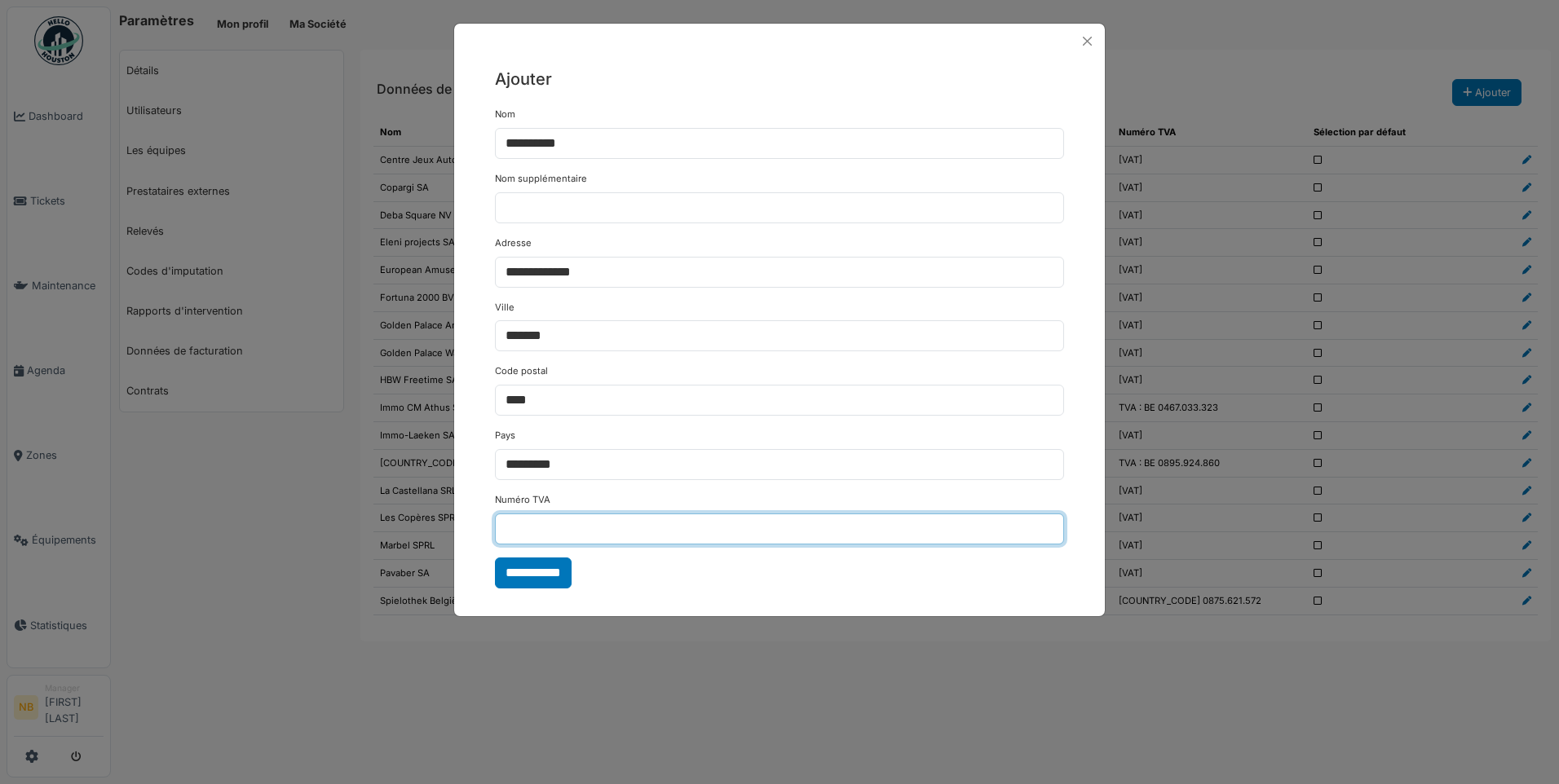 click on "Numéro TVA" at bounding box center [780, 529] 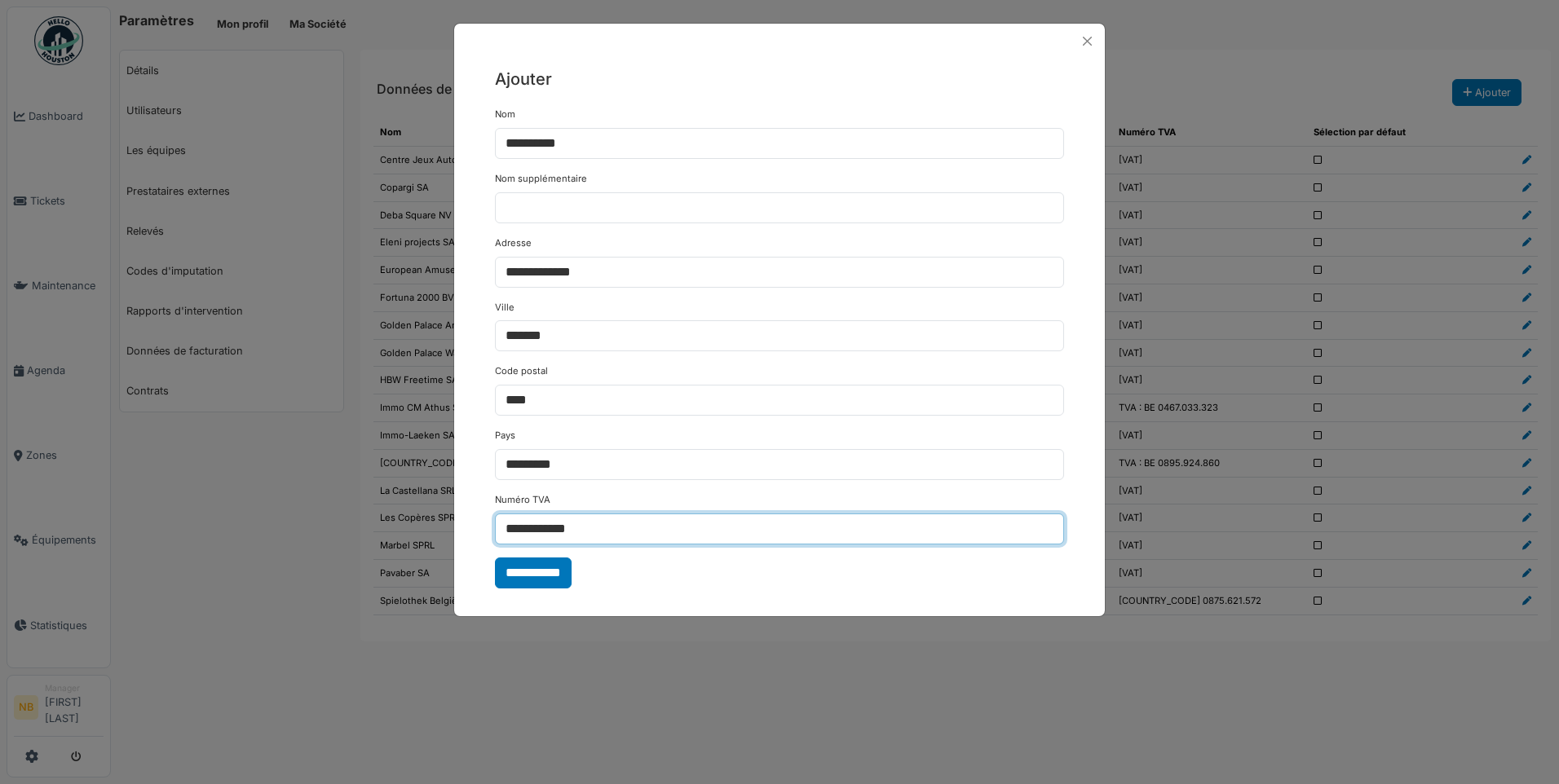 type on "**********" 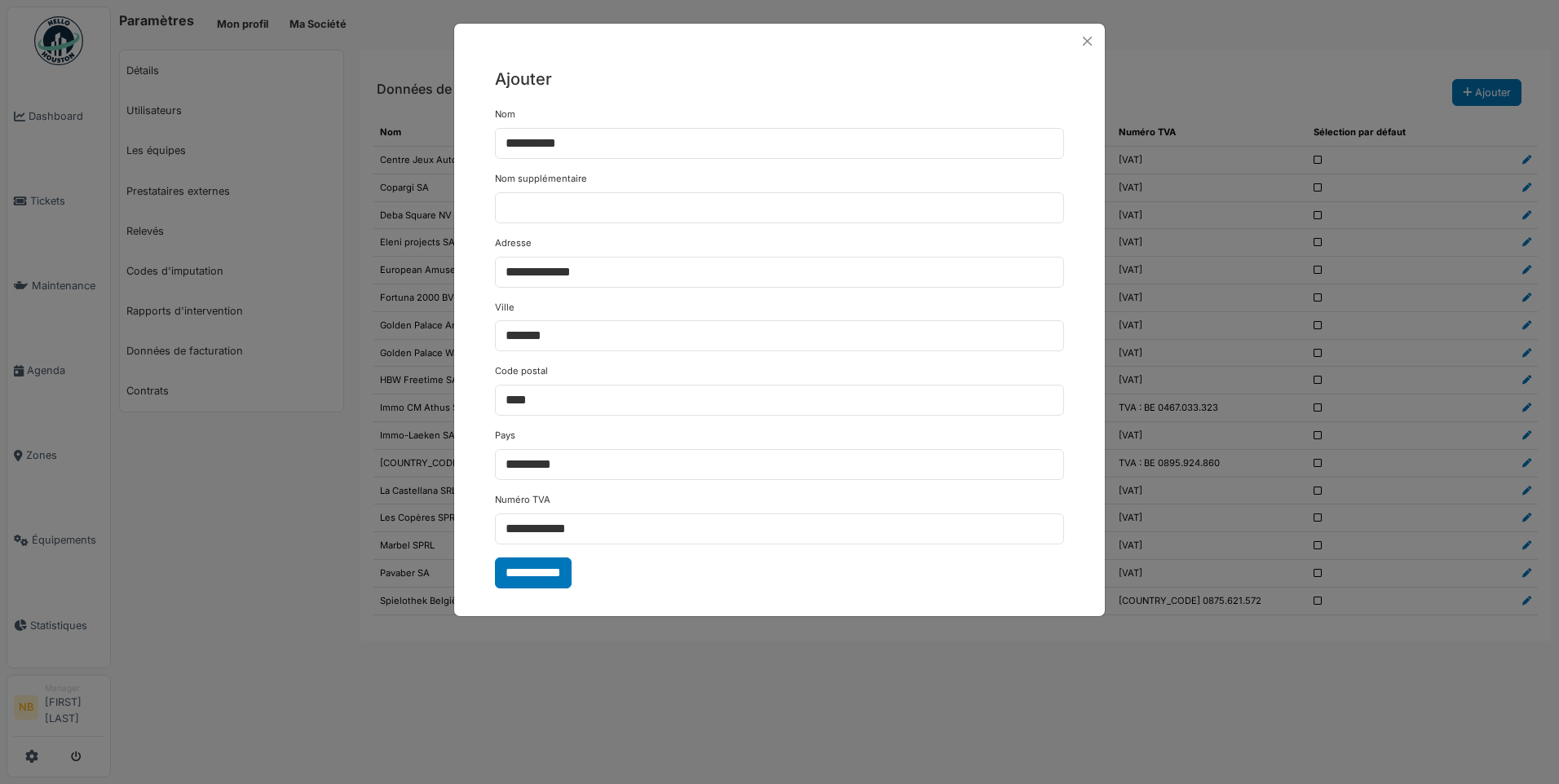 click on "**********" at bounding box center [533, 573] 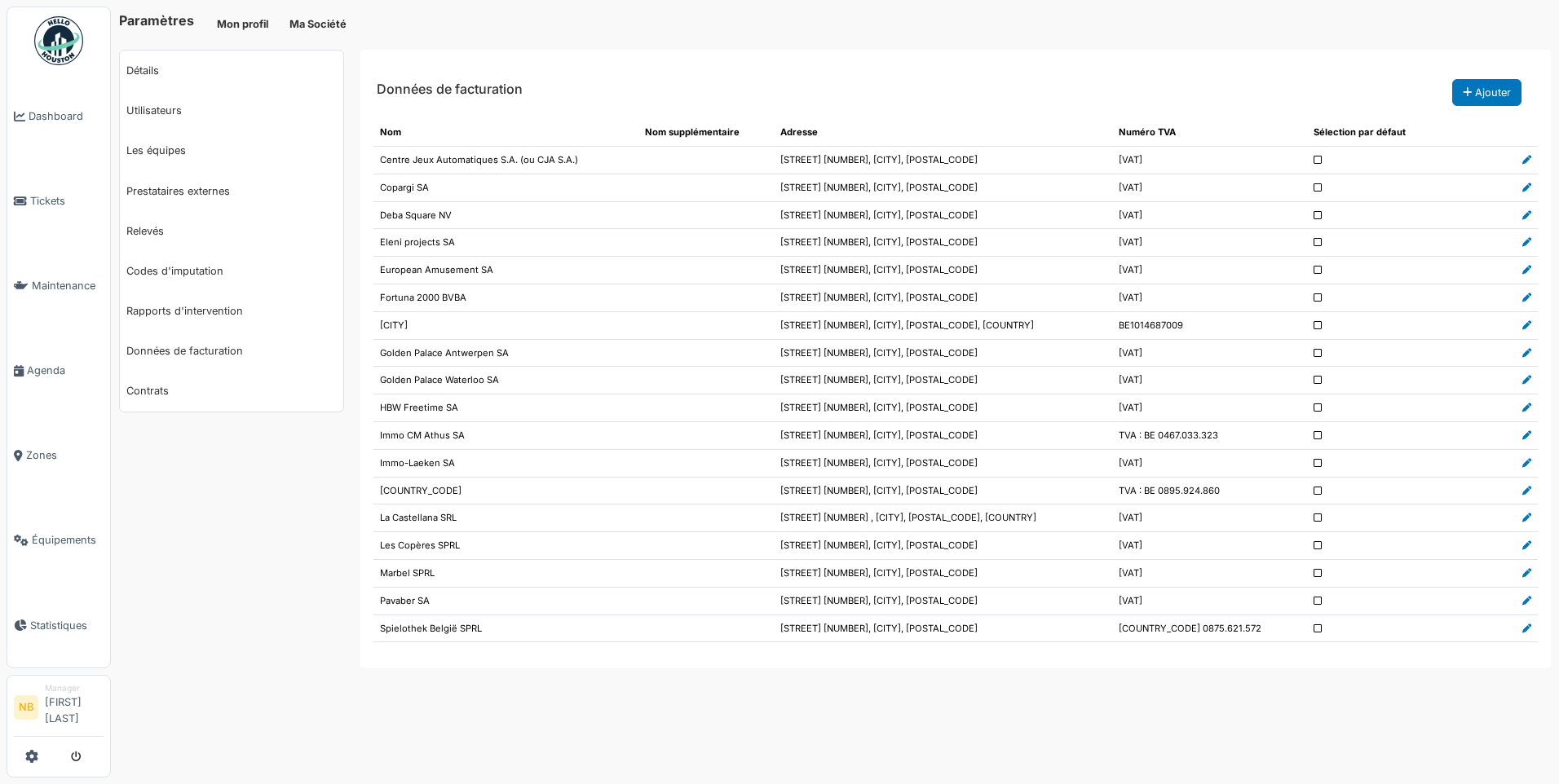 click at bounding box center [1526, 325] 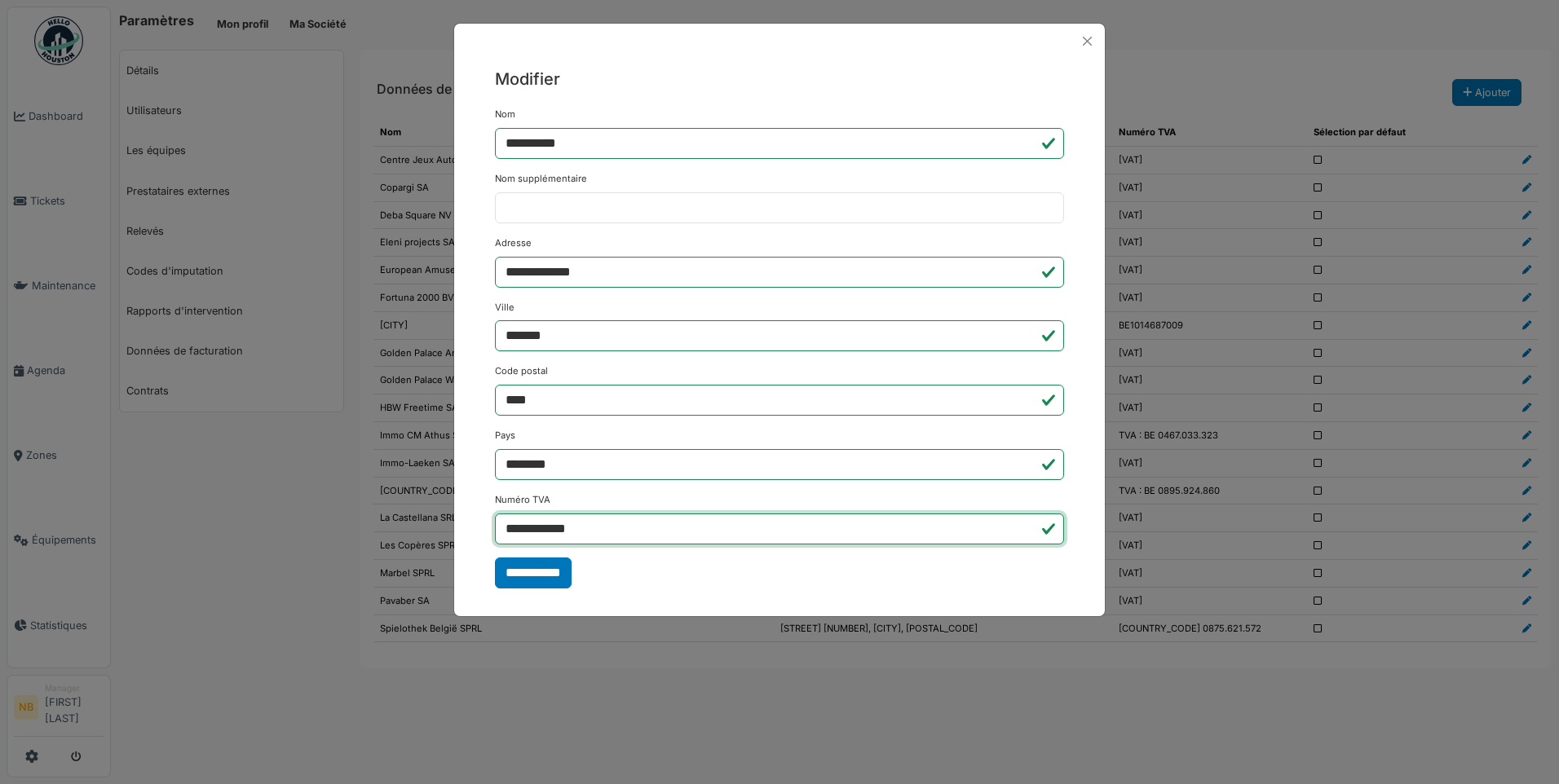 click on "**********" at bounding box center (780, 529) 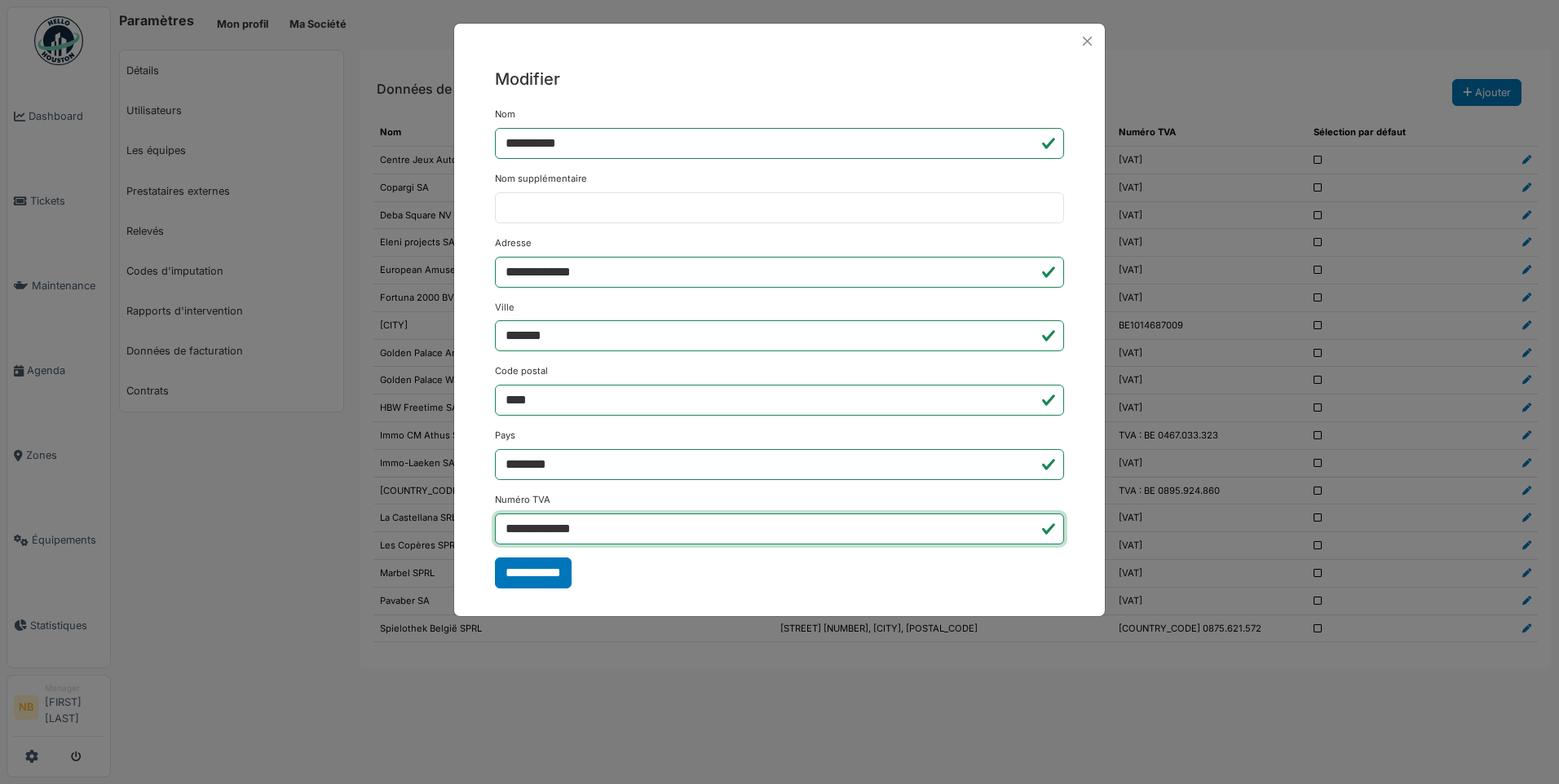 click on "**********" at bounding box center (780, 529) 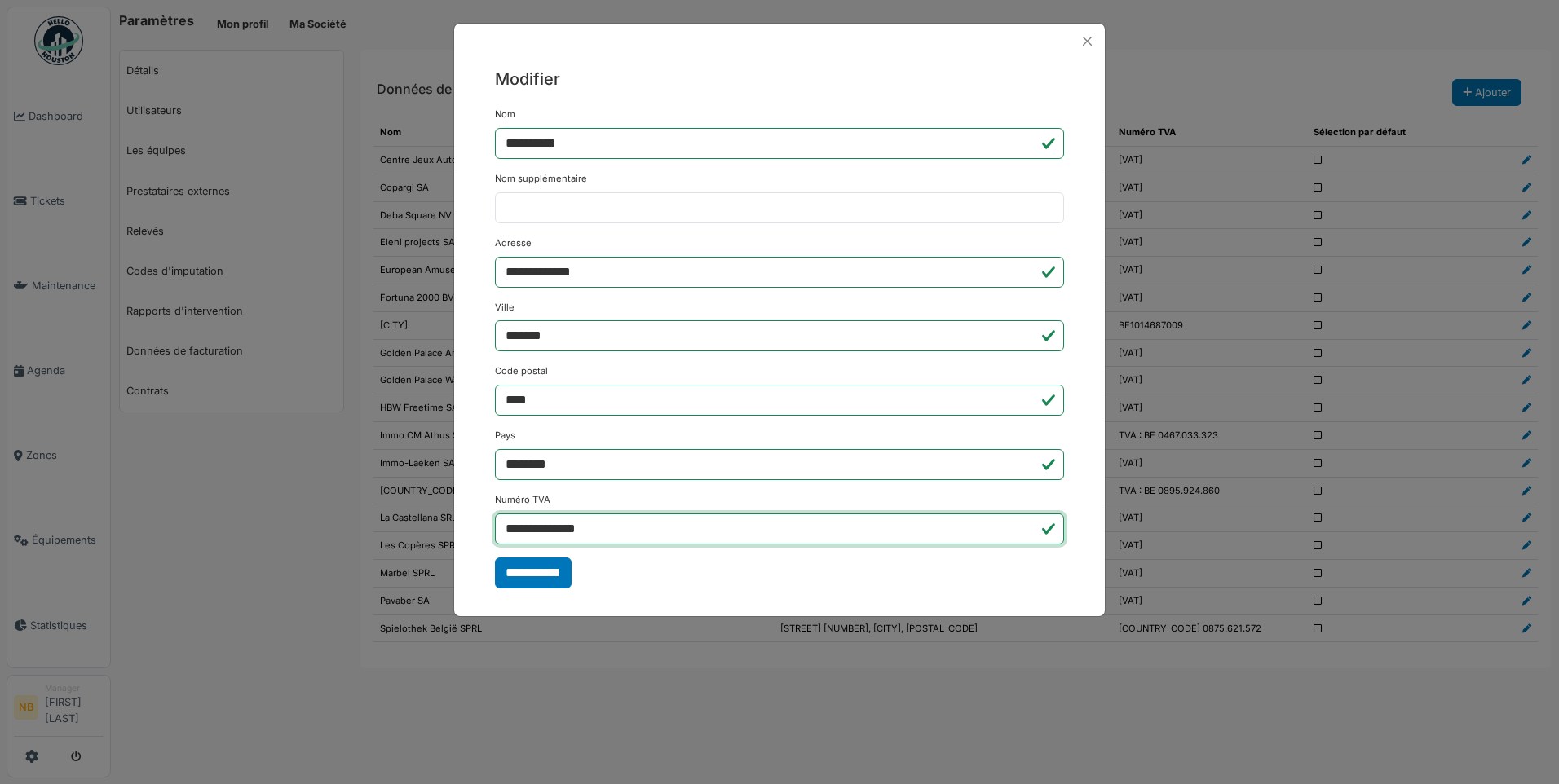 click on "**********" at bounding box center (780, 529) 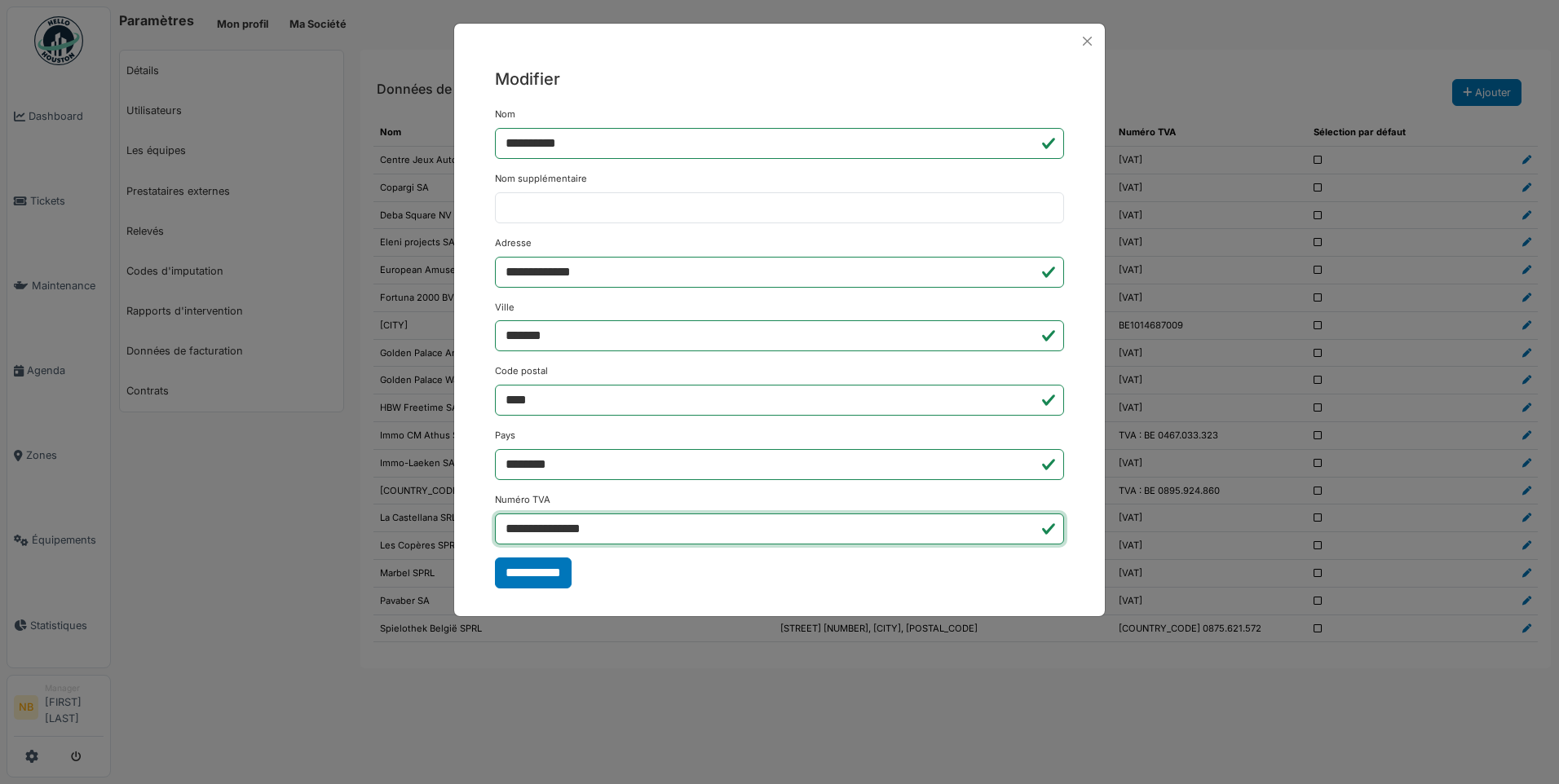 type on "**********" 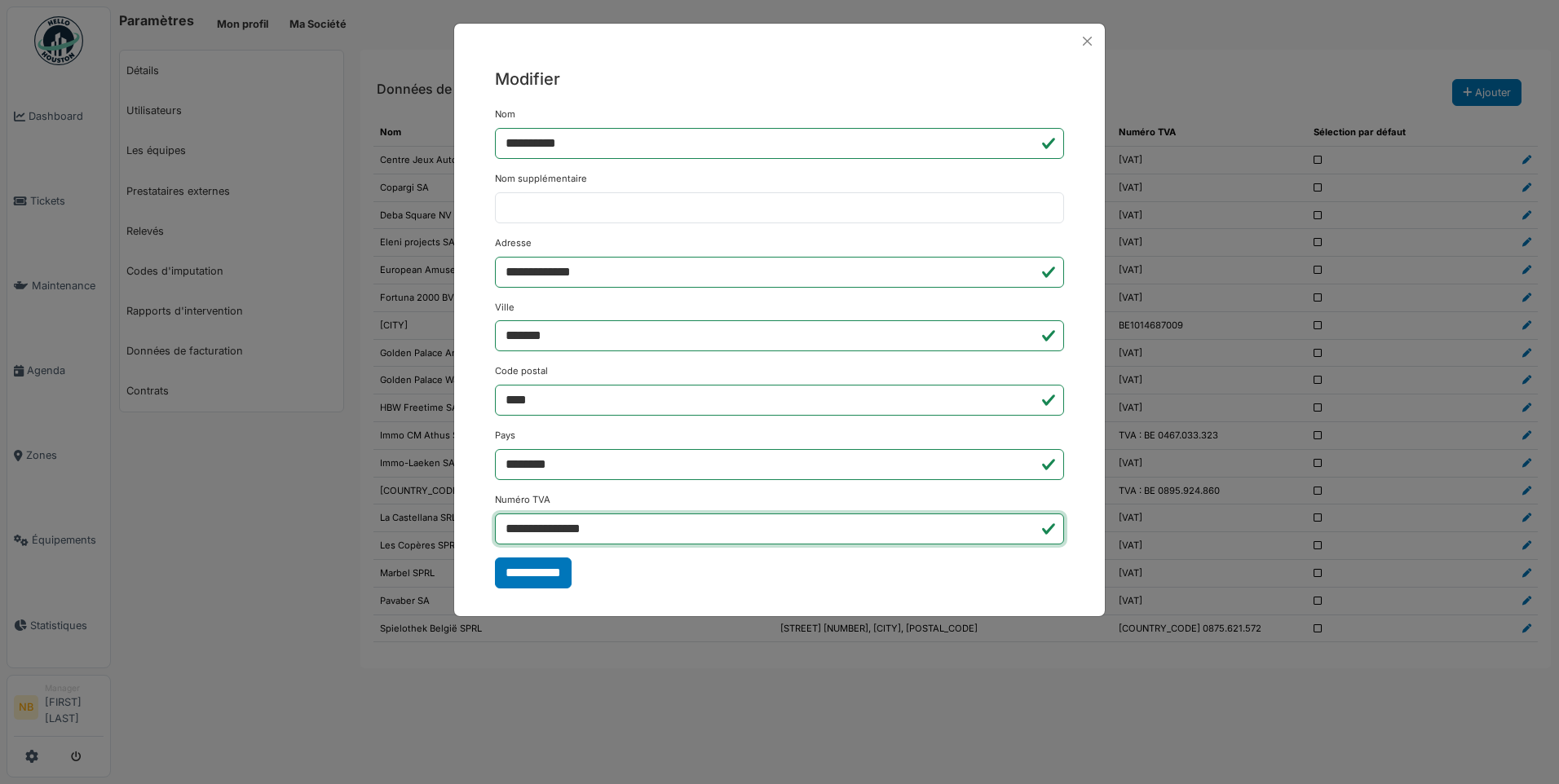 click on "**********" at bounding box center (533, 573) 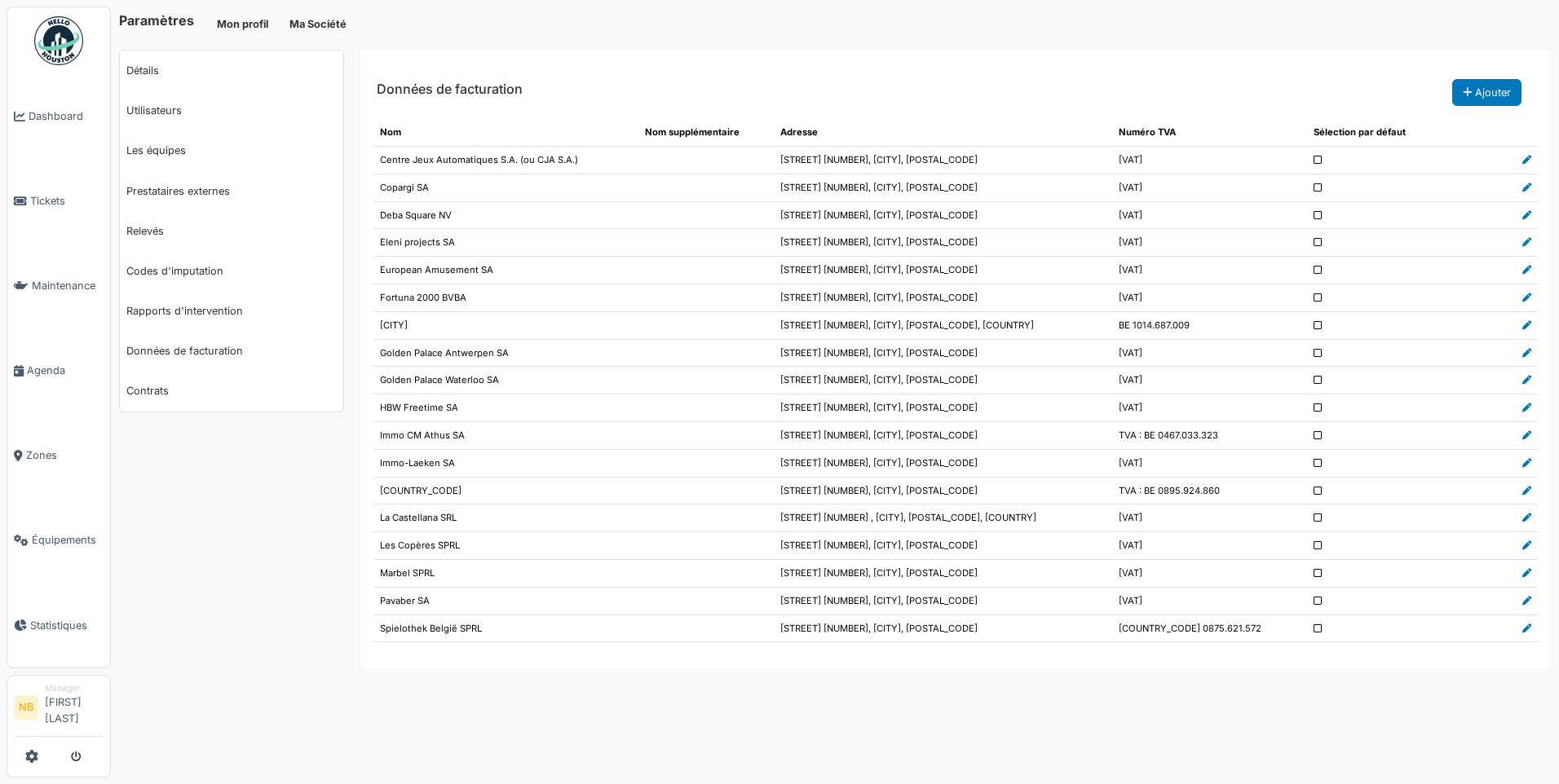 click on "Gleneagles" at bounding box center (506, 325) 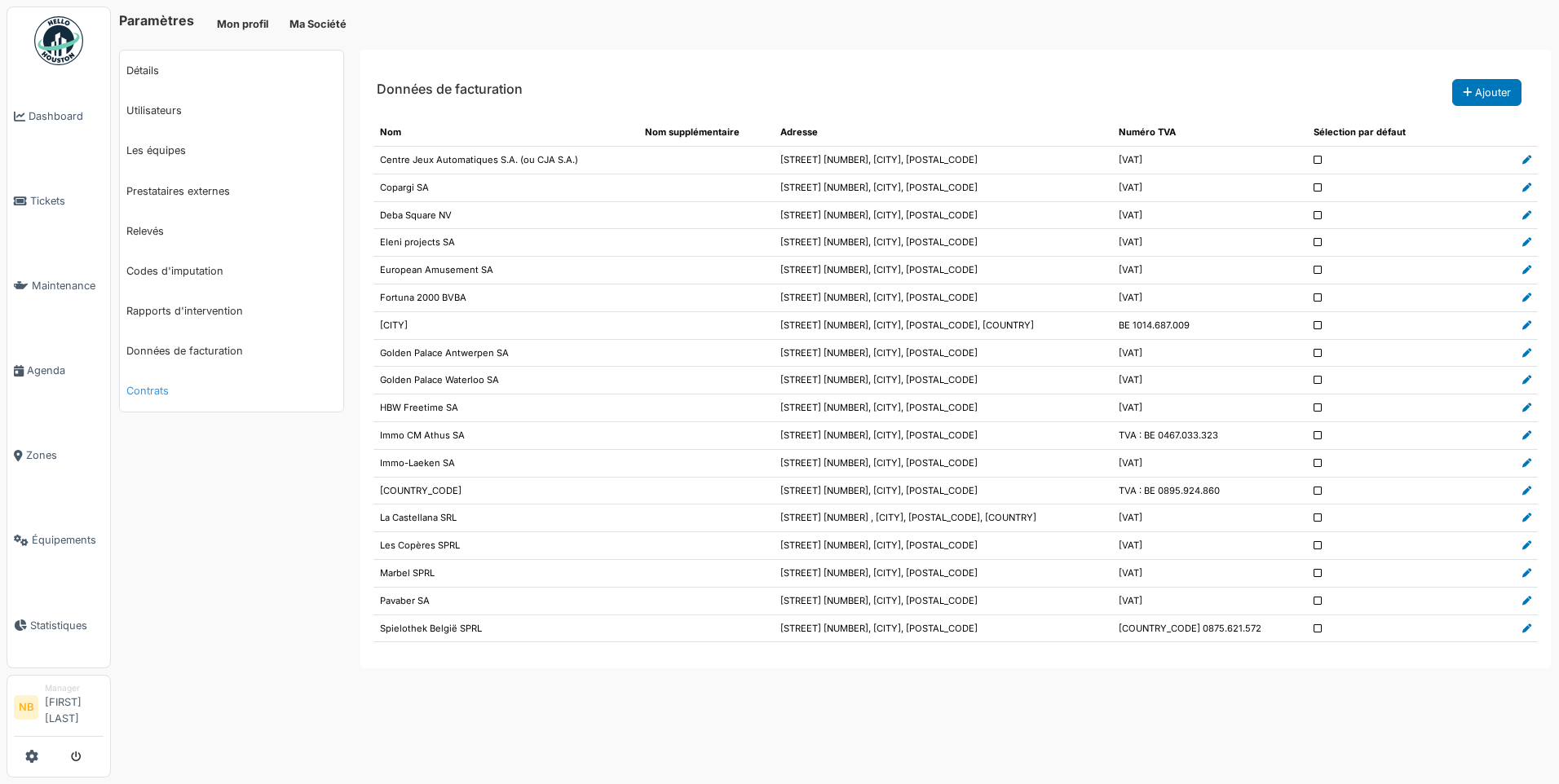 copy on "Gleneagles" 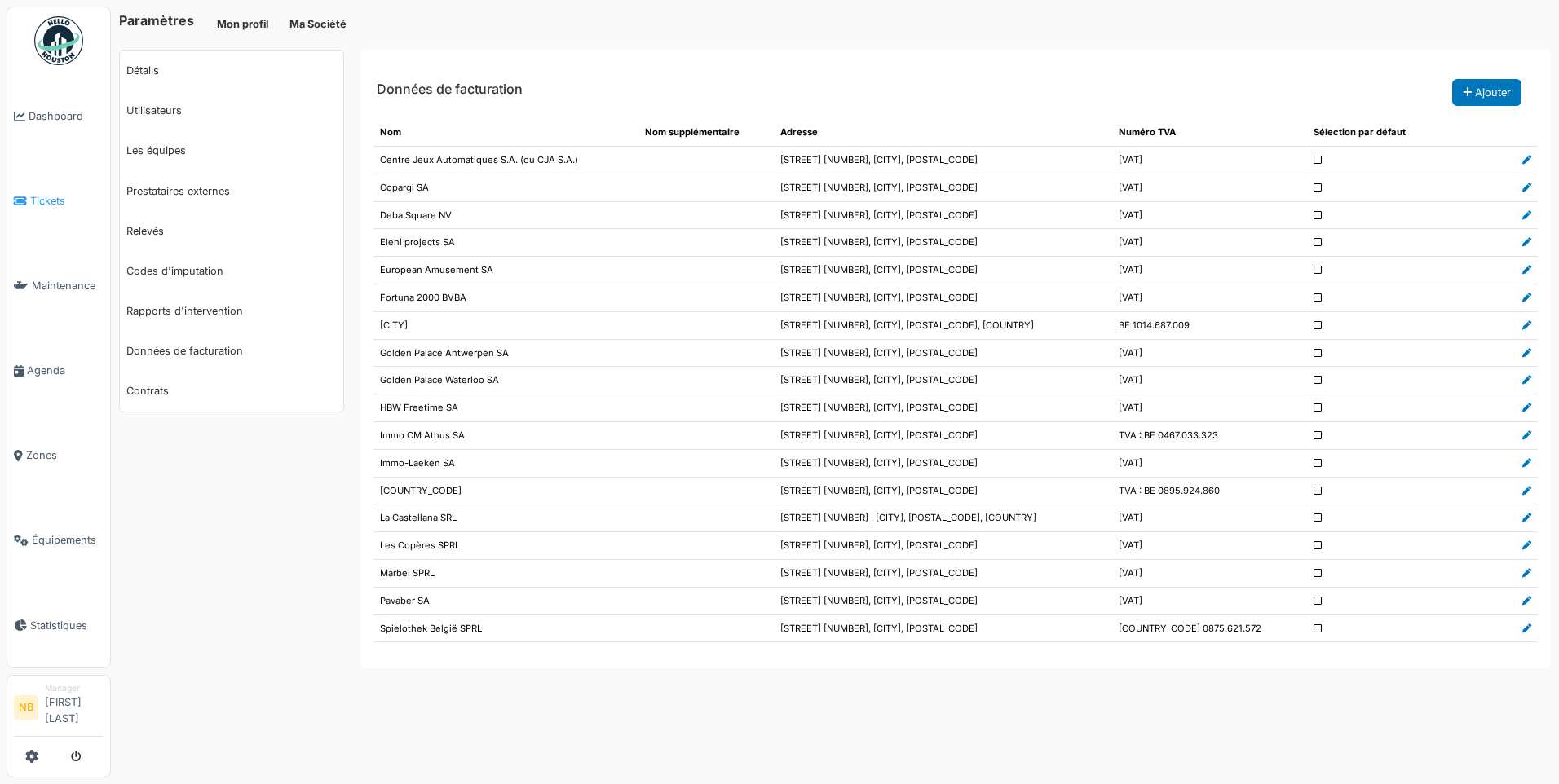 click on "Tickets" at bounding box center [67, 200] 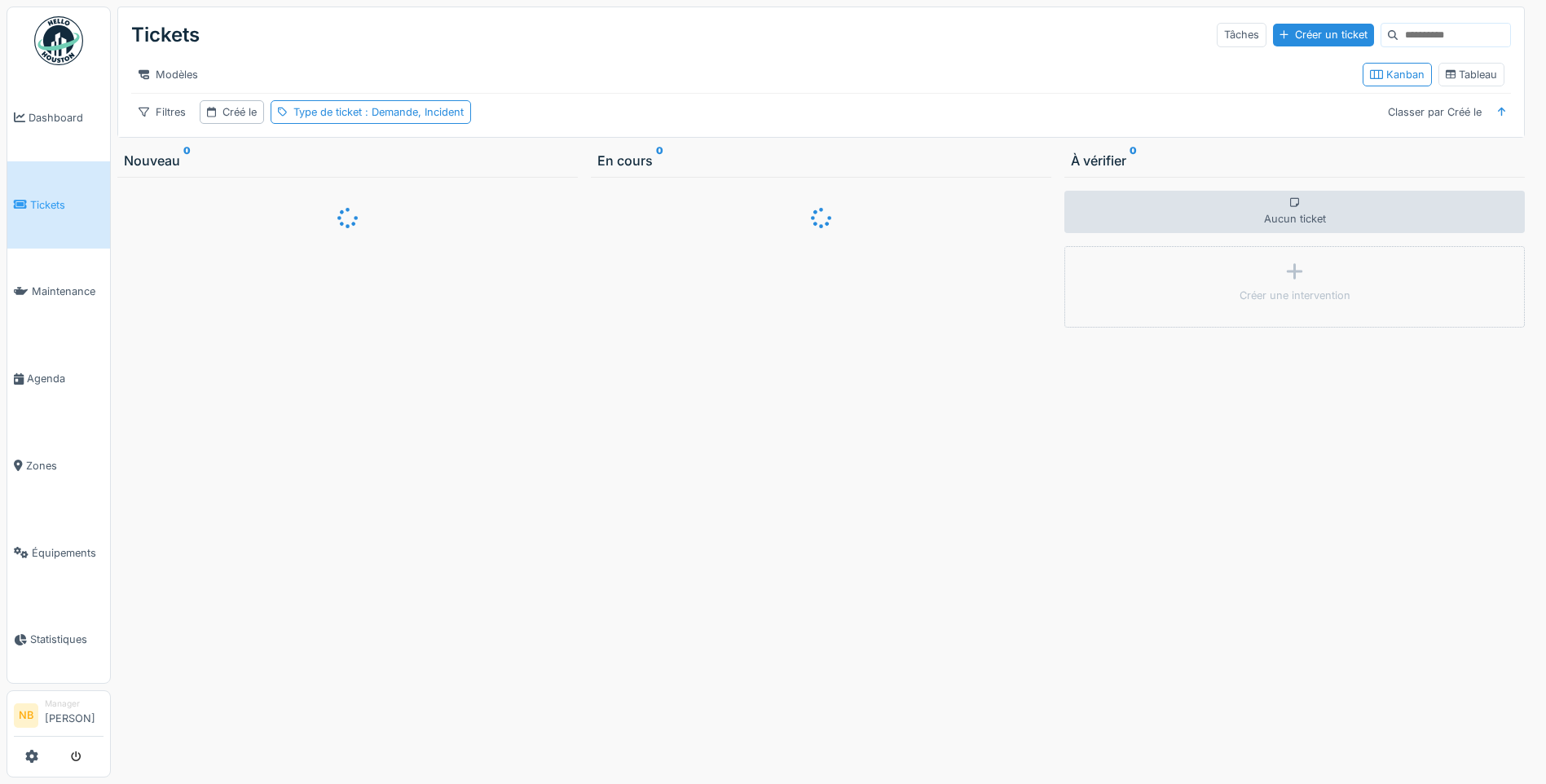 scroll, scrollTop: 0, scrollLeft: 0, axis: both 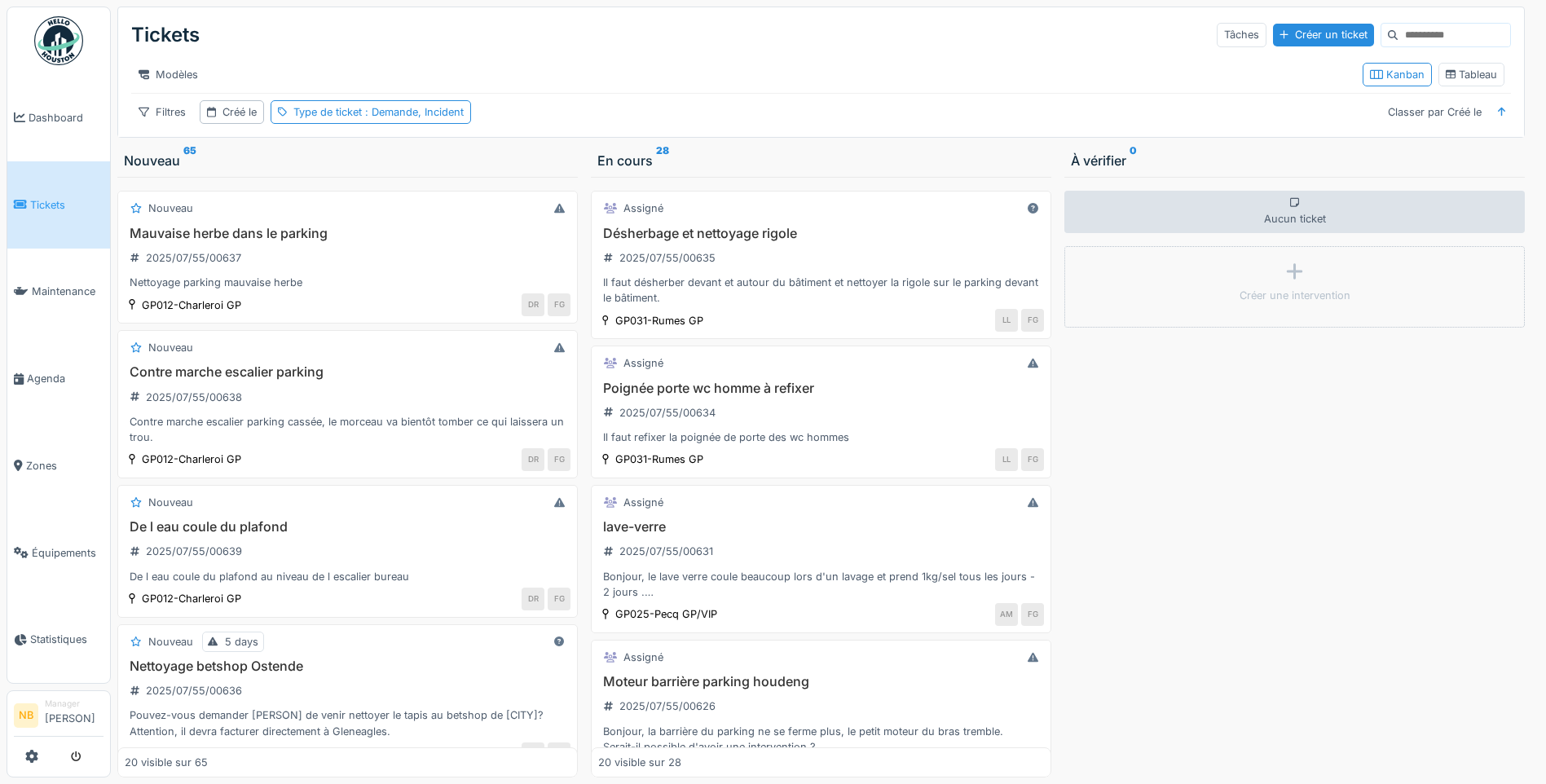 click on "Nouveau 65" at bounding box center (347, 161) 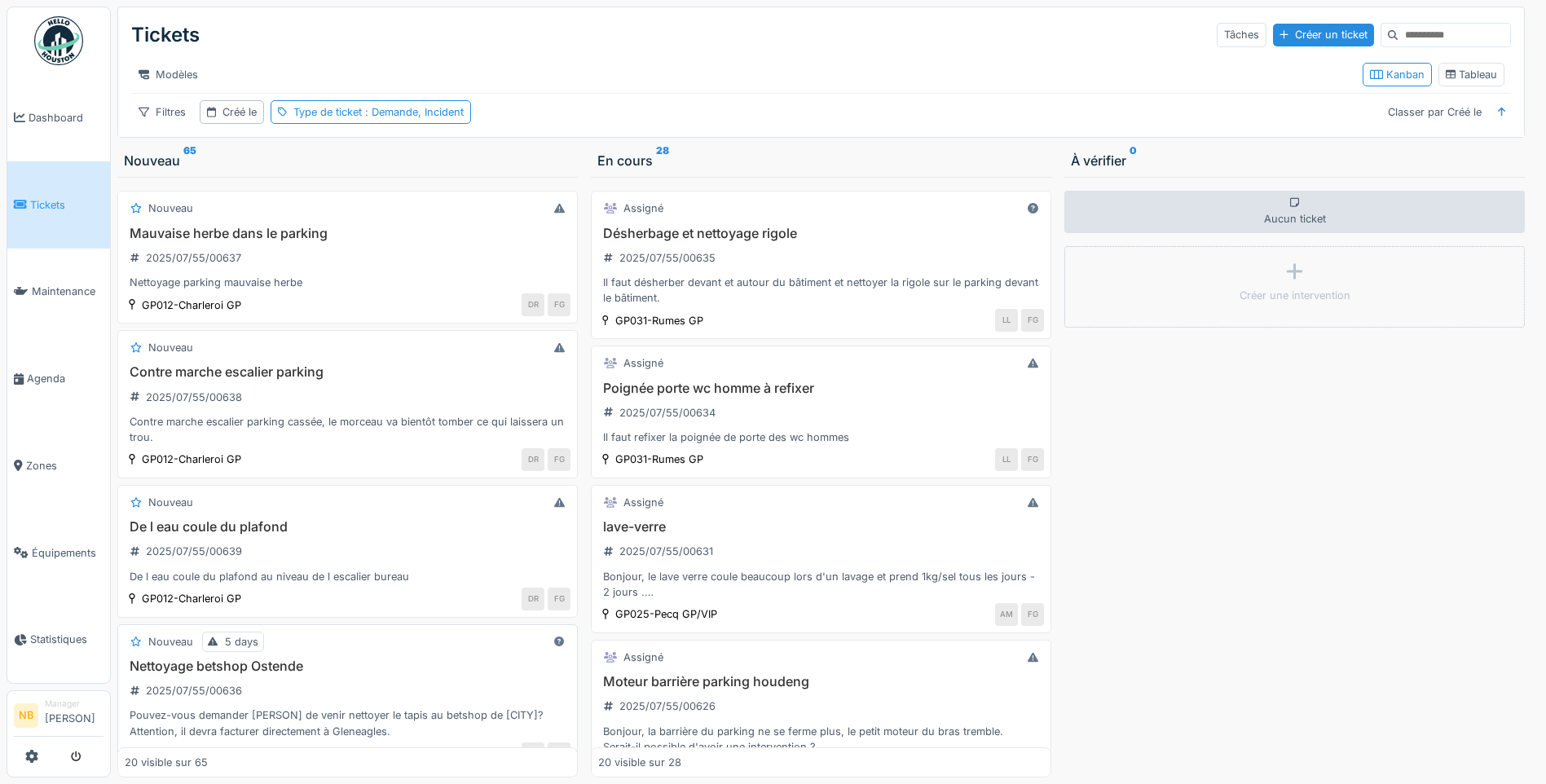 click on "Nettoyage betshop Ostende" at bounding box center (347, 666) 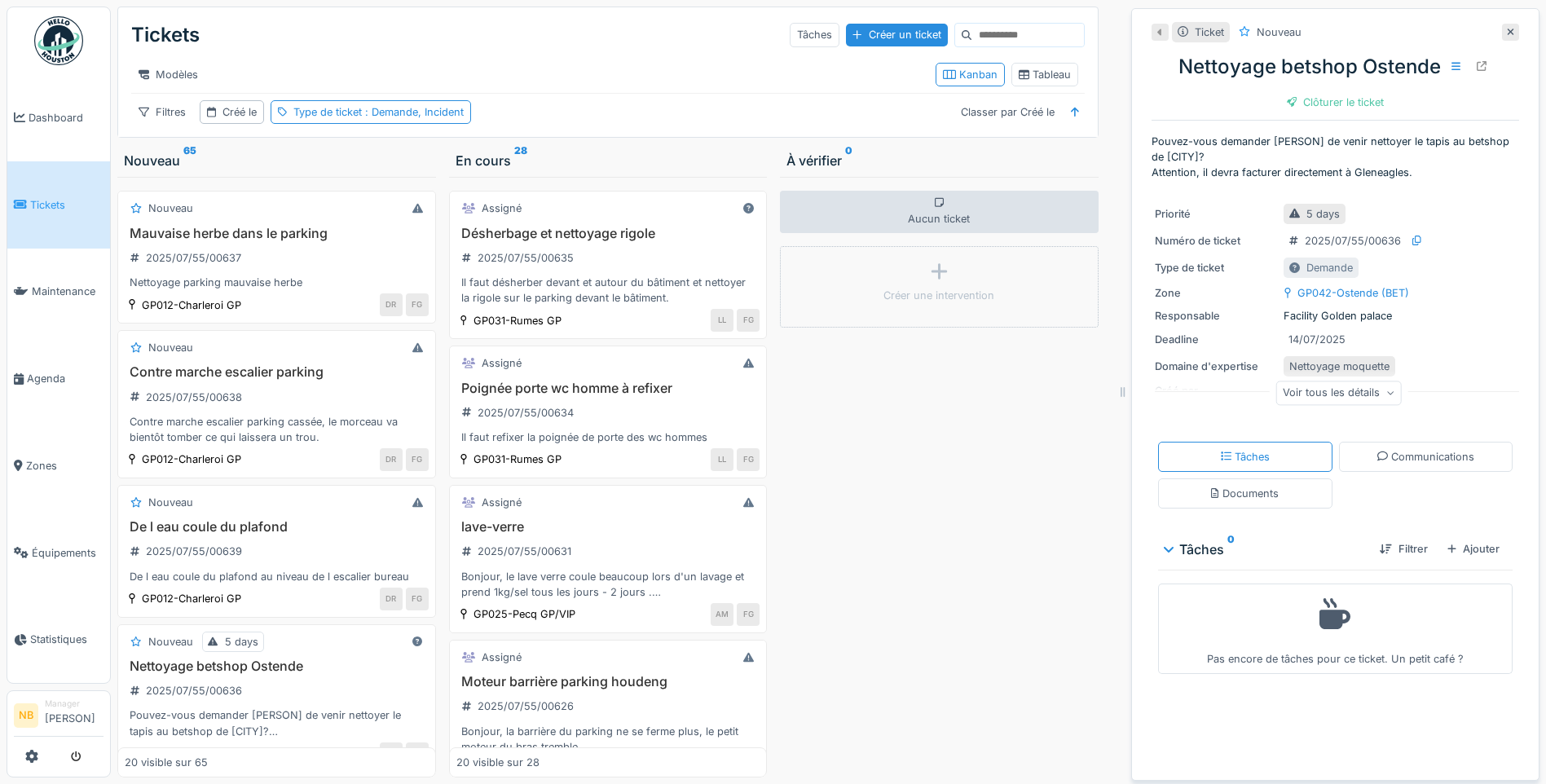click on "Filtrer Ajouter" at bounding box center [1436, 548] 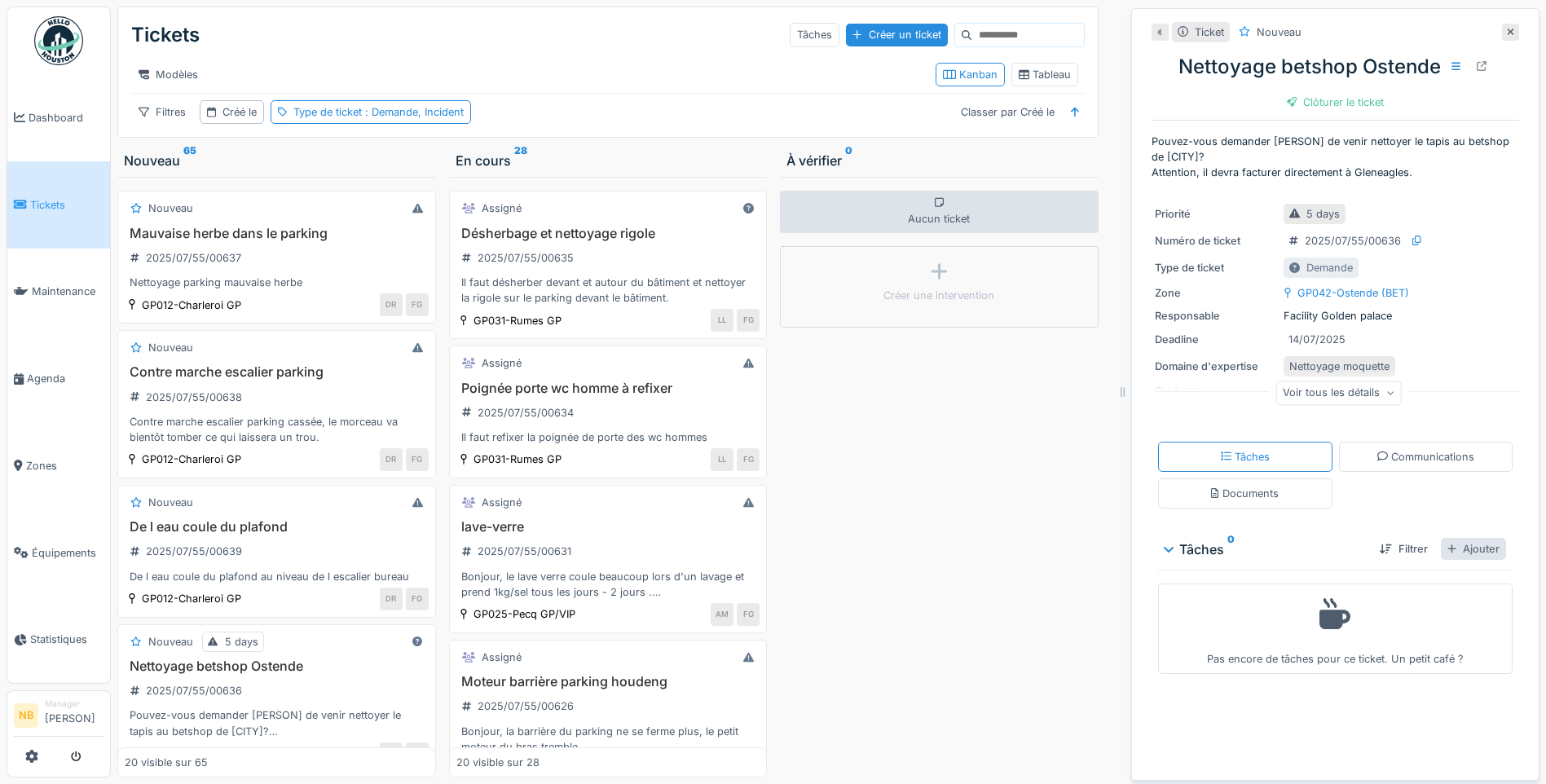 click on "Ajouter" at bounding box center [1473, 548] 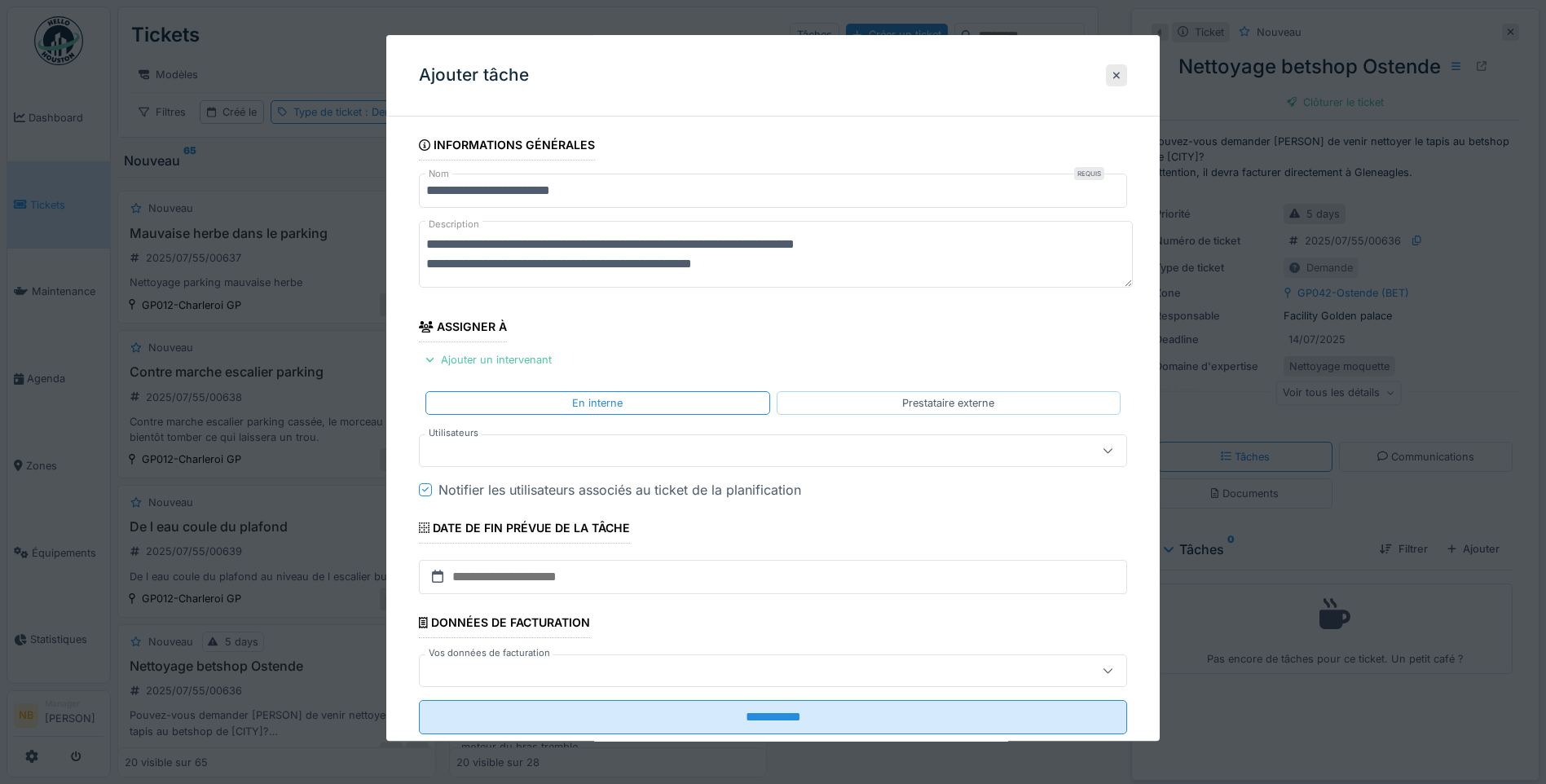 click on "Prestataire externe" at bounding box center (949, 403) 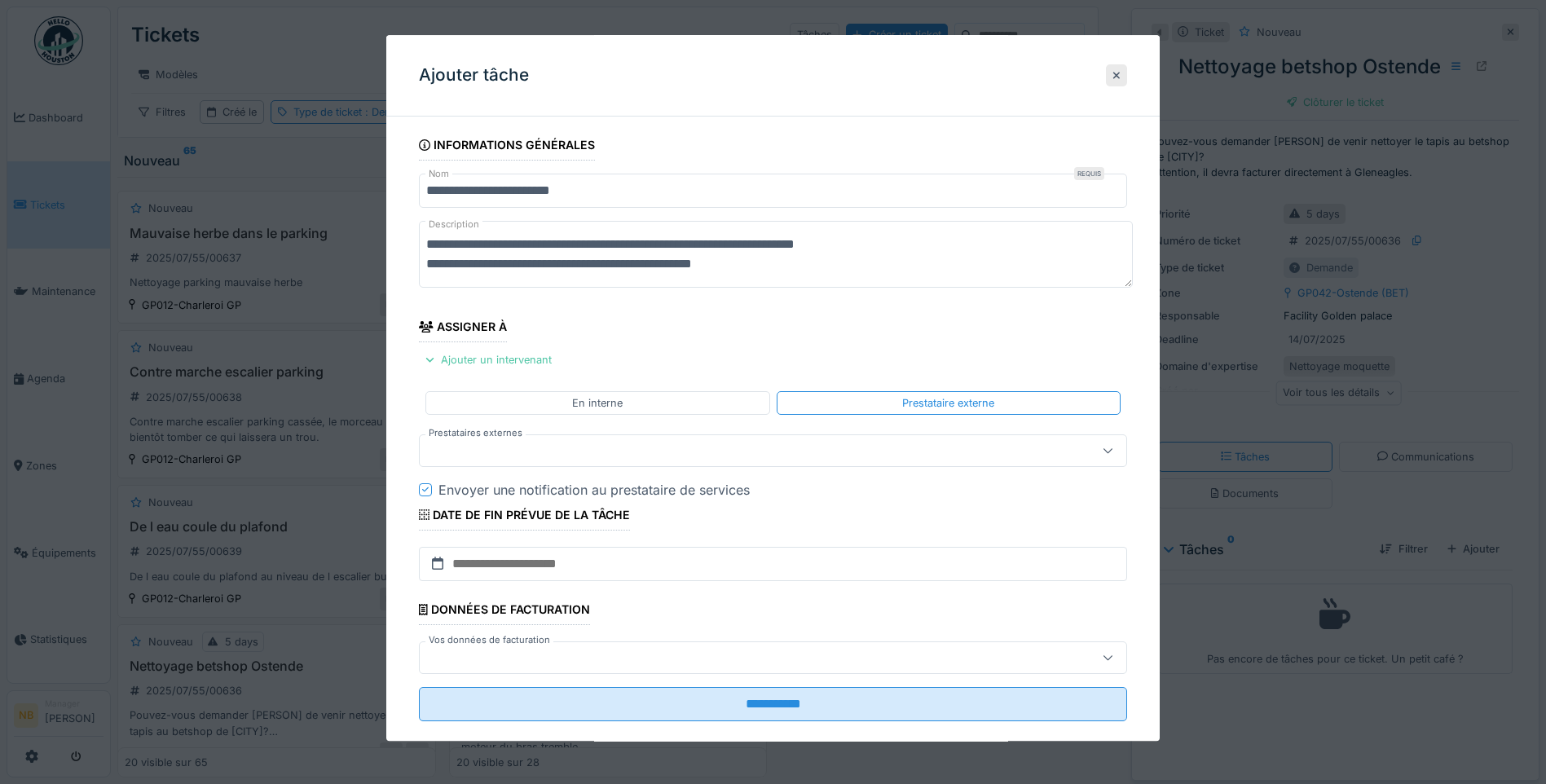 click at bounding box center (738, 451) 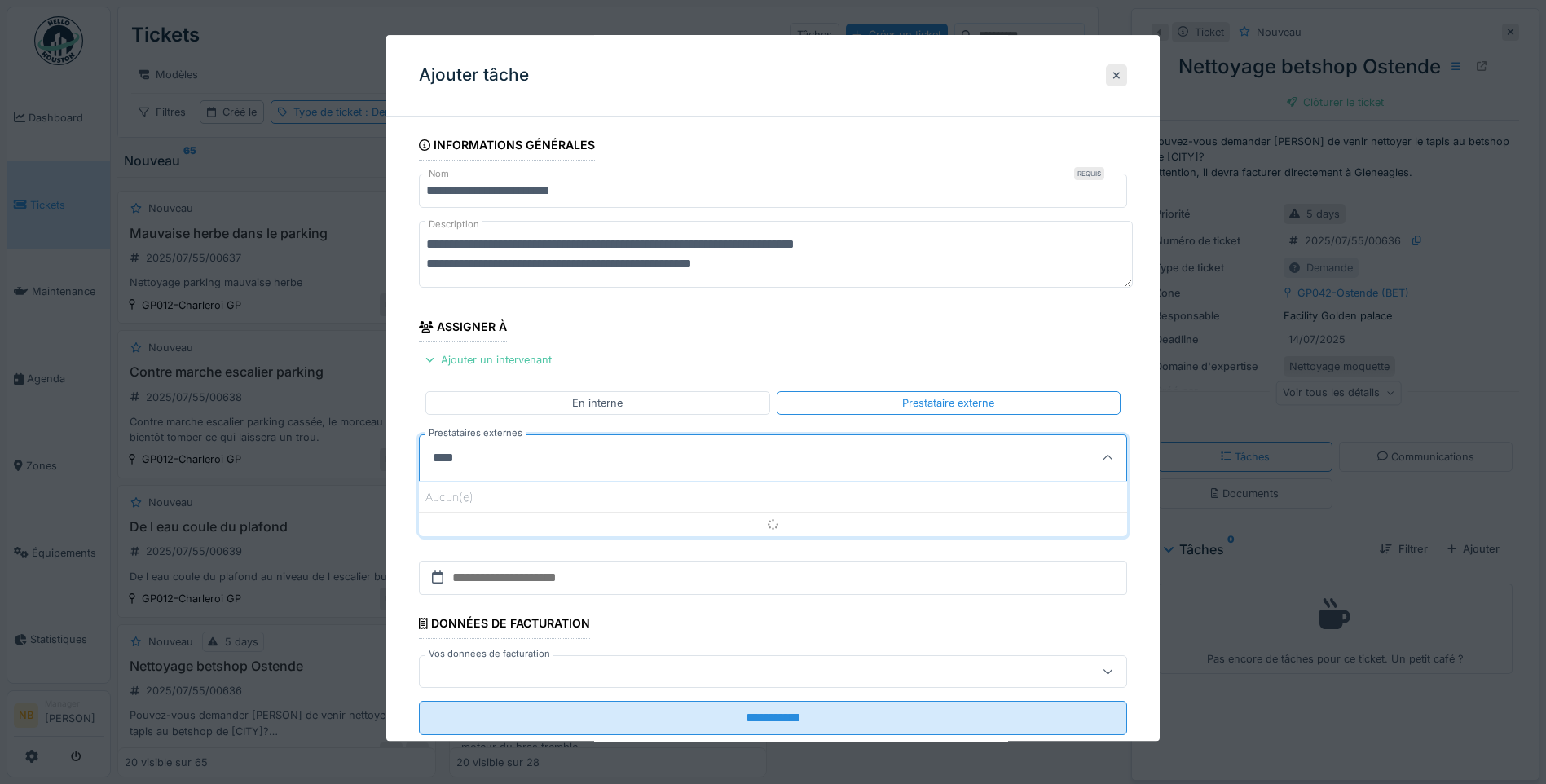 type on "****" 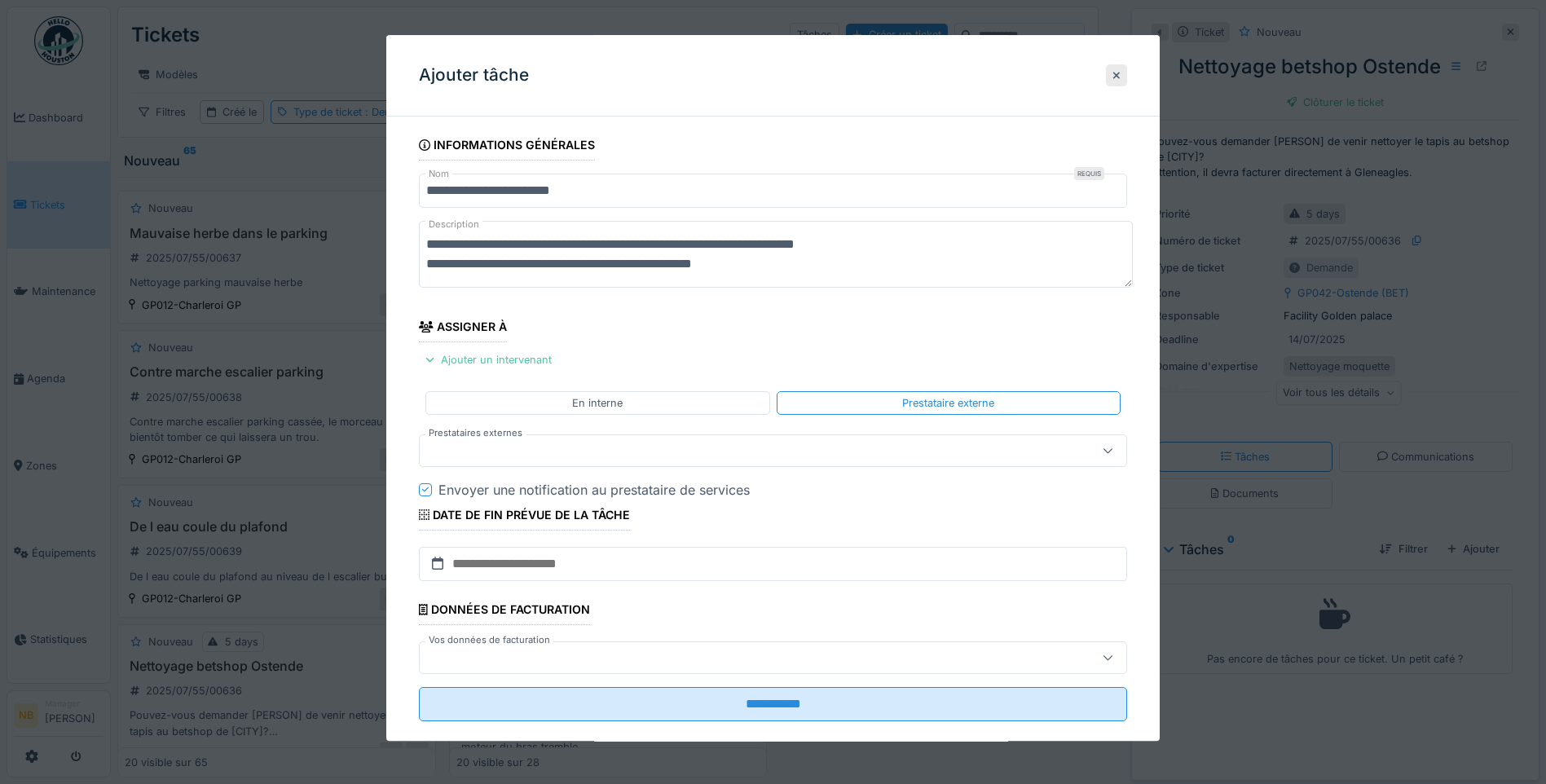 click at bounding box center (738, 451) 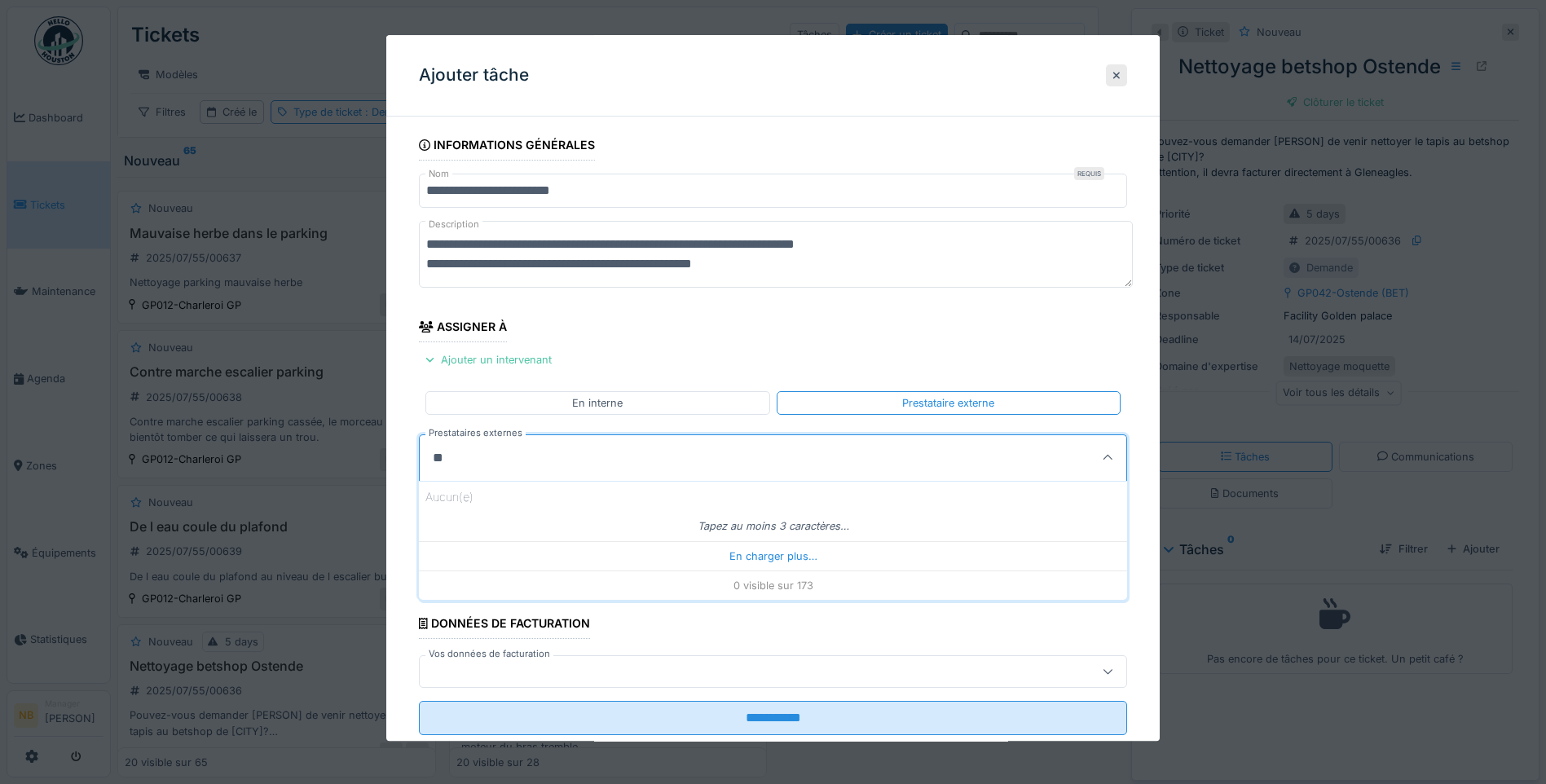 type on "*" 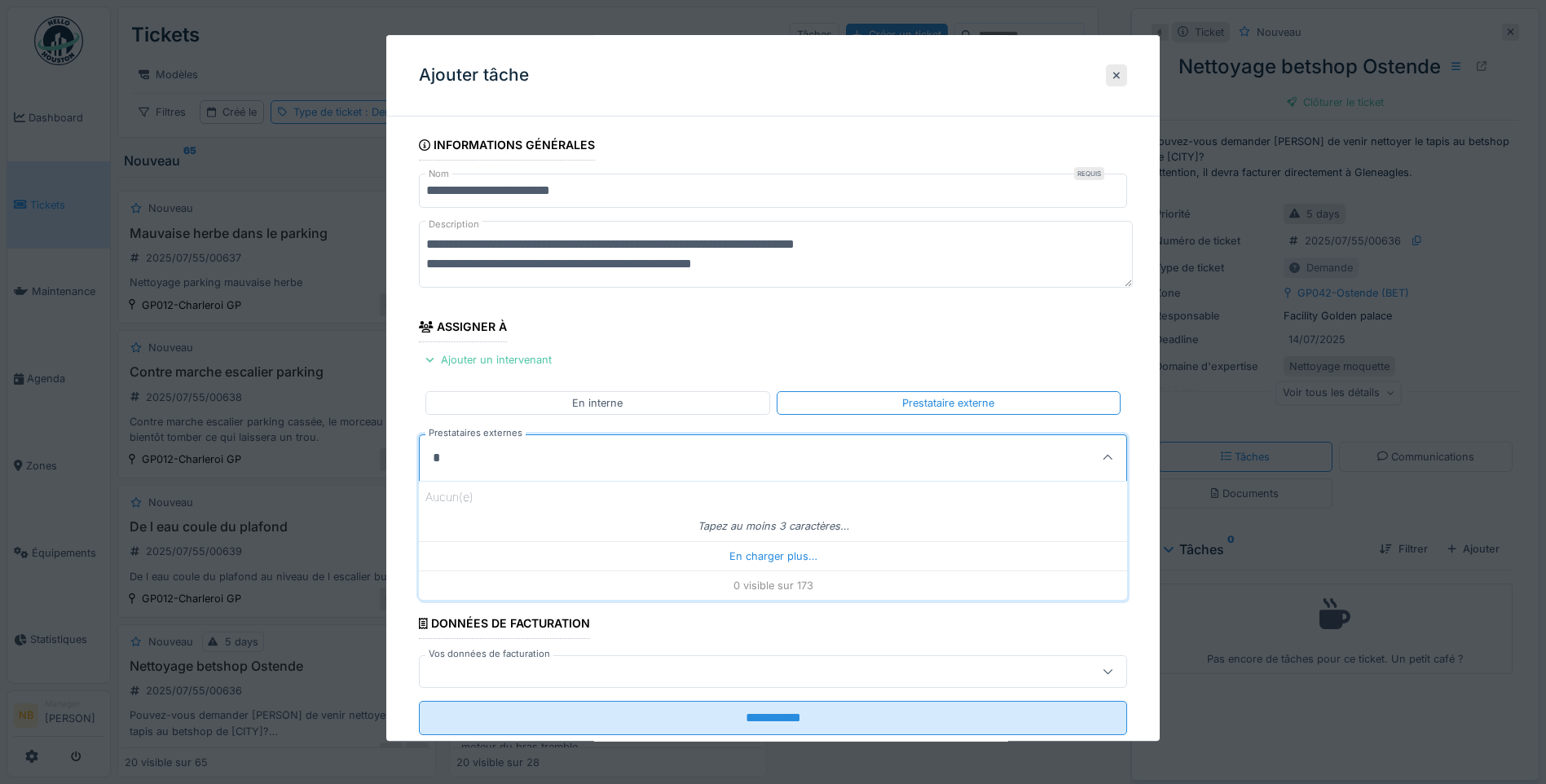 type 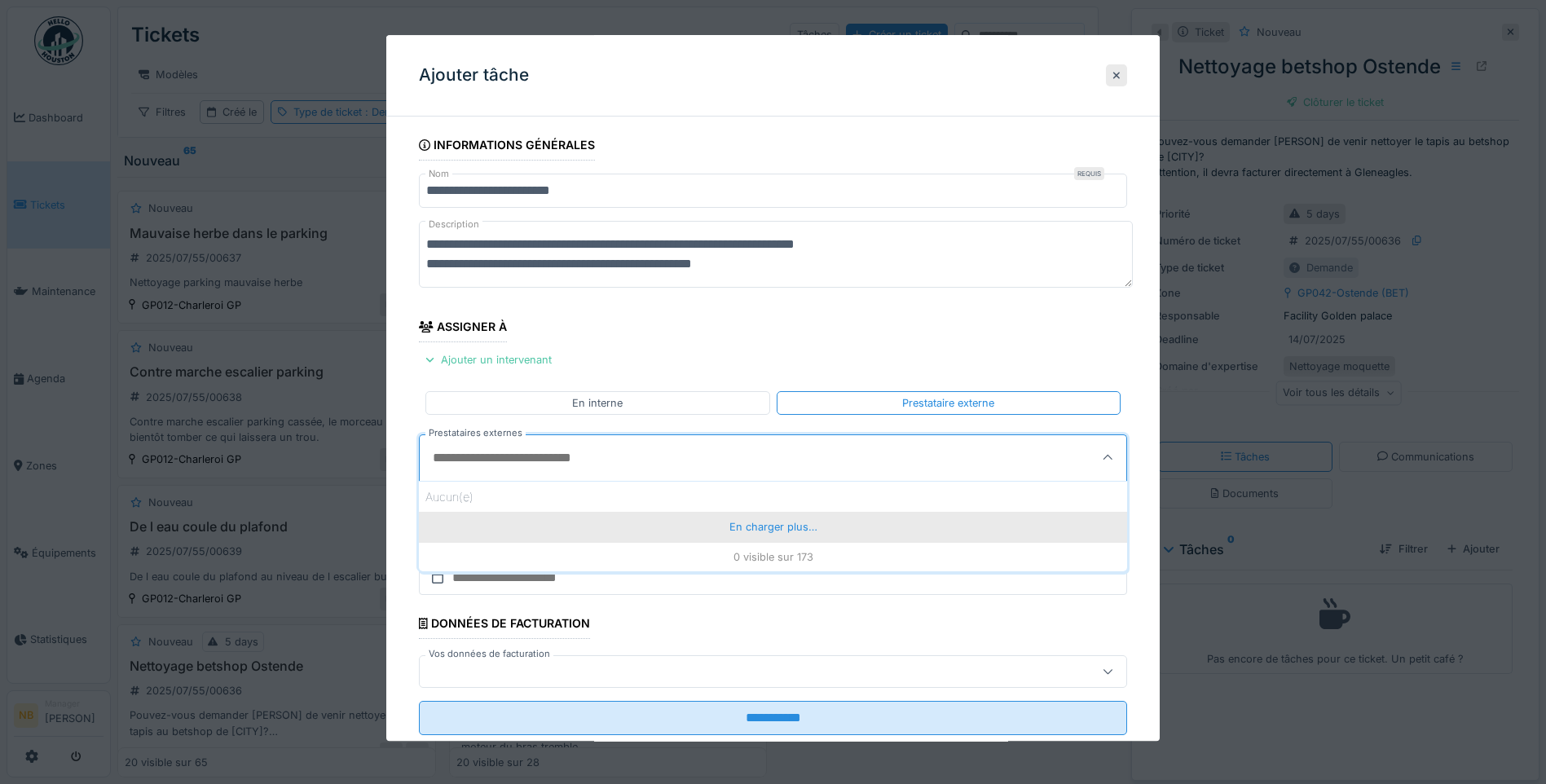 click on "En charger plus…" at bounding box center (773, 527) 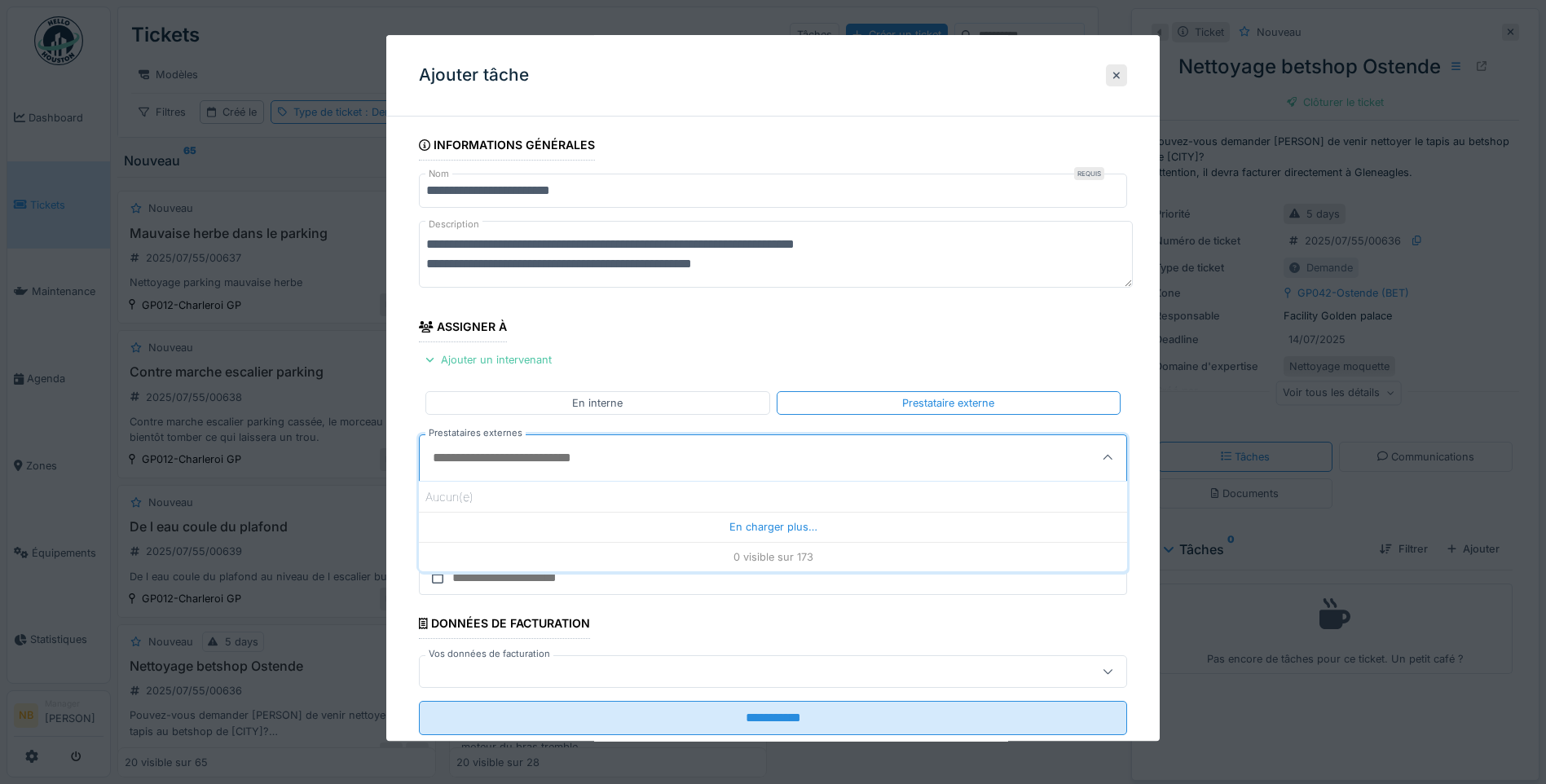 click on "**********" at bounding box center (773, 438) 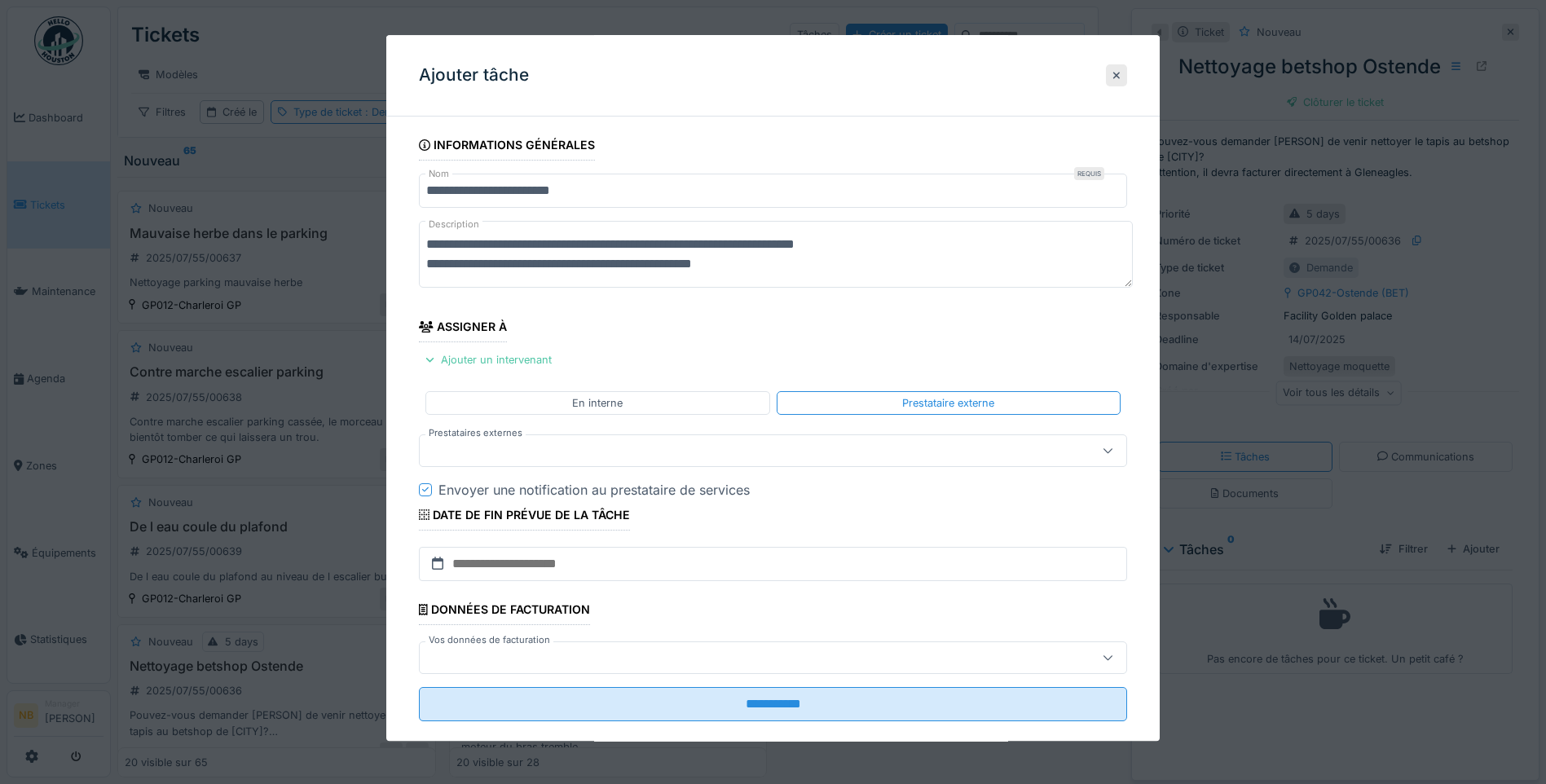 click on "Prestataire externe" at bounding box center [949, 403] 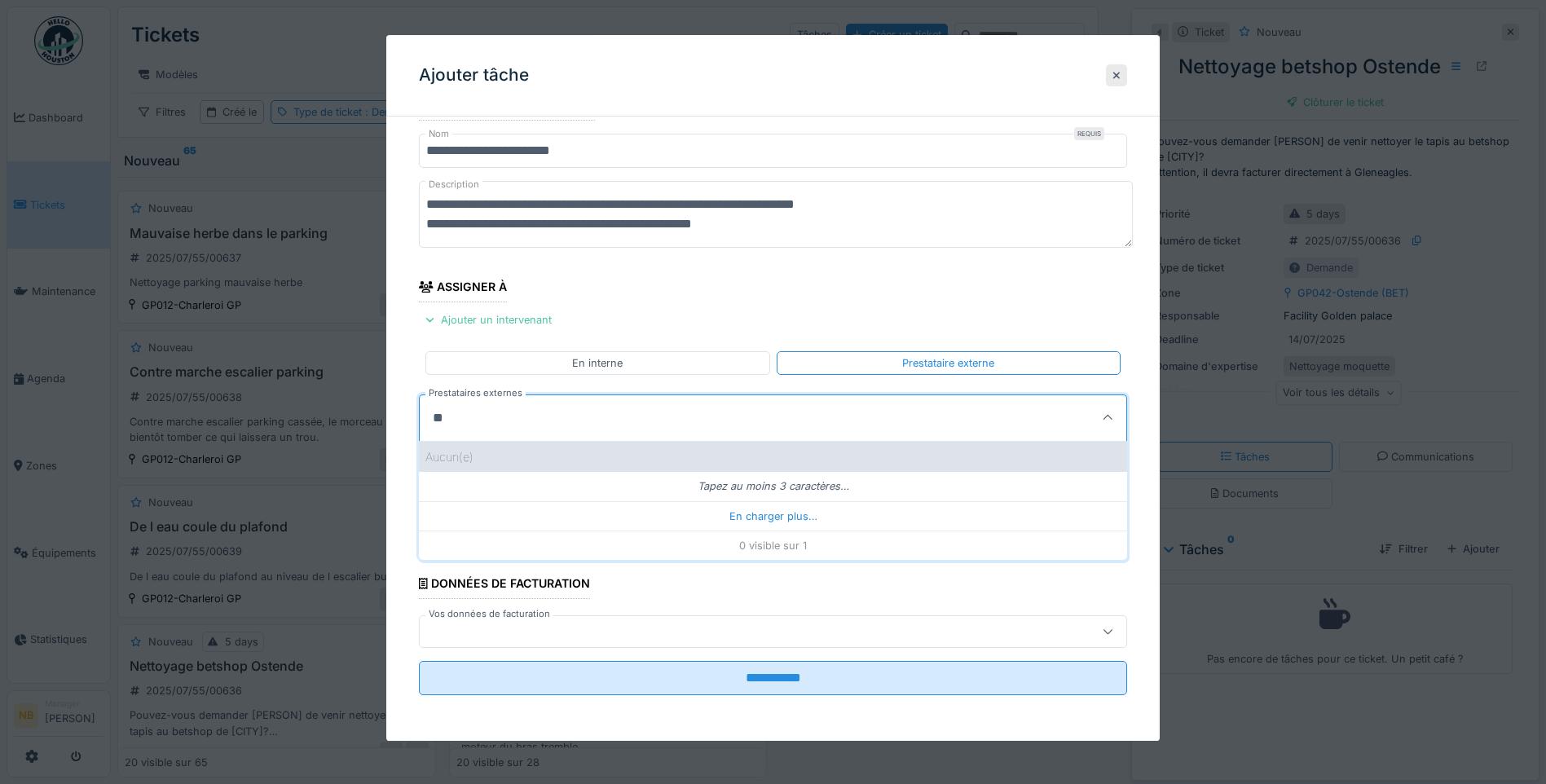 scroll, scrollTop: 145, scrollLeft: 0, axis: vertical 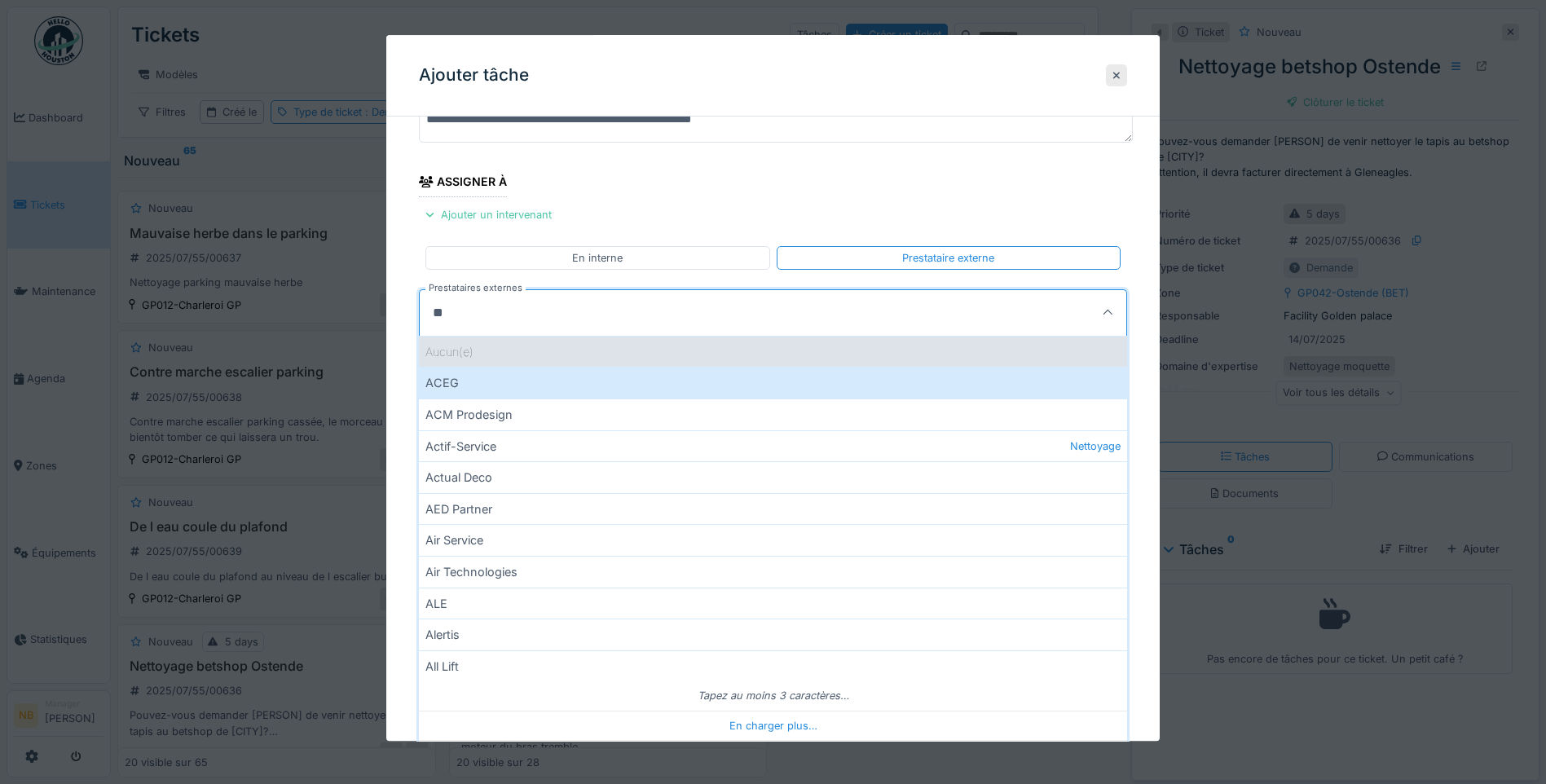 type on "*" 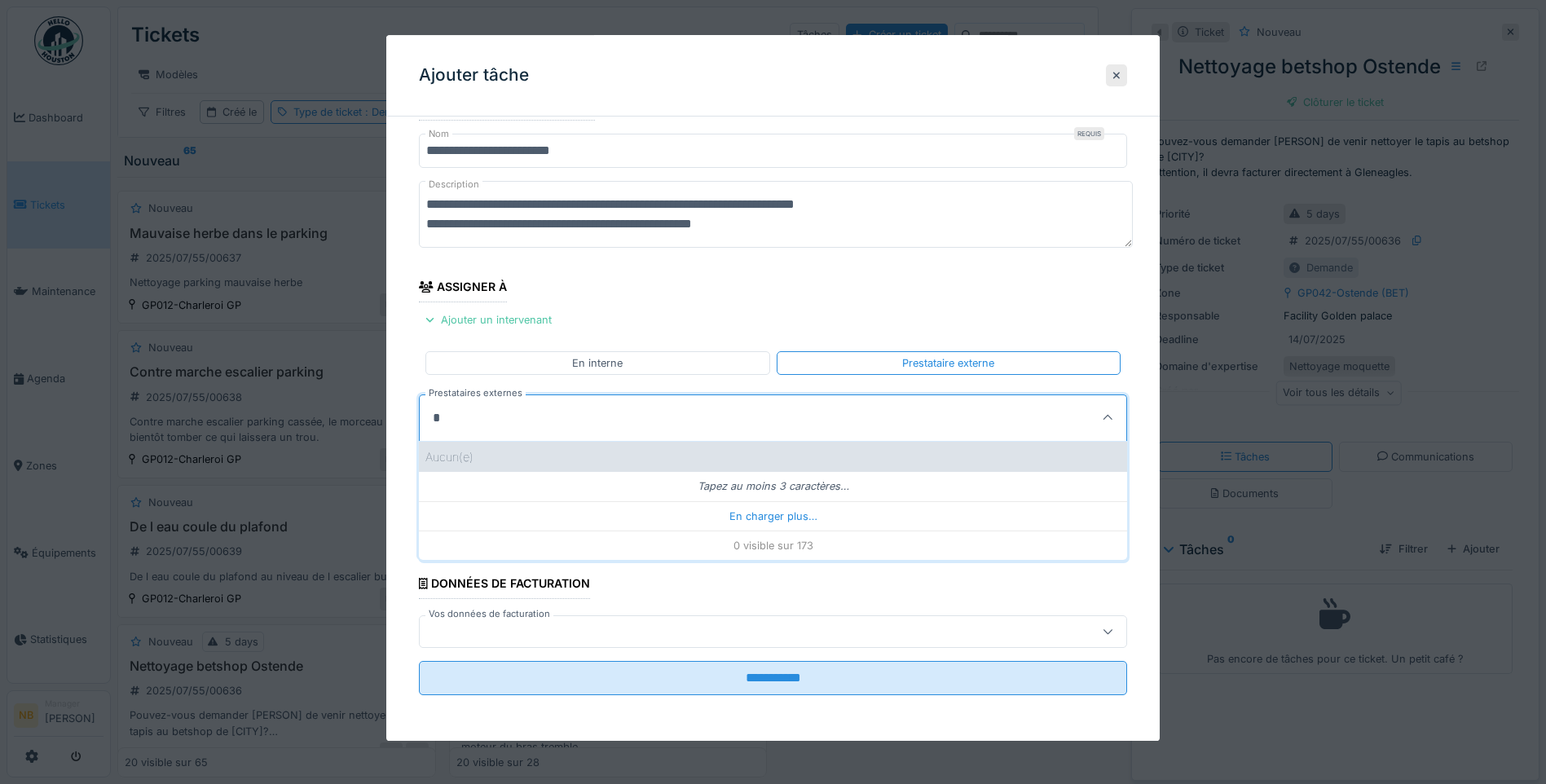 scroll, scrollTop: 40, scrollLeft: 0, axis: vertical 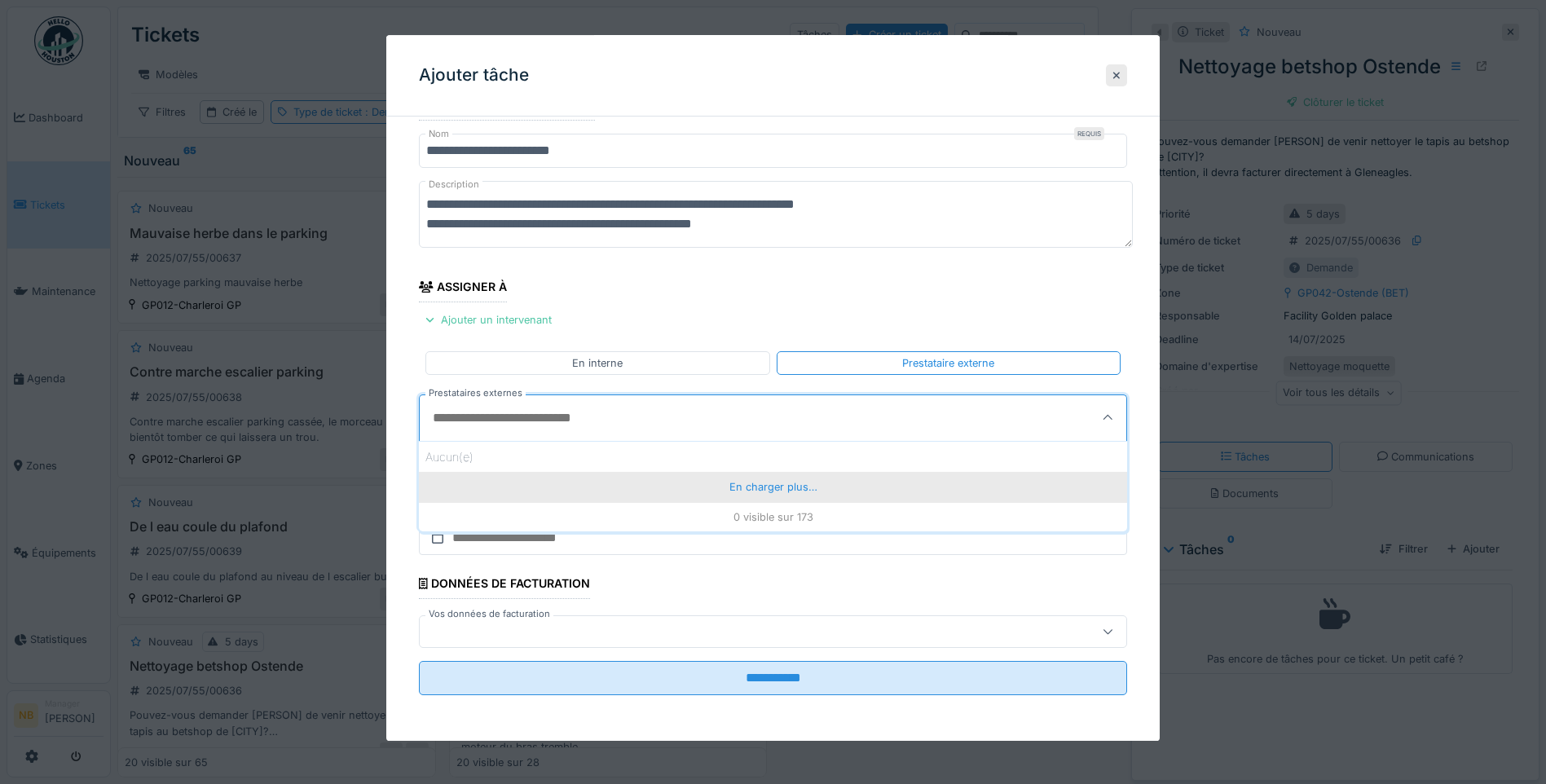 click on "En charger plus…" at bounding box center [773, 487] 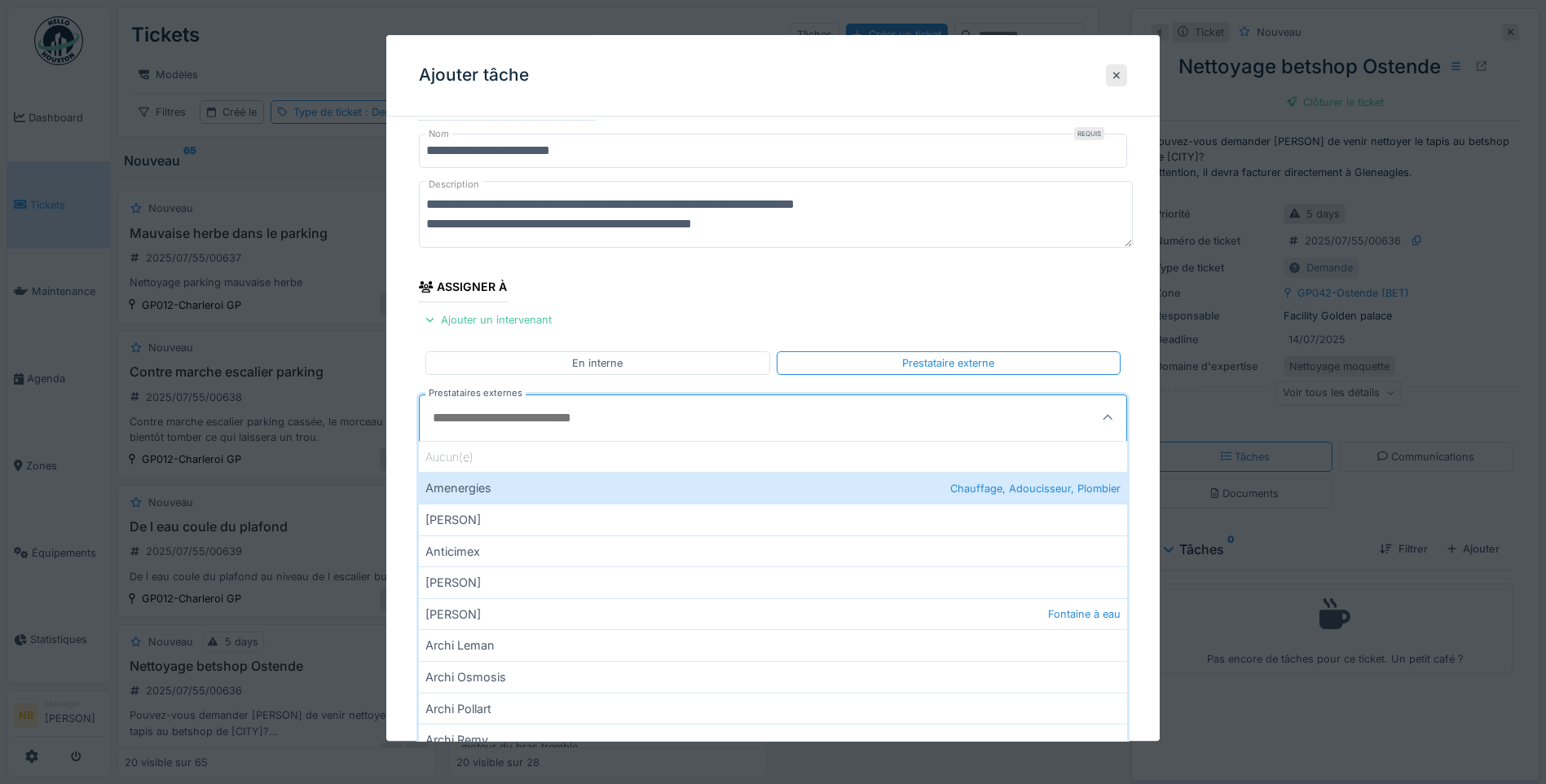 drag, startPoint x: 460, startPoint y: 514, endPoint x: 493, endPoint y: 427, distance: 93.048375 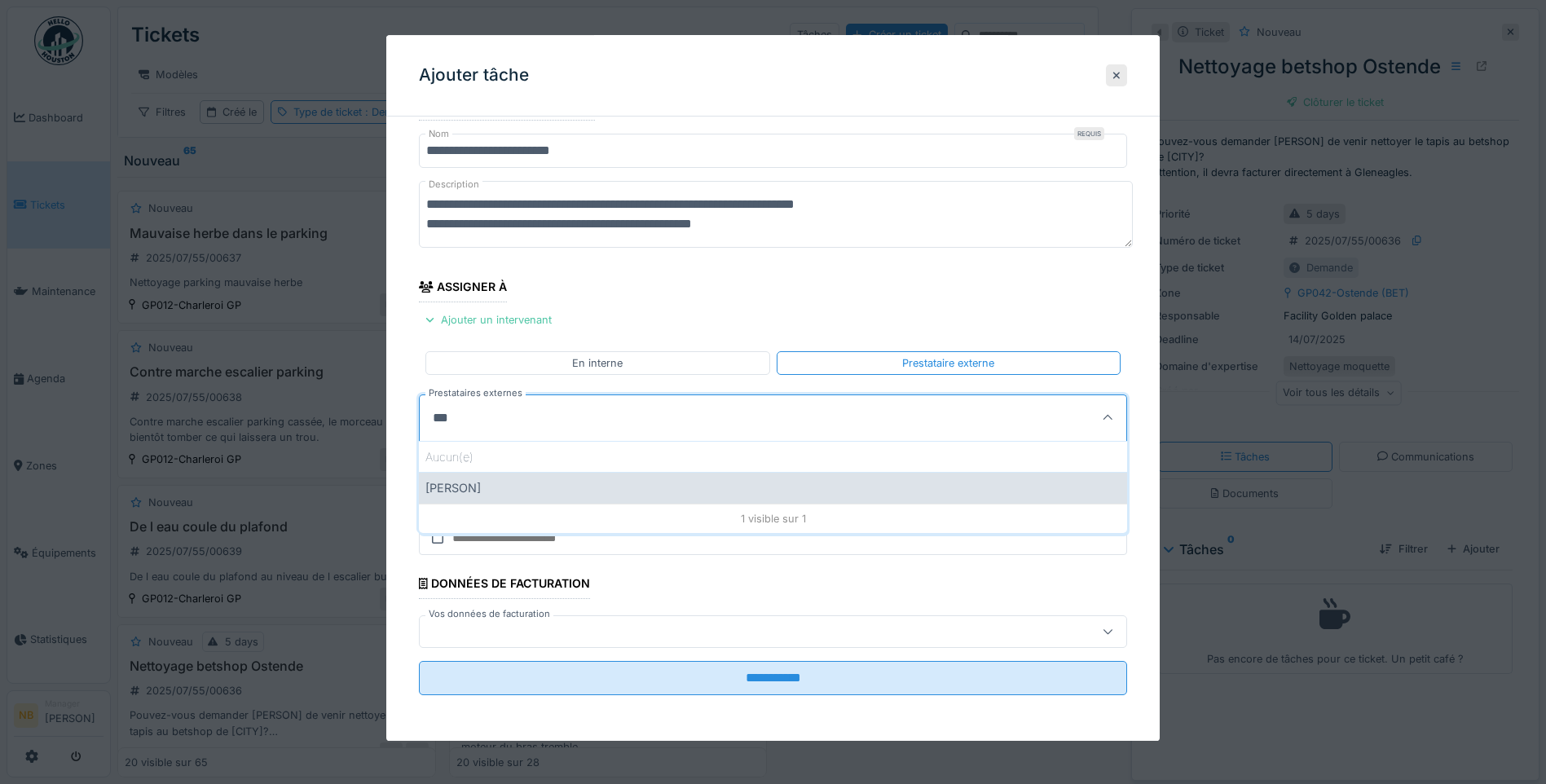 type on "***" 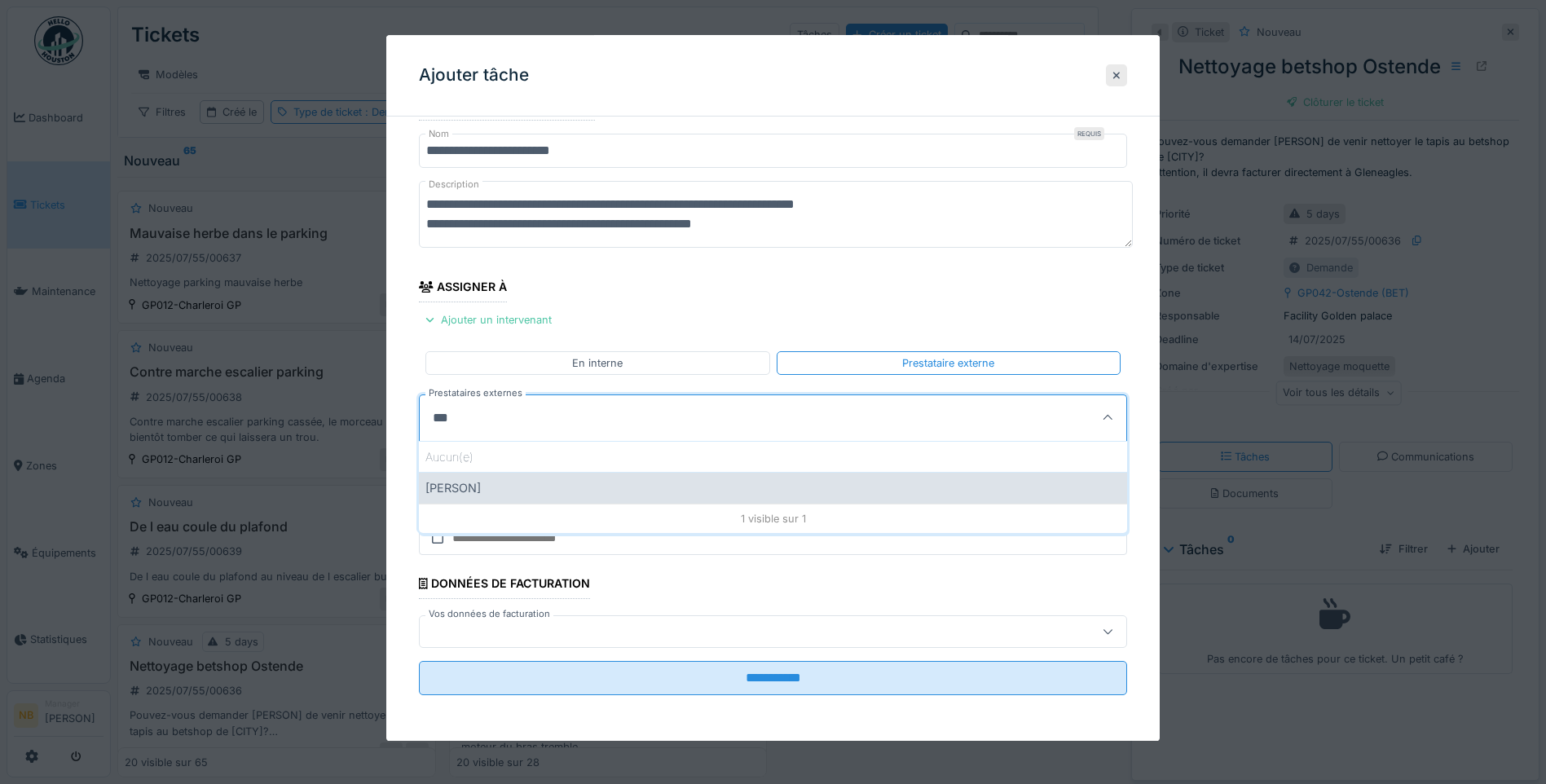 click on "Anis El Mountahi" at bounding box center [773, 488] 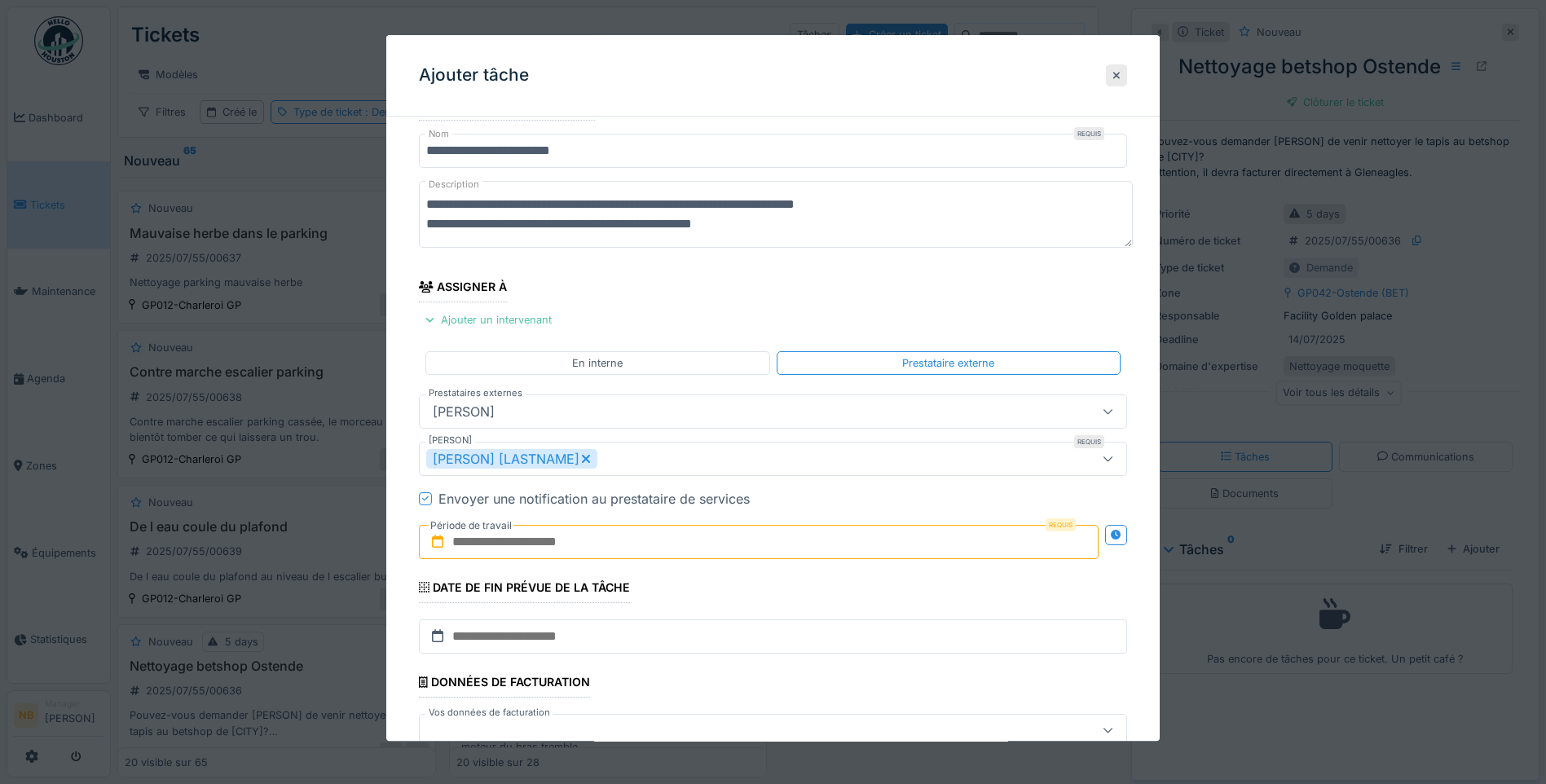 click at bounding box center [759, 542] 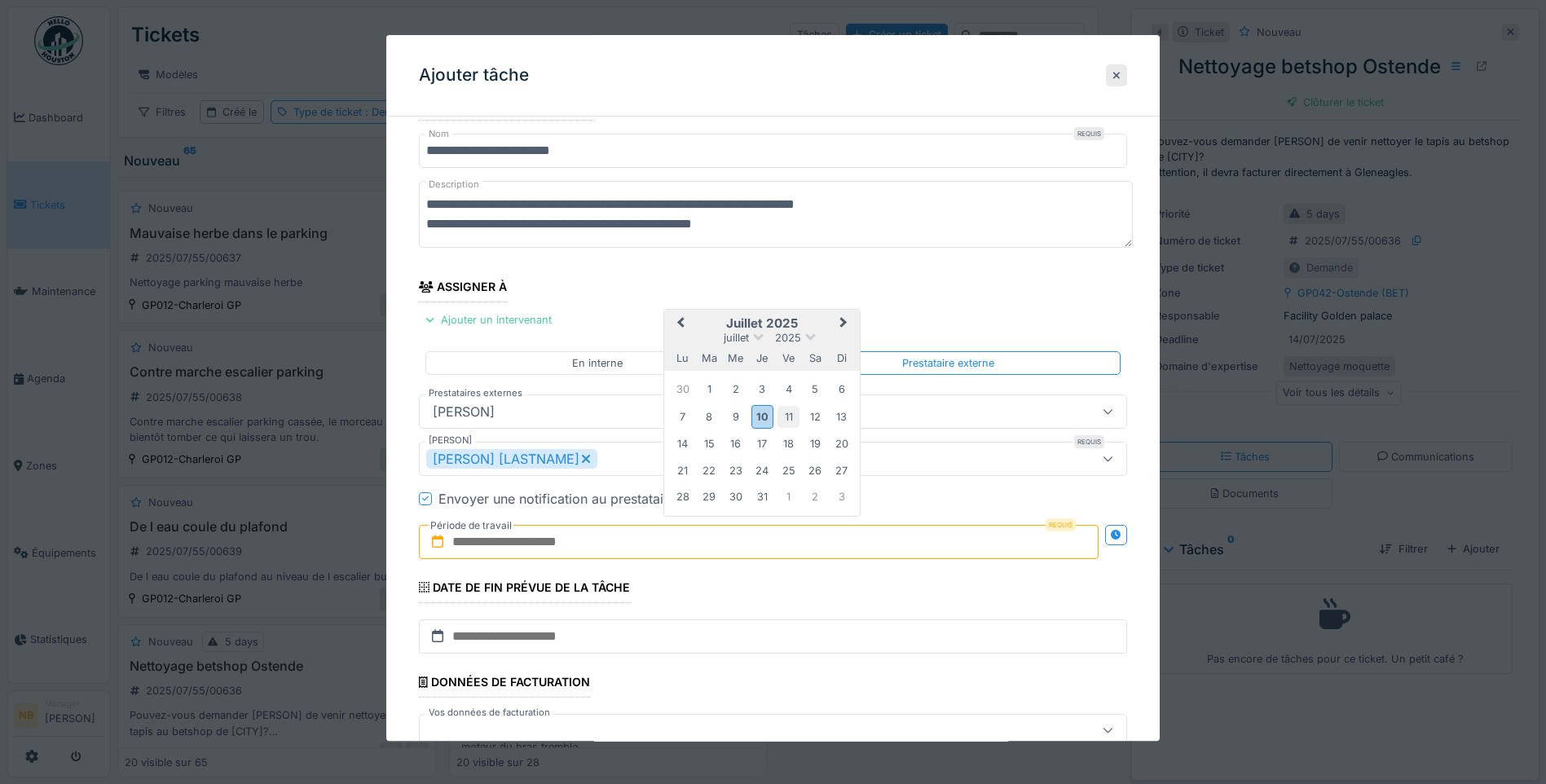 click on "11" at bounding box center [788, 416] 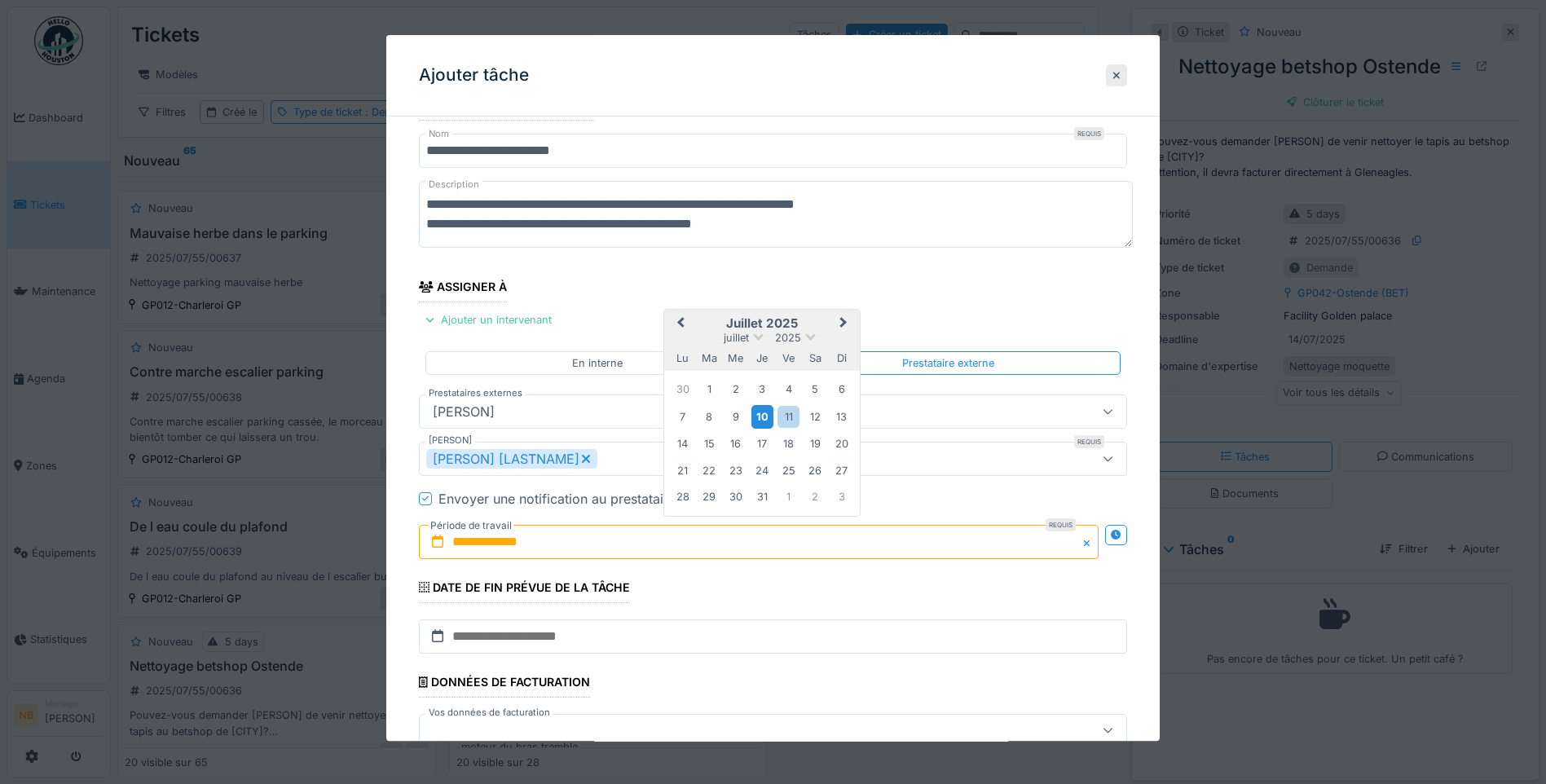 click on "10" at bounding box center [762, 416] 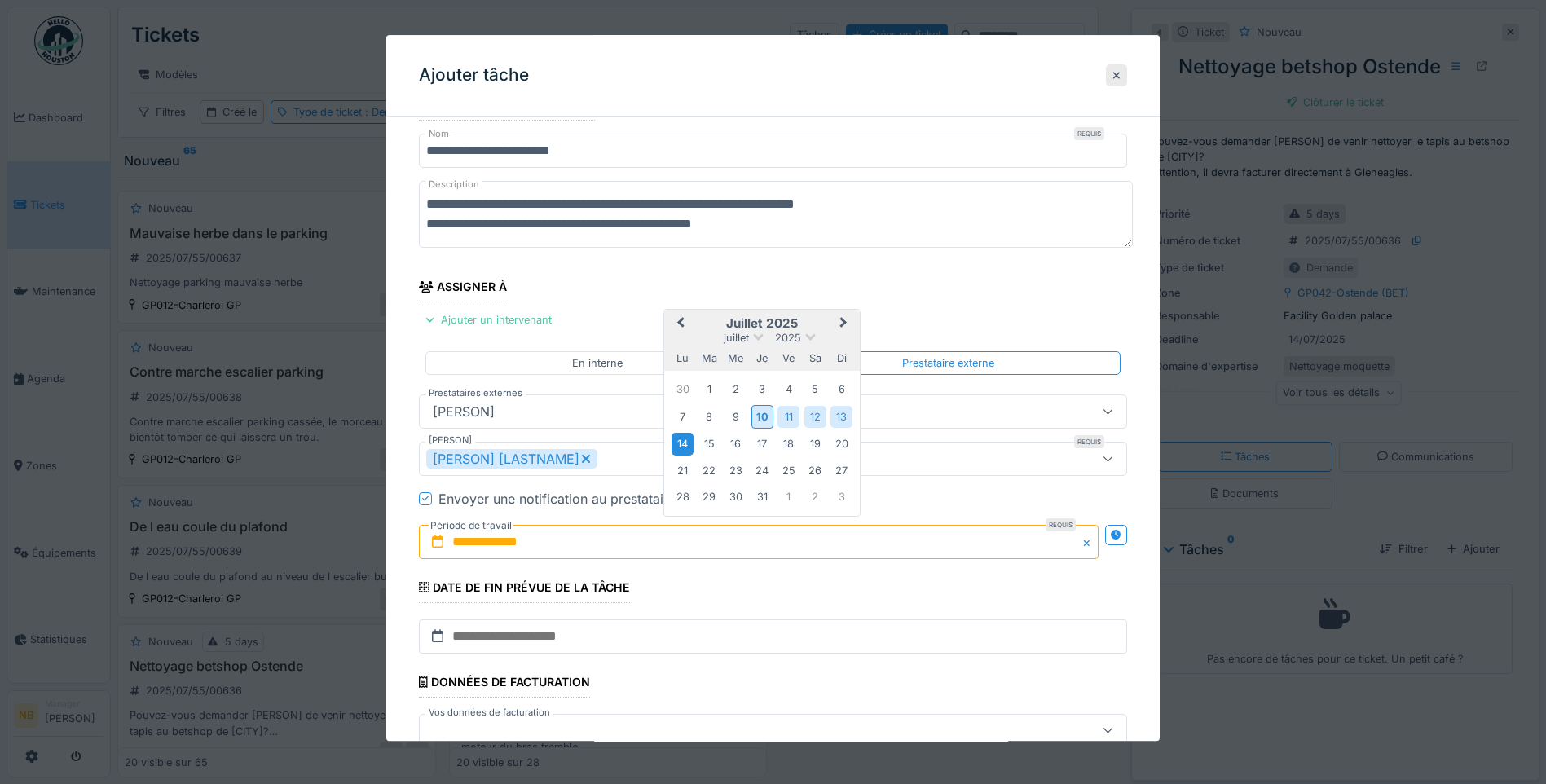 click on "14" at bounding box center (682, 444) 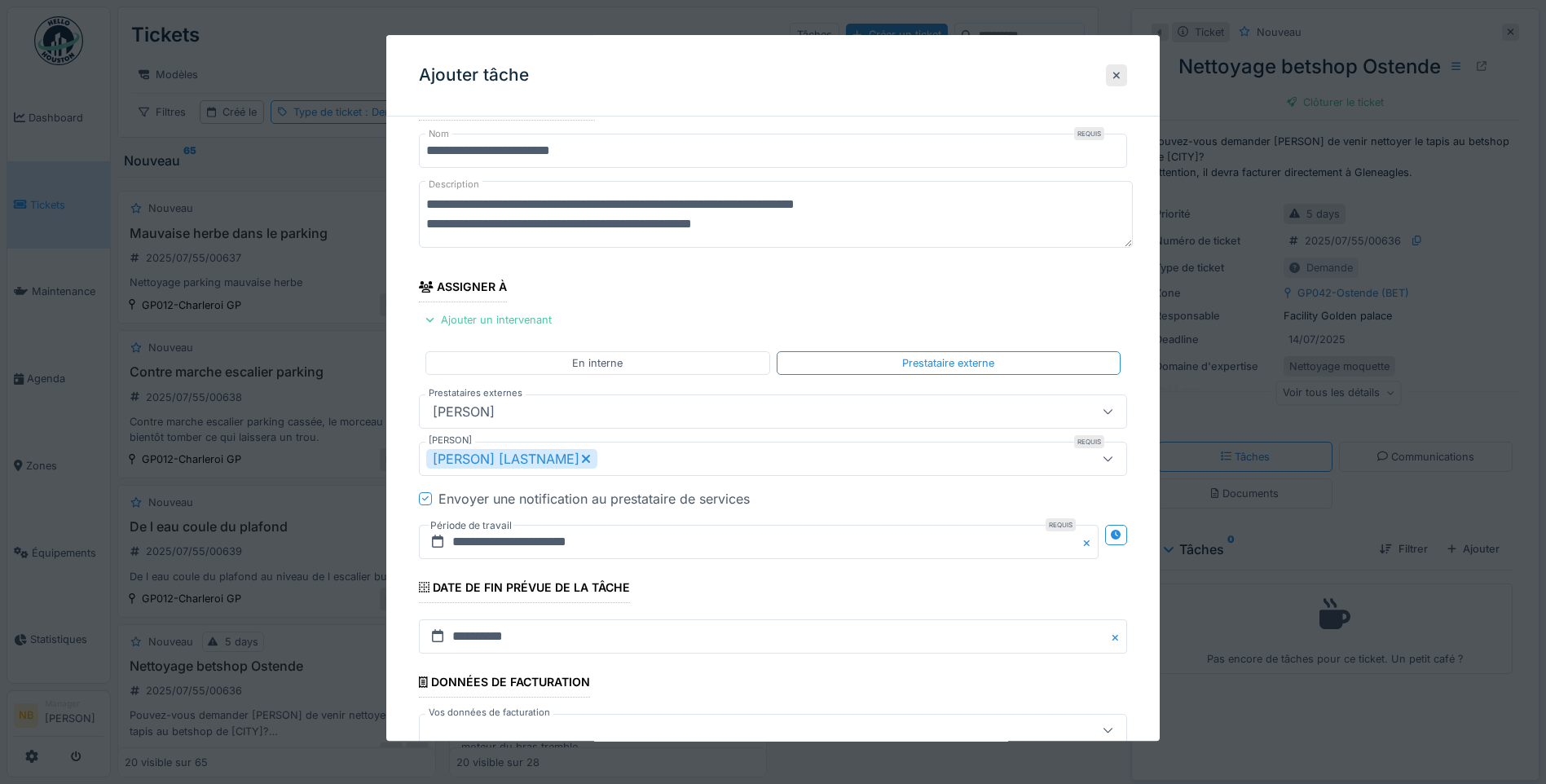 scroll, scrollTop: 139, scrollLeft: 0, axis: vertical 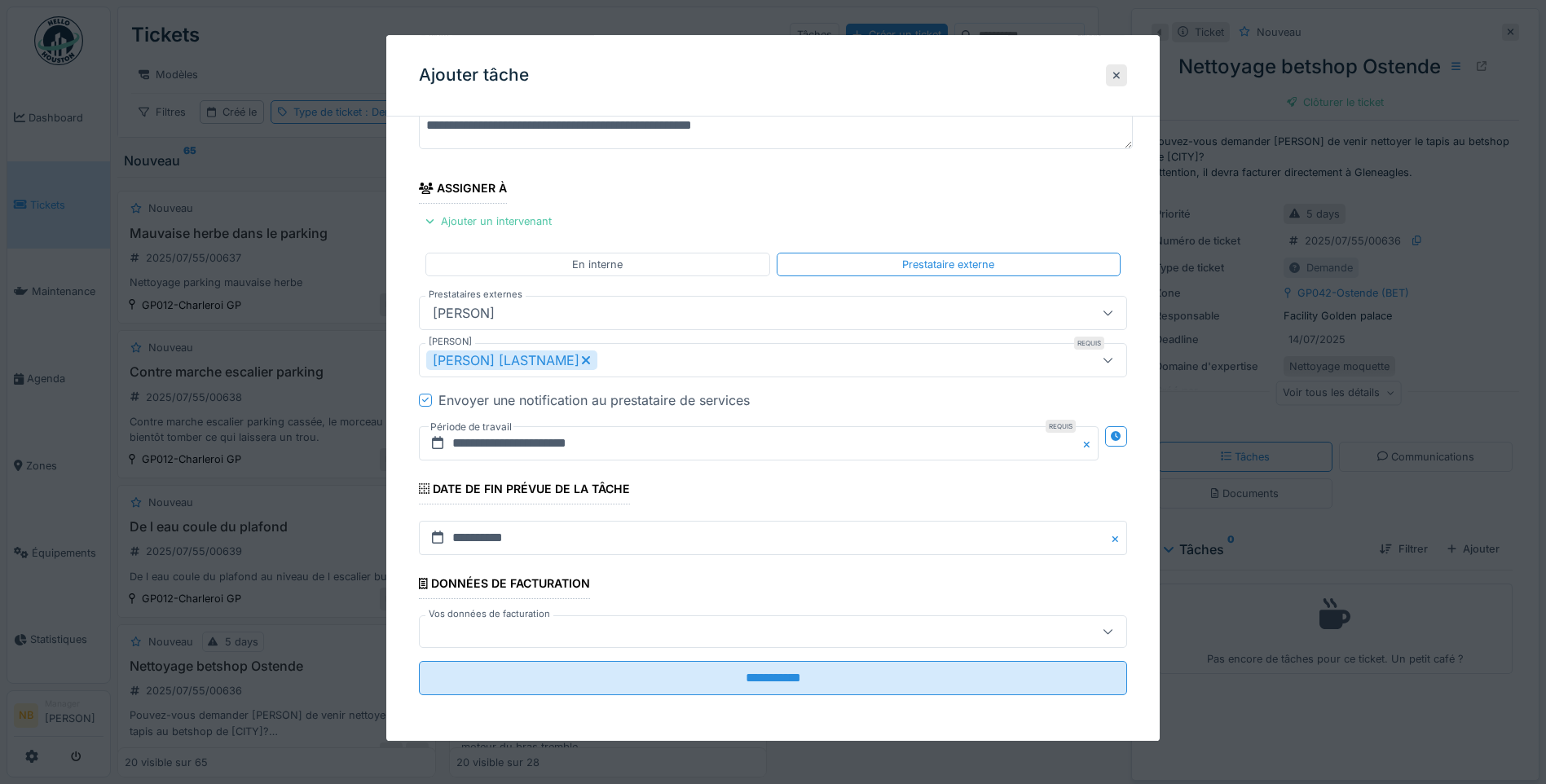 click at bounding box center [738, 632] 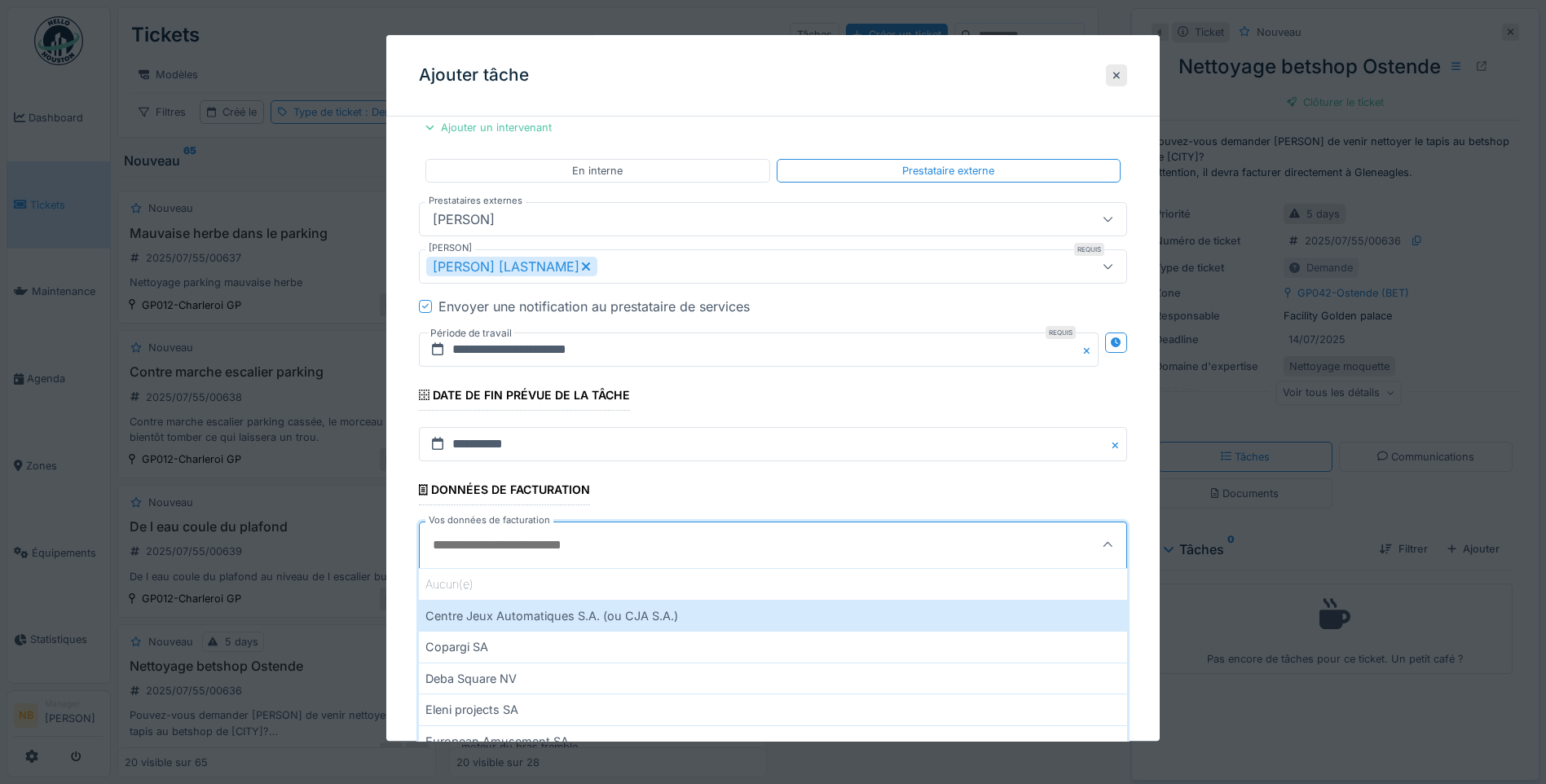 scroll, scrollTop: 0, scrollLeft: 0, axis: both 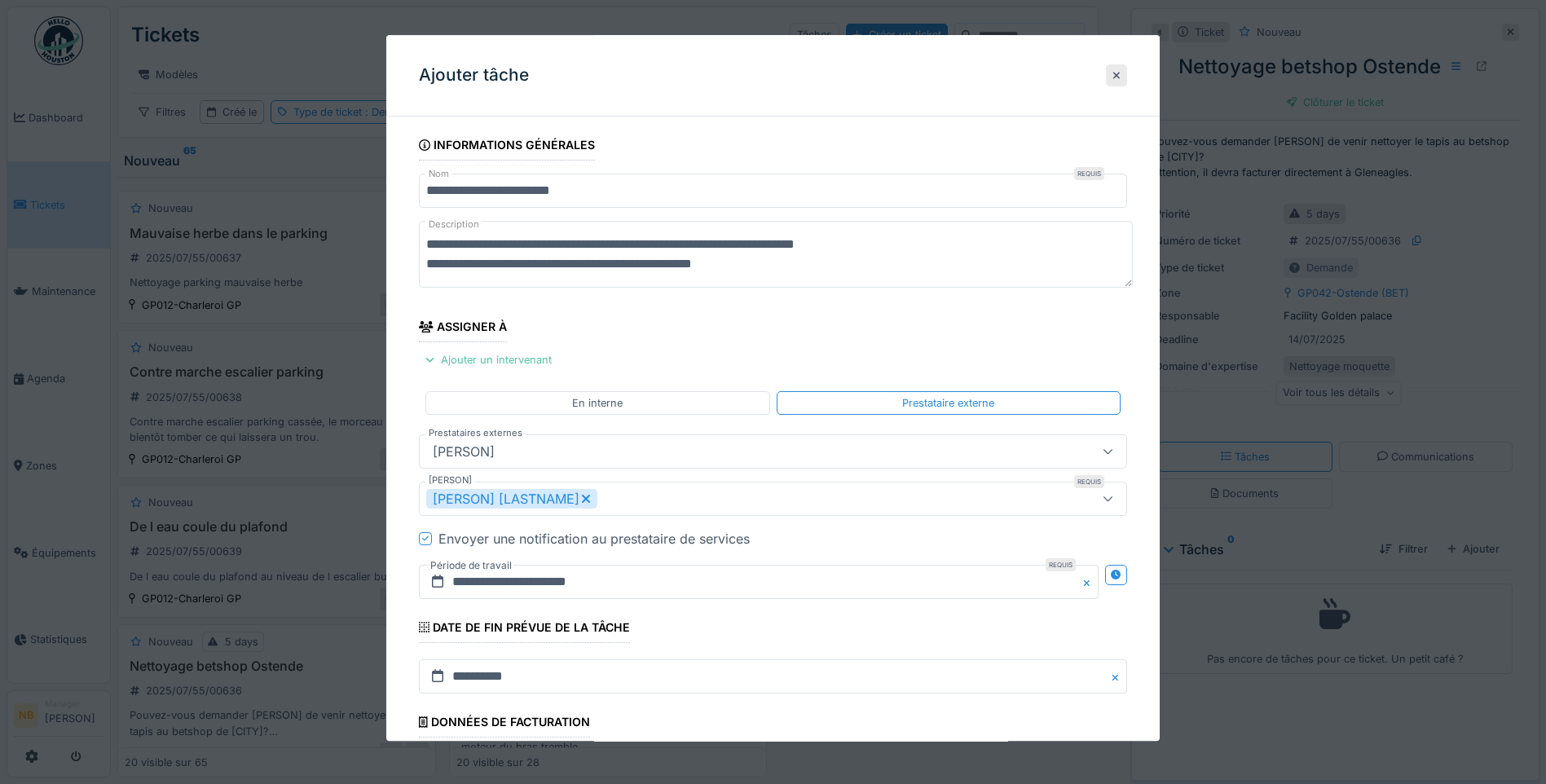 drag, startPoint x: 768, startPoint y: 265, endPoint x: 337, endPoint y: 183, distance: 438.7311 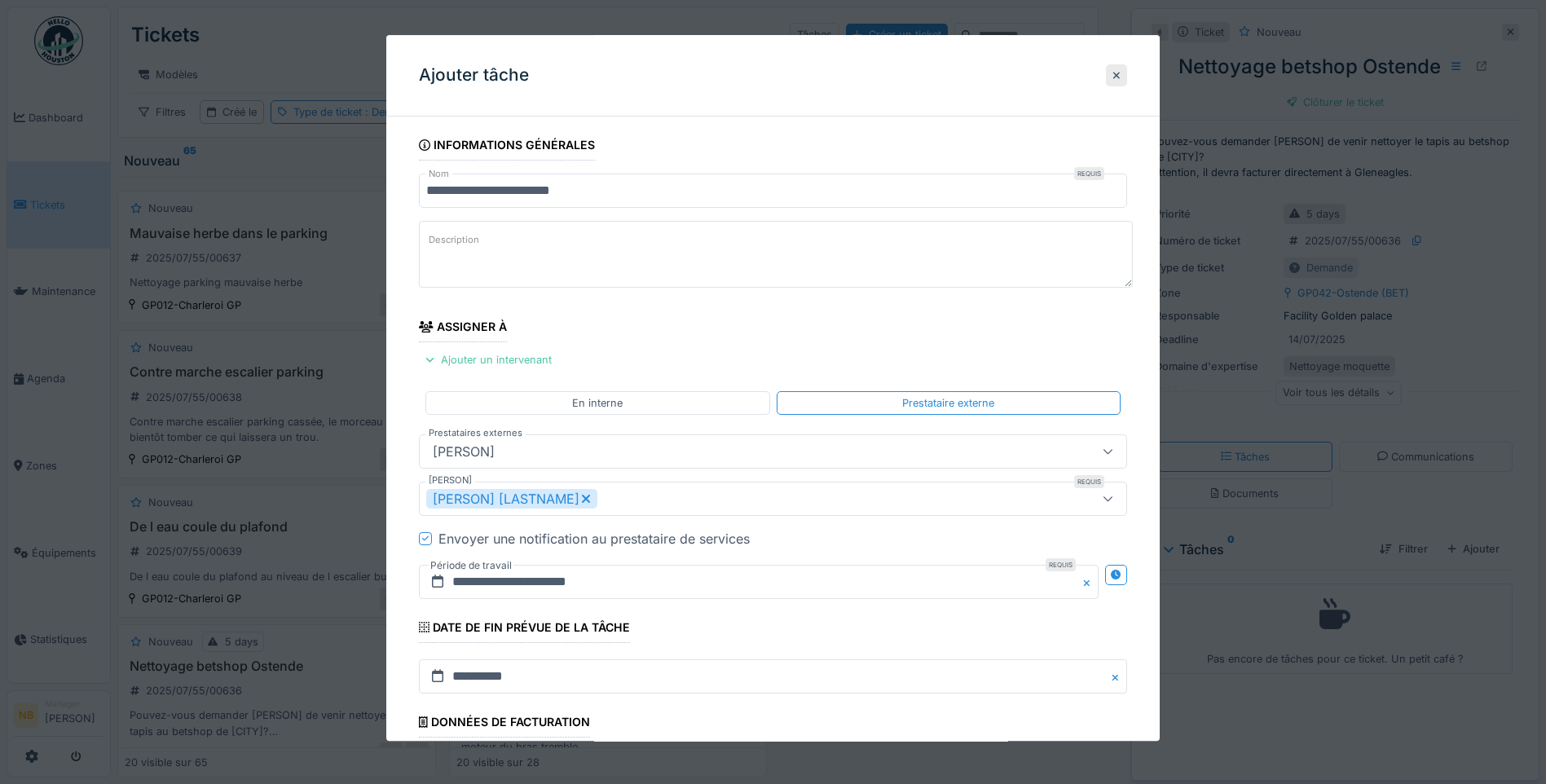 paste on "**********" 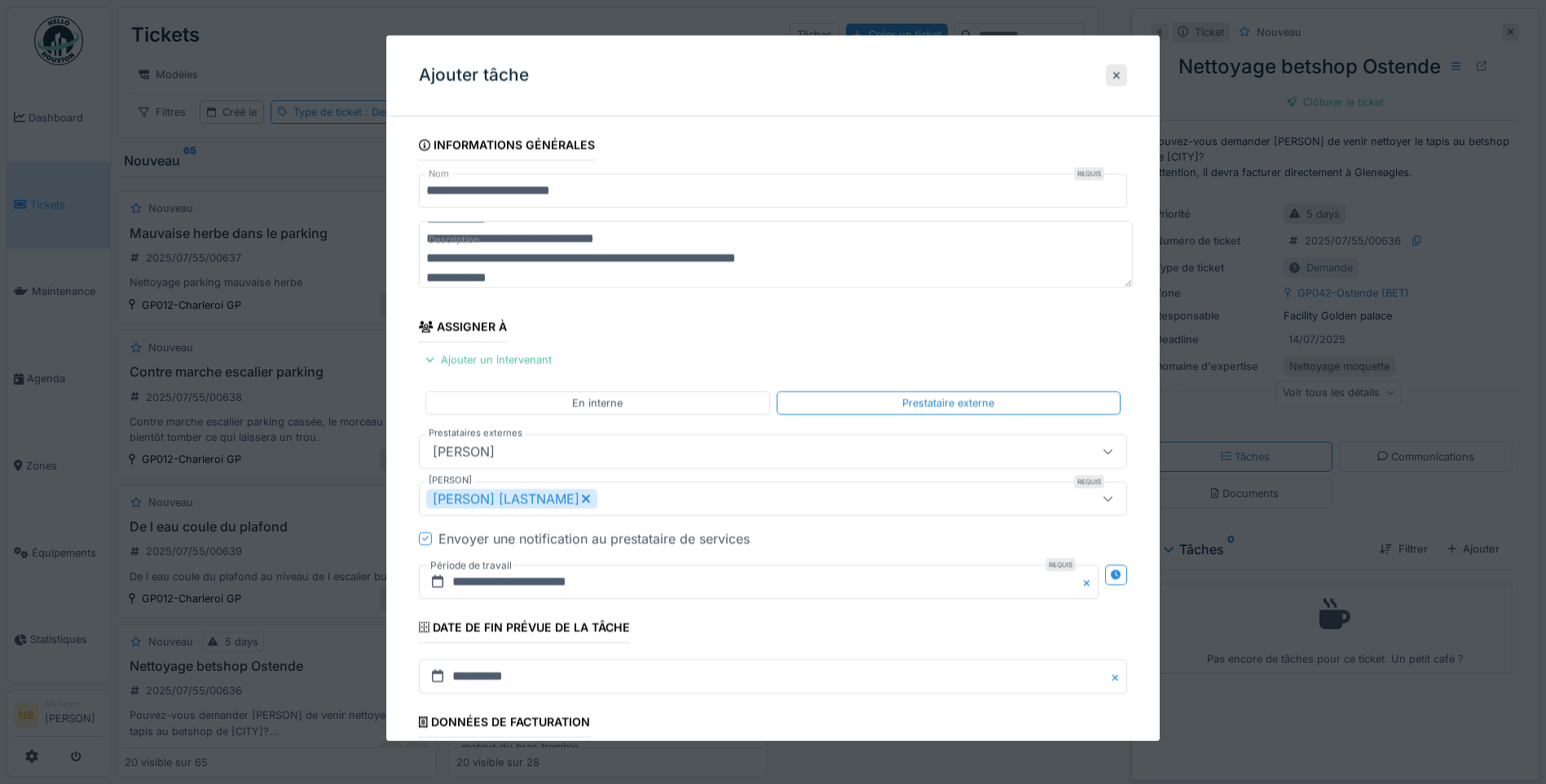 scroll, scrollTop: 0, scrollLeft: 0, axis: both 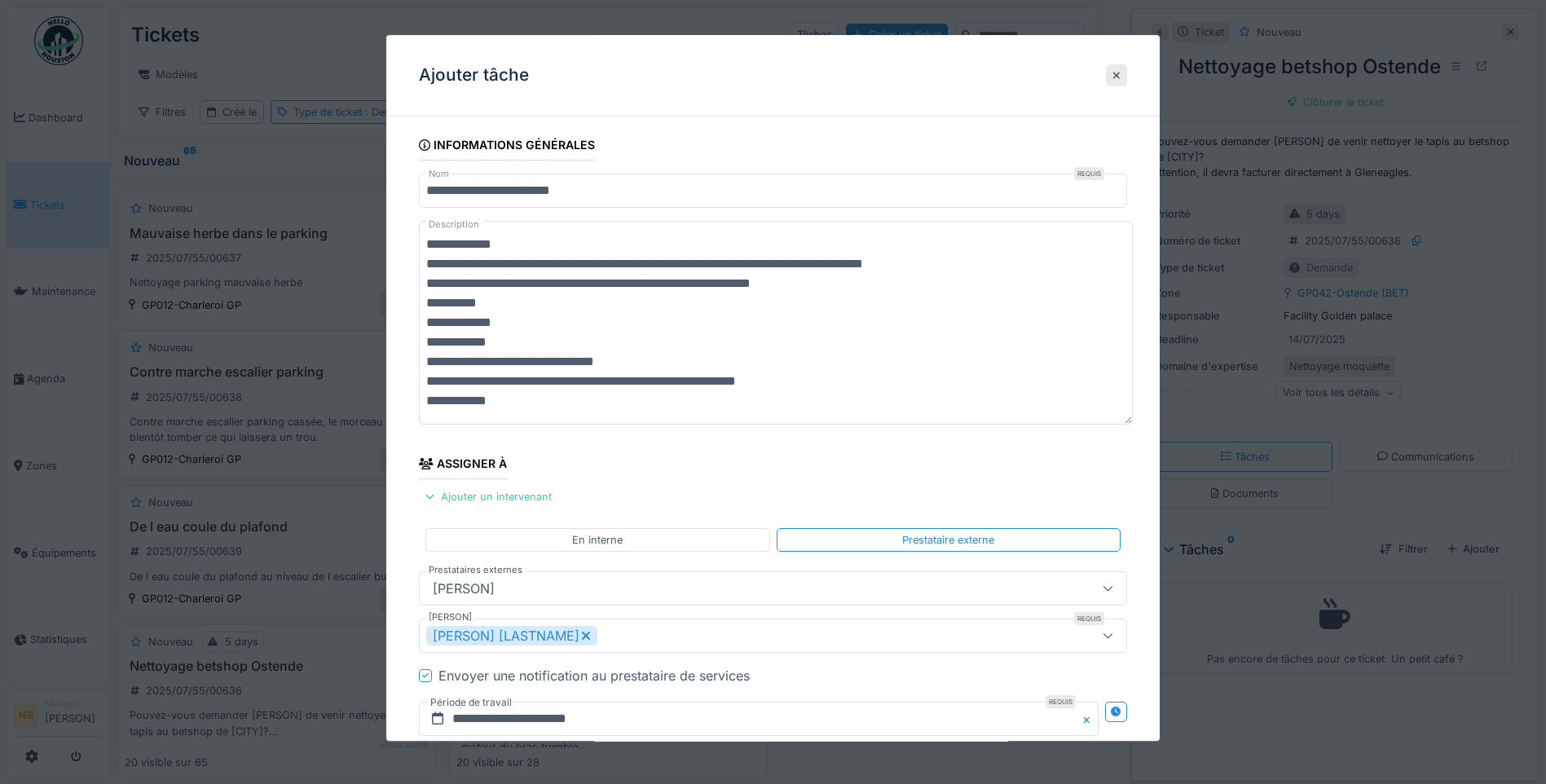drag, startPoint x: 833, startPoint y: 379, endPoint x: 431, endPoint y: 308, distance: 408.2218 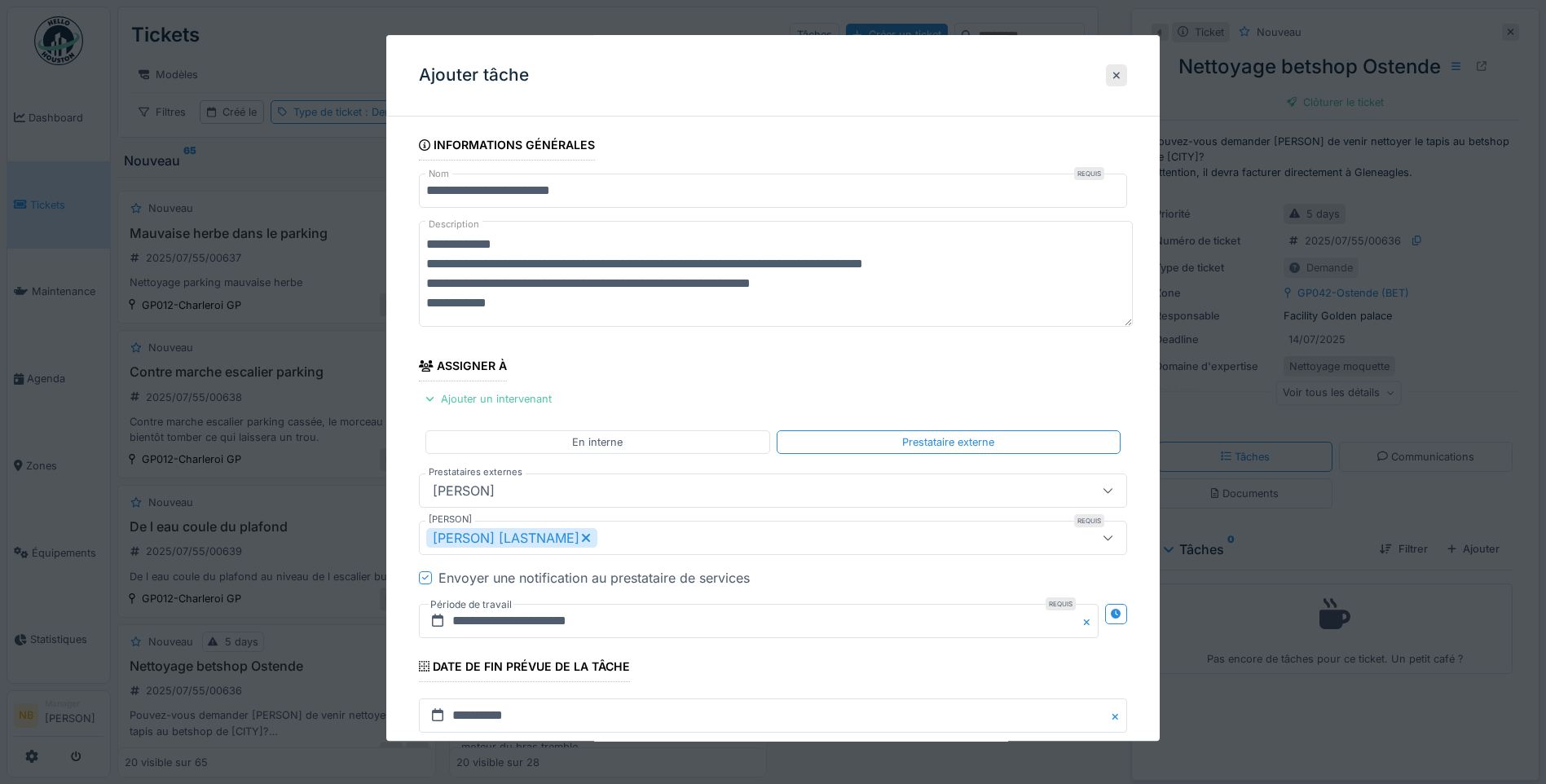 drag, startPoint x: 843, startPoint y: 280, endPoint x: 411, endPoint y: 277, distance: 432.0104 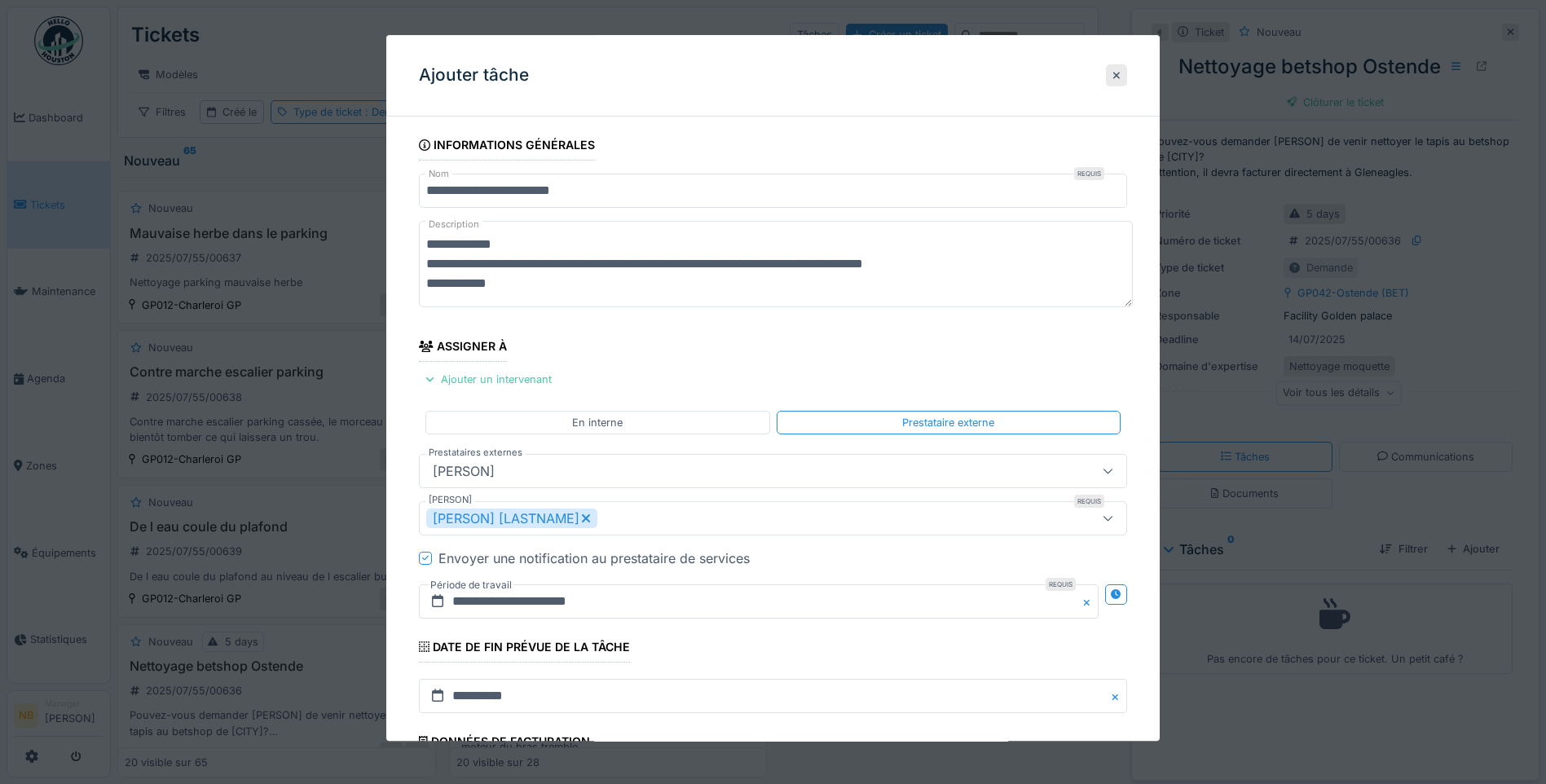 click on "**********" at bounding box center (776, 264) 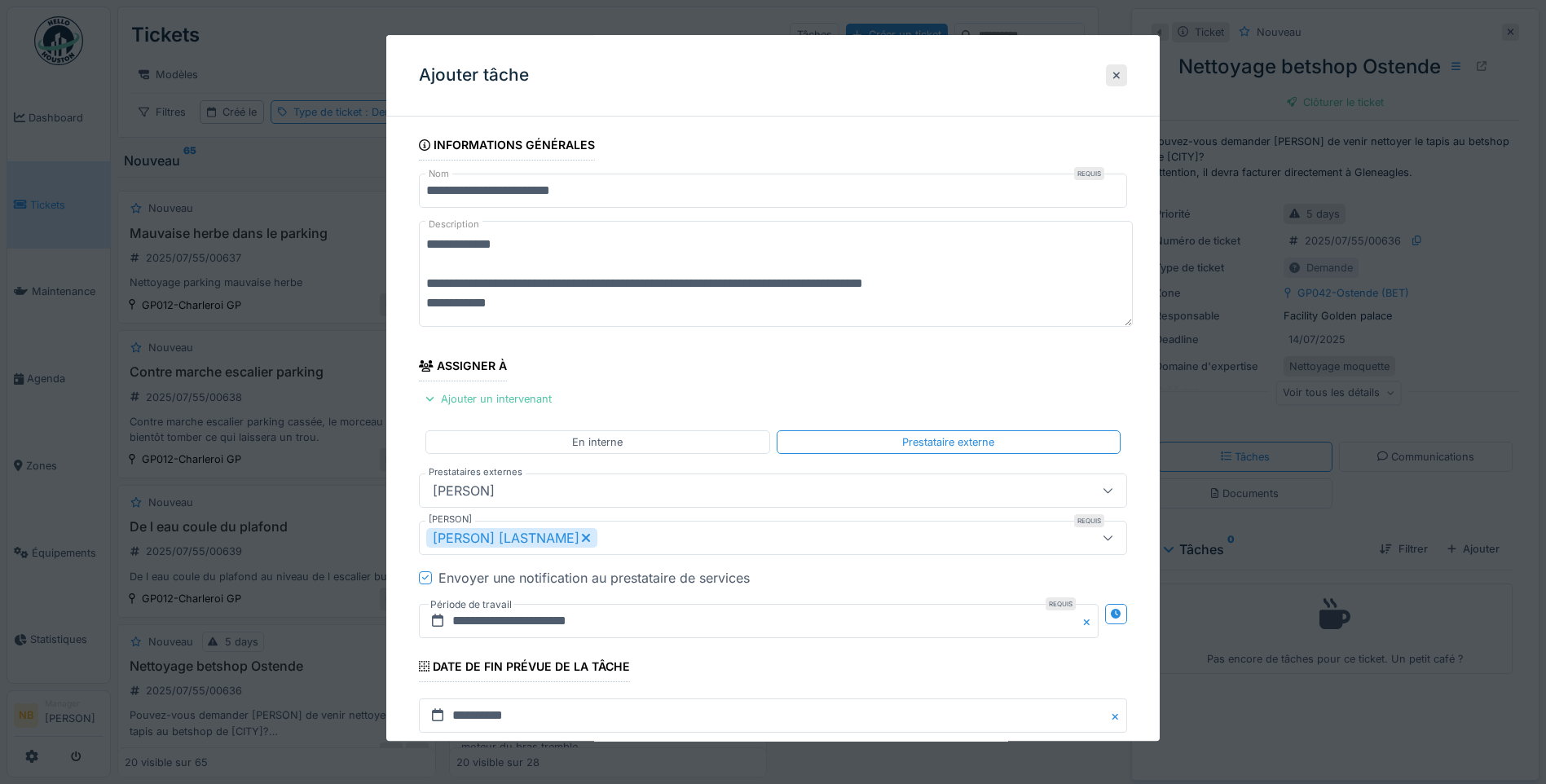 click on "**********" at bounding box center (776, 274) 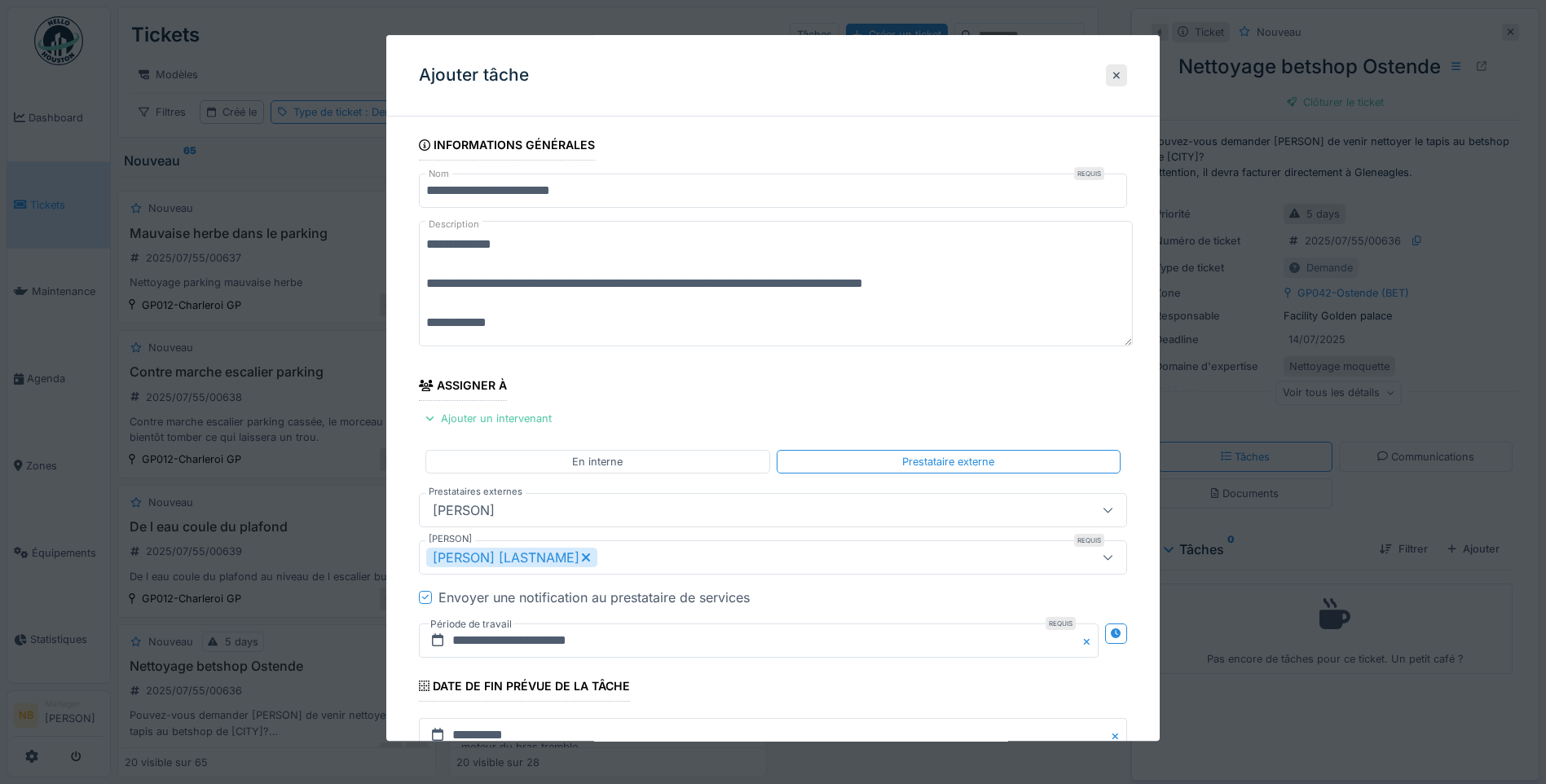 click on "**********" at bounding box center (776, 284) 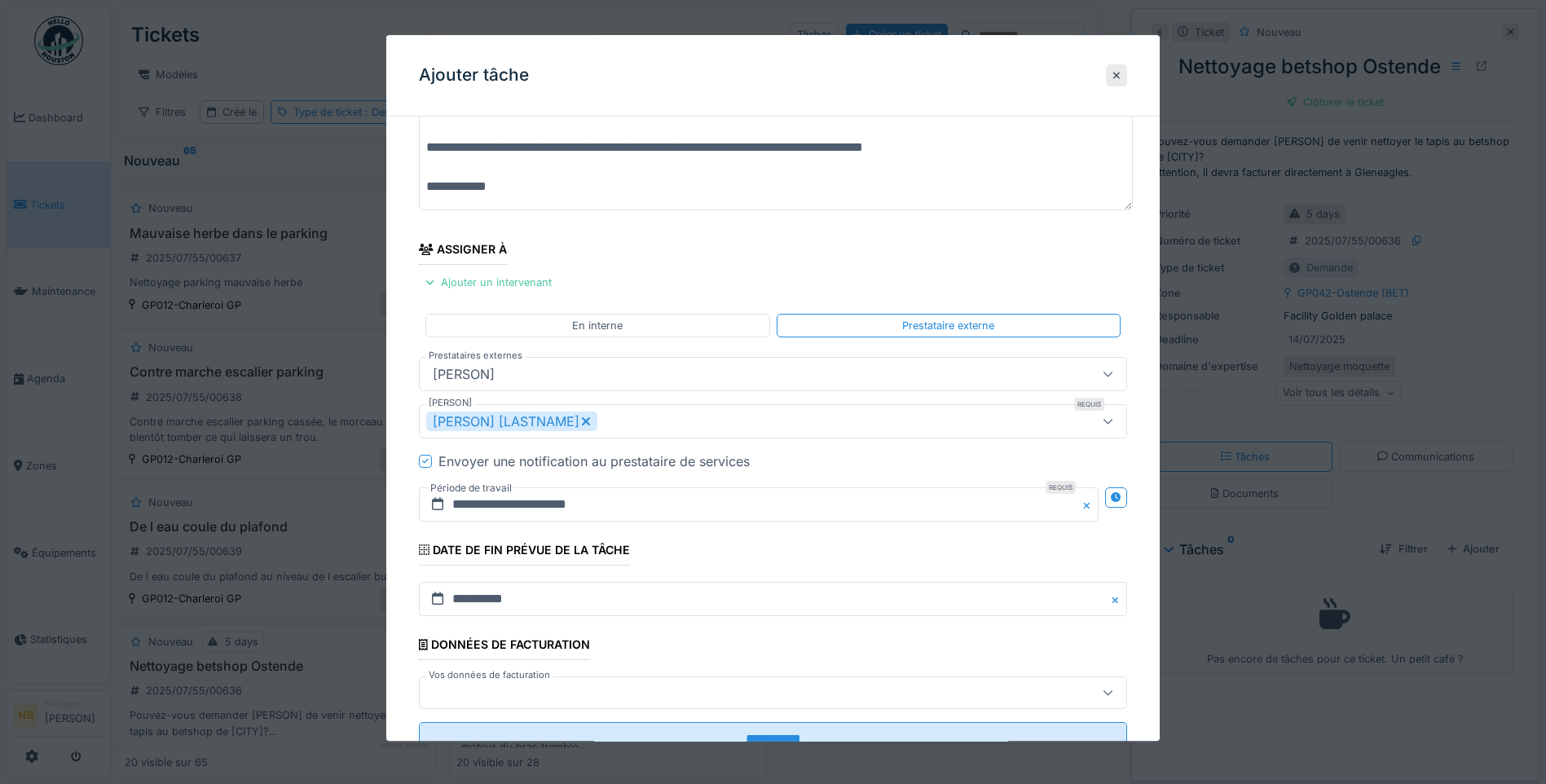 scroll, scrollTop: 197, scrollLeft: 0, axis: vertical 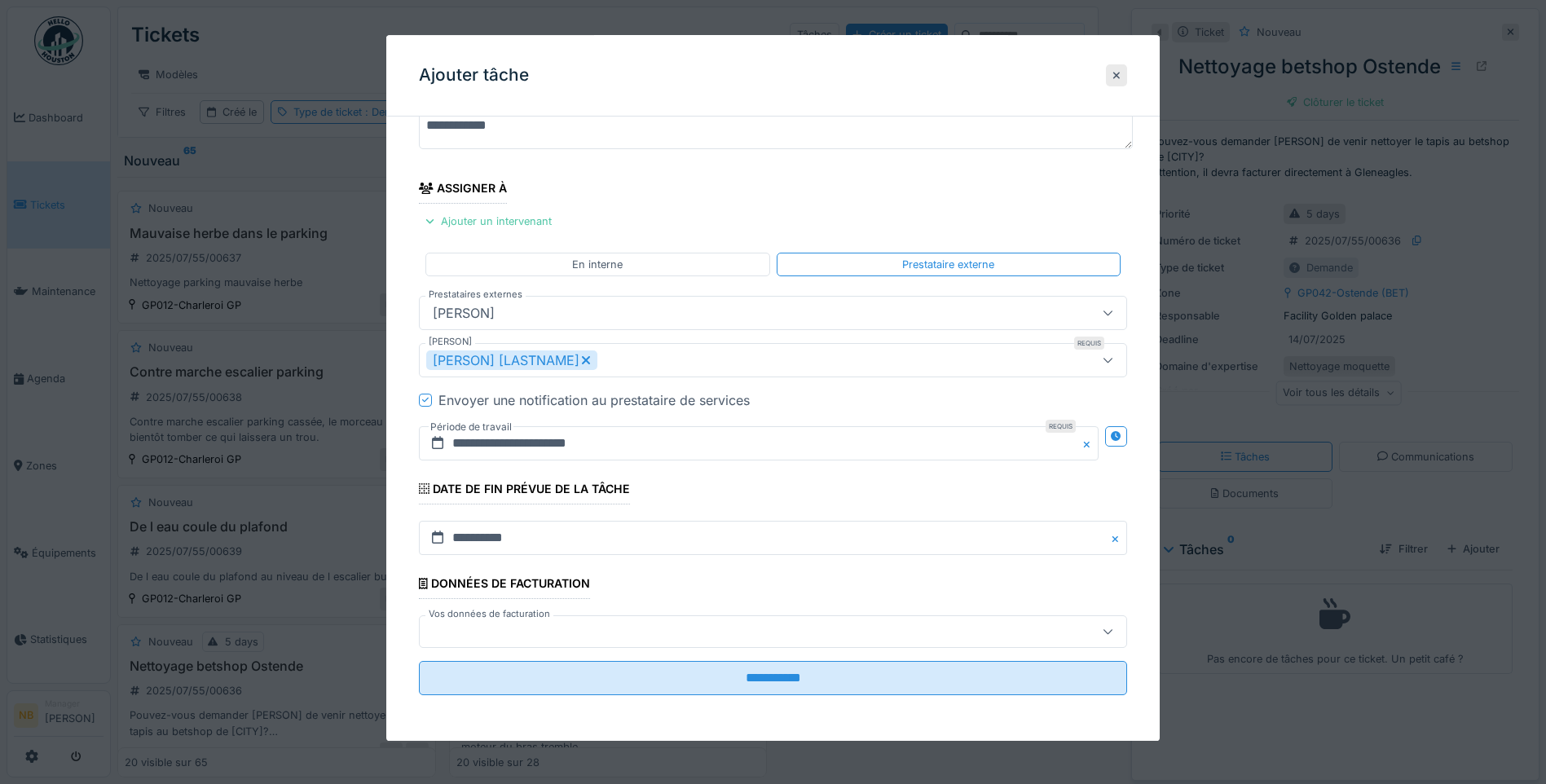 type on "**********" 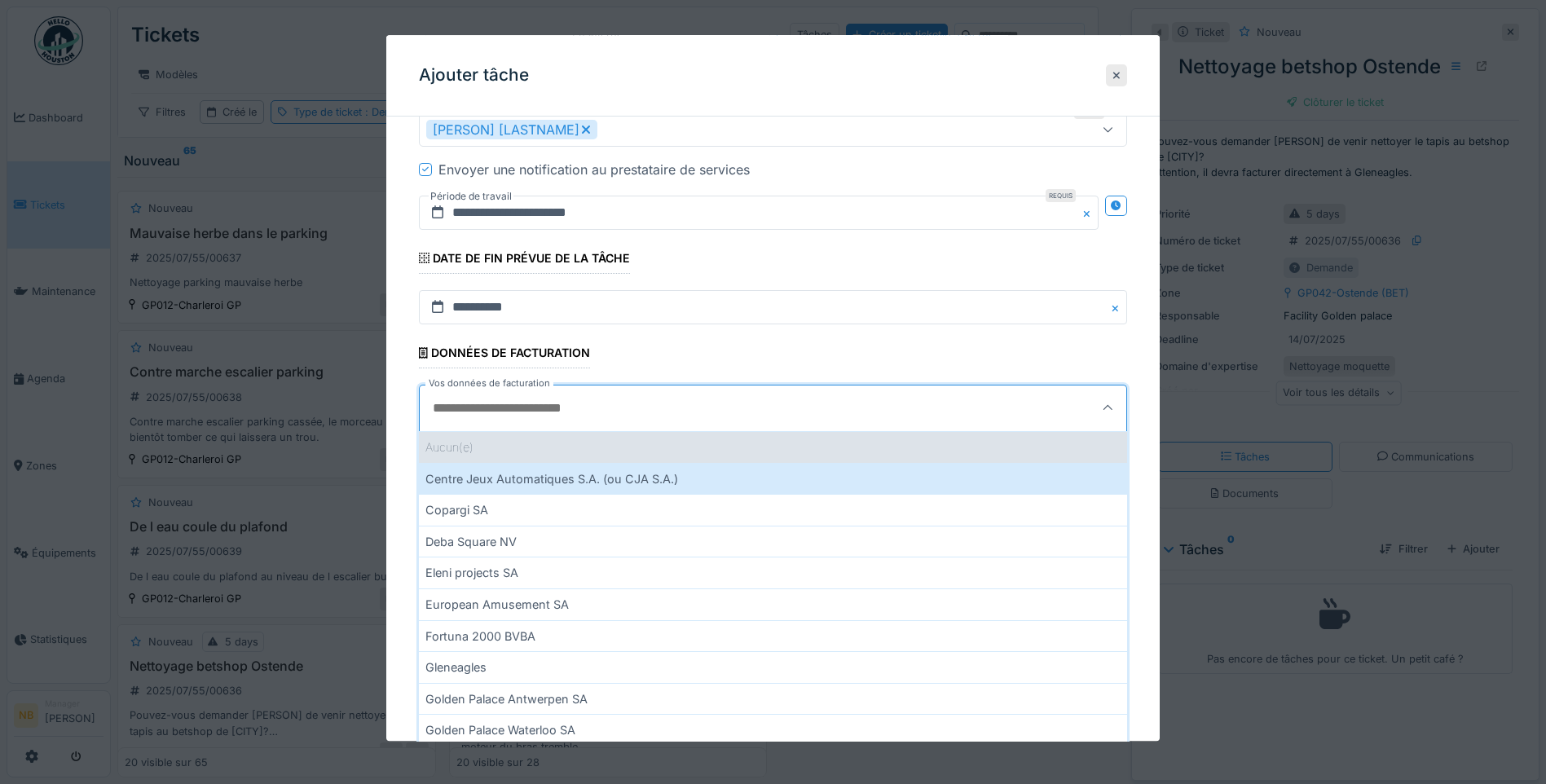 scroll, scrollTop: 746, scrollLeft: 0, axis: vertical 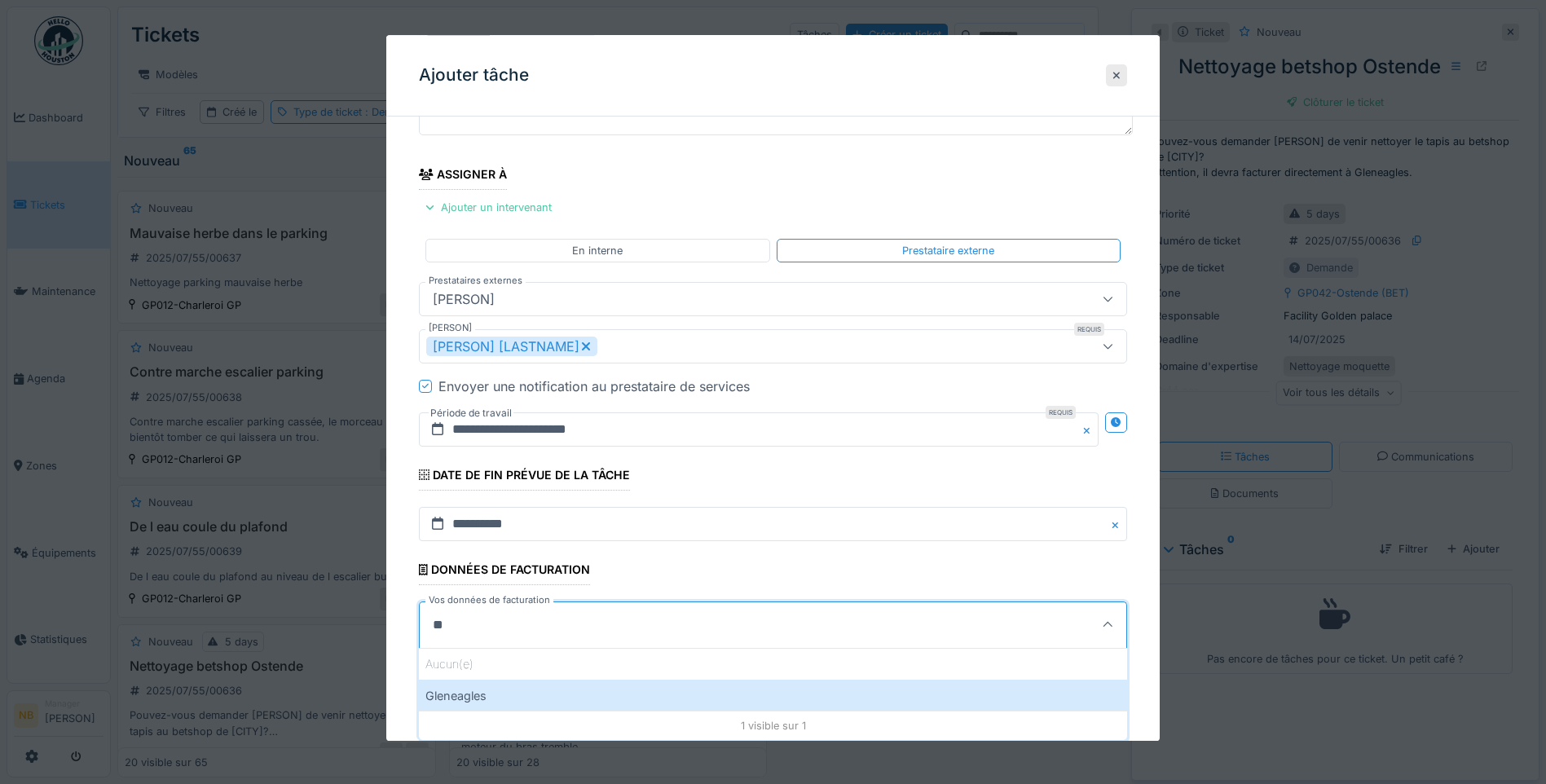 type on "*" 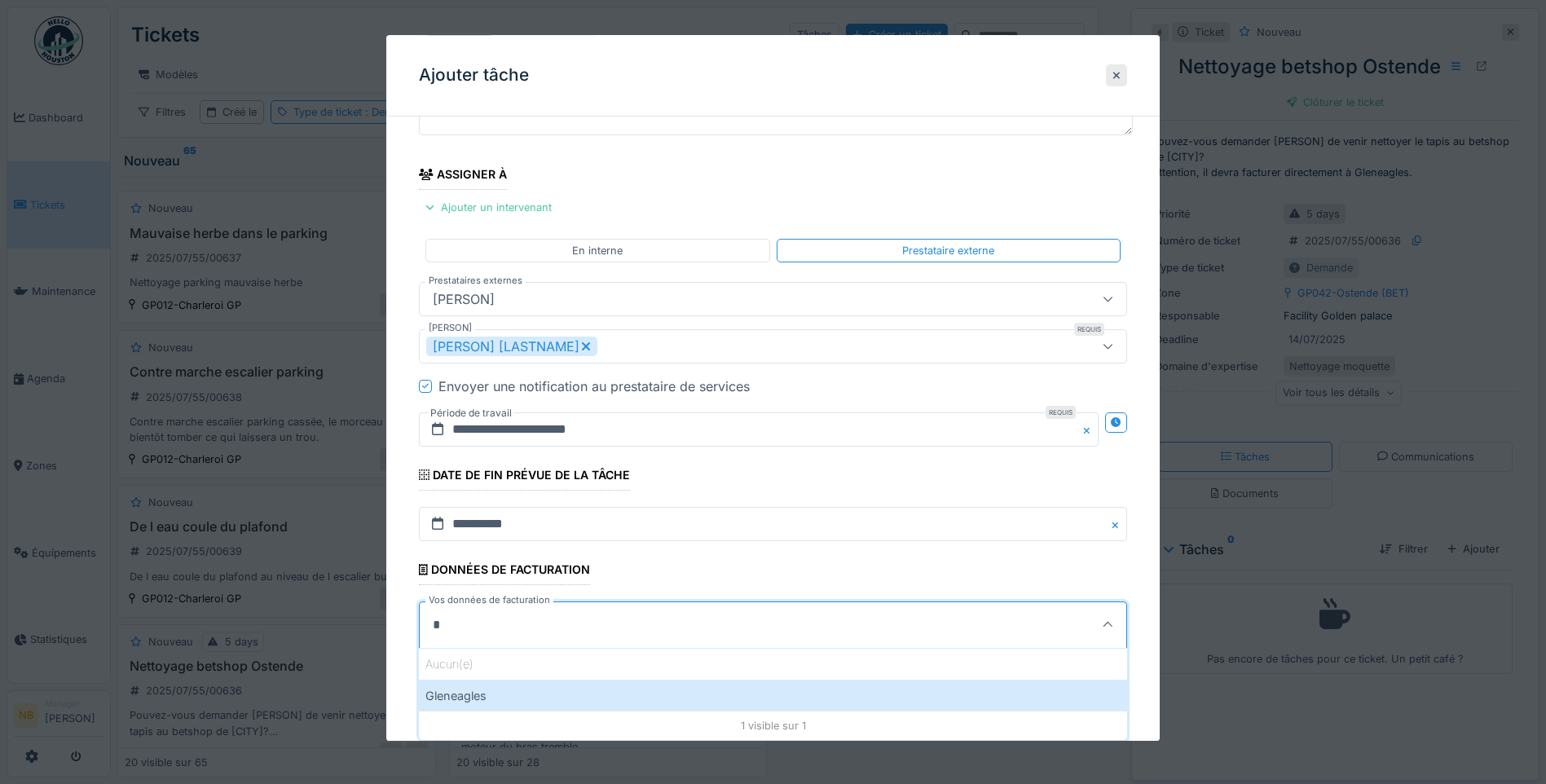 type 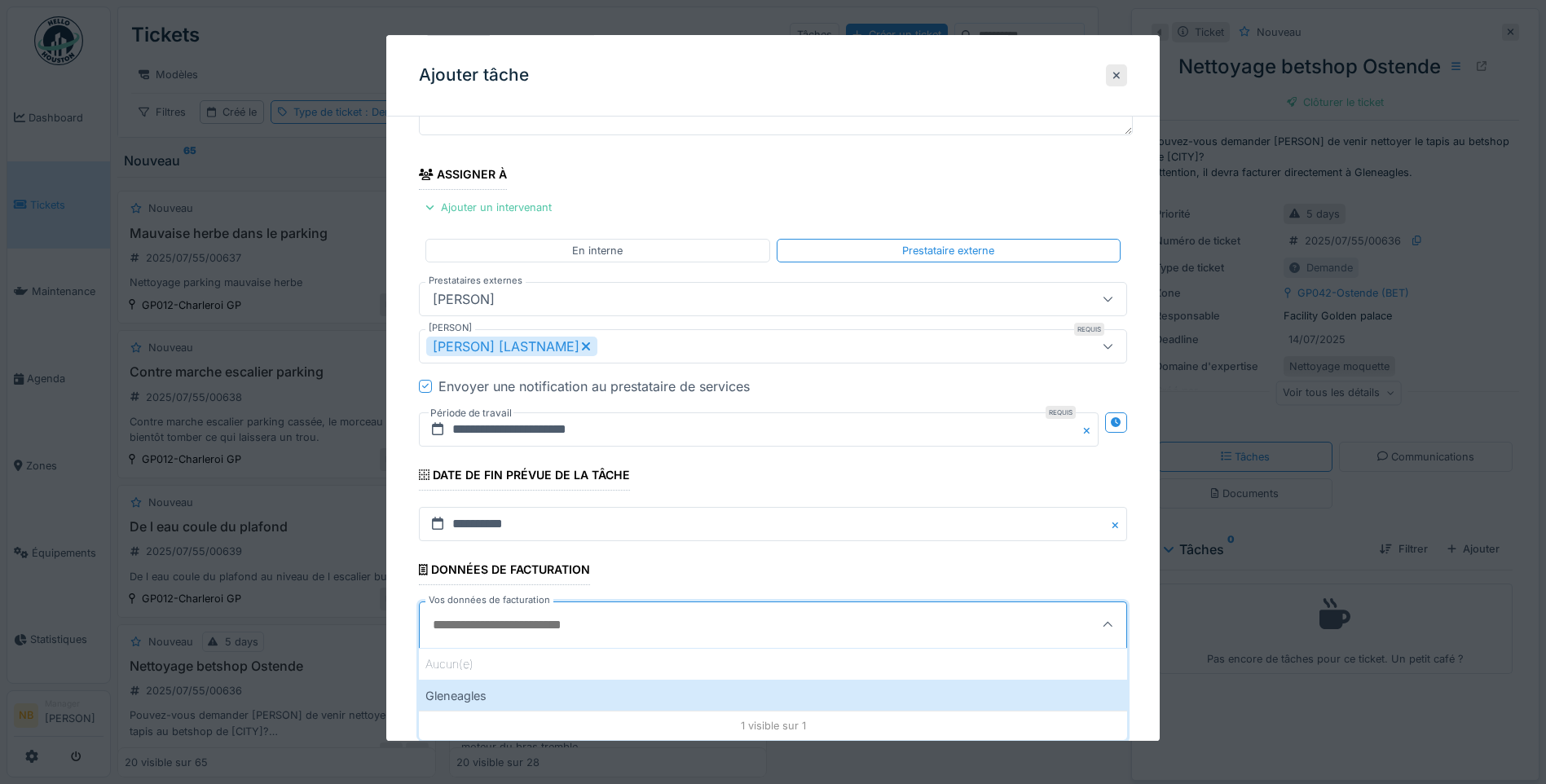 scroll, scrollTop: 211, scrollLeft: 0, axis: vertical 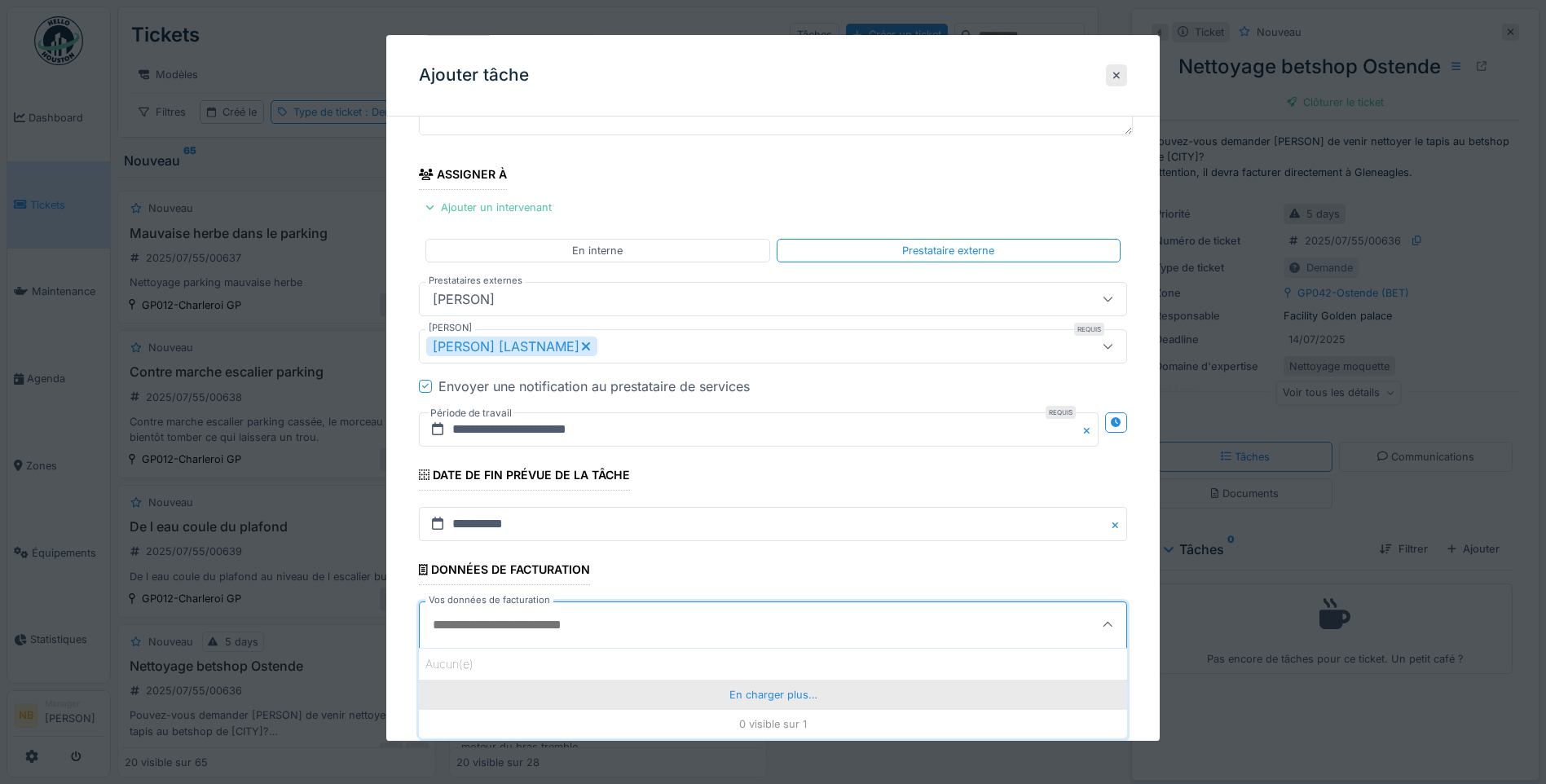 click on "En charger plus…" at bounding box center [773, 694] 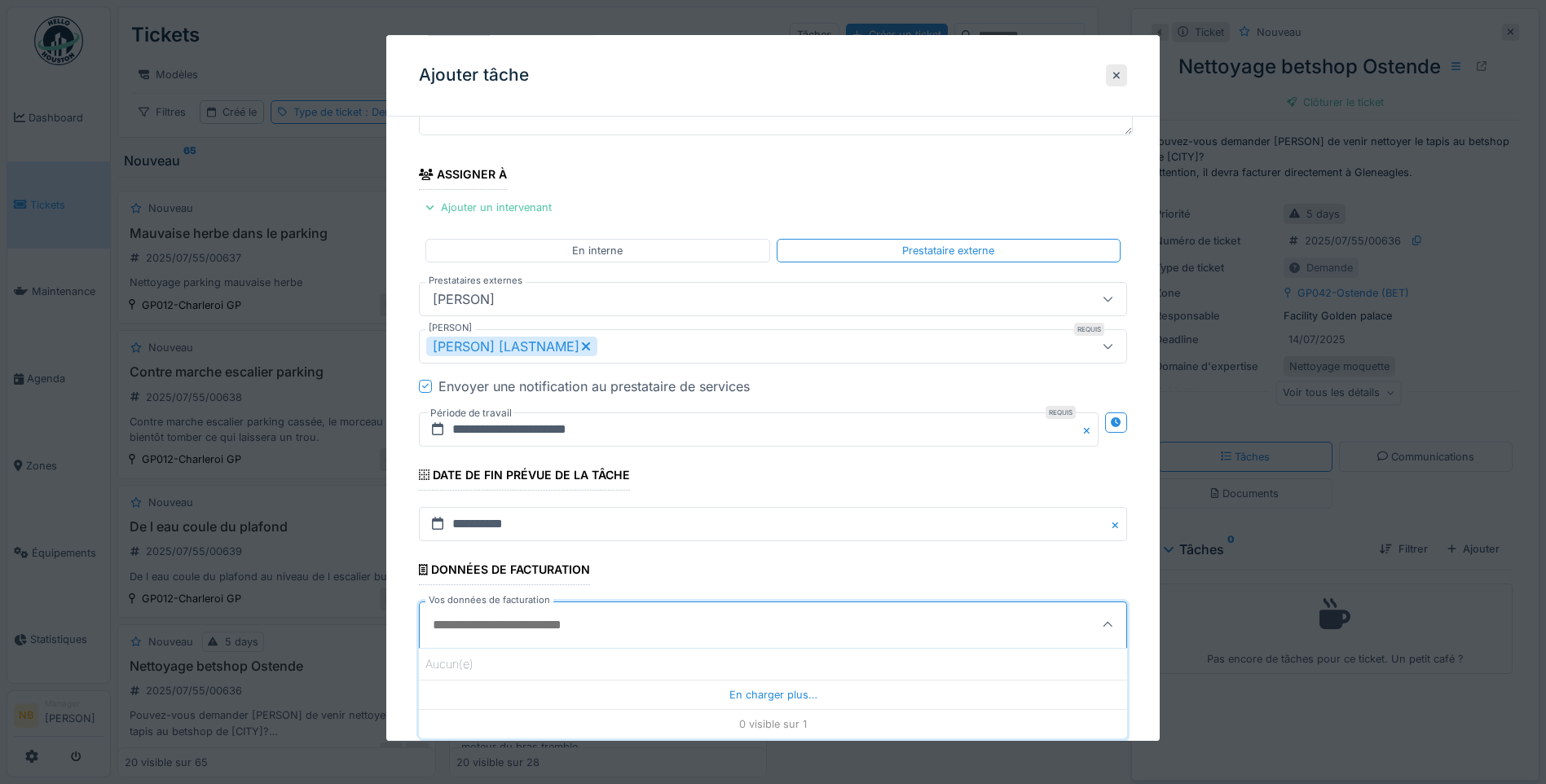 click on "**********" at bounding box center (773, 313) 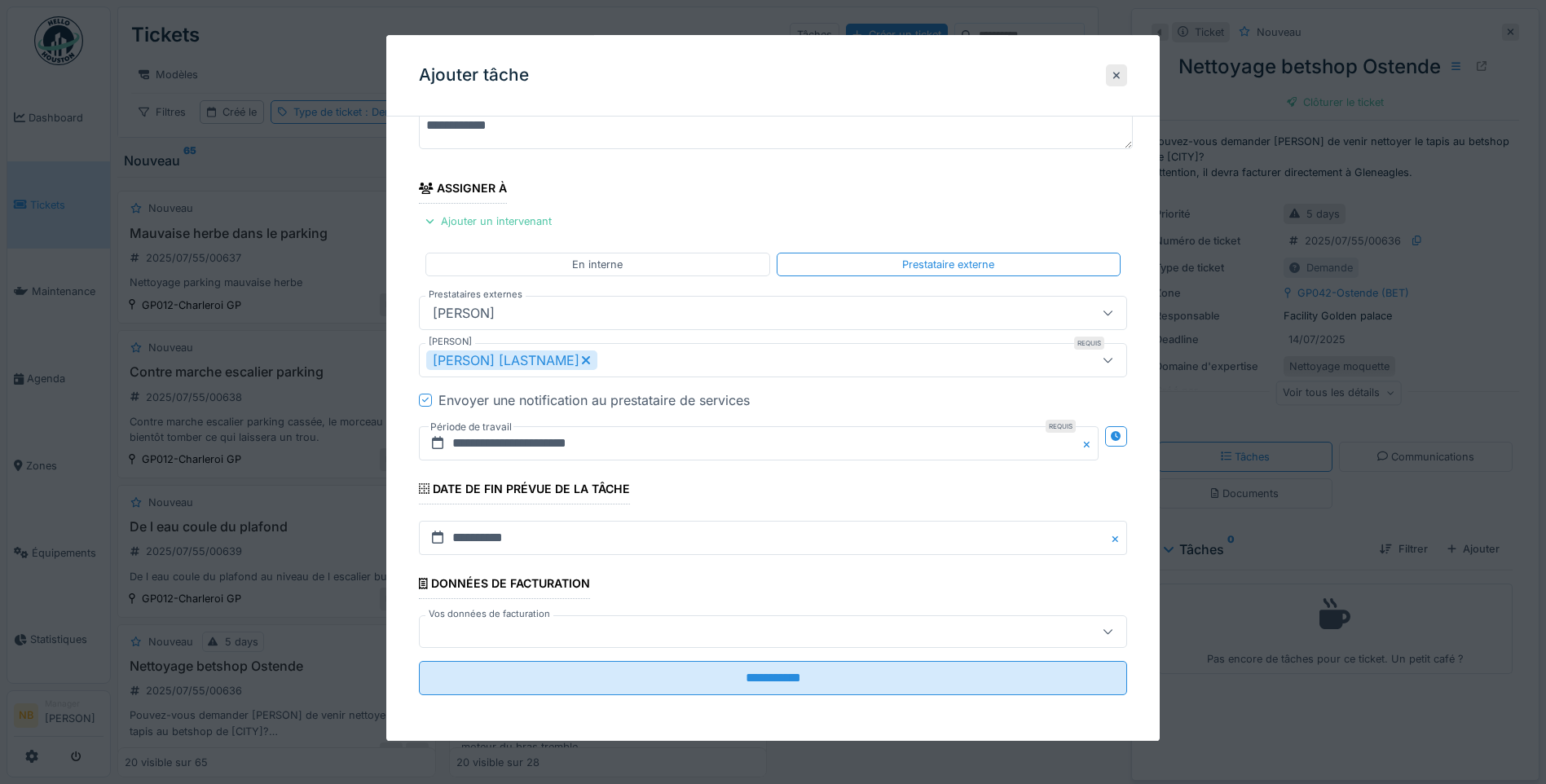 scroll, scrollTop: 197, scrollLeft: 0, axis: vertical 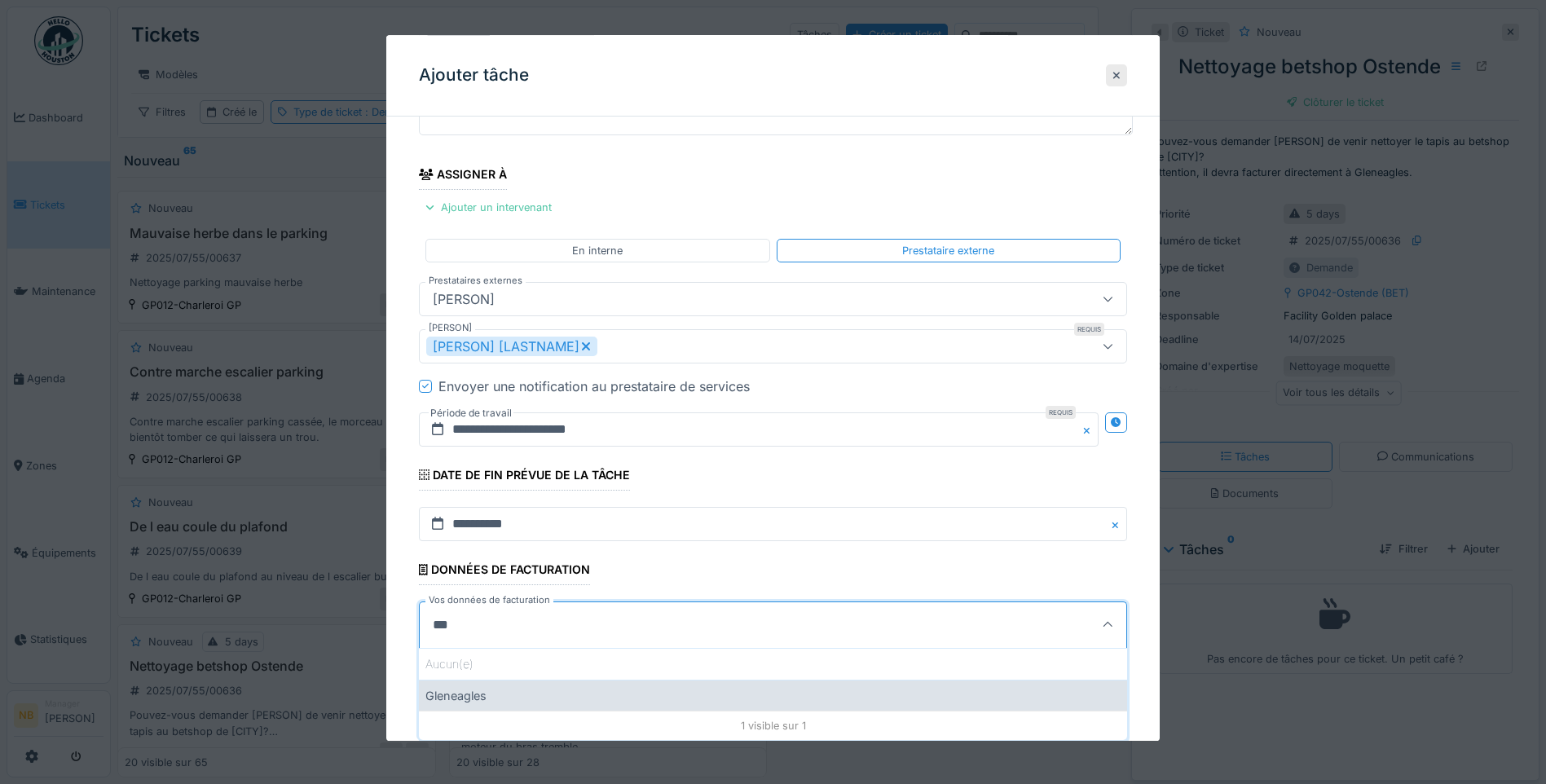 type on "***" 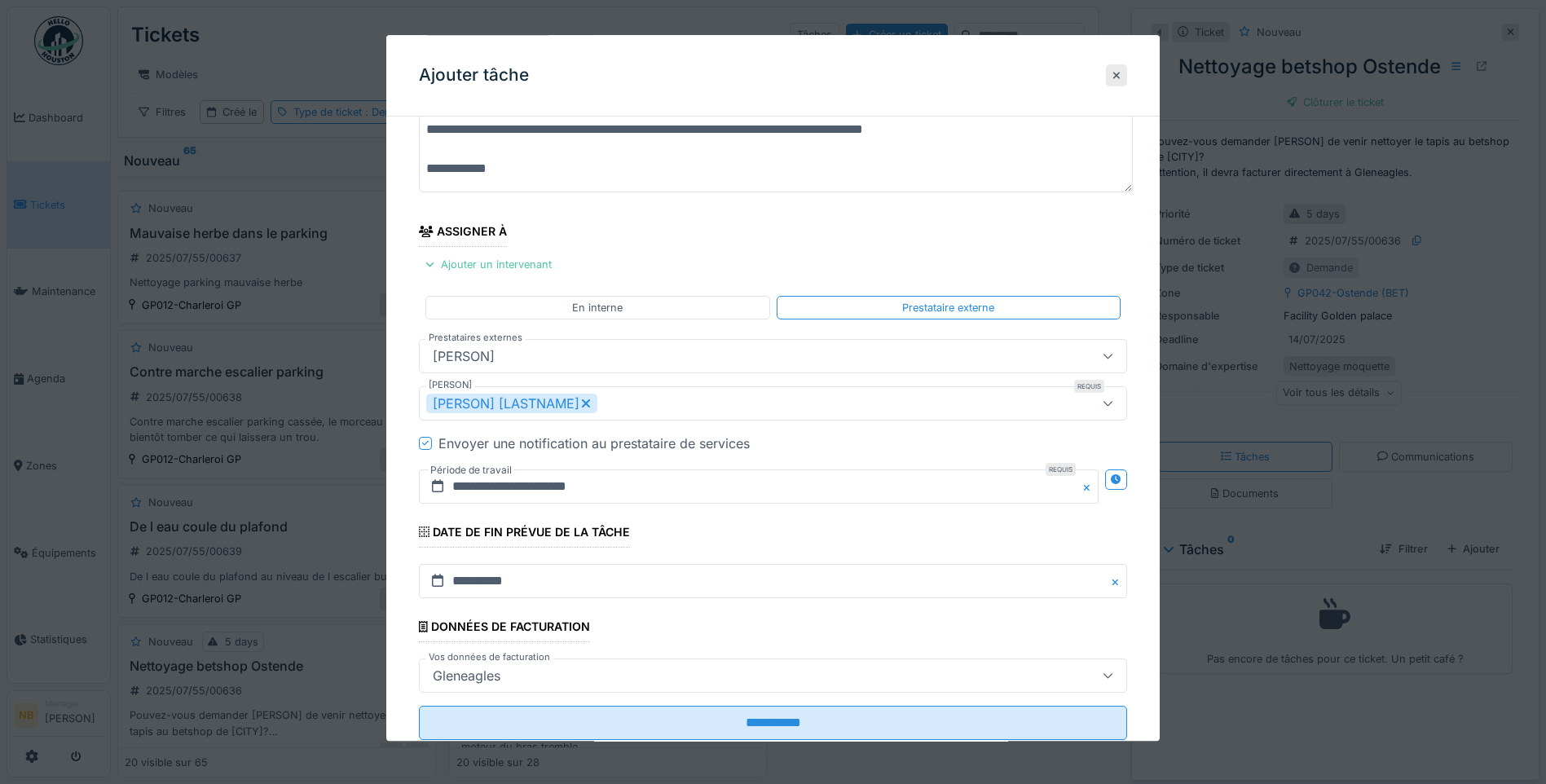 scroll, scrollTop: 190, scrollLeft: 0, axis: vertical 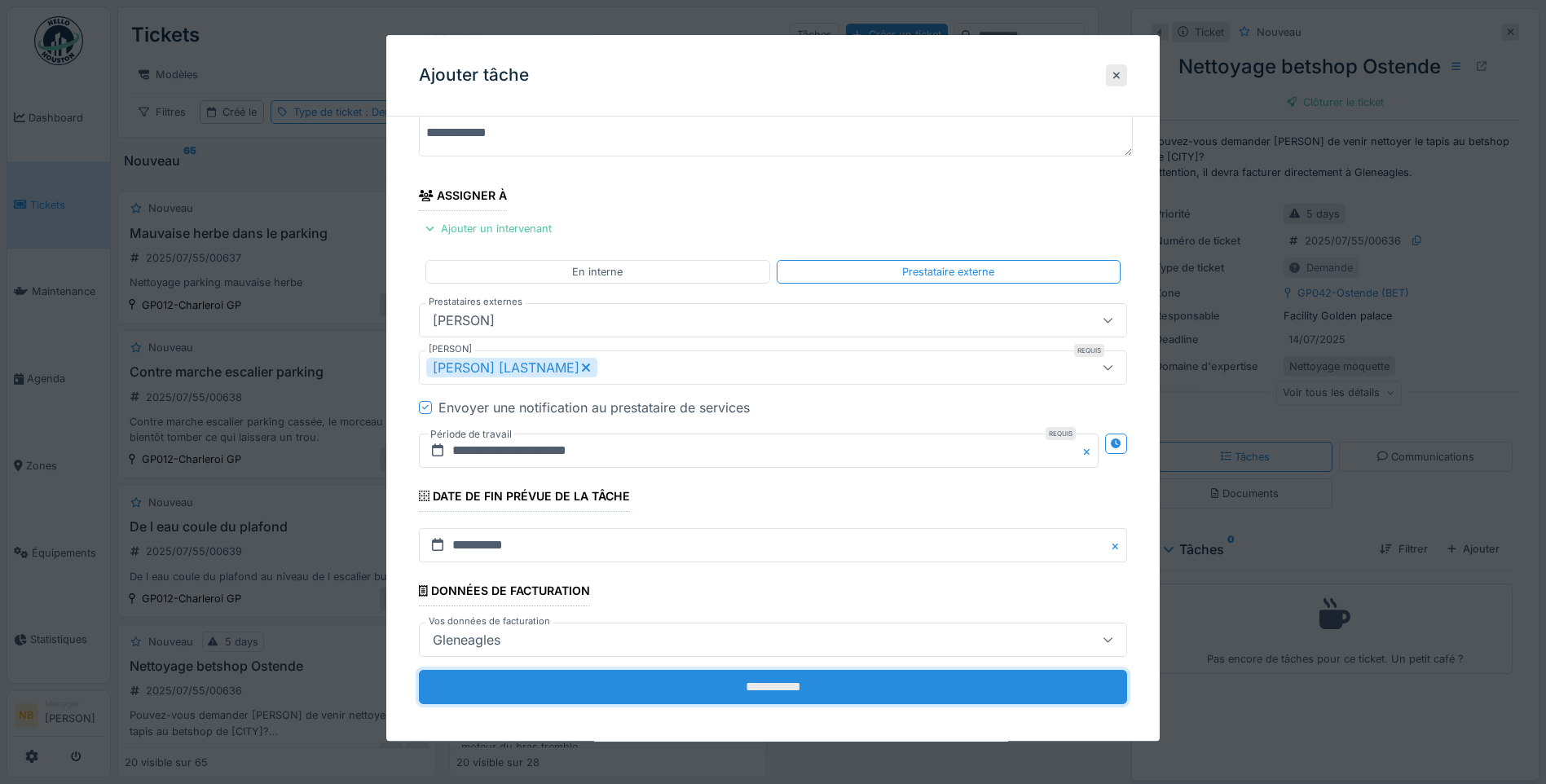 click on "**********" at bounding box center (773, 687) 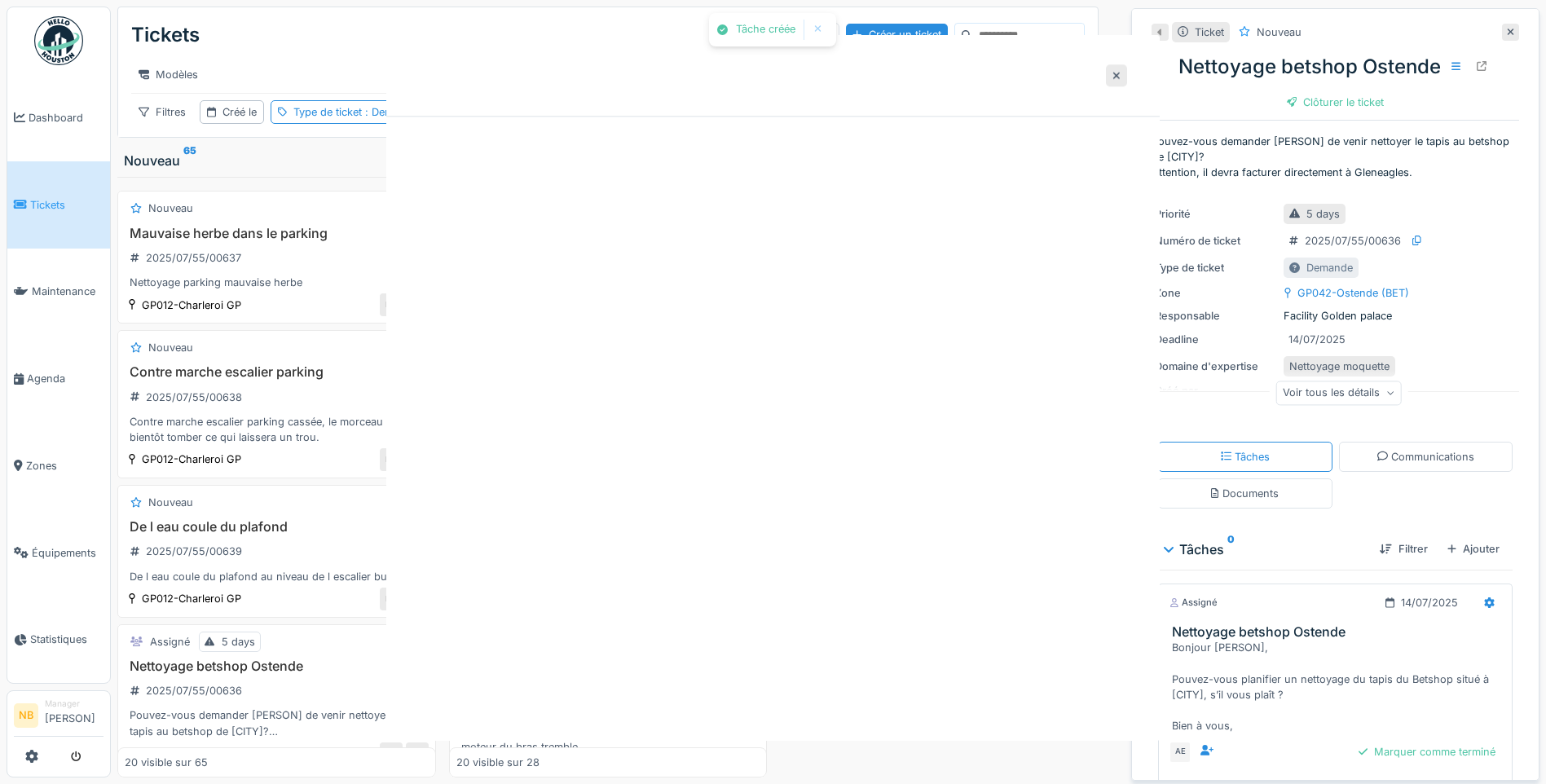scroll, scrollTop: 0, scrollLeft: 0, axis: both 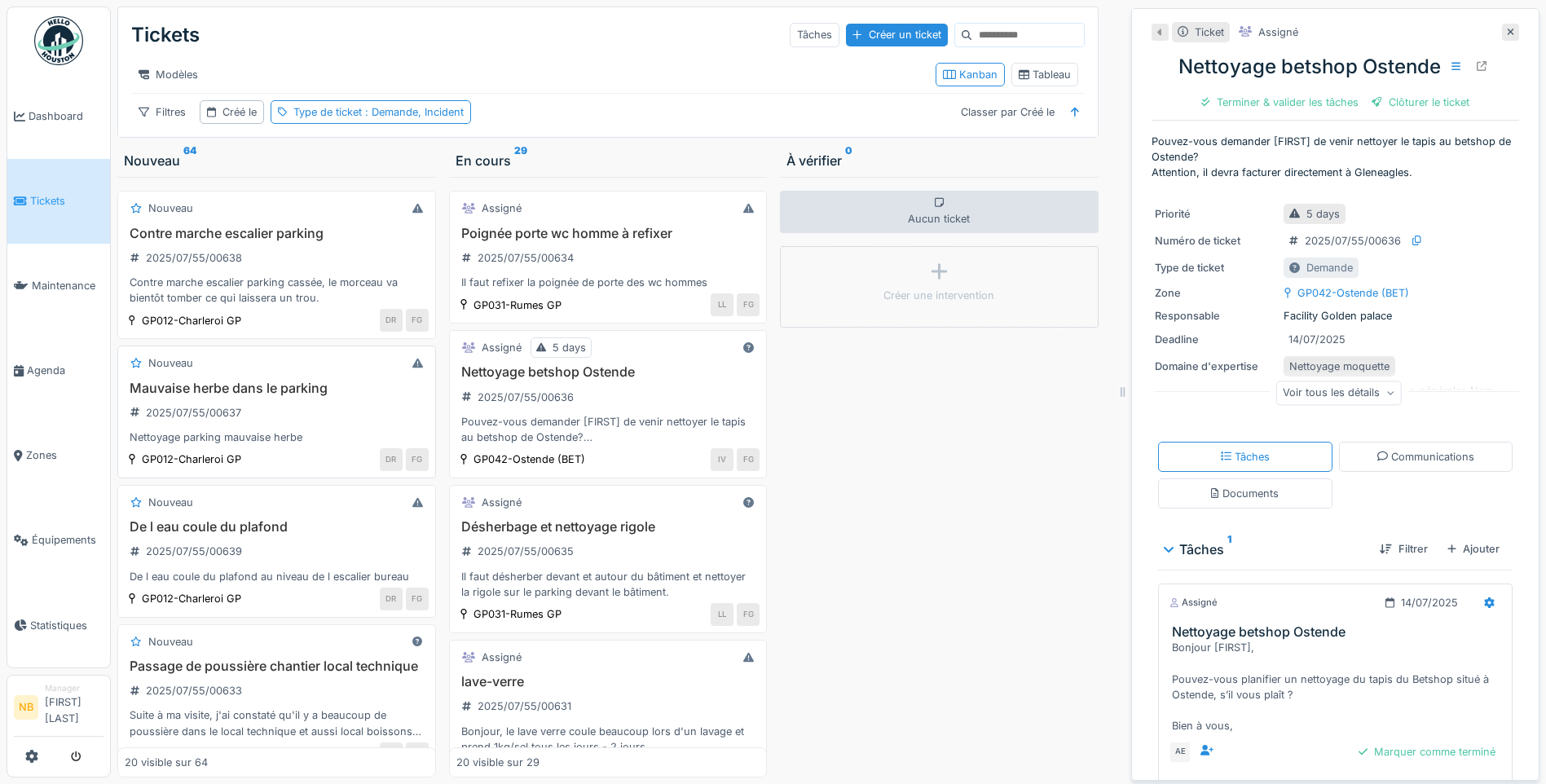 click on "Mauvaise herbe dans le parking" at bounding box center (276, 388) 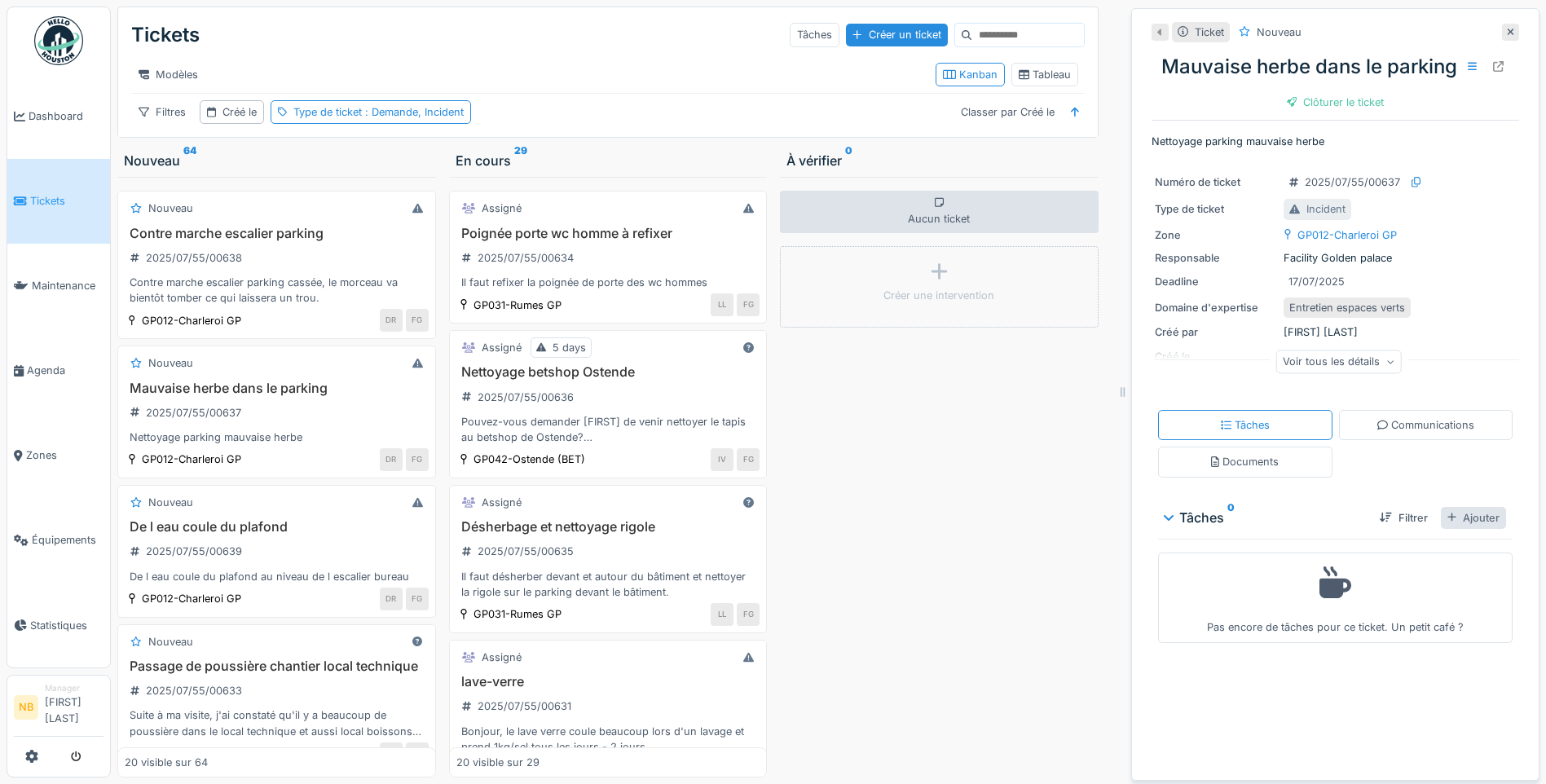 click on "Ajouter" at bounding box center (1473, 518) 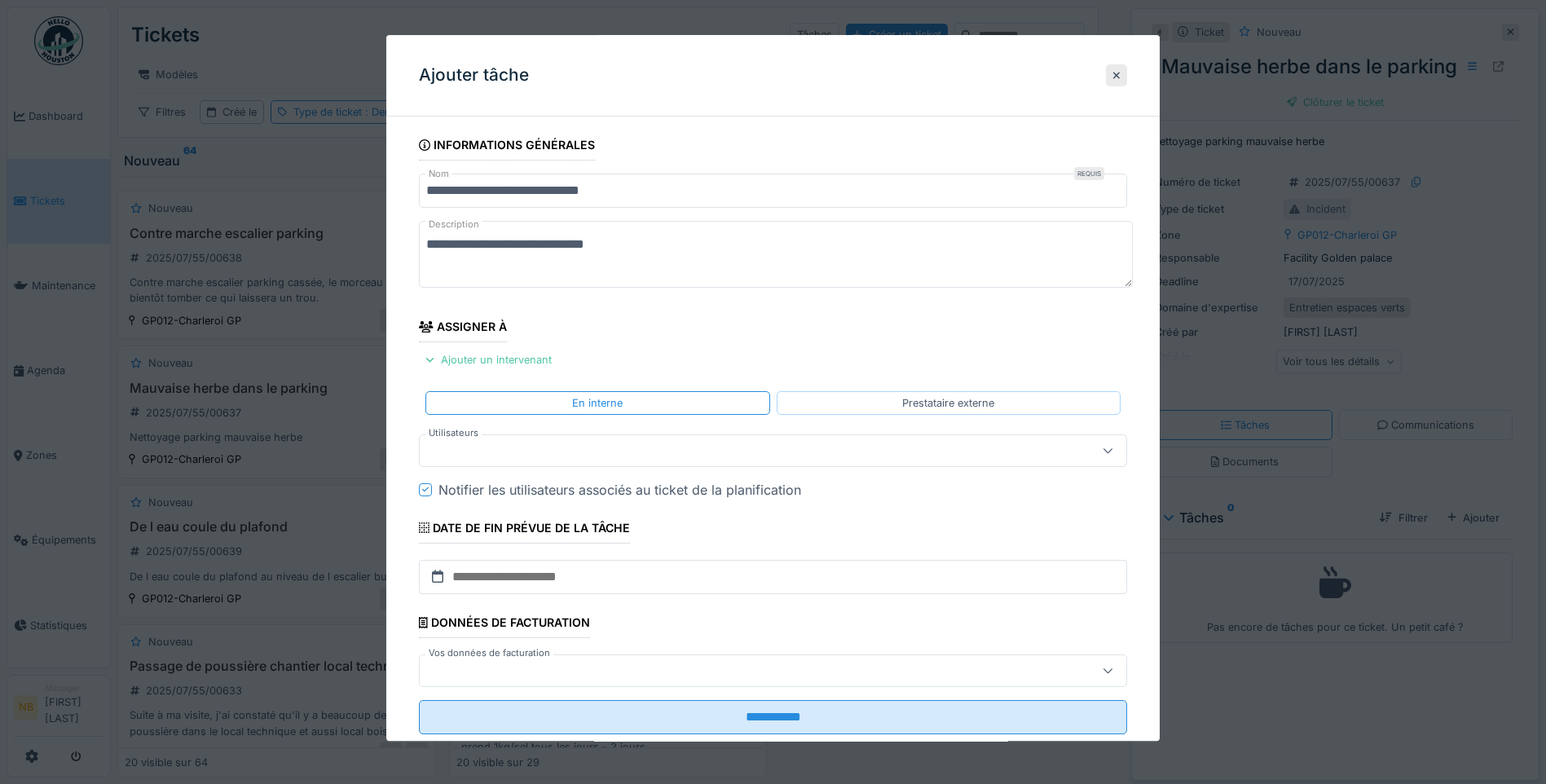 click on "Prestataire externe" at bounding box center [949, 403] 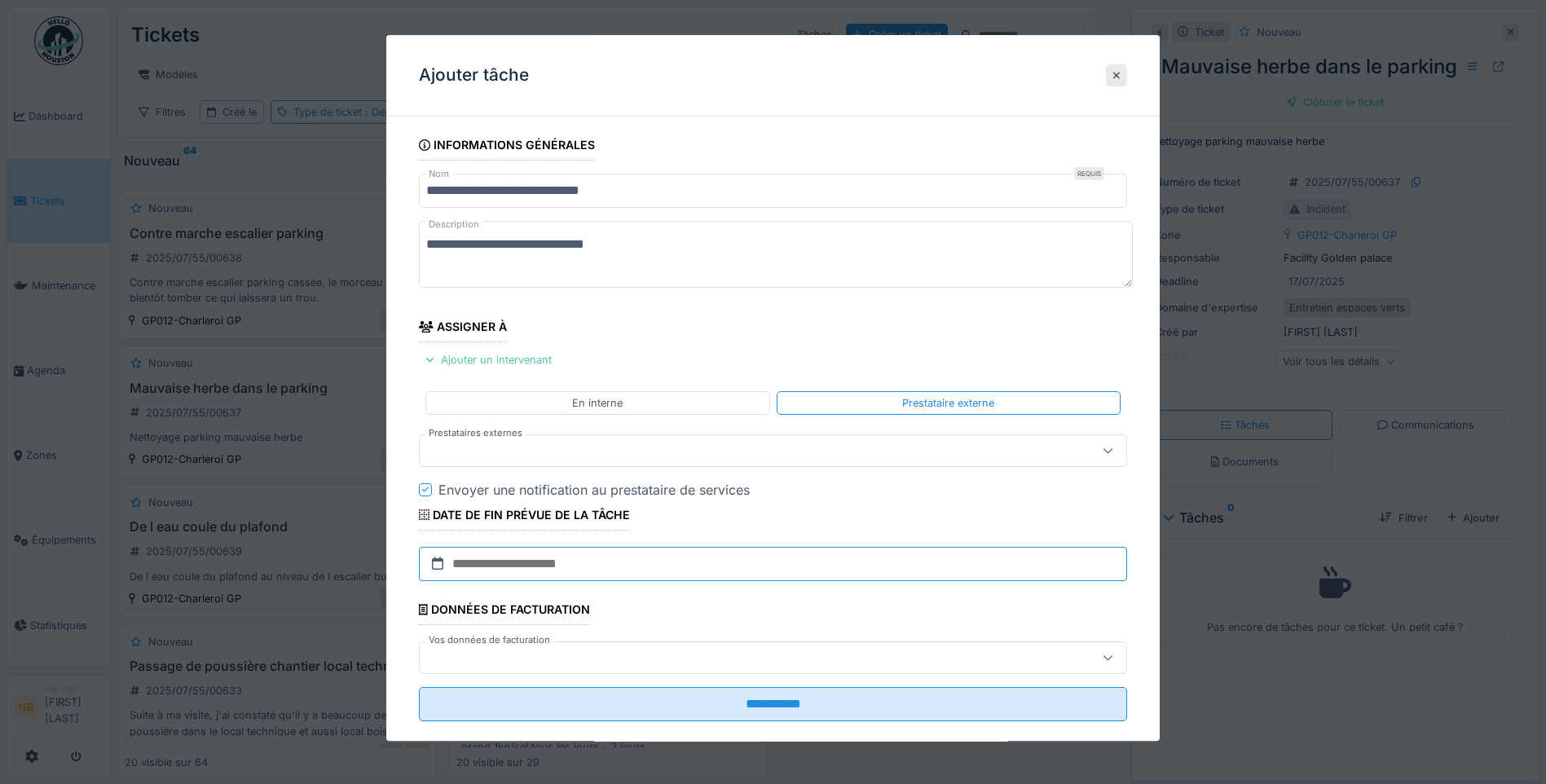 click at bounding box center (773, 564) 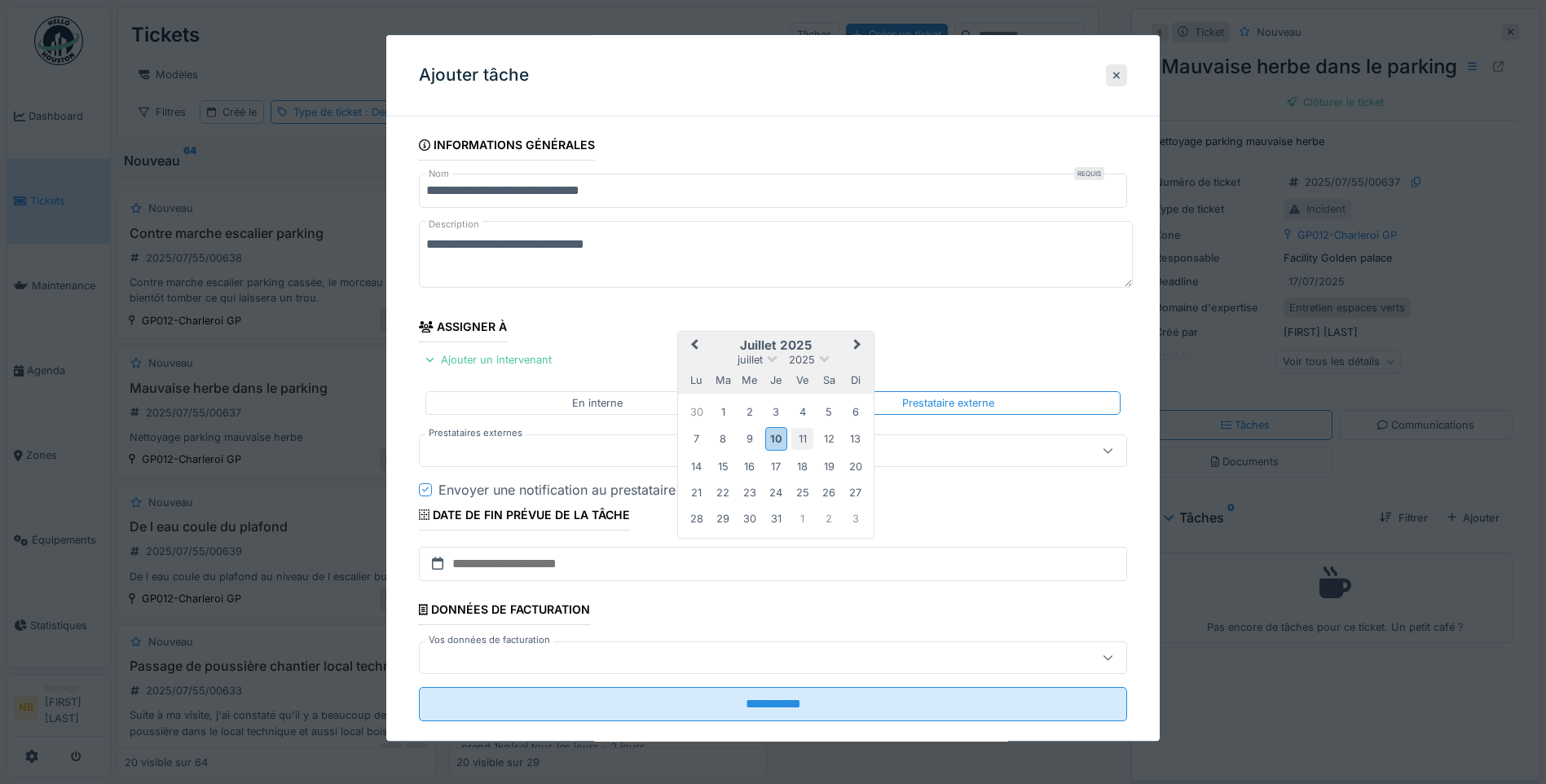click on "11" at bounding box center [802, 438] 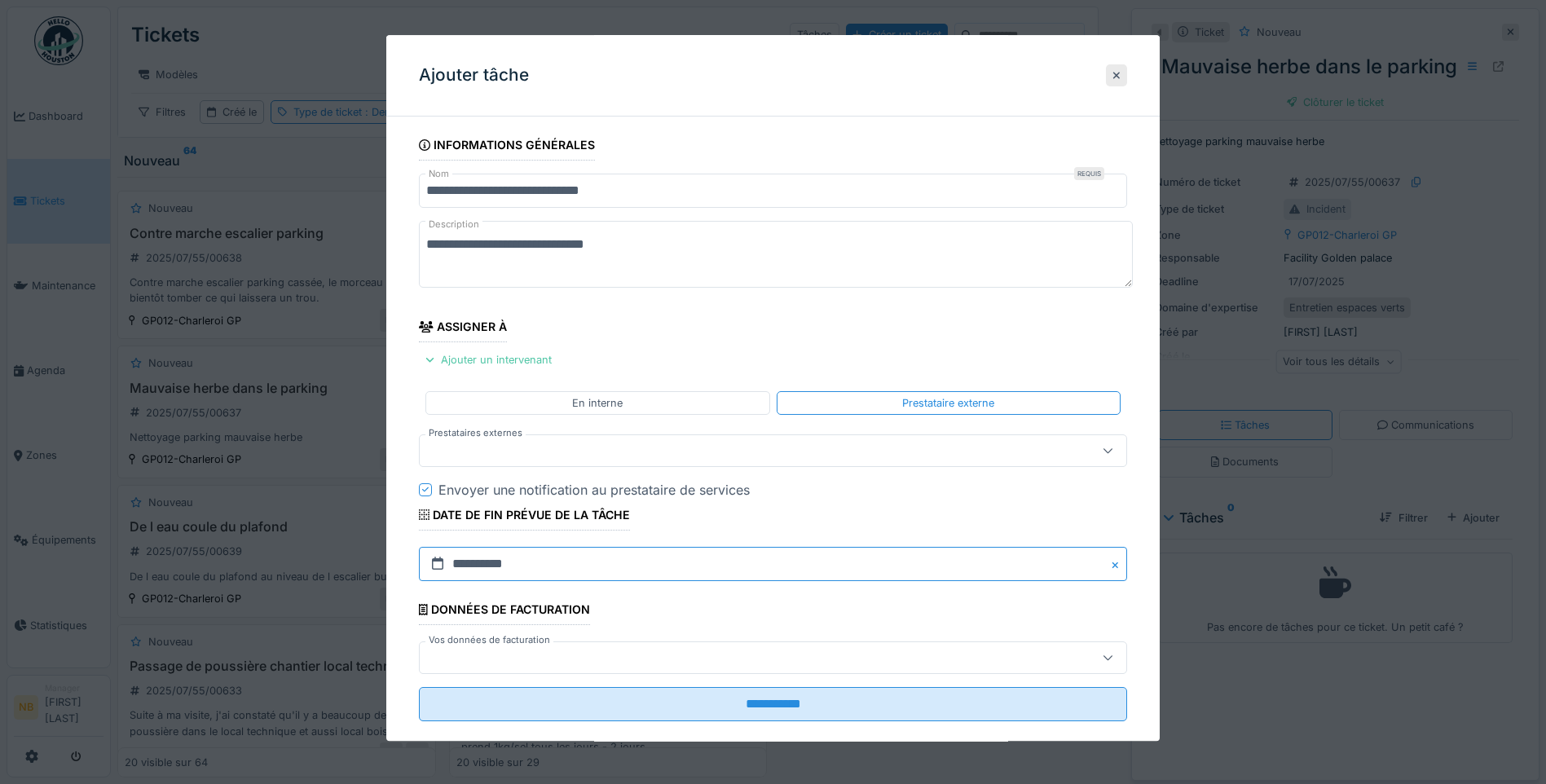 click on "**********" at bounding box center (773, 564) 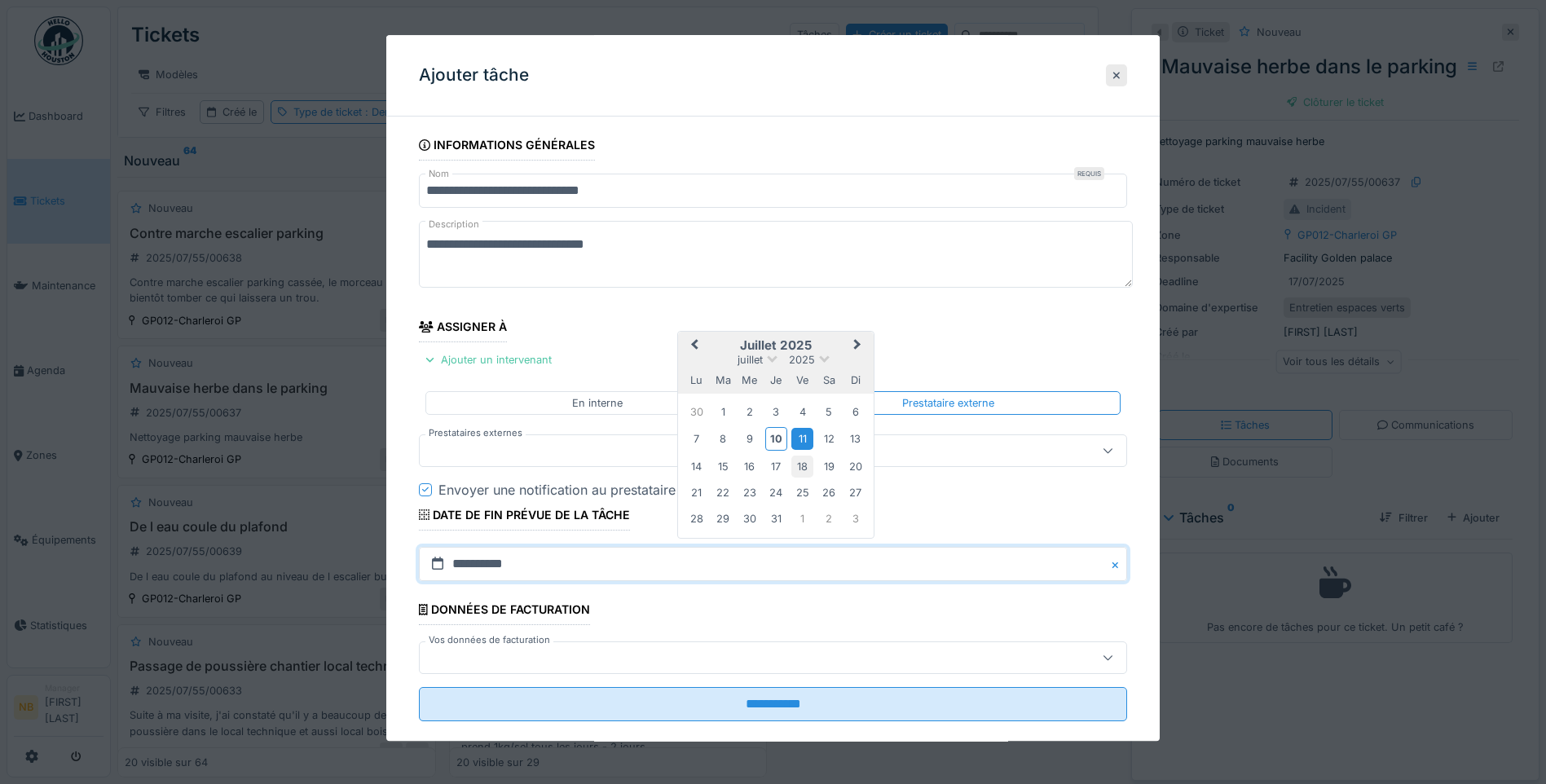 click on "18" at bounding box center (802, 466) 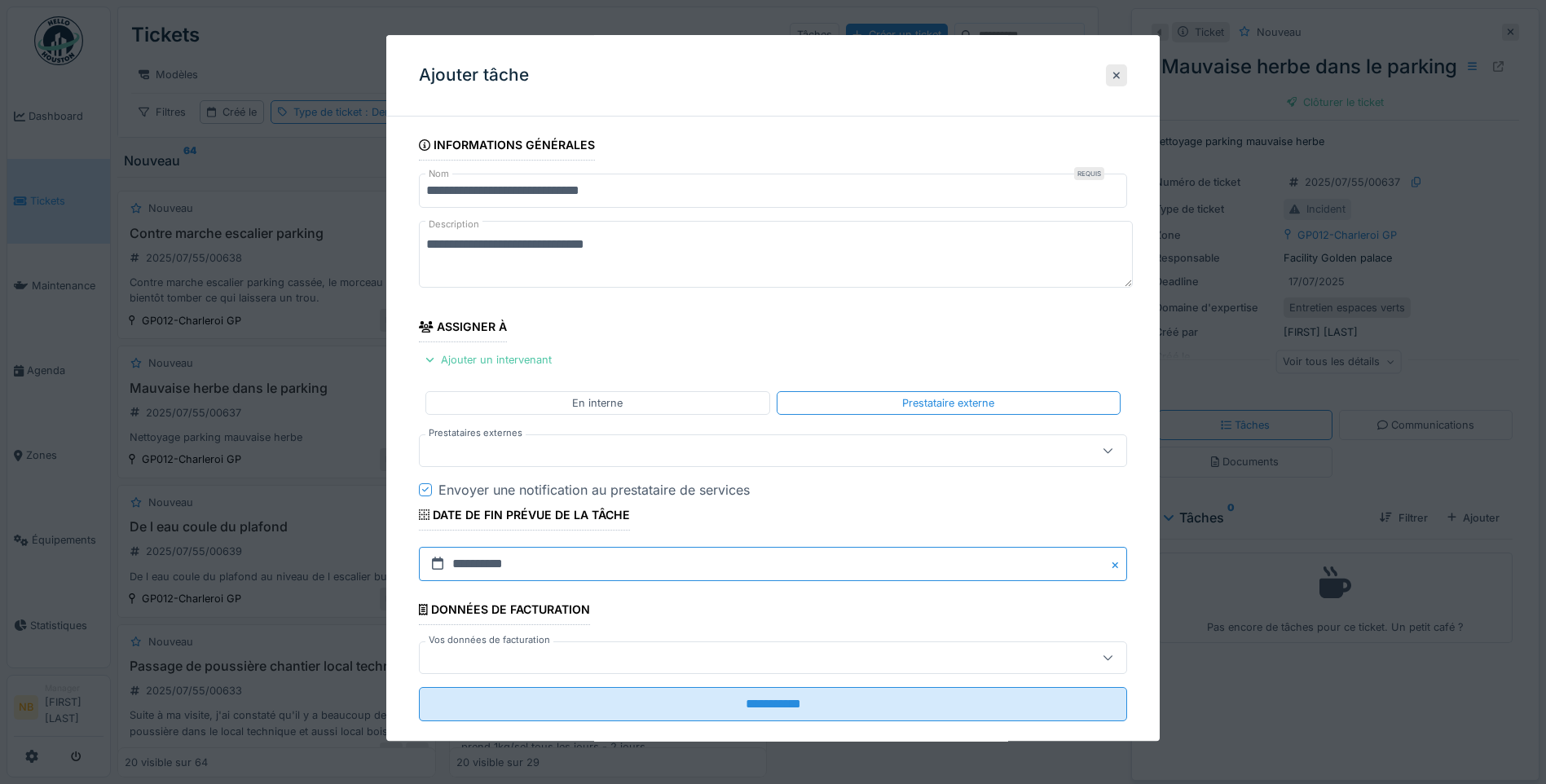 drag, startPoint x: 628, startPoint y: 560, endPoint x: 654, endPoint y: 559, distance: 26.019224 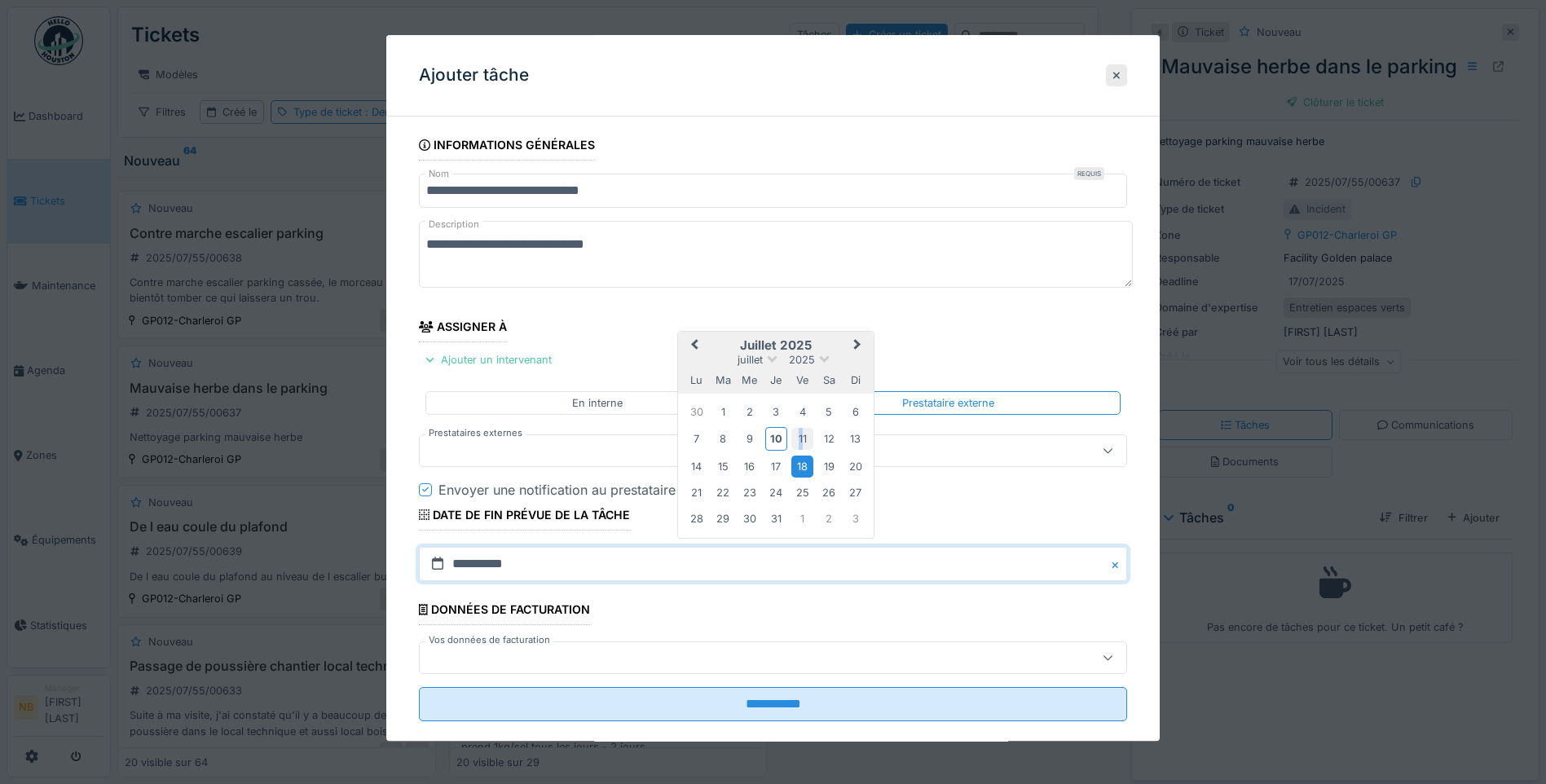 click on "11" at bounding box center [802, 438] 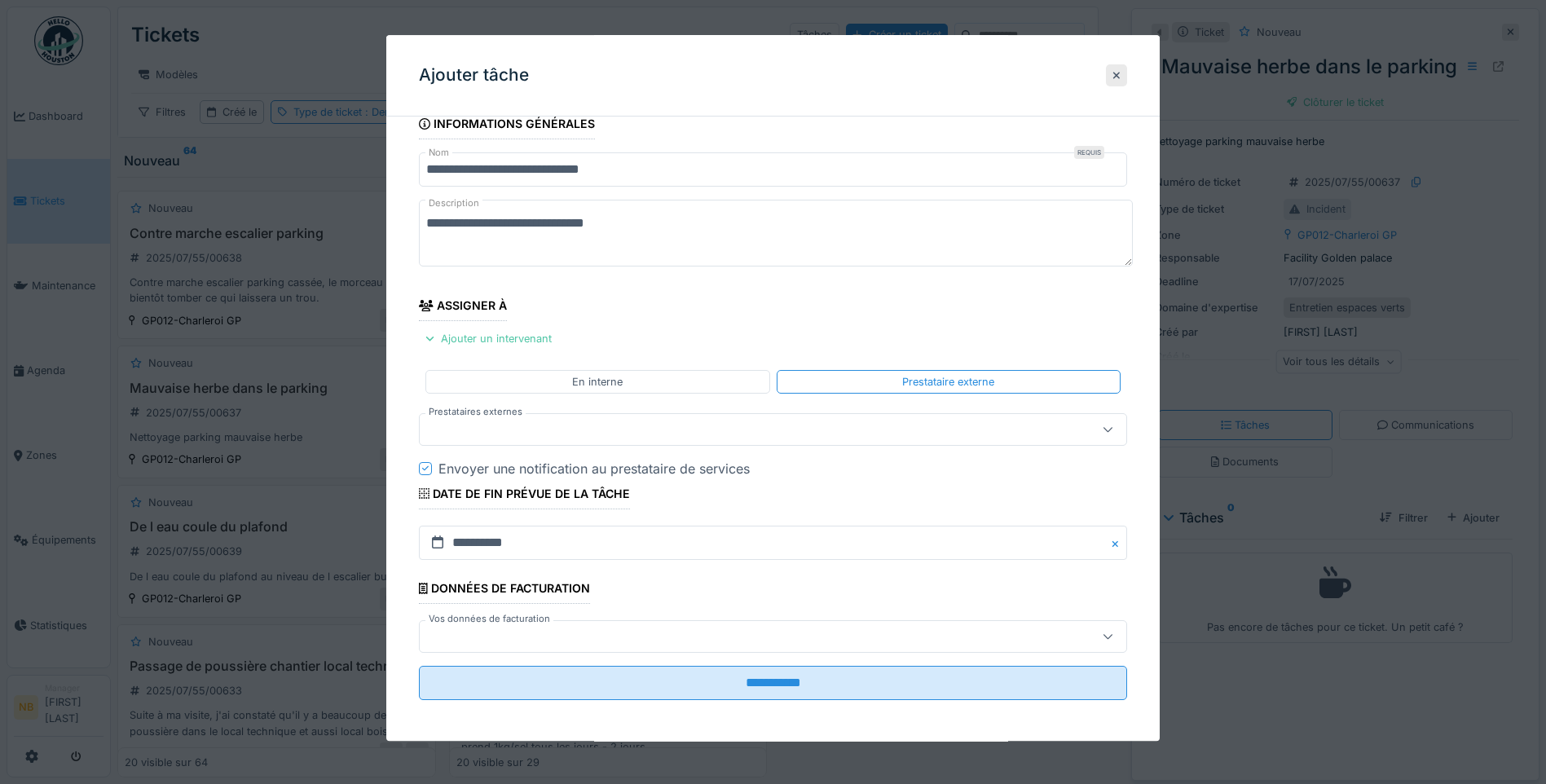 scroll, scrollTop: 26, scrollLeft: 0, axis: vertical 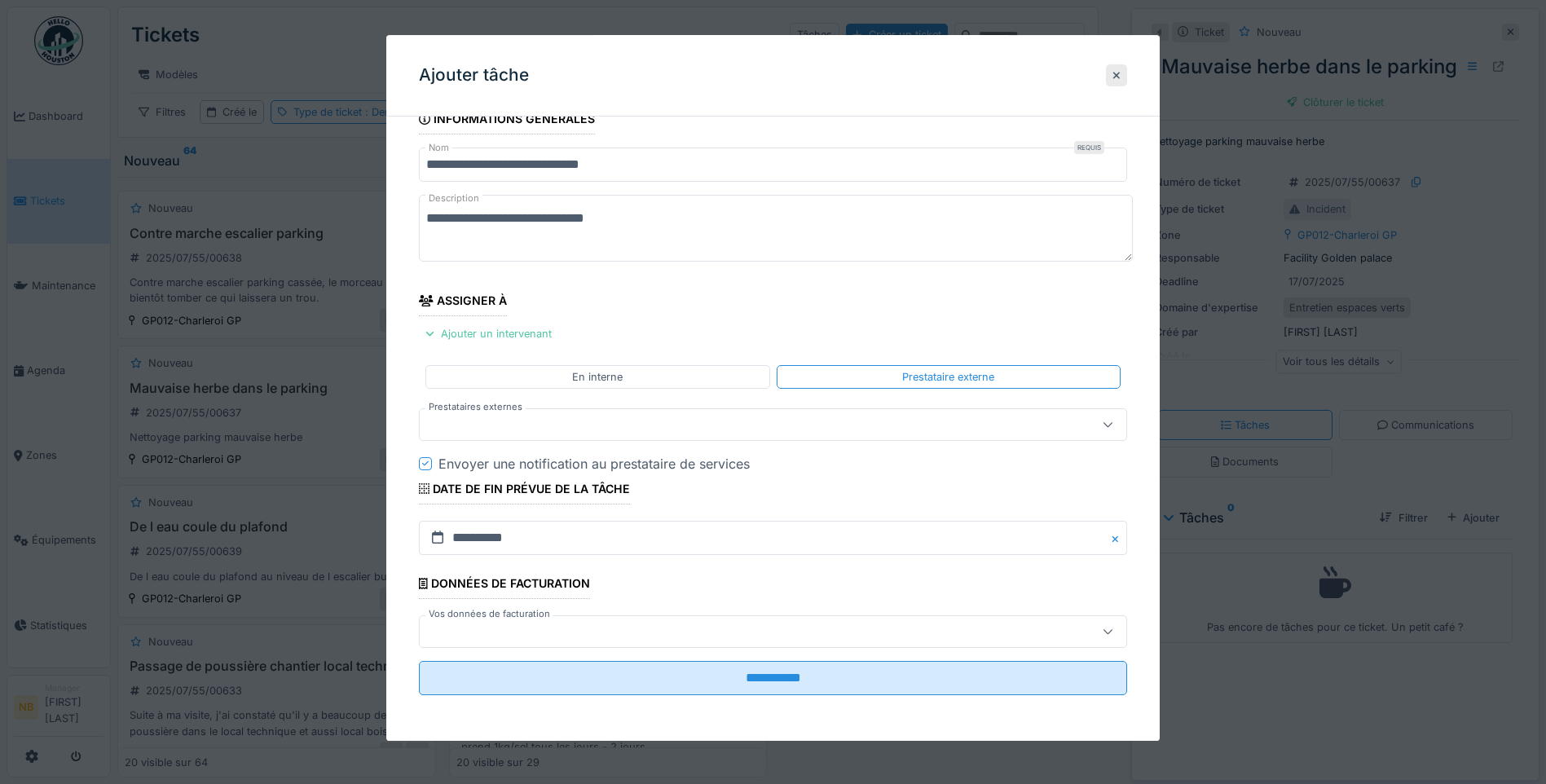 click at bounding box center (738, 425) 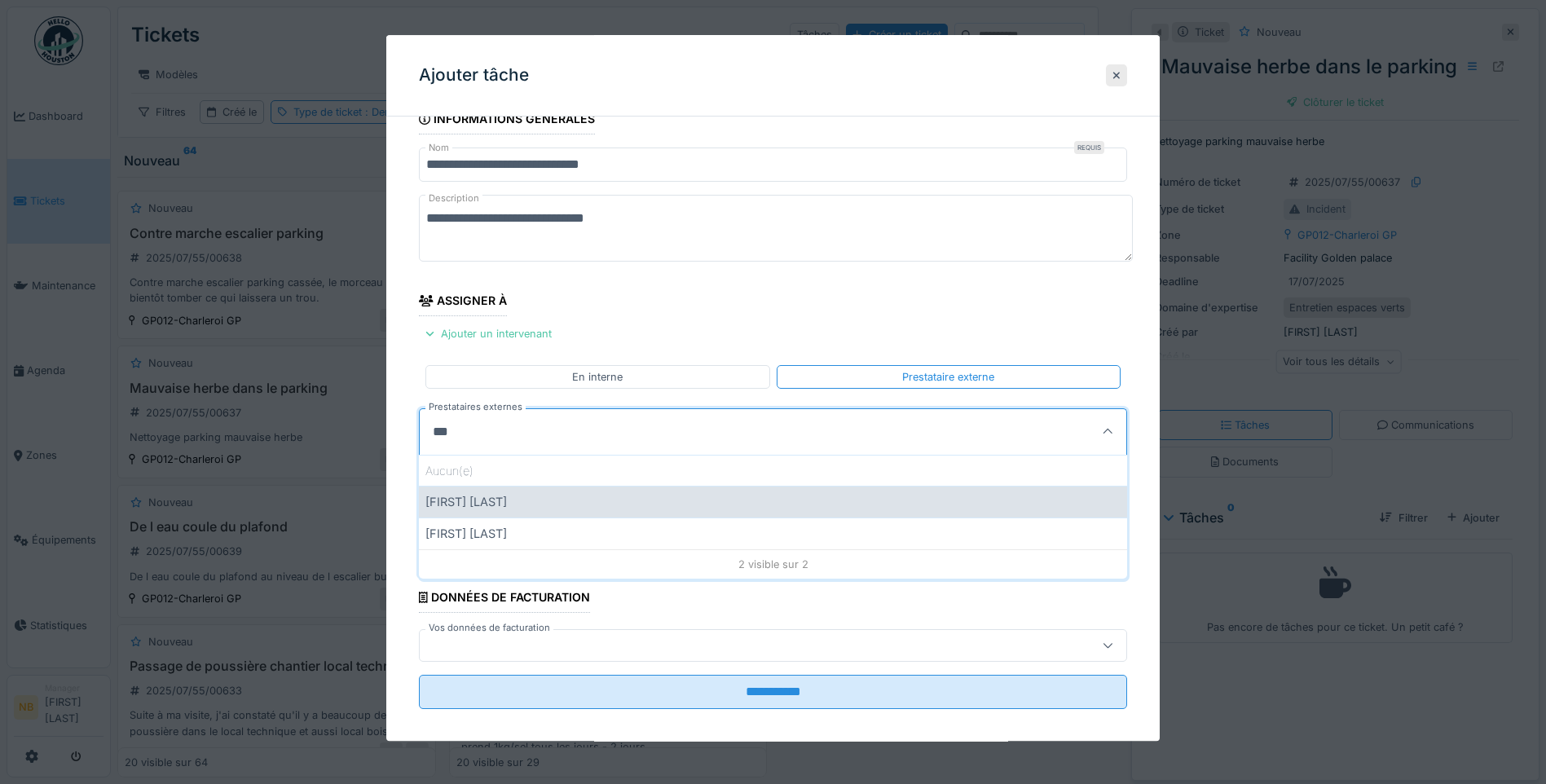 type on "***" 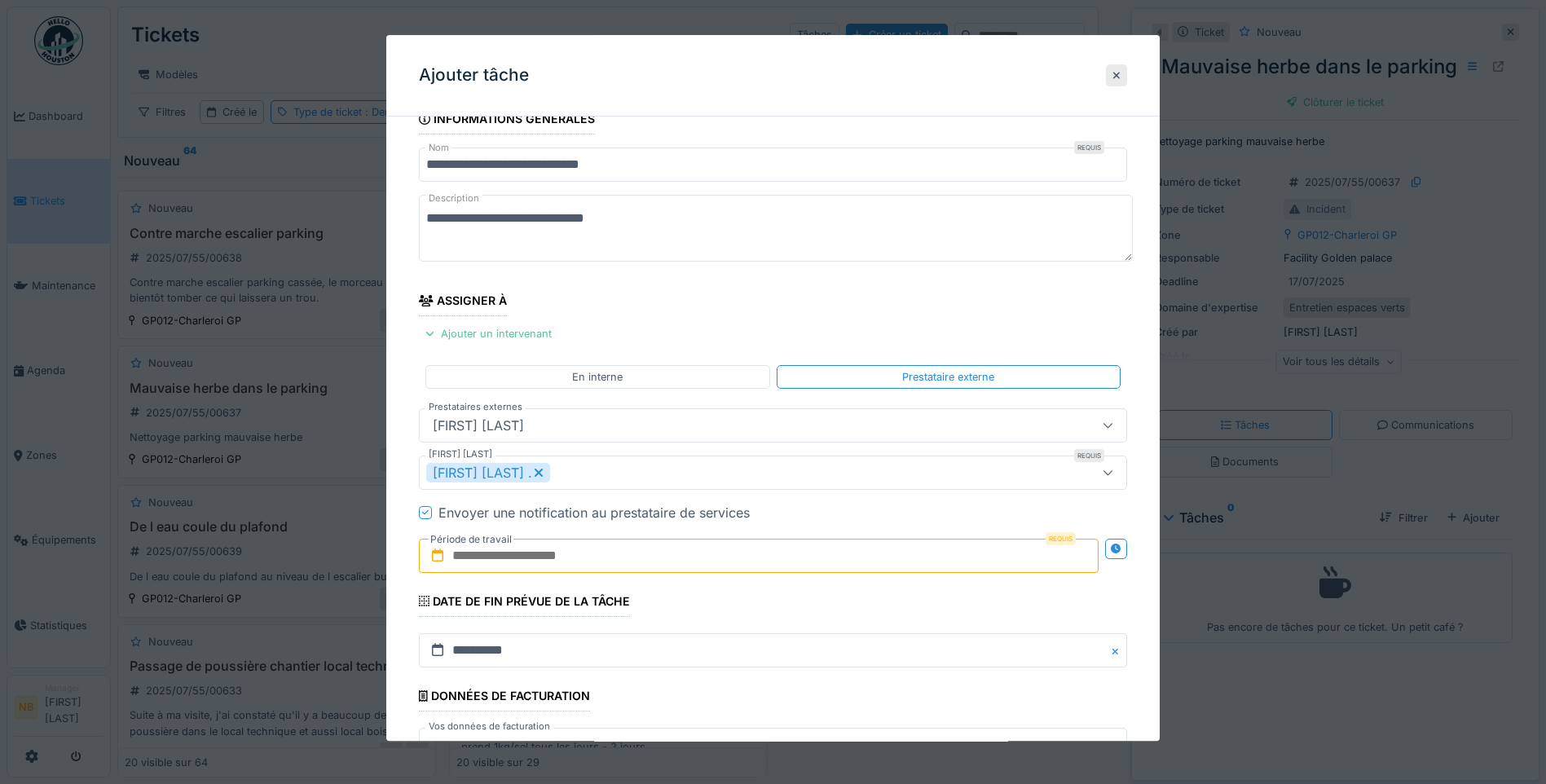 drag, startPoint x: 588, startPoint y: 423, endPoint x: 540, endPoint y: 423, distance: 48 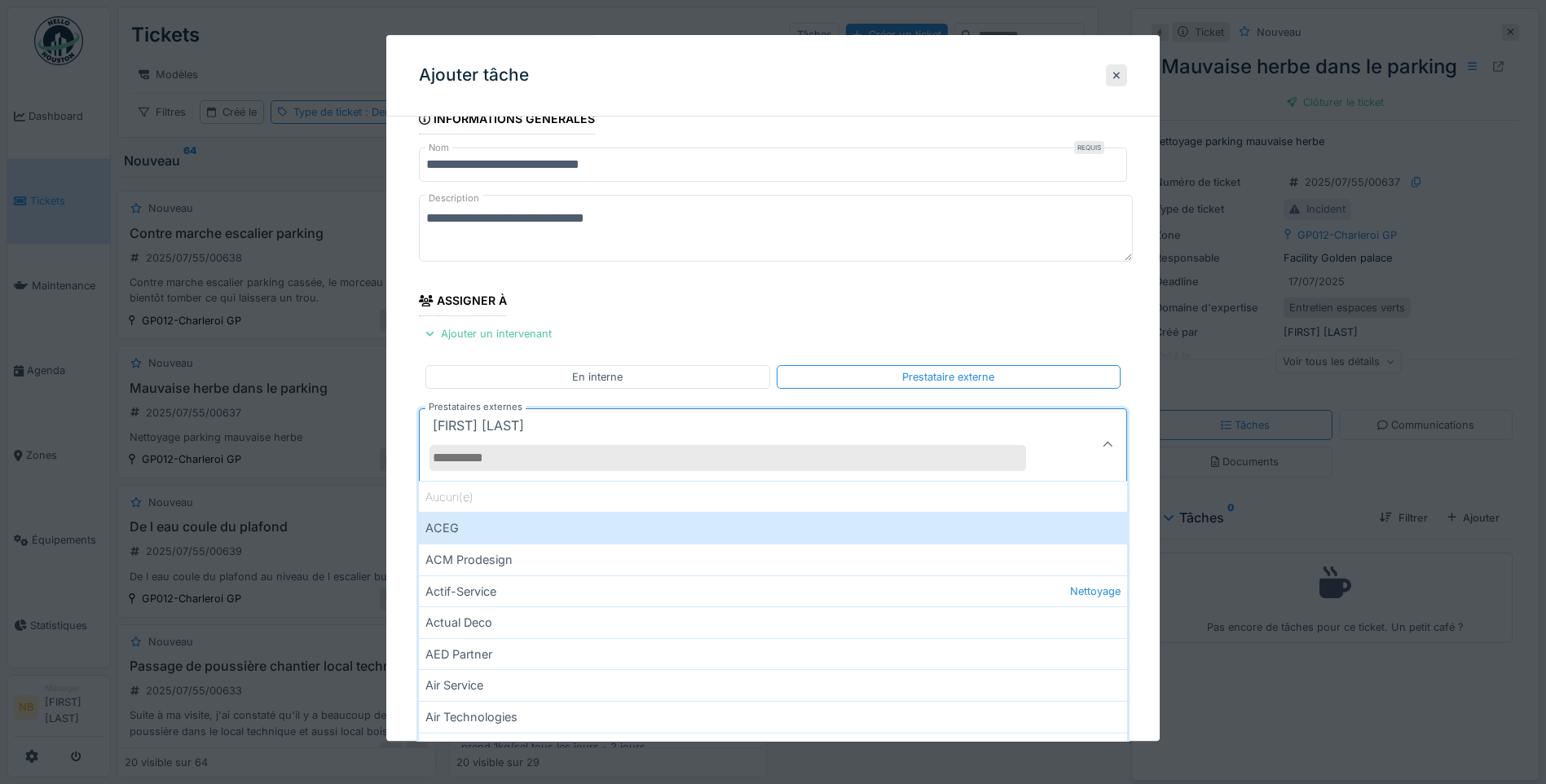 click on "Clerbois Emmanuel" at bounding box center [738, 445] 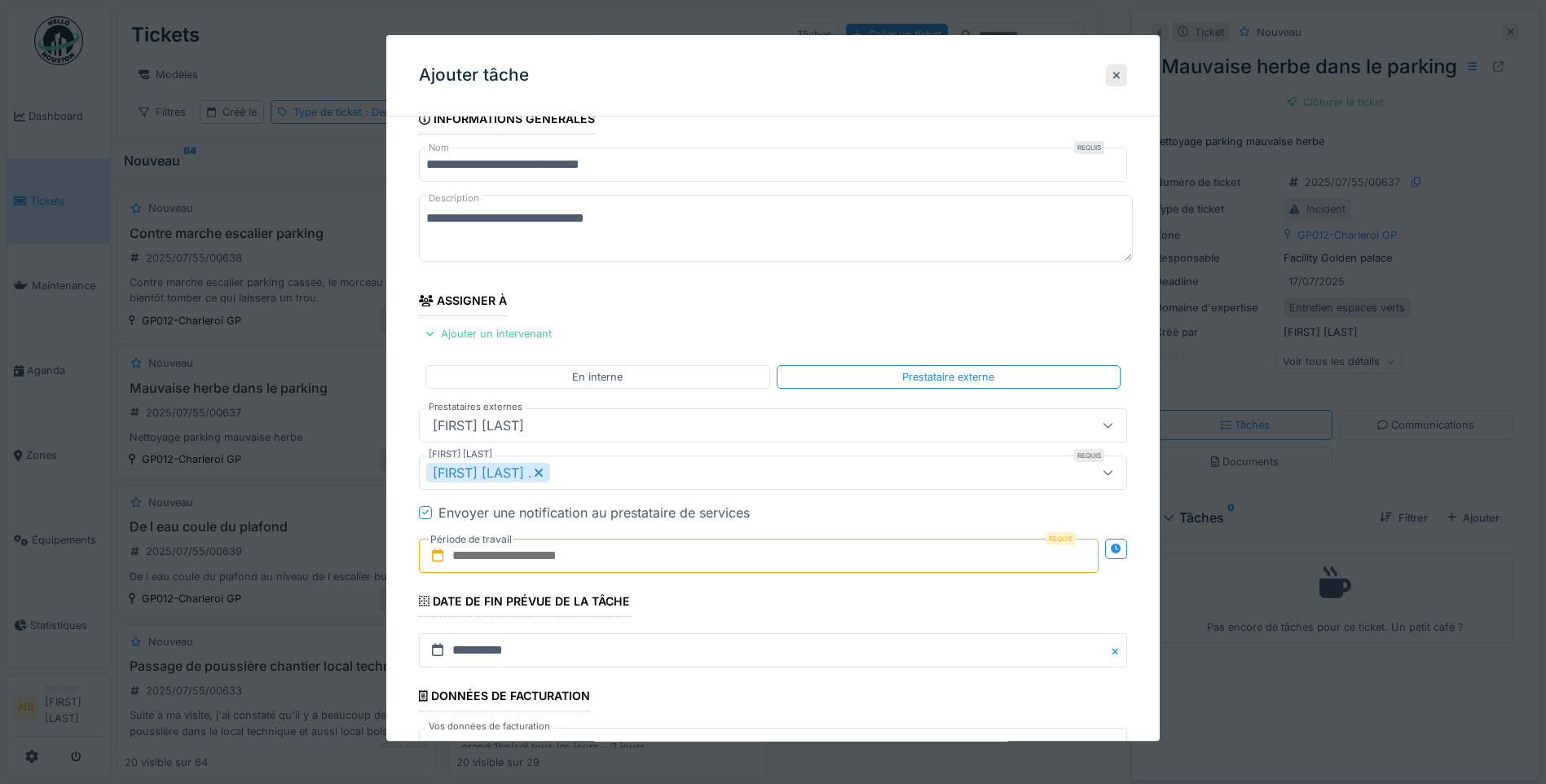 click on "Emmanuel clerbois ." at bounding box center [488, 473] 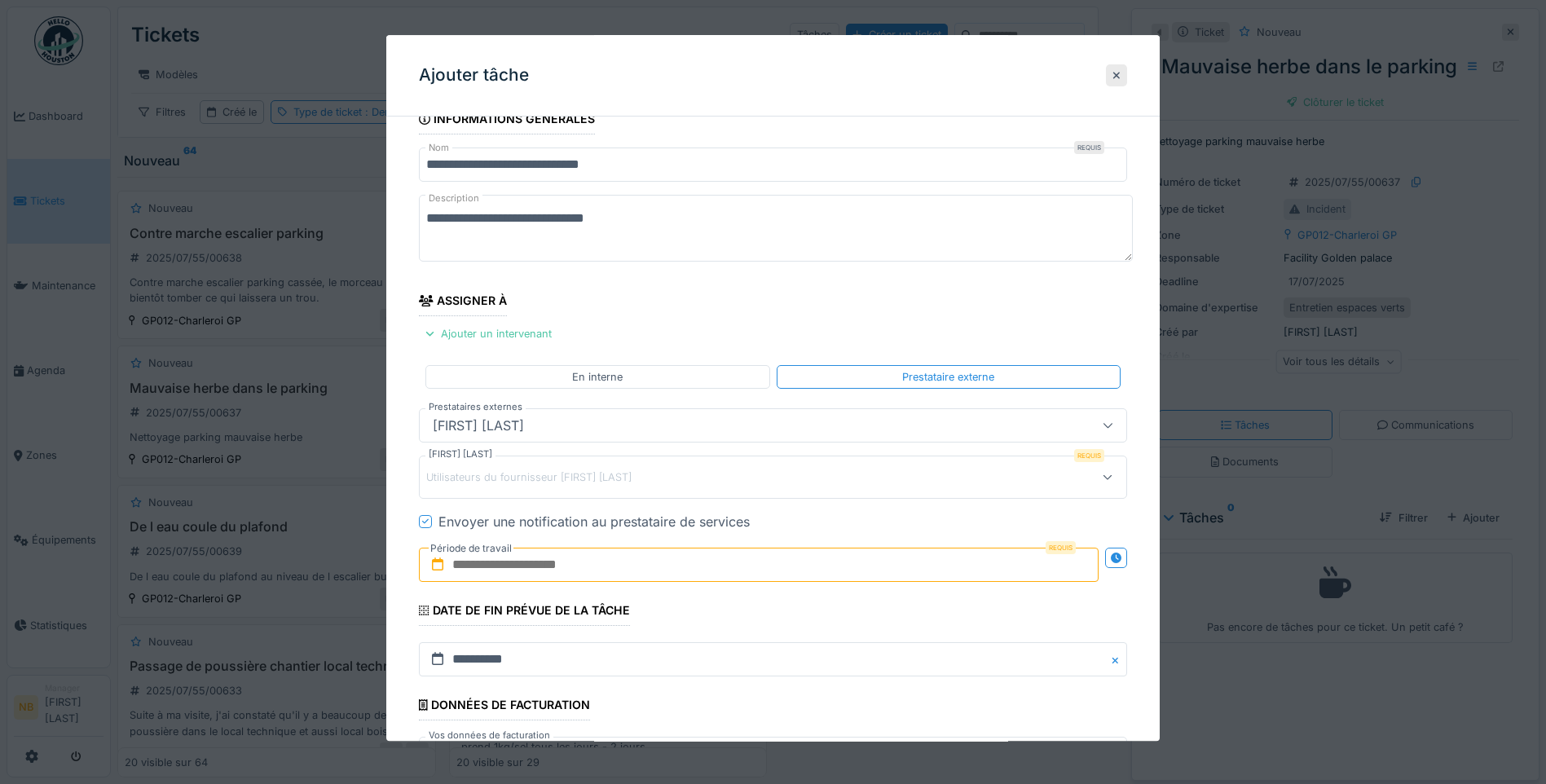 click on "Clerbois Emmanuel" at bounding box center [478, 425] 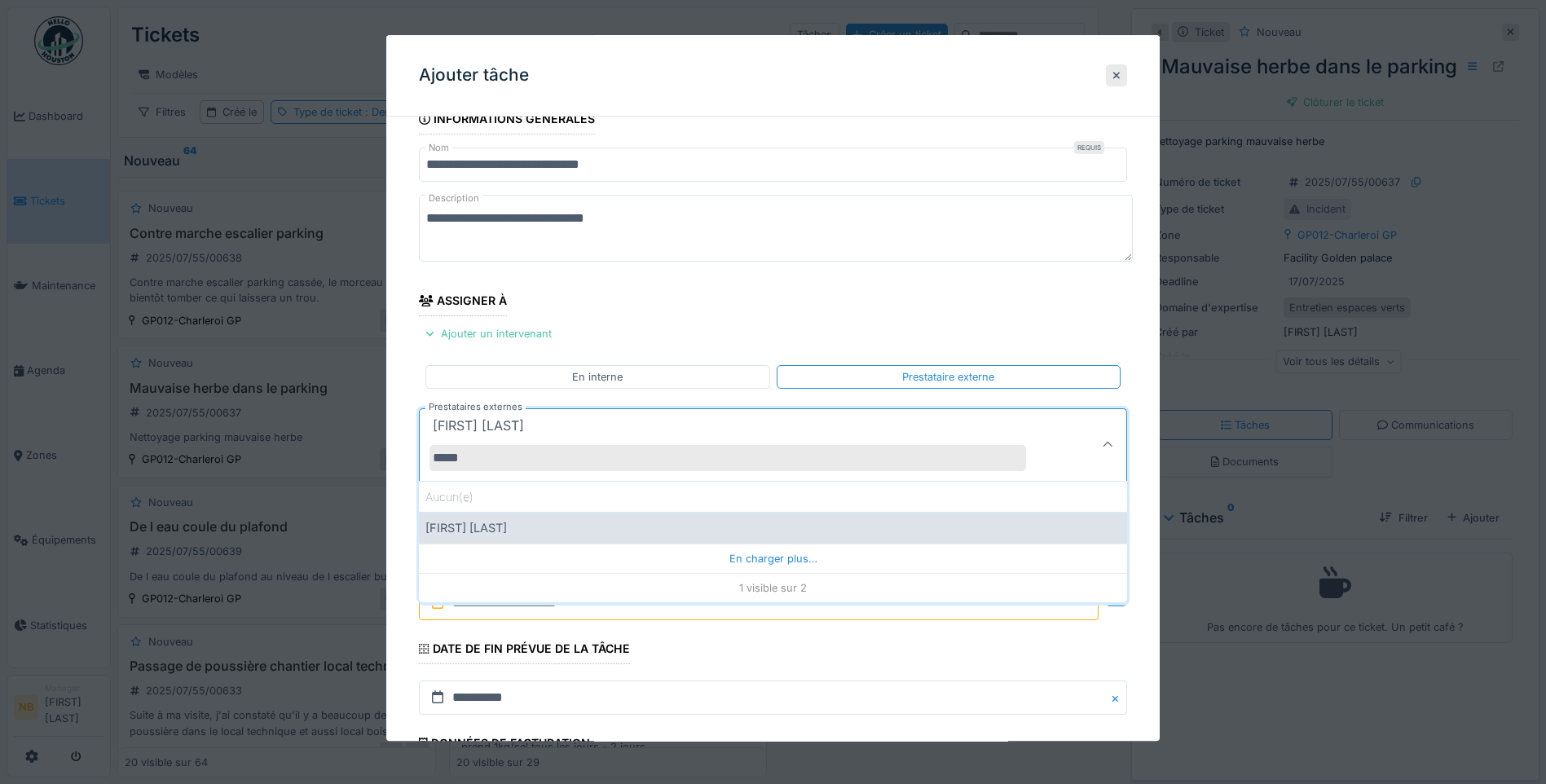 type on "*****" 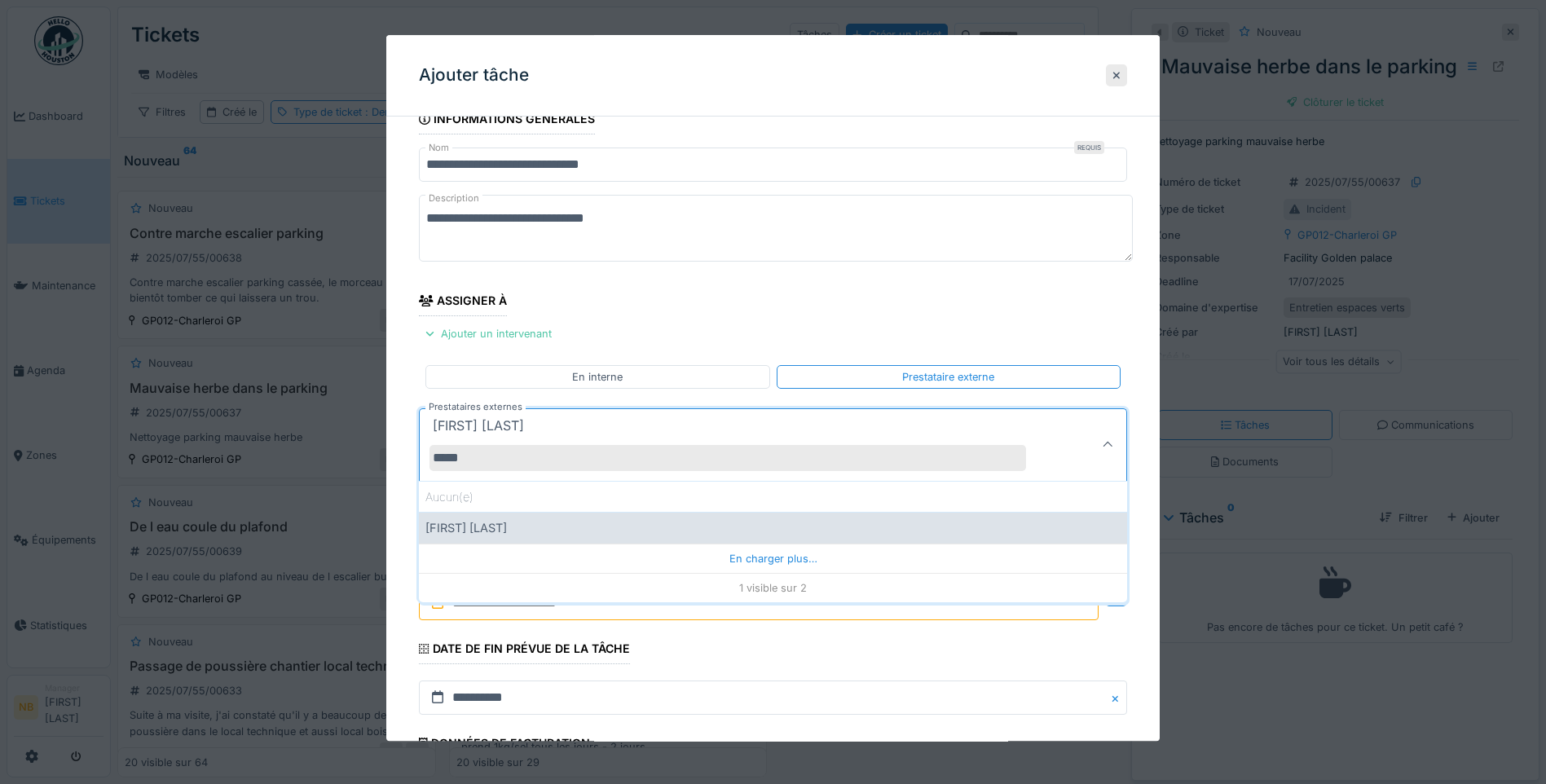 click on "Emmanuel Dumez" at bounding box center [773, 528] 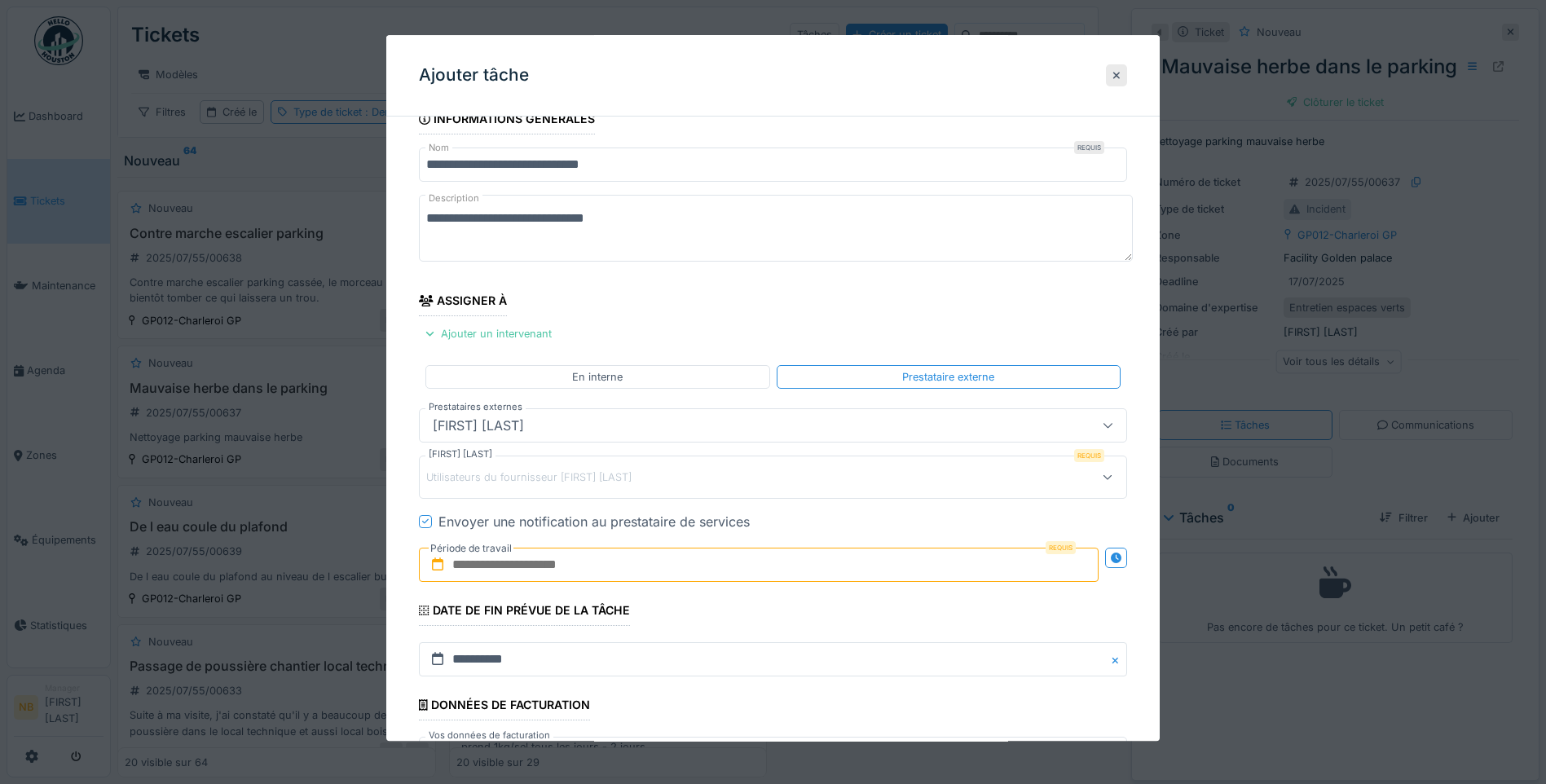click at bounding box center [759, 565] 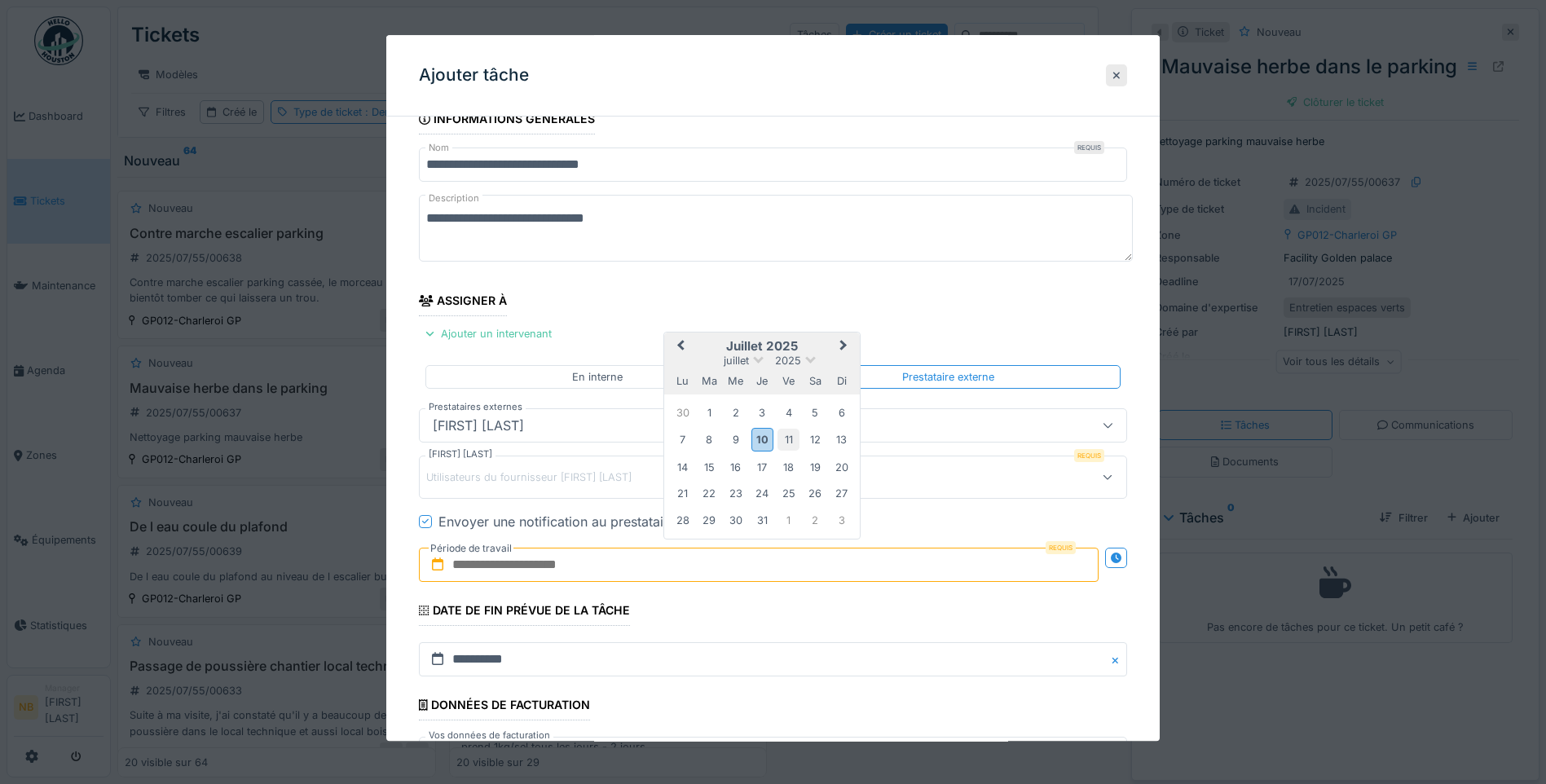click on "11" at bounding box center (788, 439) 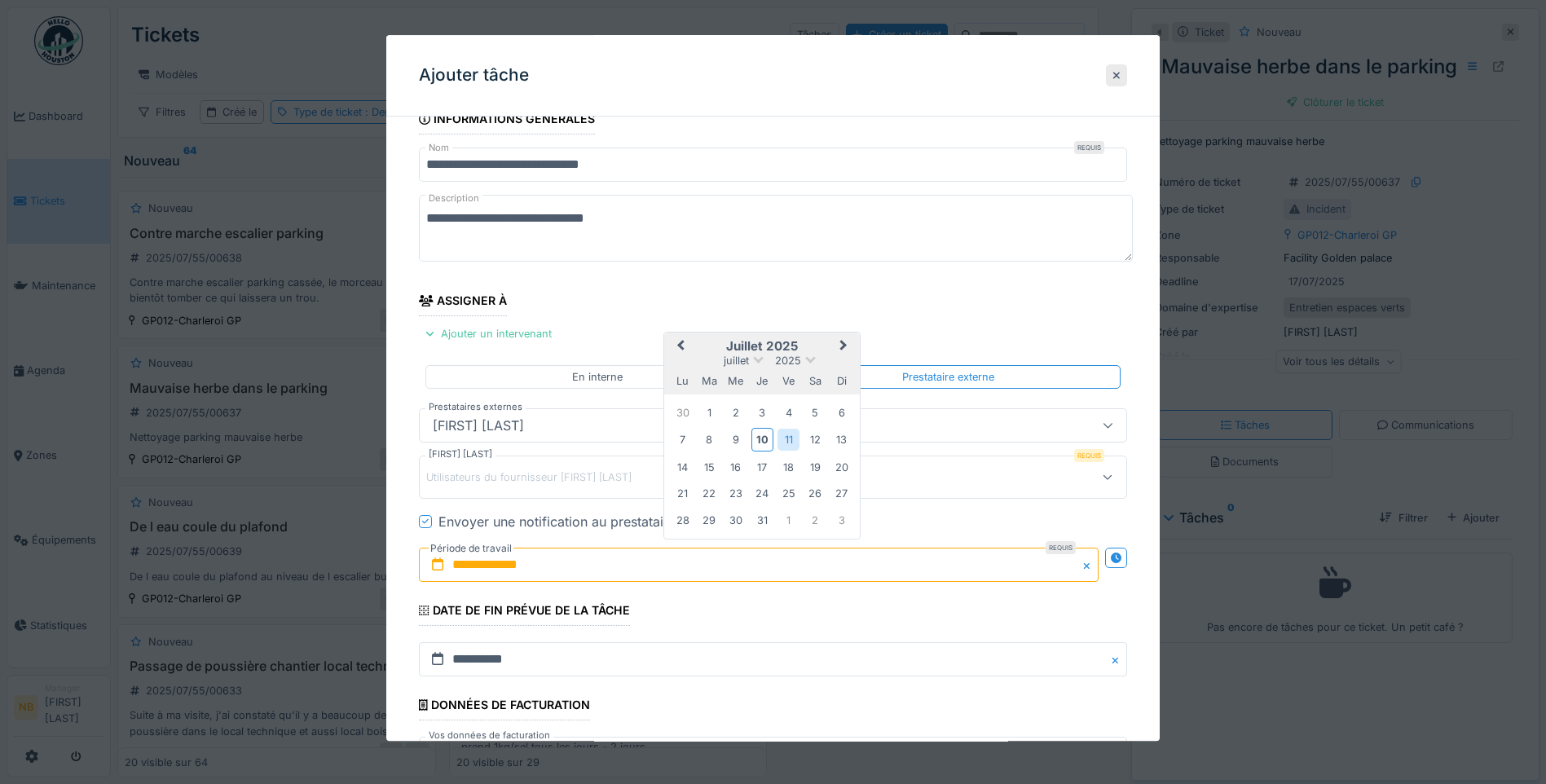 click on "**********" at bounding box center (759, 565) 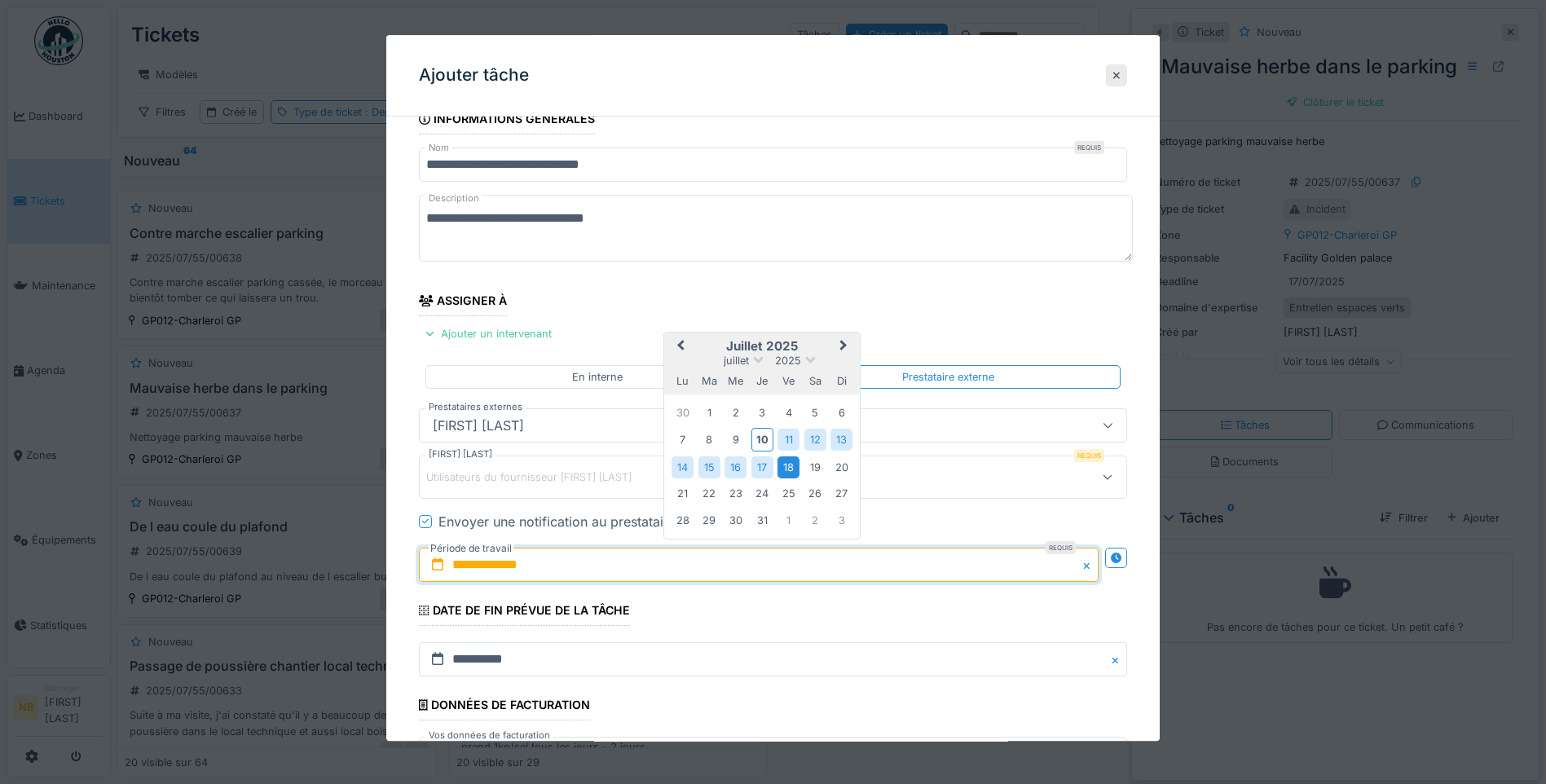 click on "18" at bounding box center [788, 467] 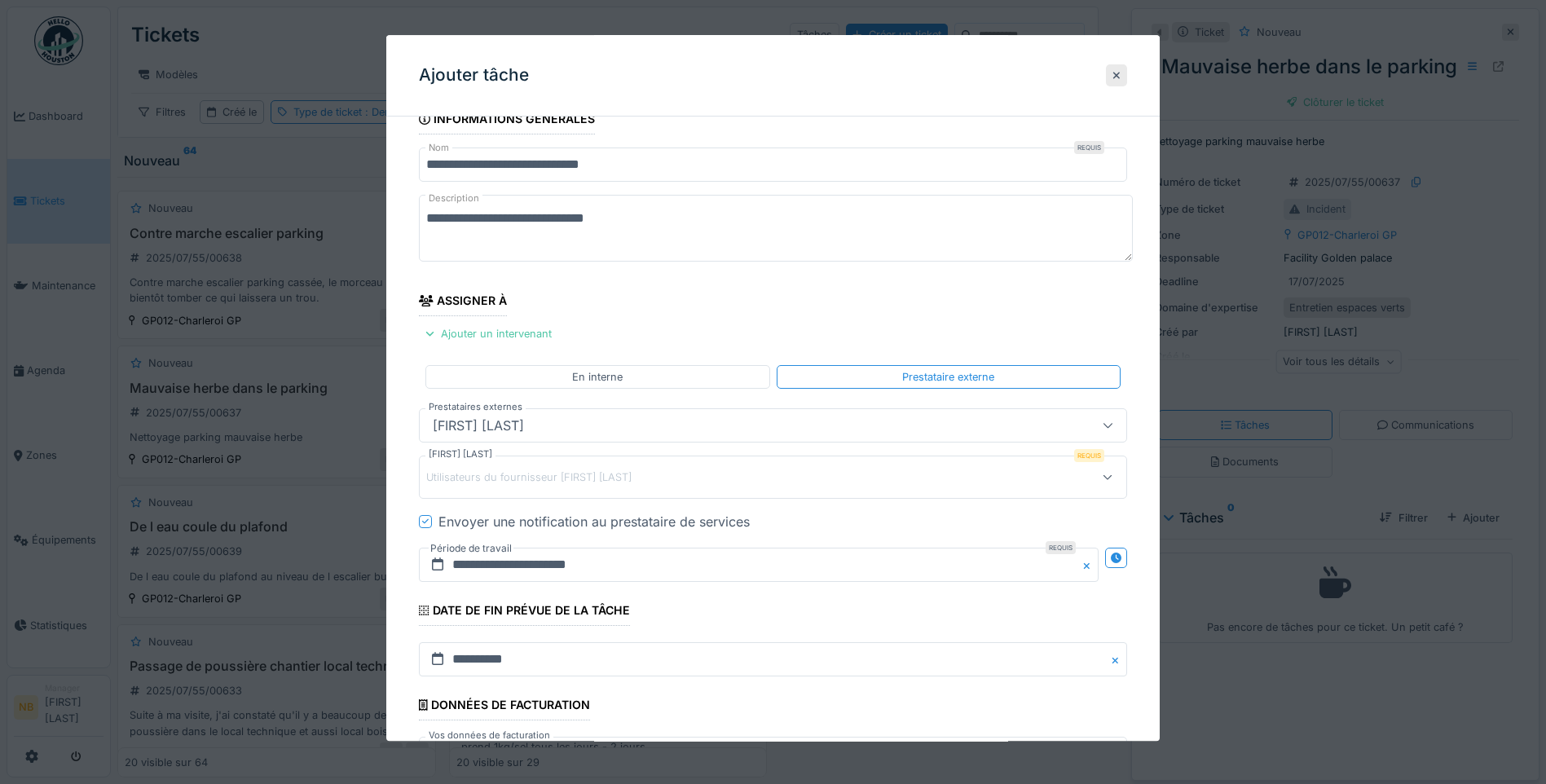 click on "Utilisateurs du fournisseur Emmanuel Dumez" at bounding box center [529, 477] 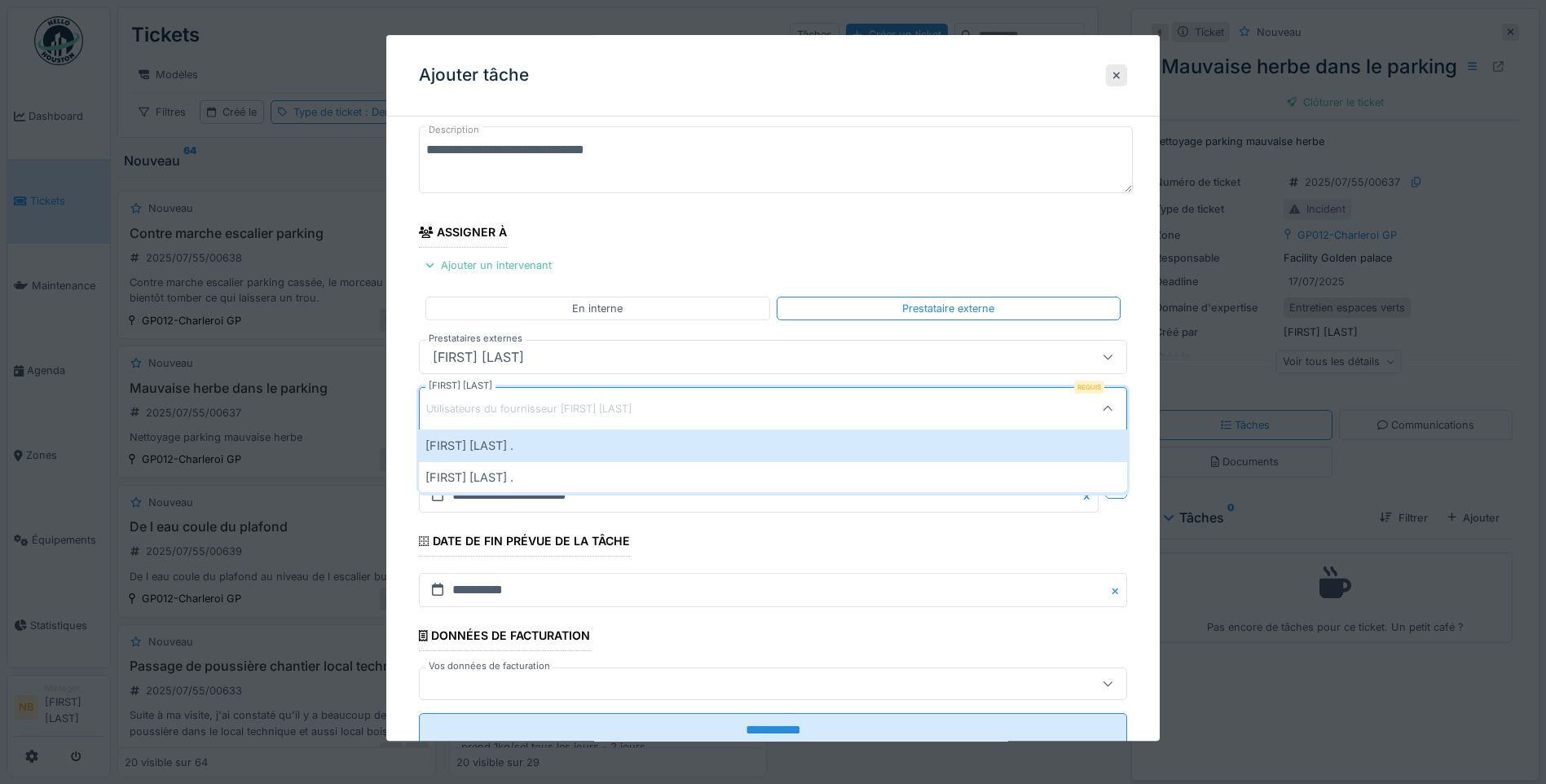 scroll, scrollTop: 115, scrollLeft: 0, axis: vertical 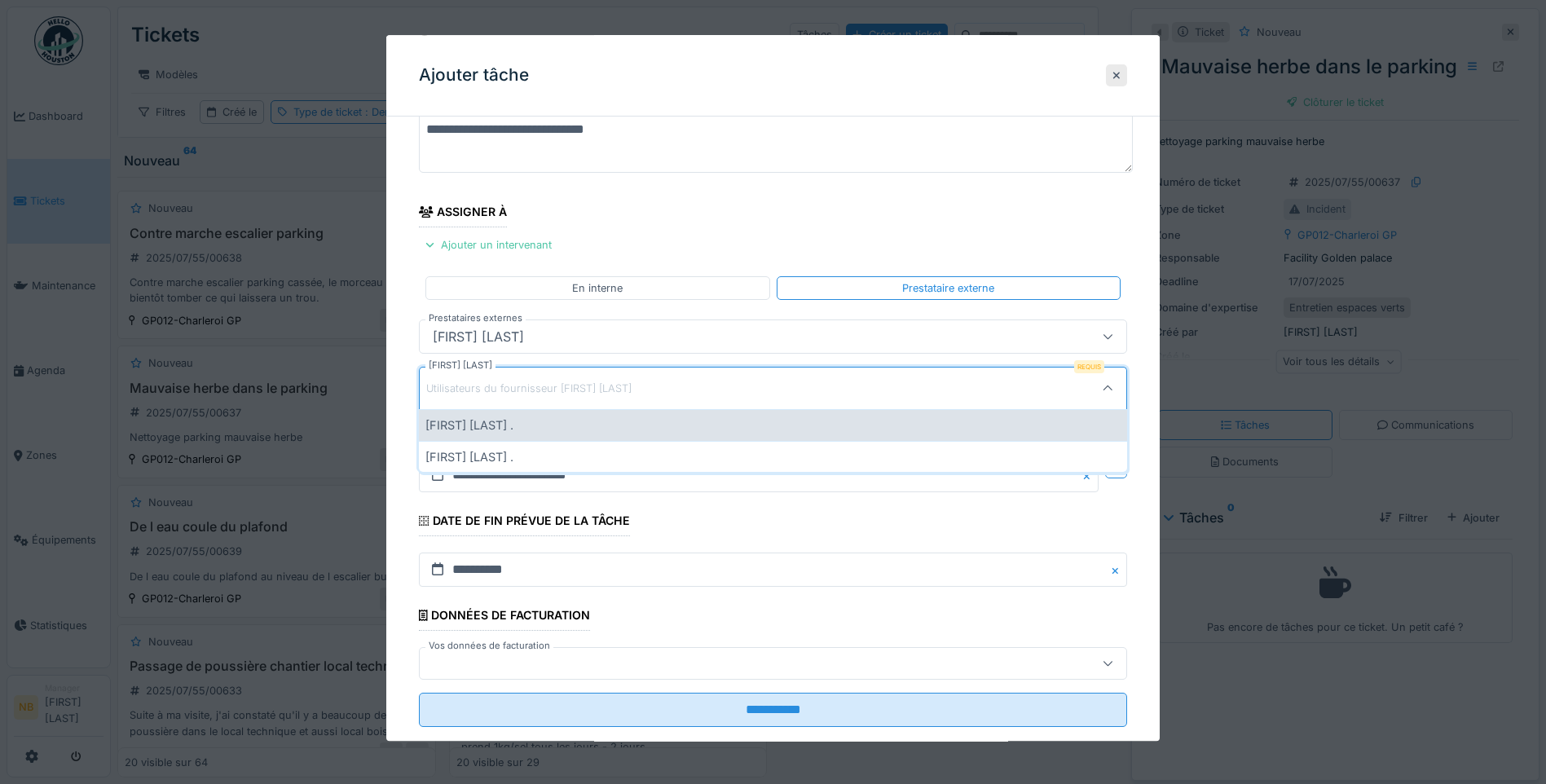 click on "Emmanuel dumez ." at bounding box center [773, 425] 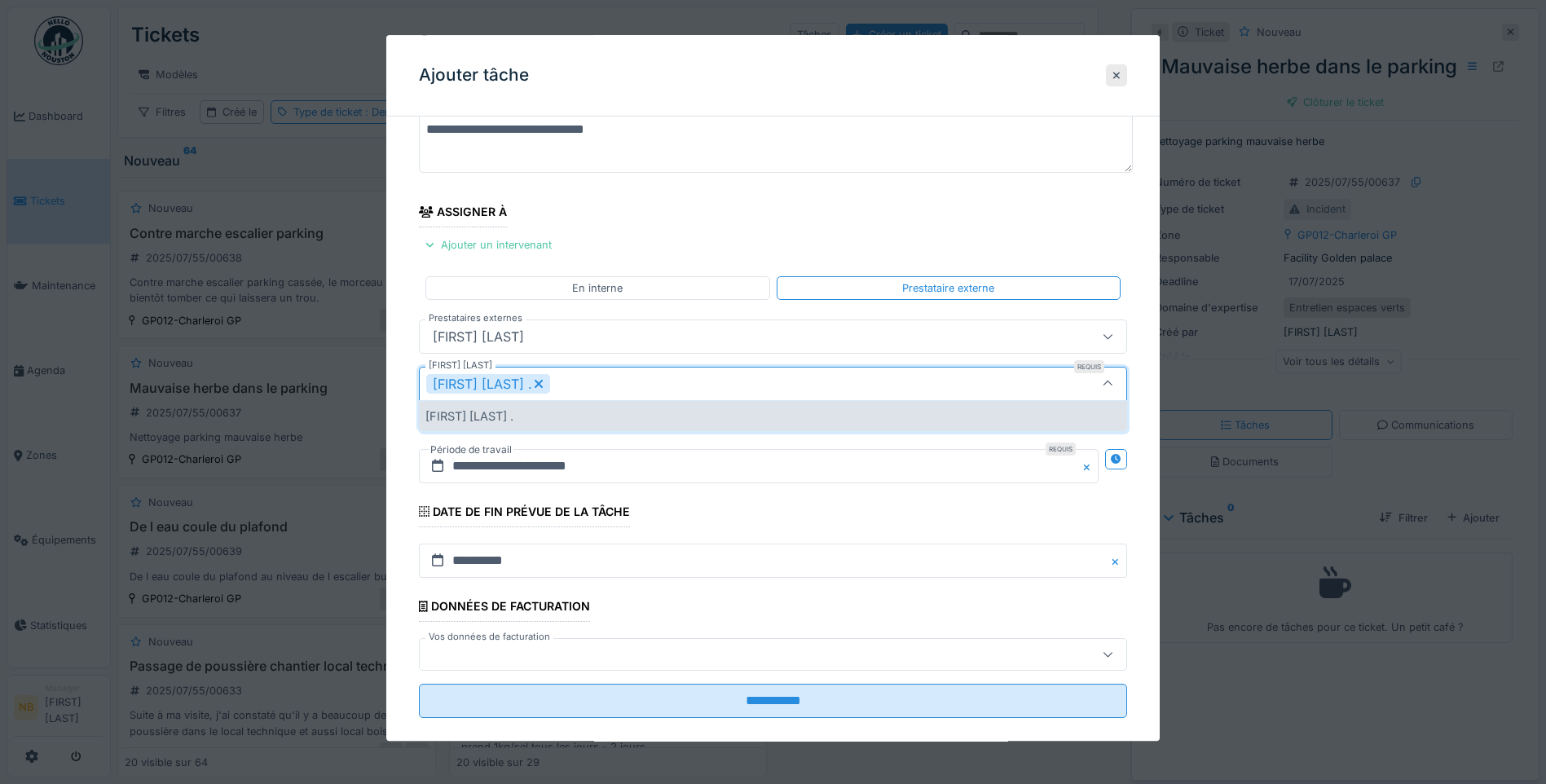 click on "Linda masquelier ." at bounding box center [773, 416] 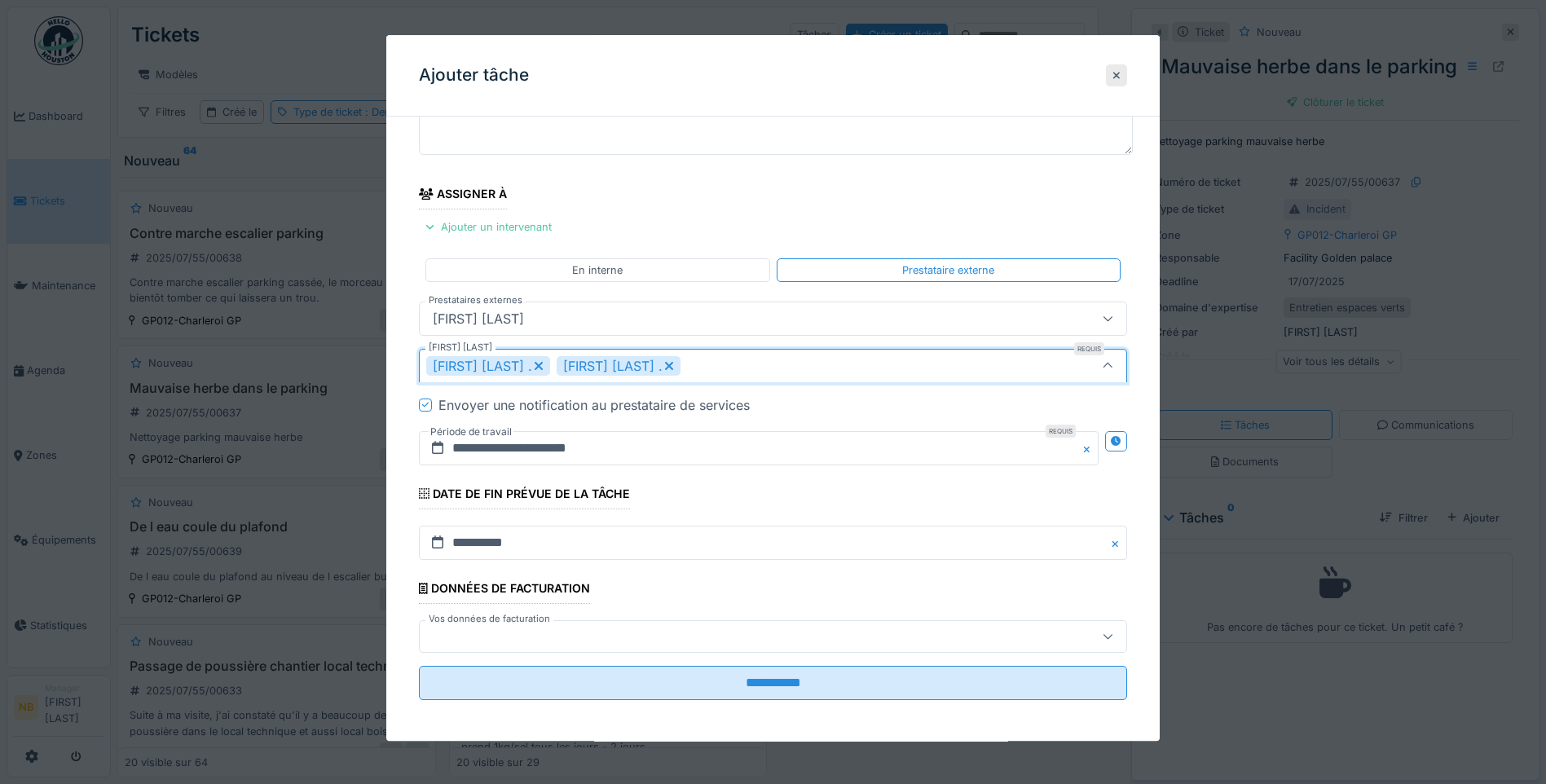 scroll, scrollTop: 138, scrollLeft: 0, axis: vertical 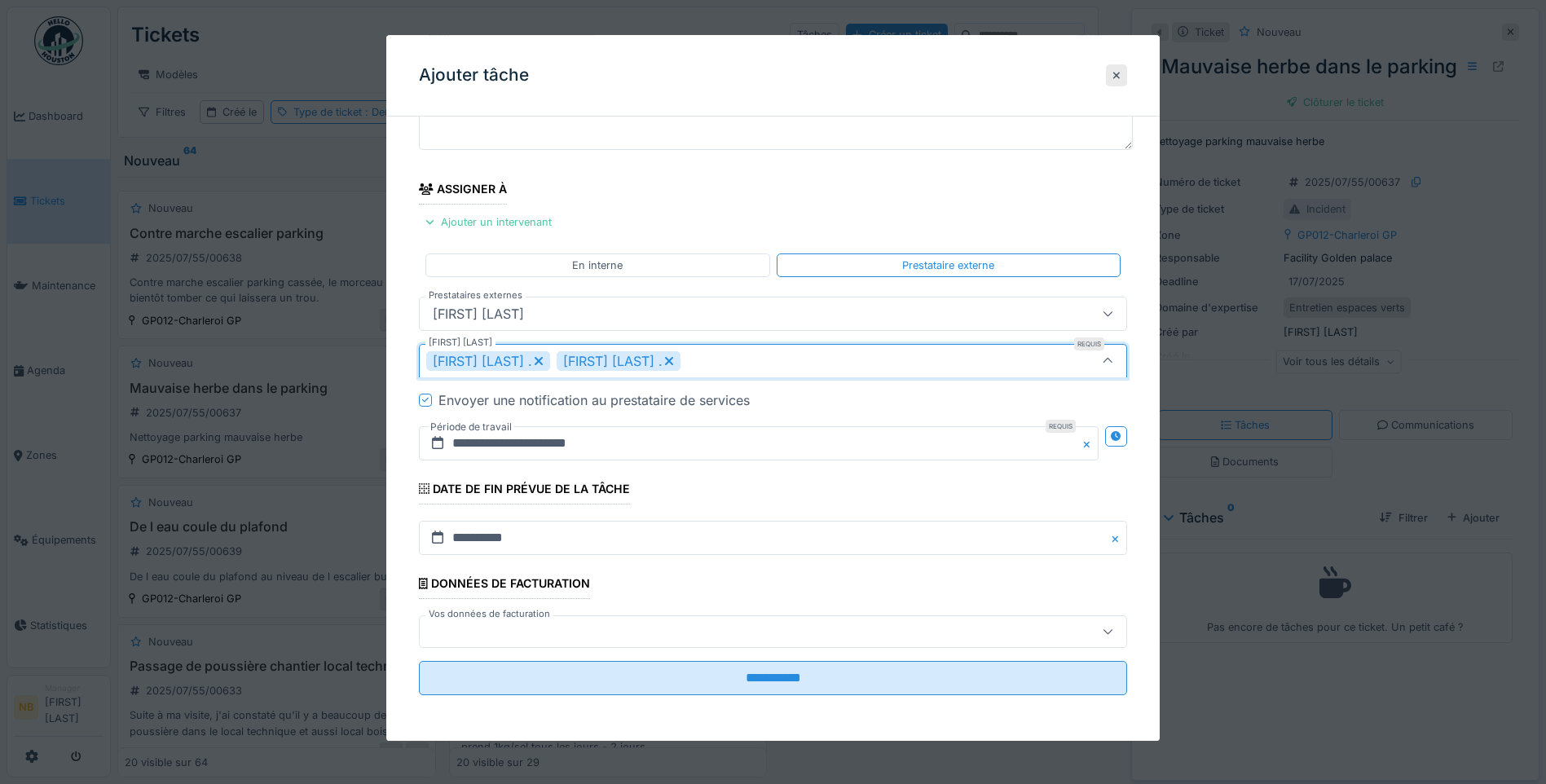 click at bounding box center [738, 632] 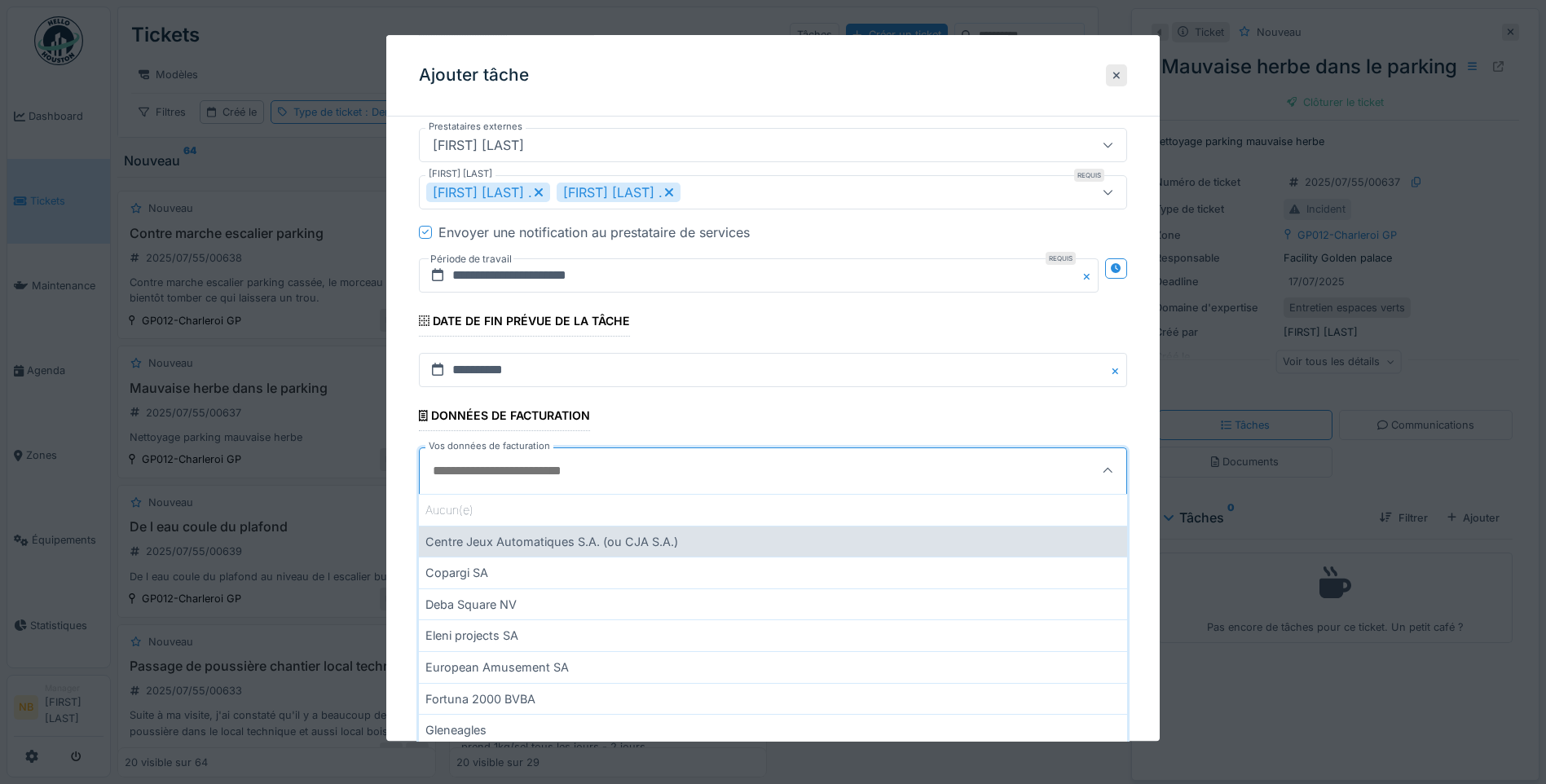 scroll, scrollTop: 687, scrollLeft: 0, axis: vertical 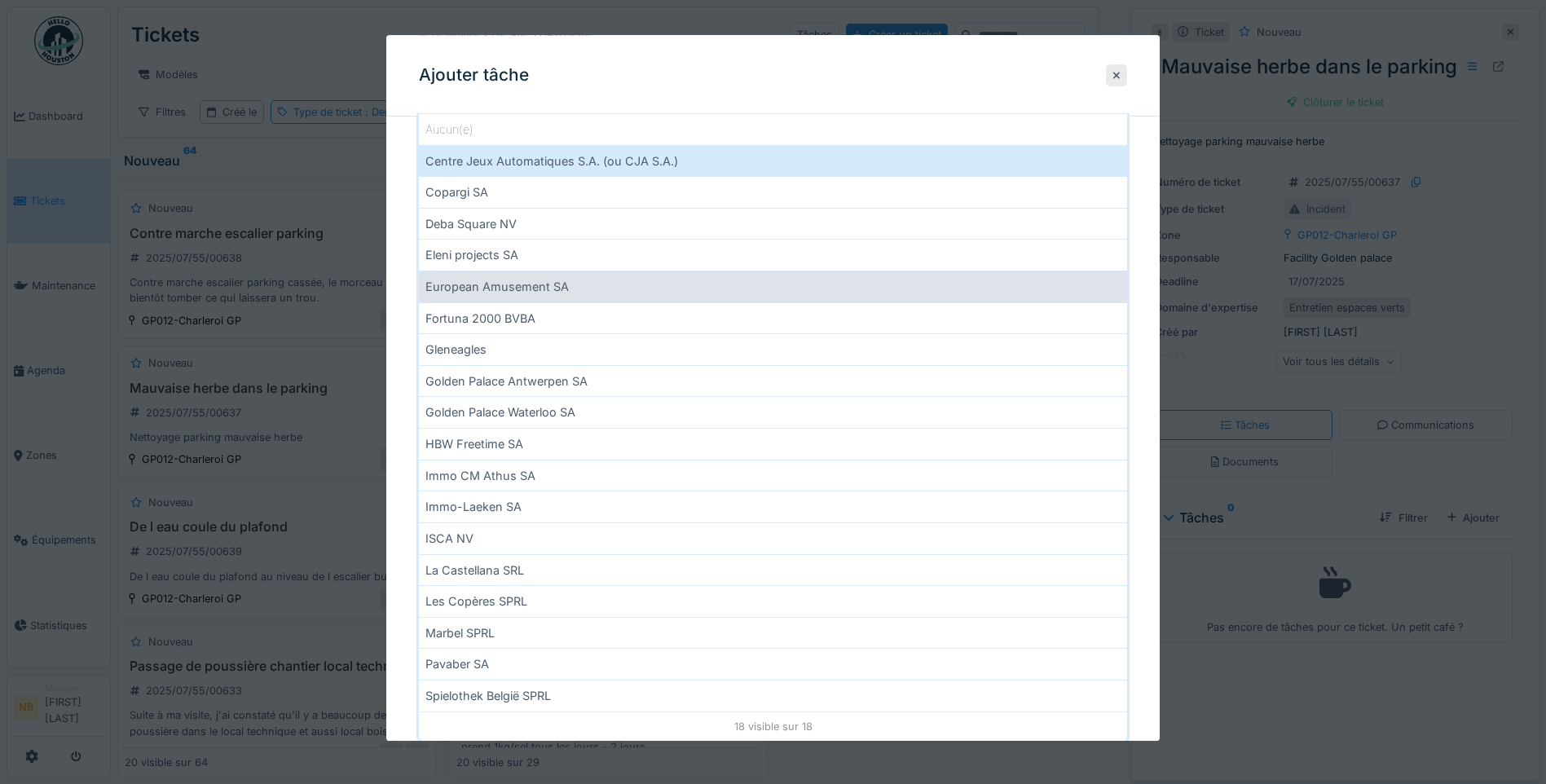 click on "European Amusement SA" at bounding box center [773, 286] 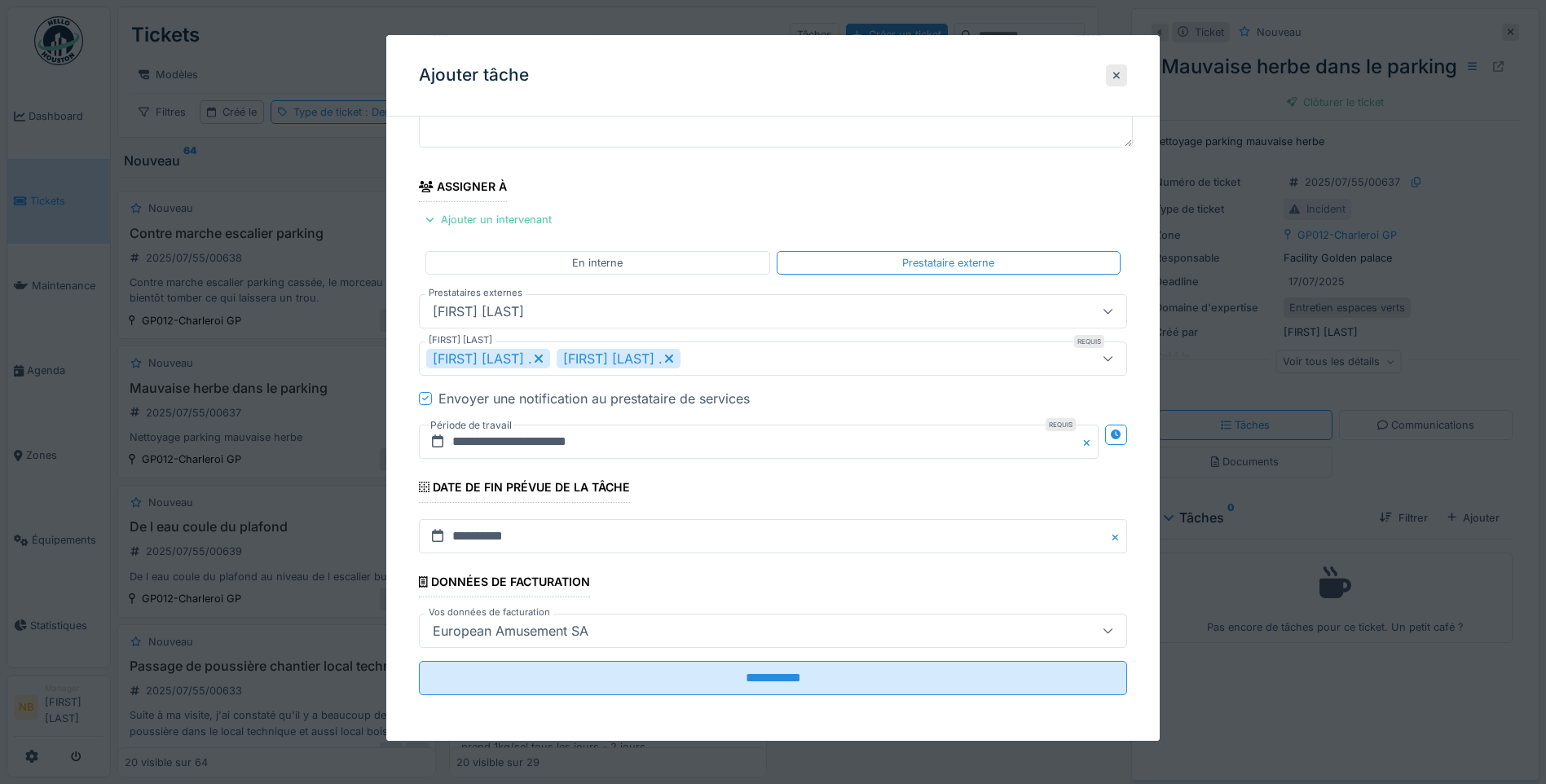 scroll, scrollTop: 0, scrollLeft: 0, axis: both 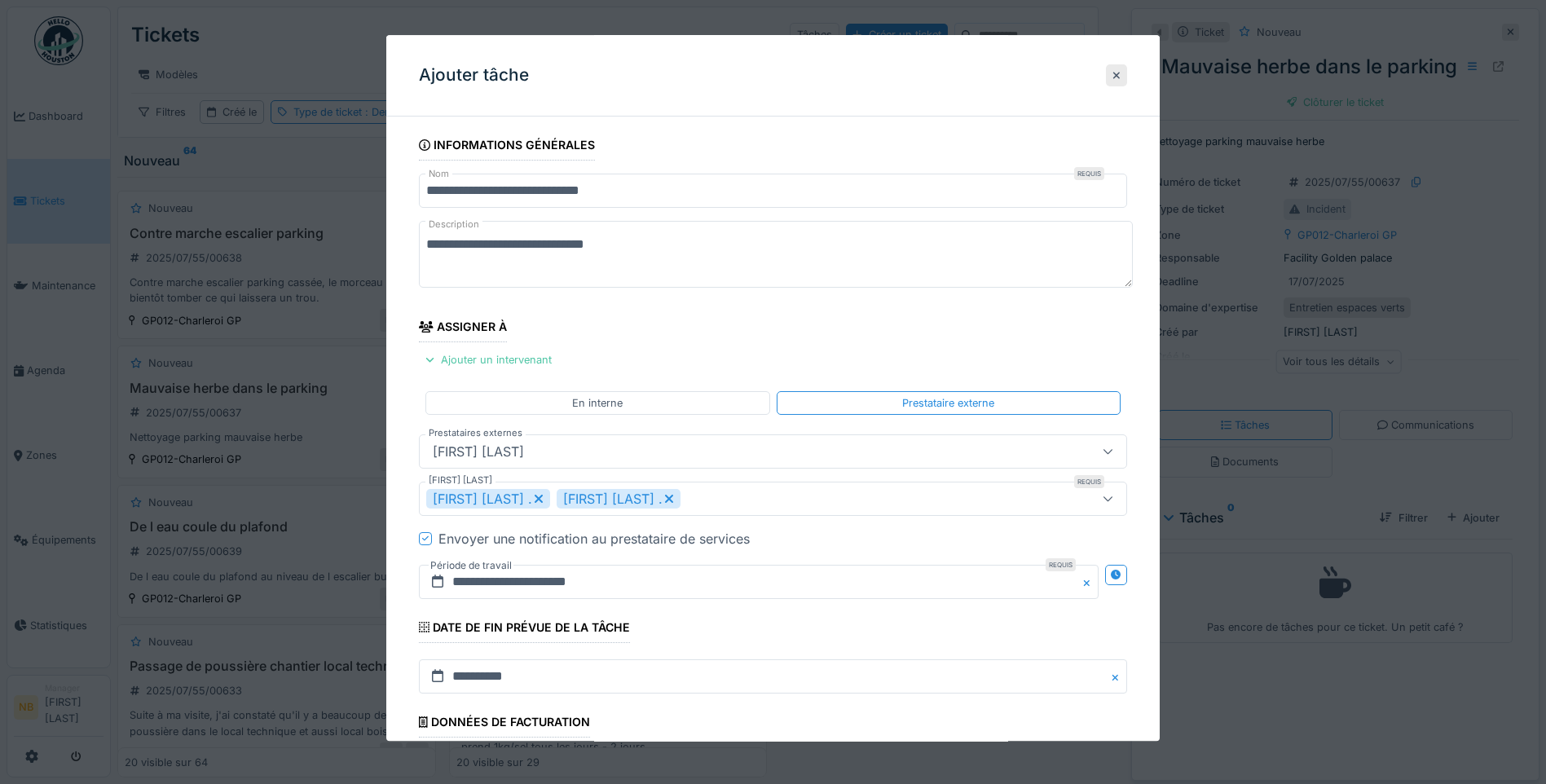 click on "**********" at bounding box center [773, 489] 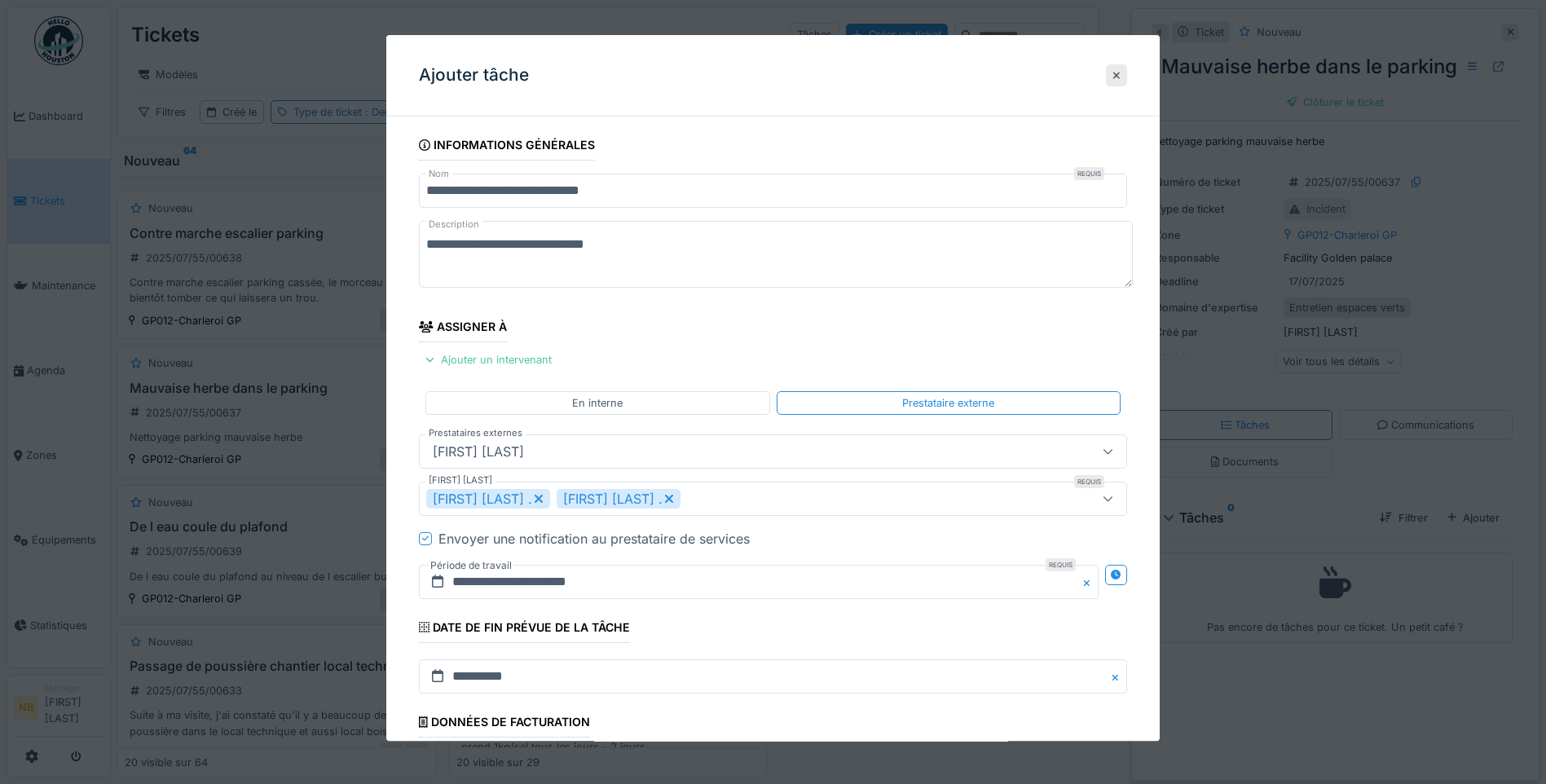 click on "**********" at bounding box center [776, 254] 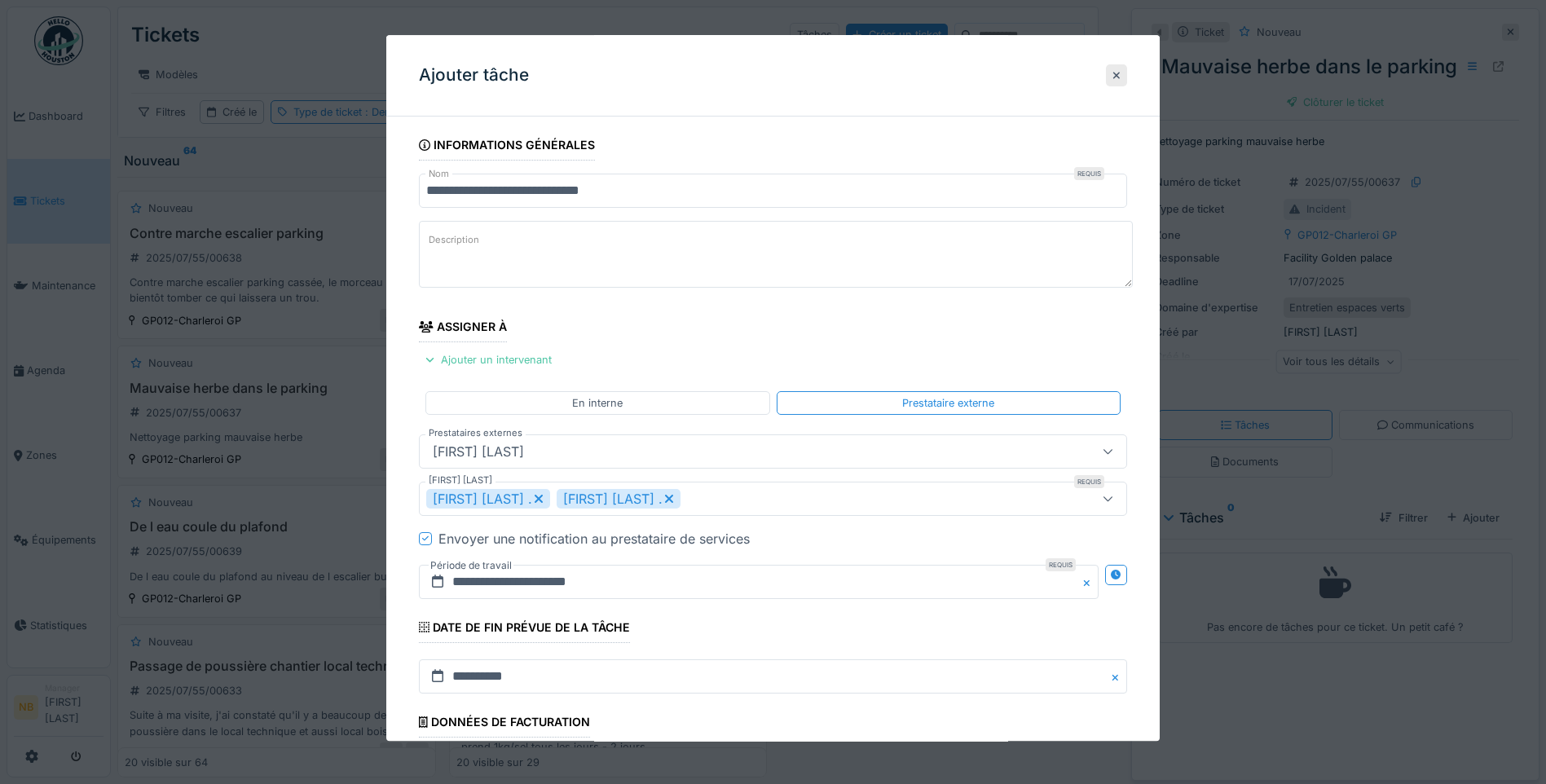 click on "**********" at bounding box center (776, 254) 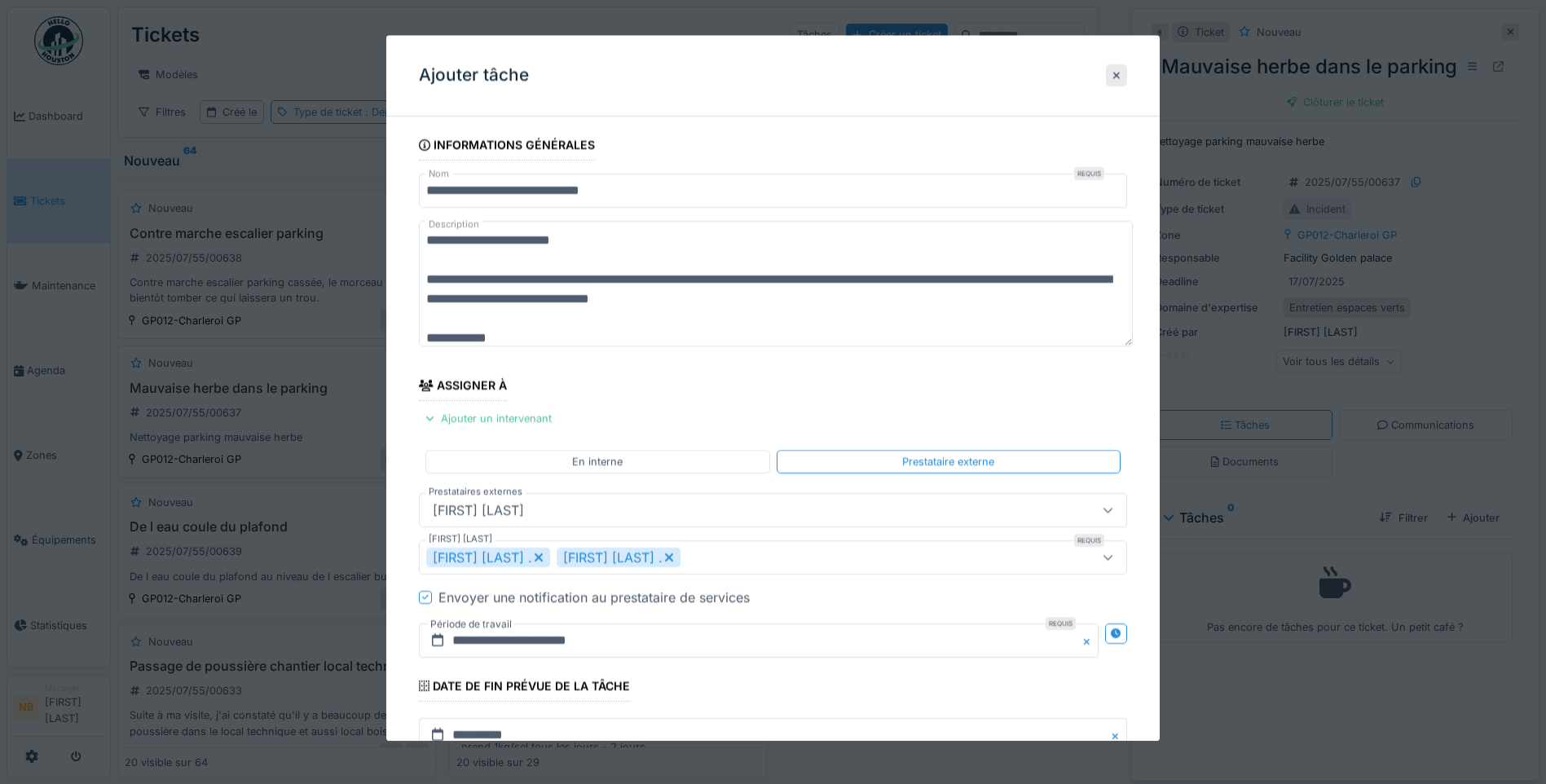 scroll, scrollTop: 0, scrollLeft: 0, axis: both 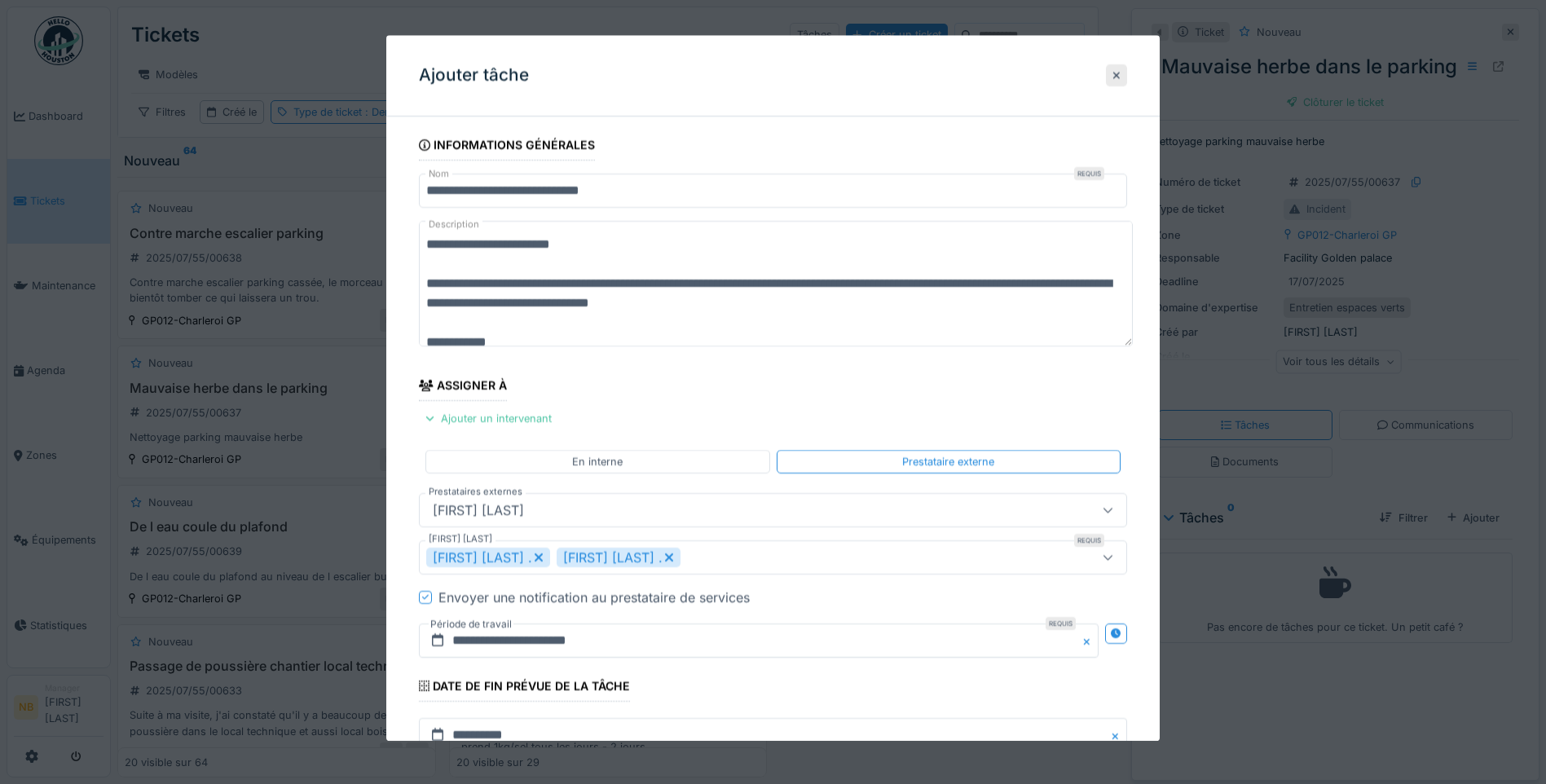 type on "**********" 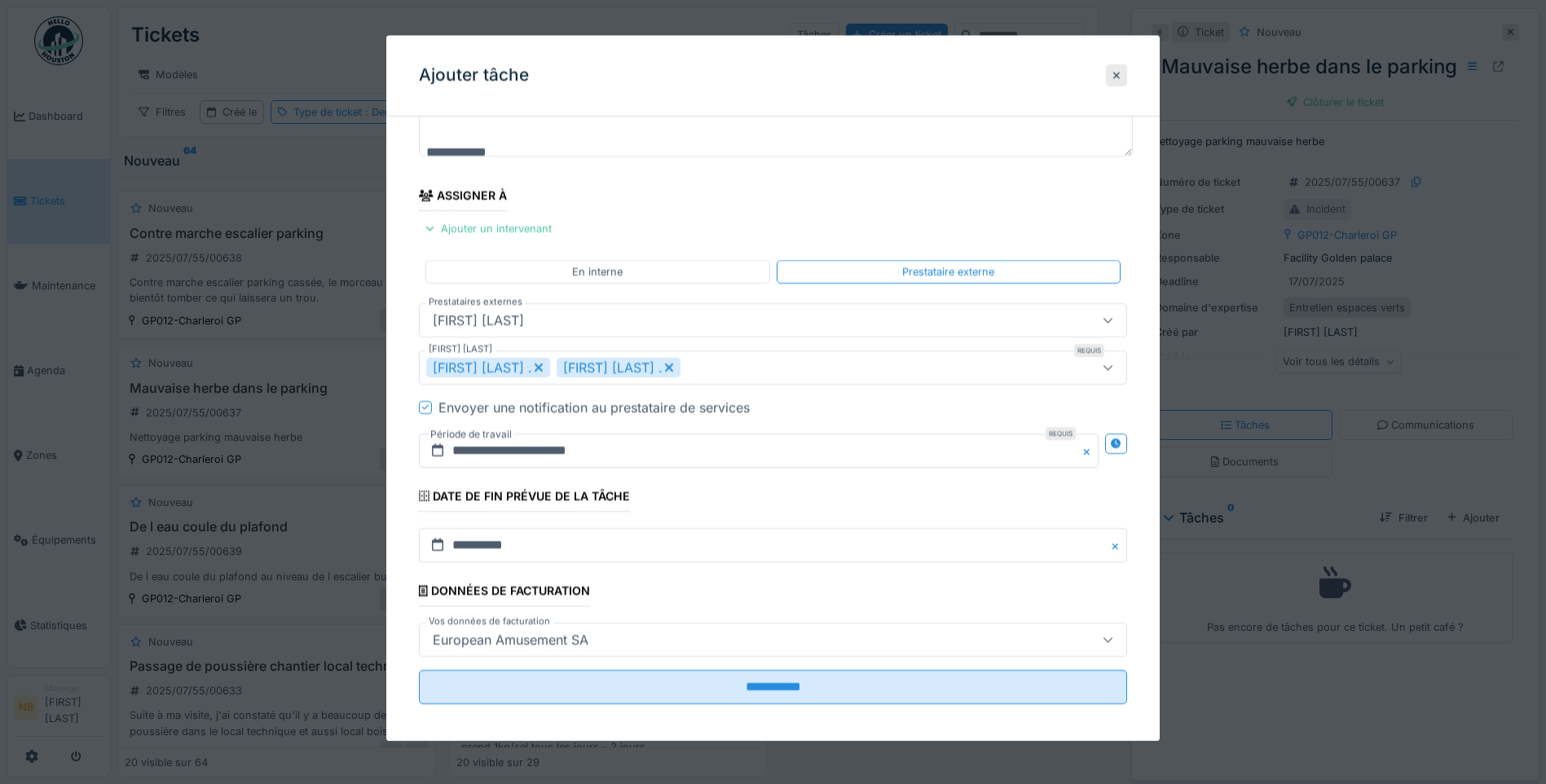 scroll, scrollTop: 0, scrollLeft: 0, axis: both 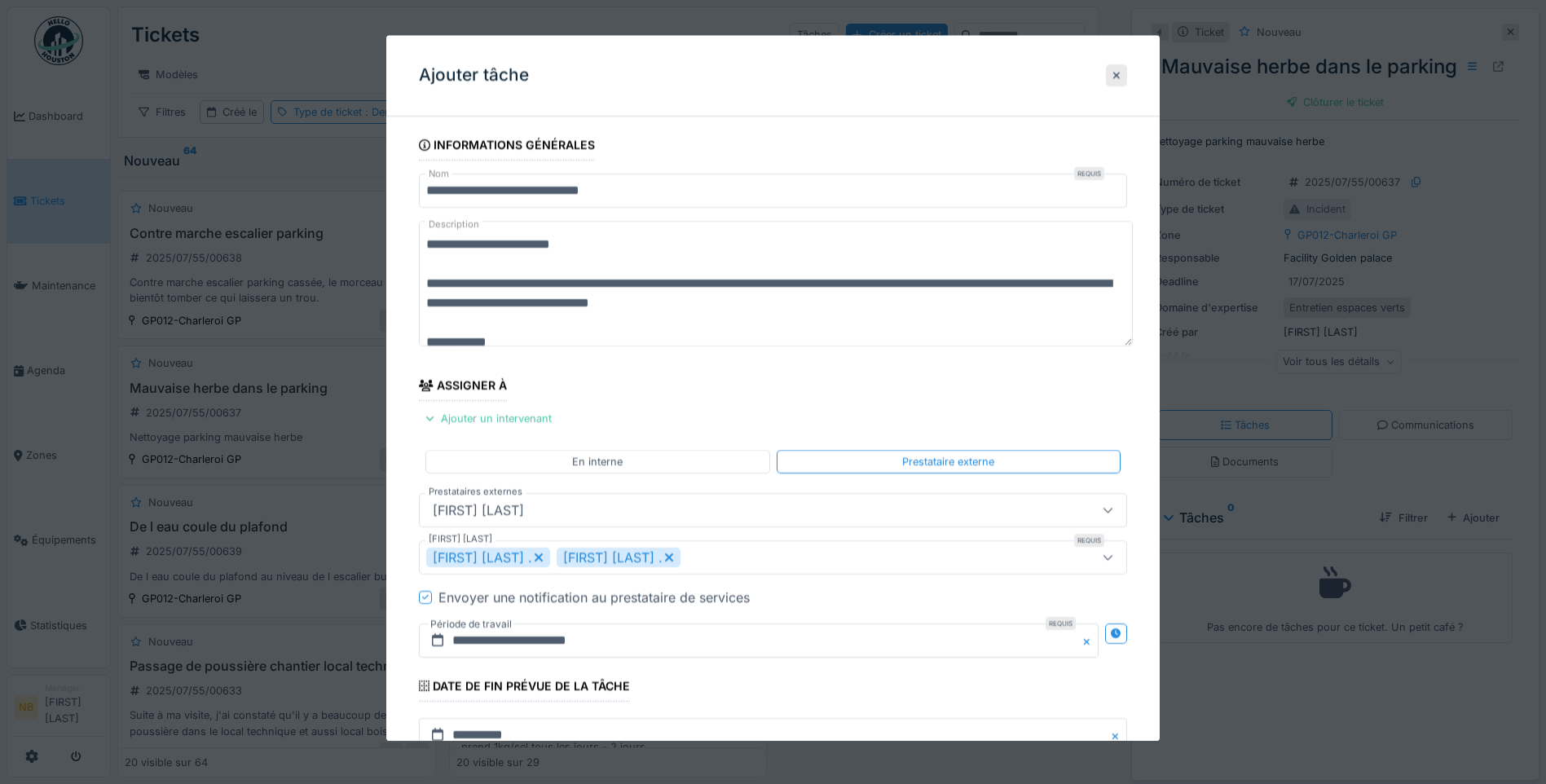 click on "**********" at bounding box center [776, 284] 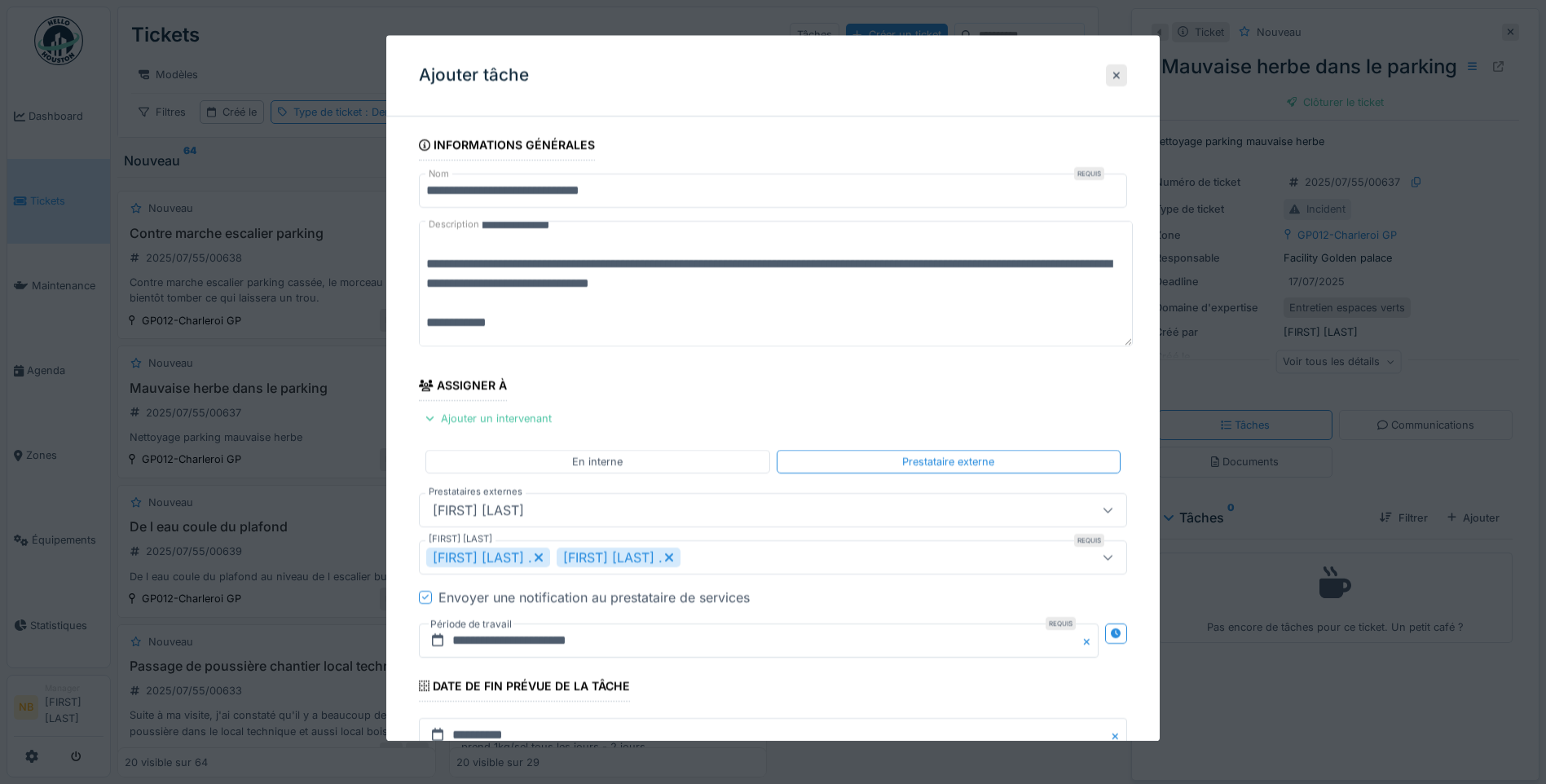 scroll, scrollTop: 0, scrollLeft: 0, axis: both 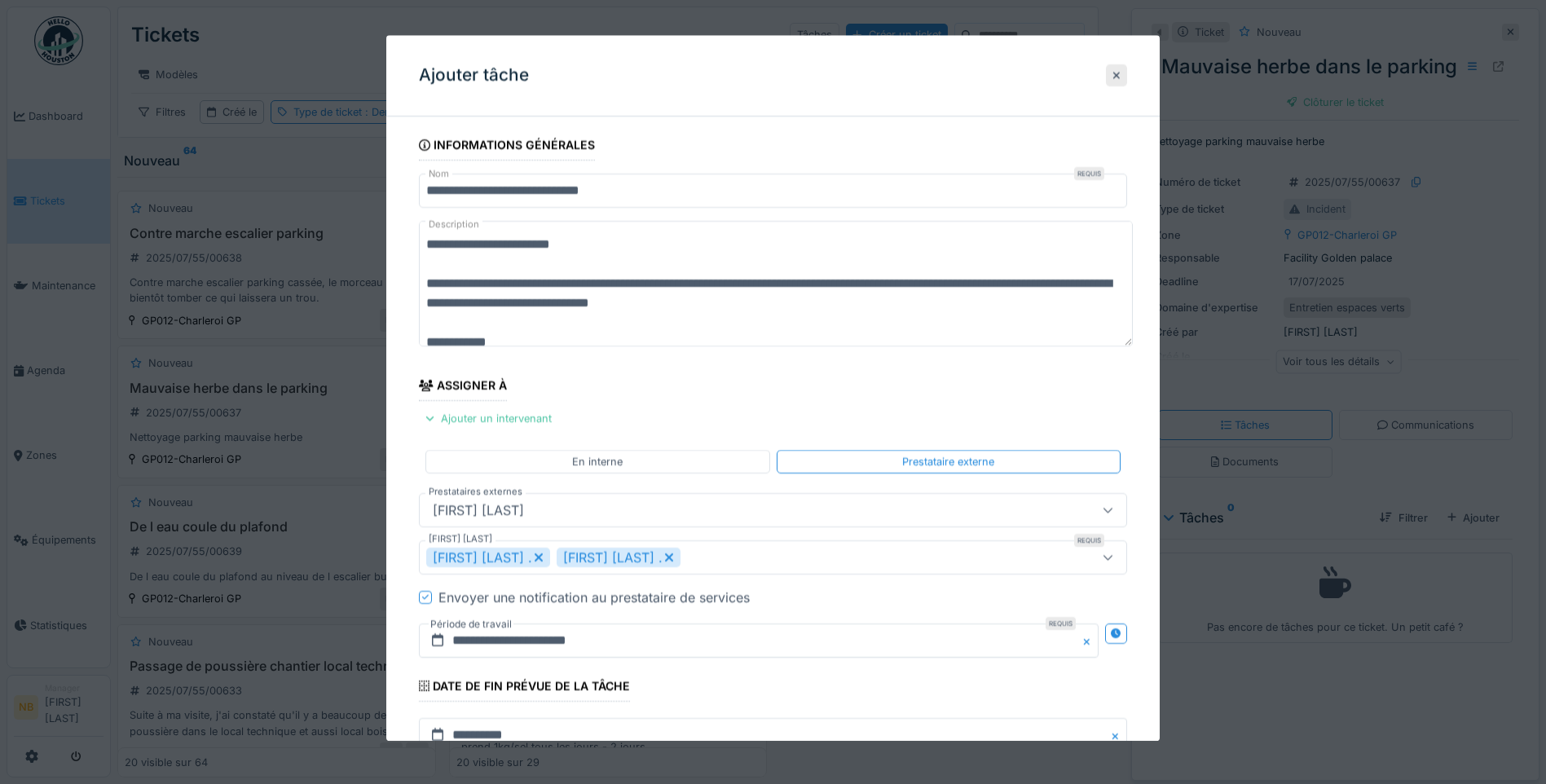 click on "**********" at bounding box center [776, 284] 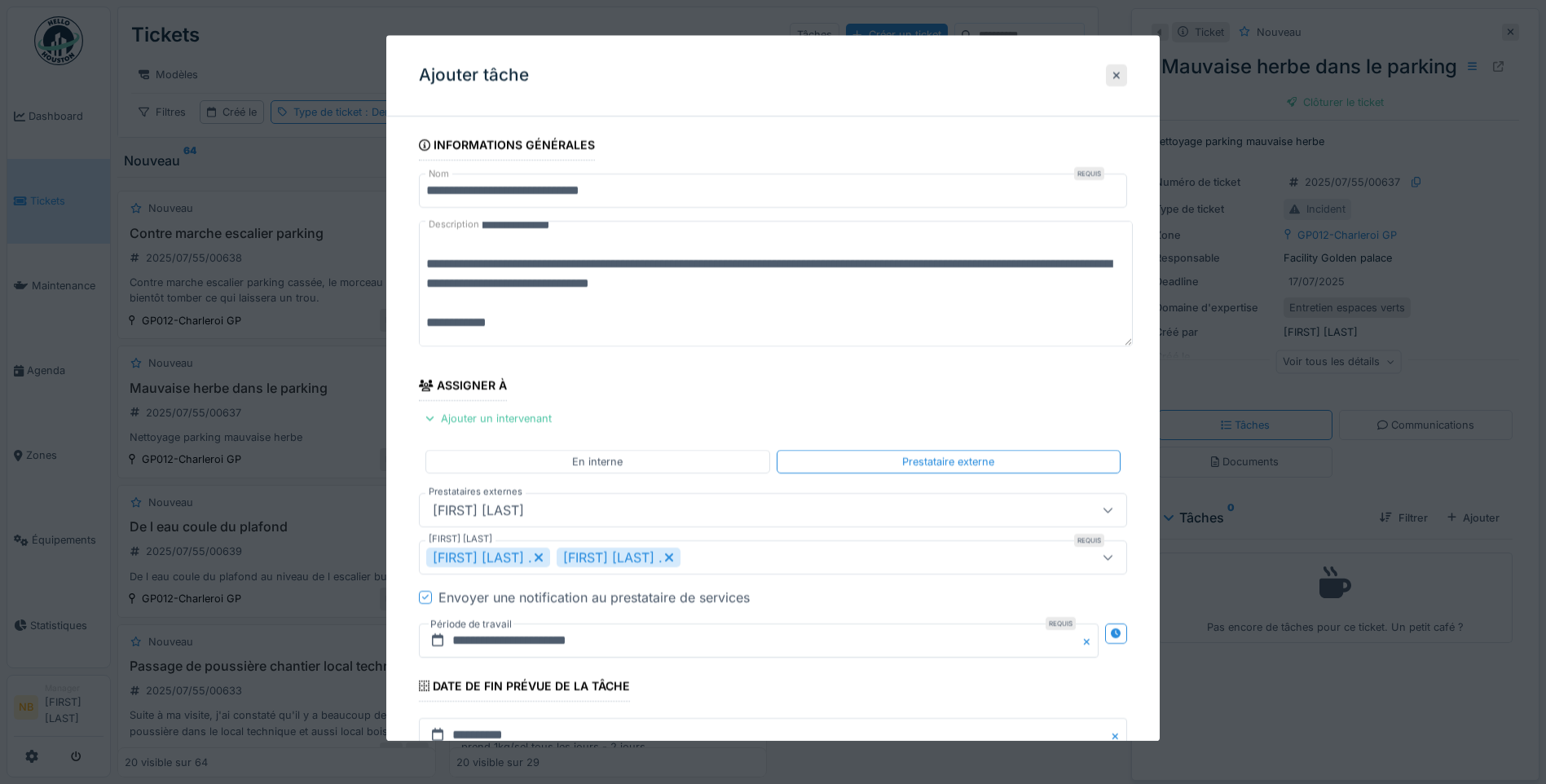 click on "**********" at bounding box center (776, 284) 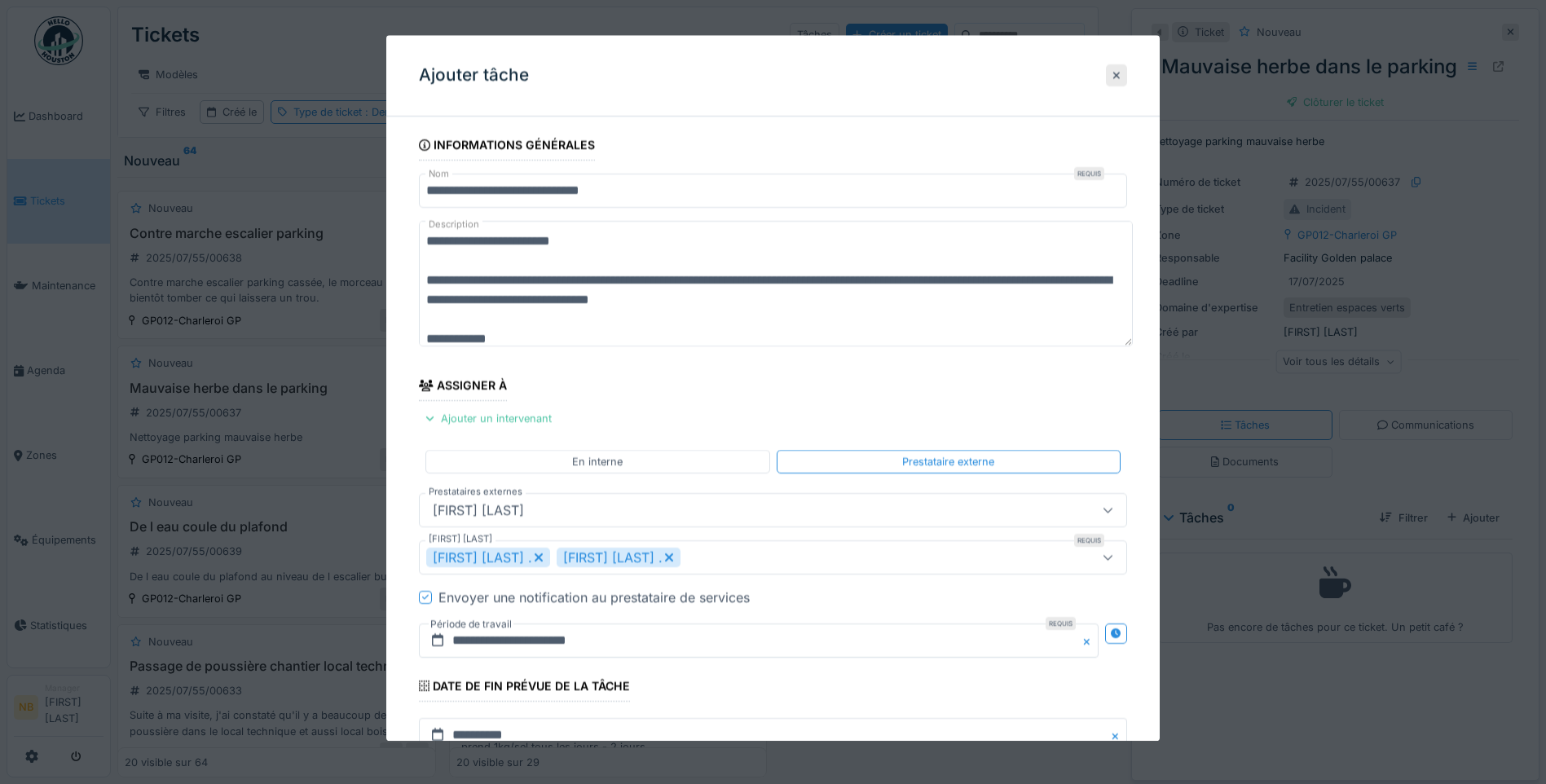 scroll, scrollTop: 0, scrollLeft: 0, axis: both 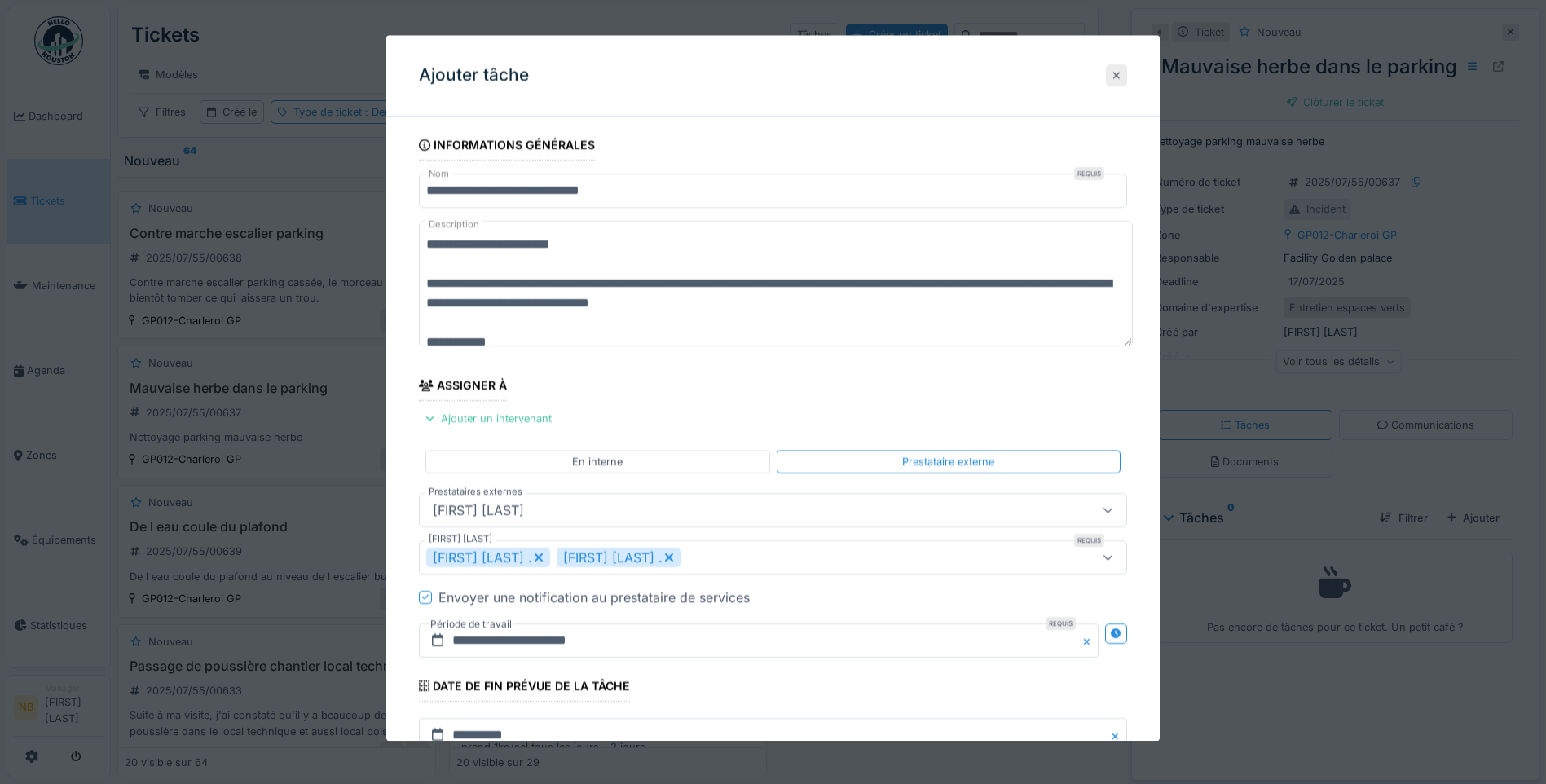 click at bounding box center [1117, 75] 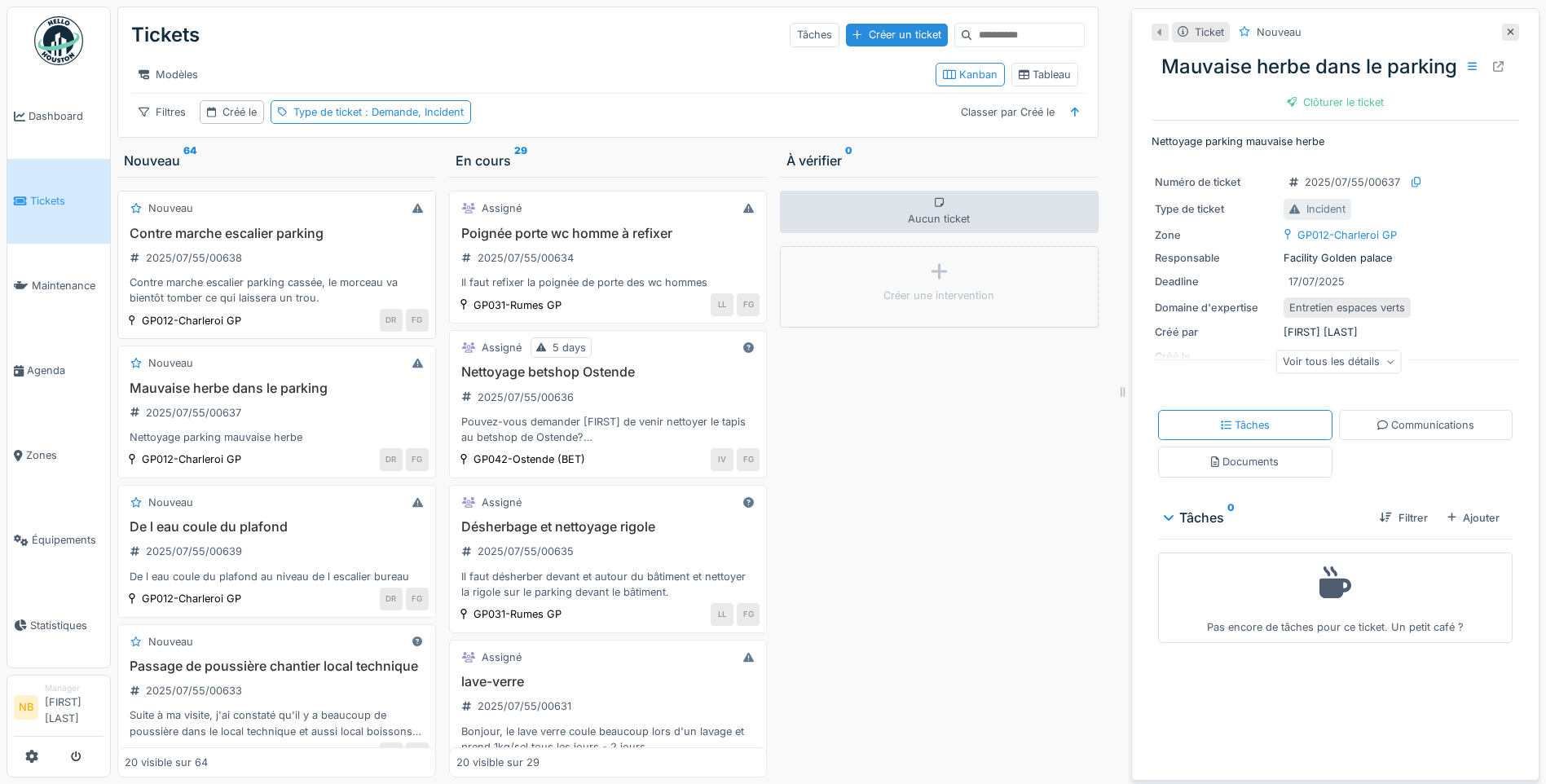 click on "Contre marche escalier parking  2025/07/55/00638 Contre marche escalier parking cassée,  le morceau va bientôt tomber ce qui laissera un trou." at bounding box center (276, 266) 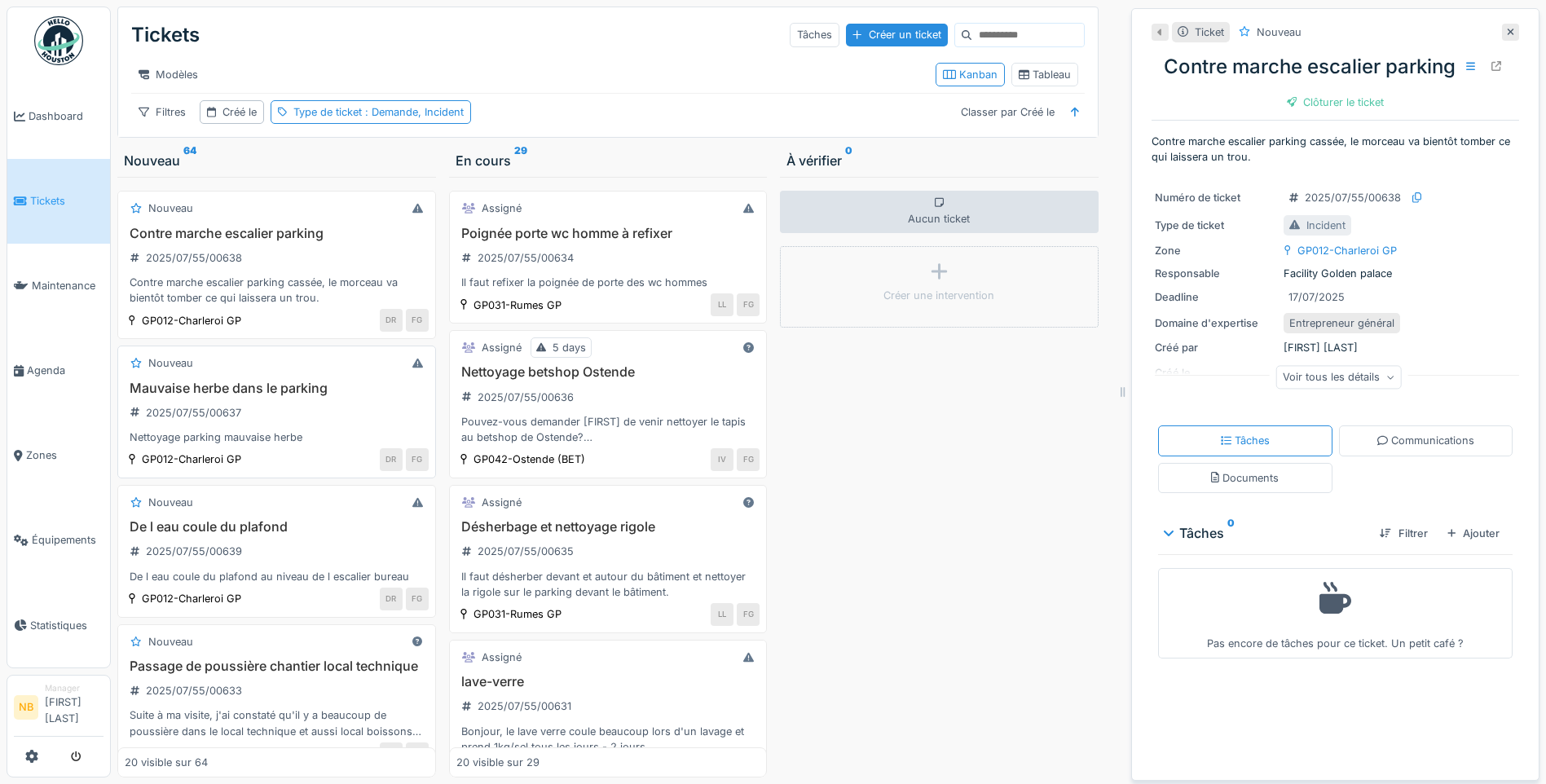 click on "Mauvaise herbe dans le parking" at bounding box center [276, 388] 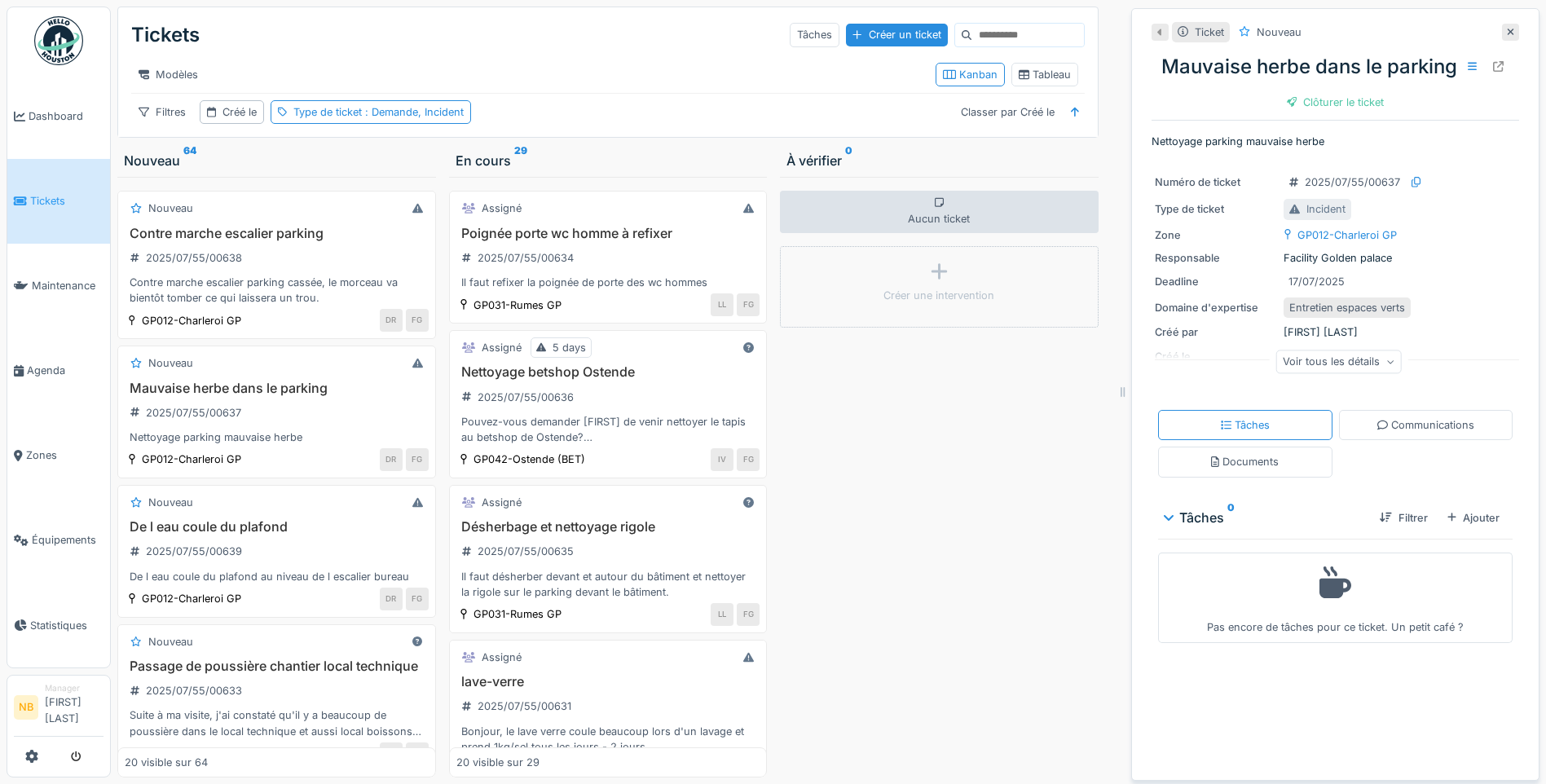 click on "Voir tous les détails" at bounding box center [1338, 361] 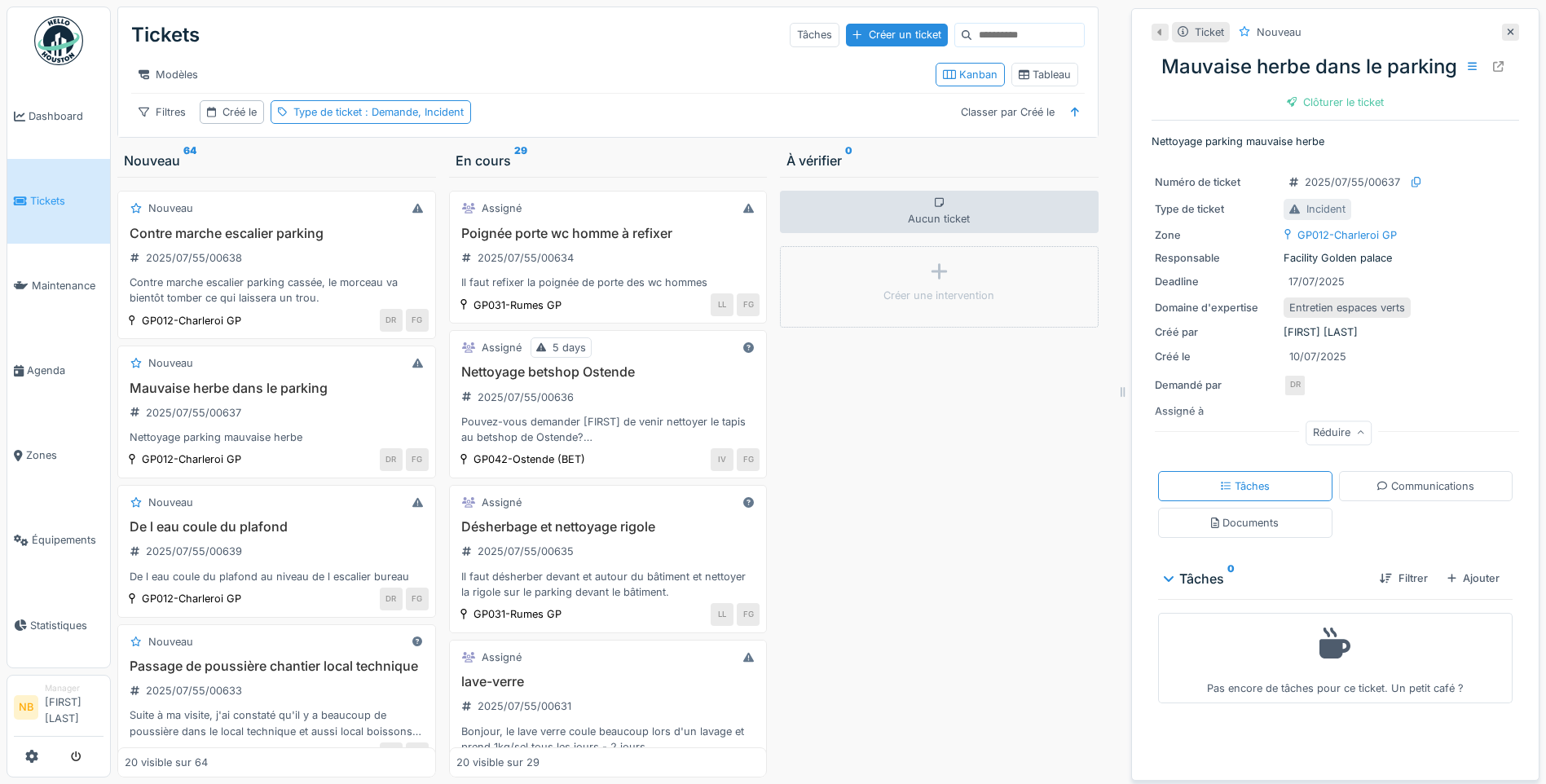 scroll, scrollTop: 0, scrollLeft: 0, axis: both 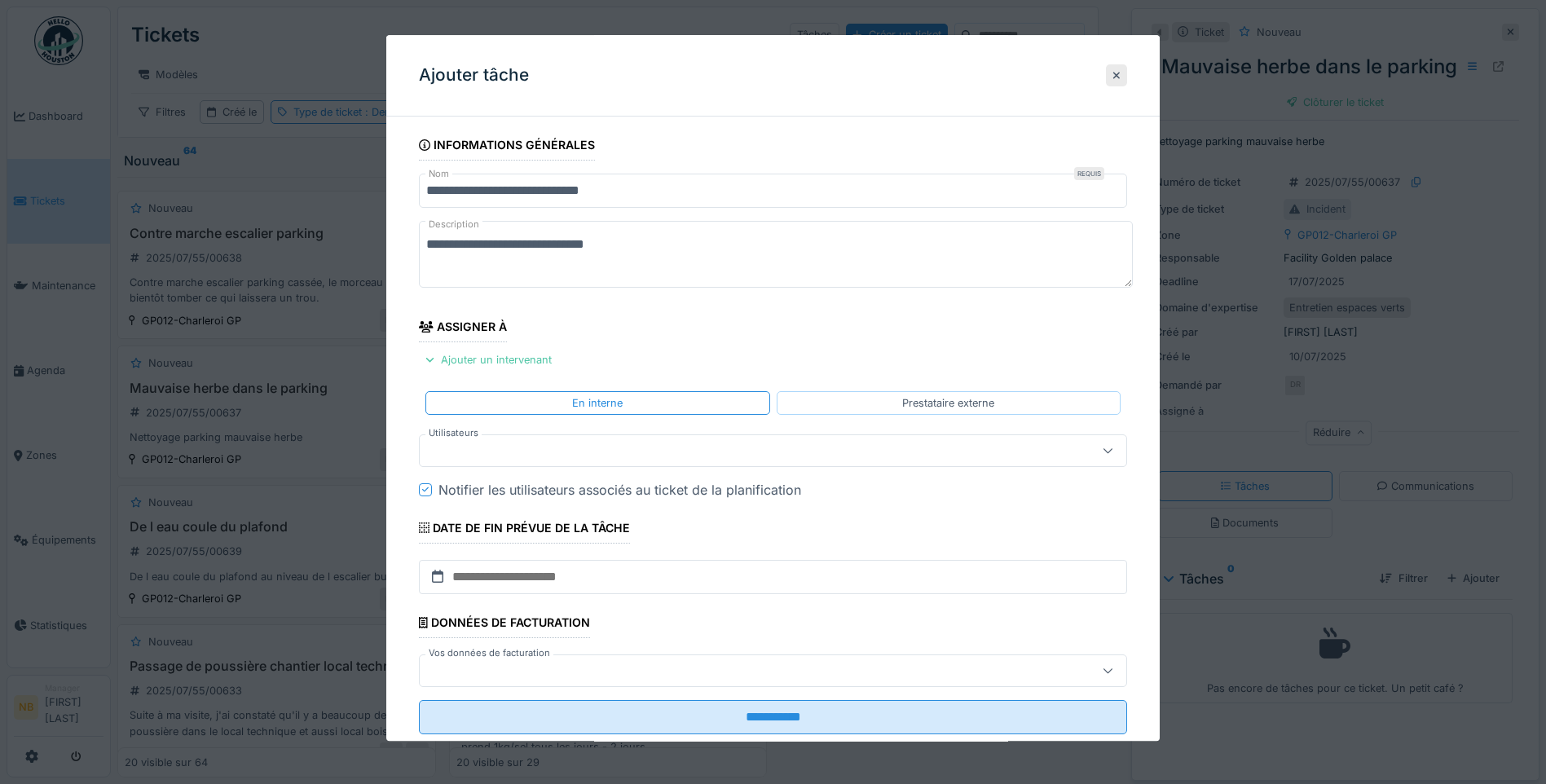 click on "Prestataire externe" at bounding box center (949, 403) 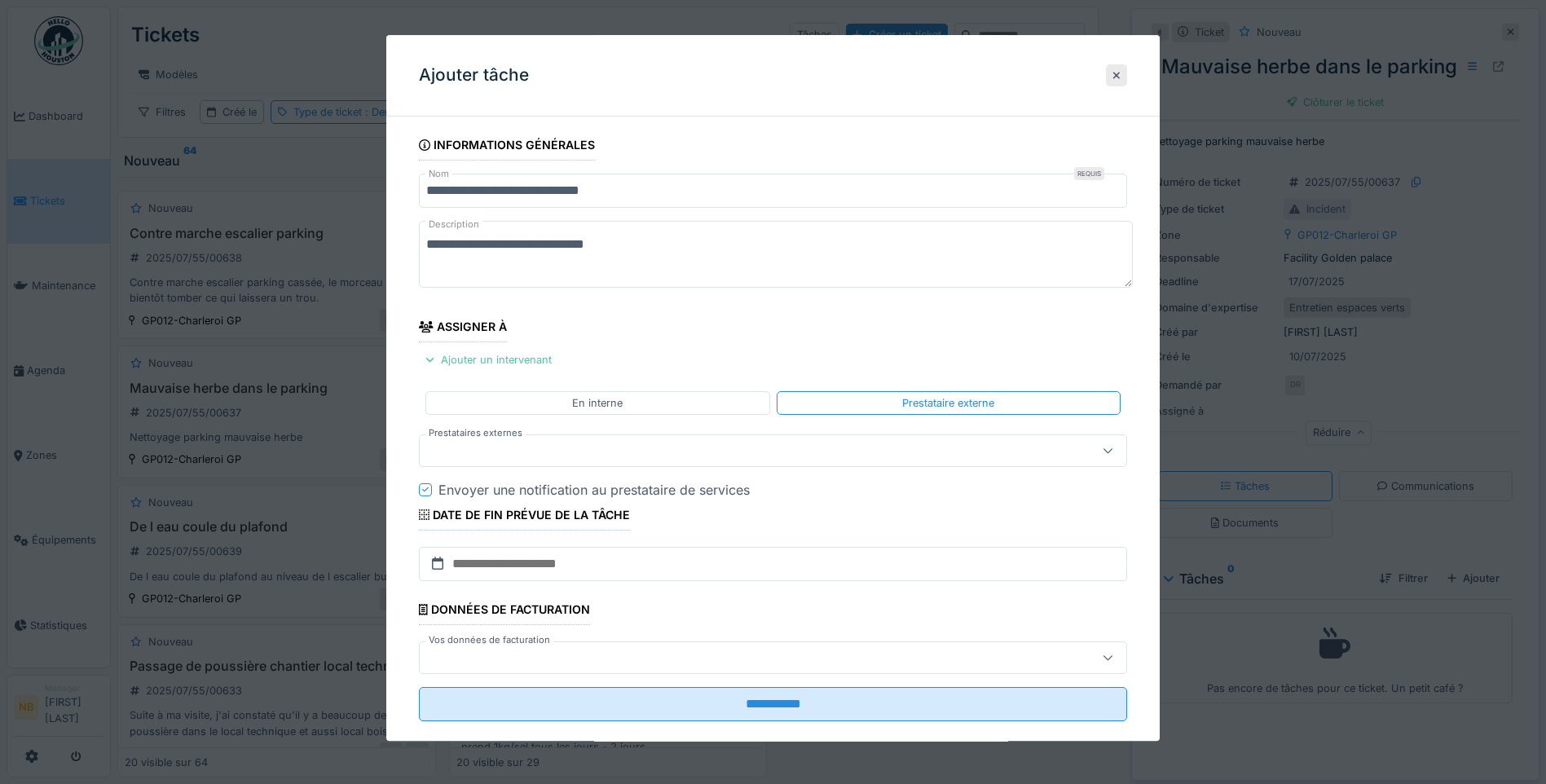 click at bounding box center [738, 451] 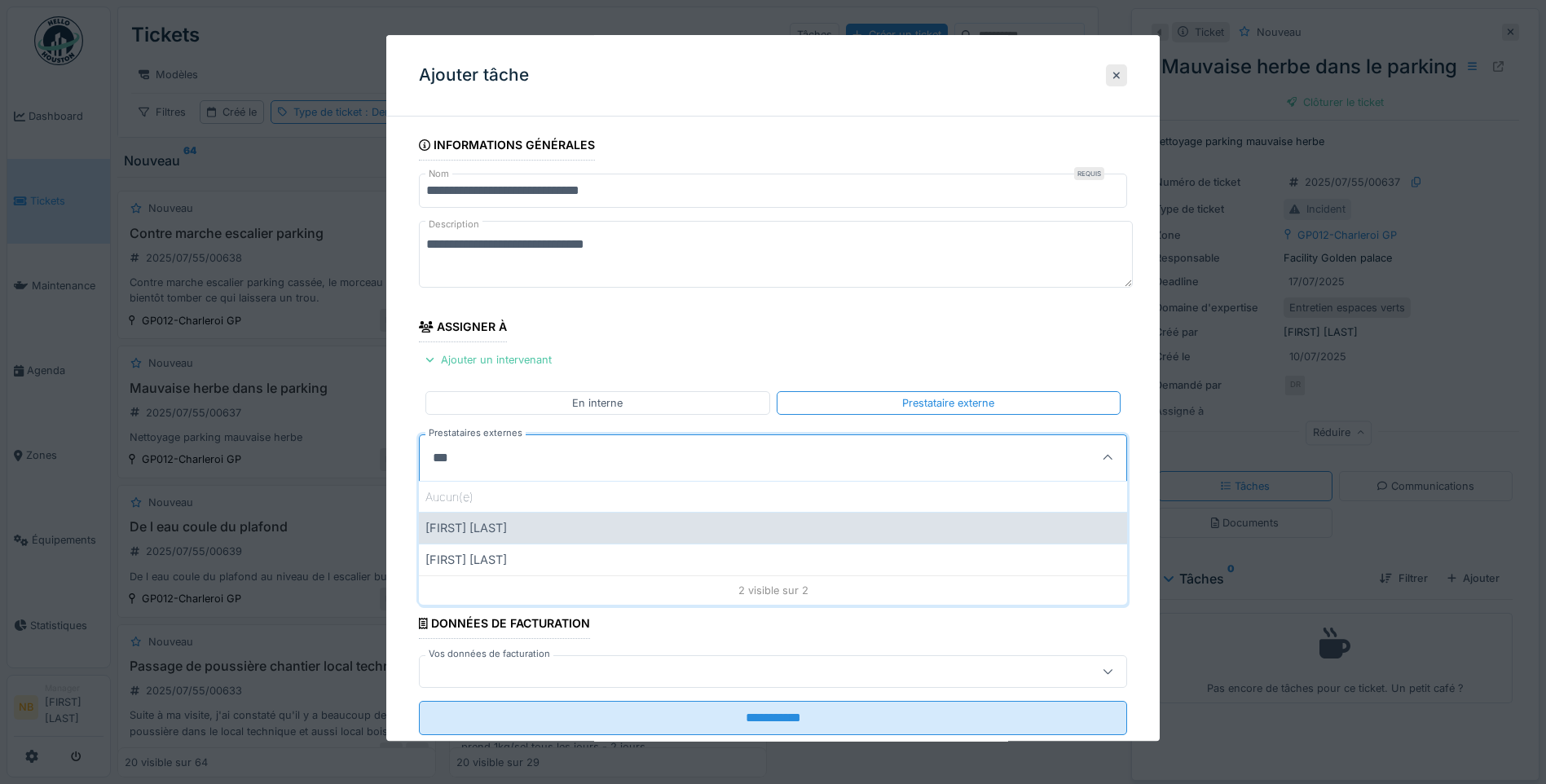 type on "***" 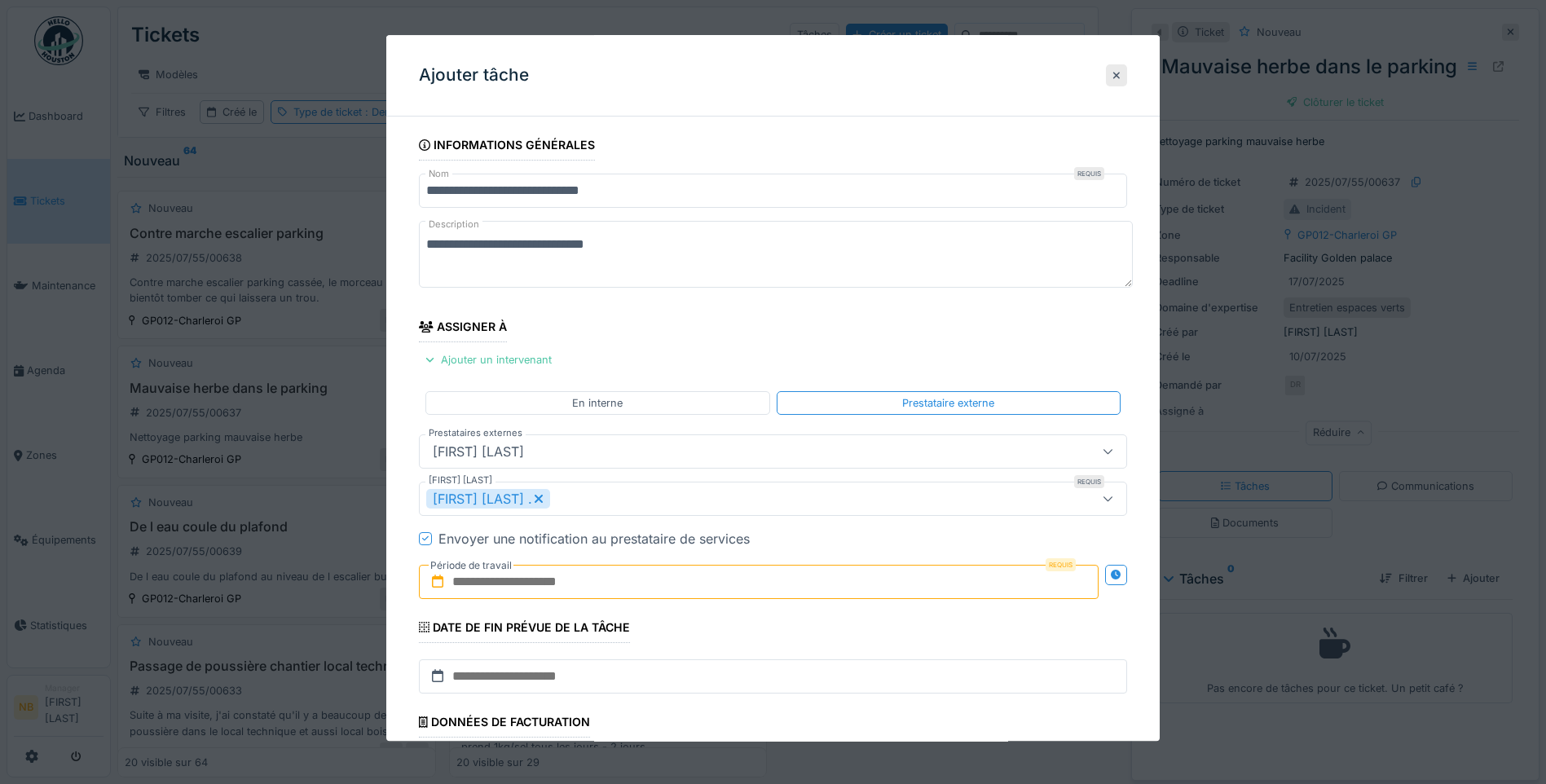 click 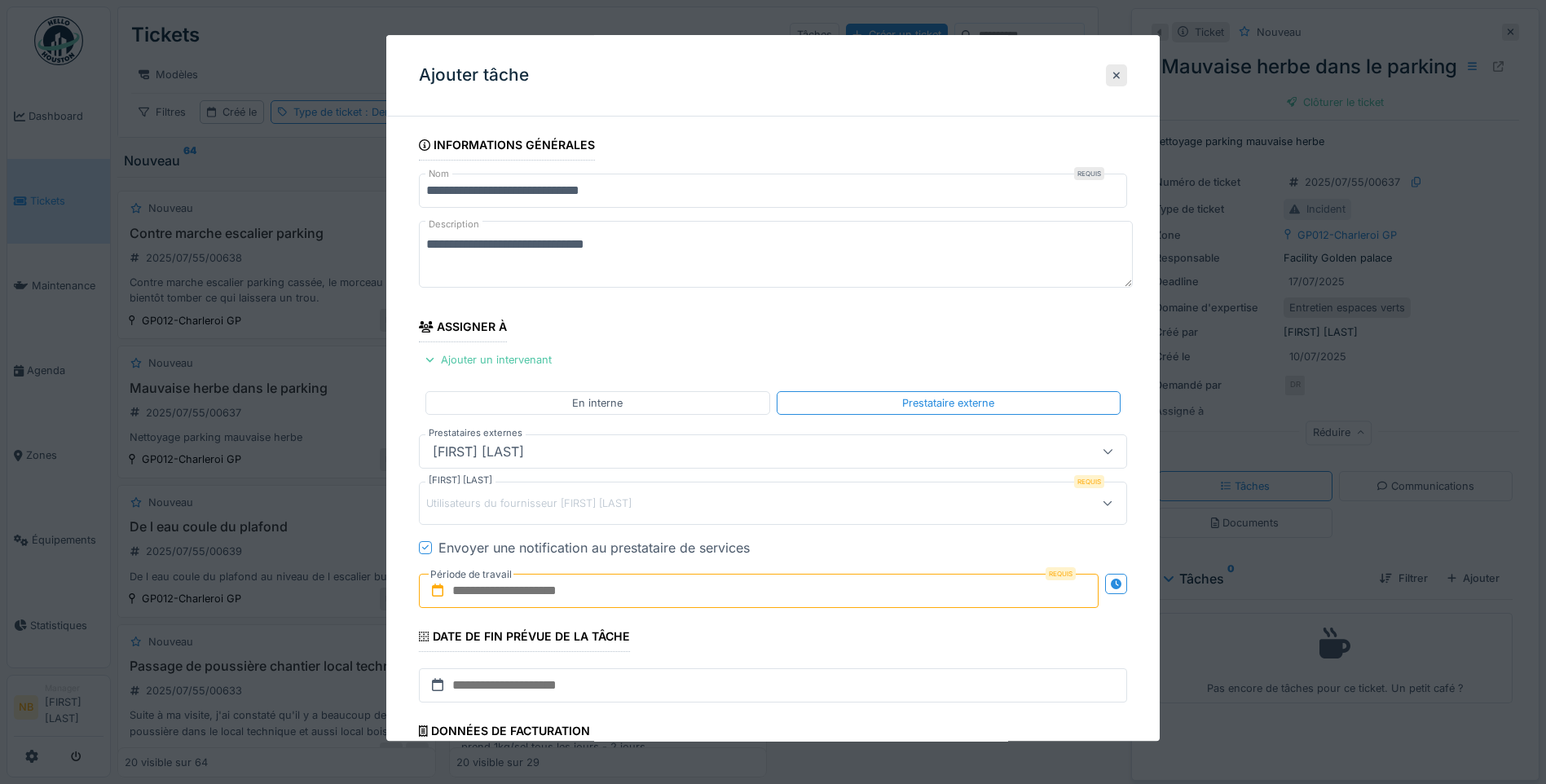 click on "Clerbois Emmanuel" at bounding box center [773, 451] 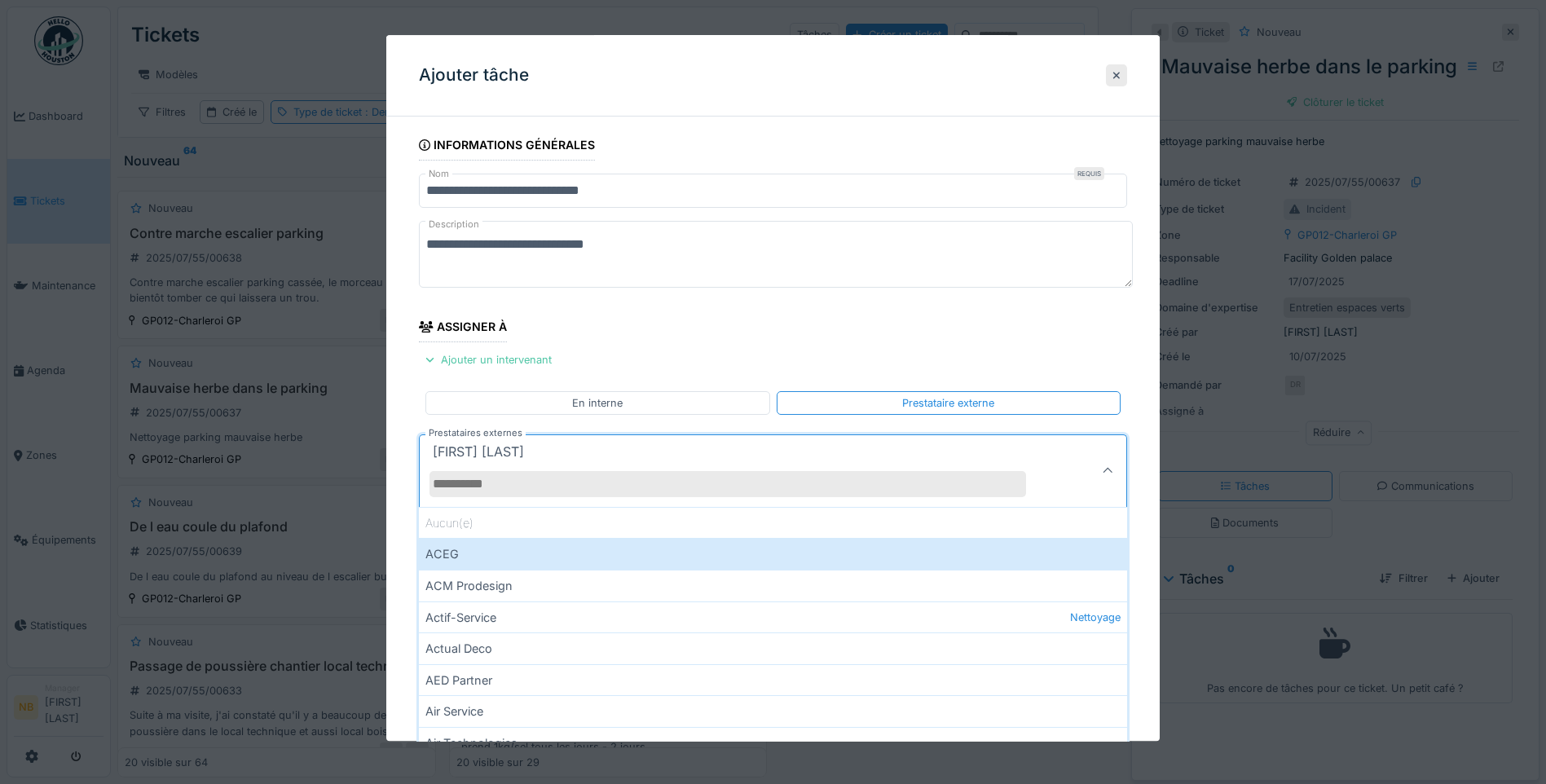click on "Clerbois Emmanuel" at bounding box center [738, 471] 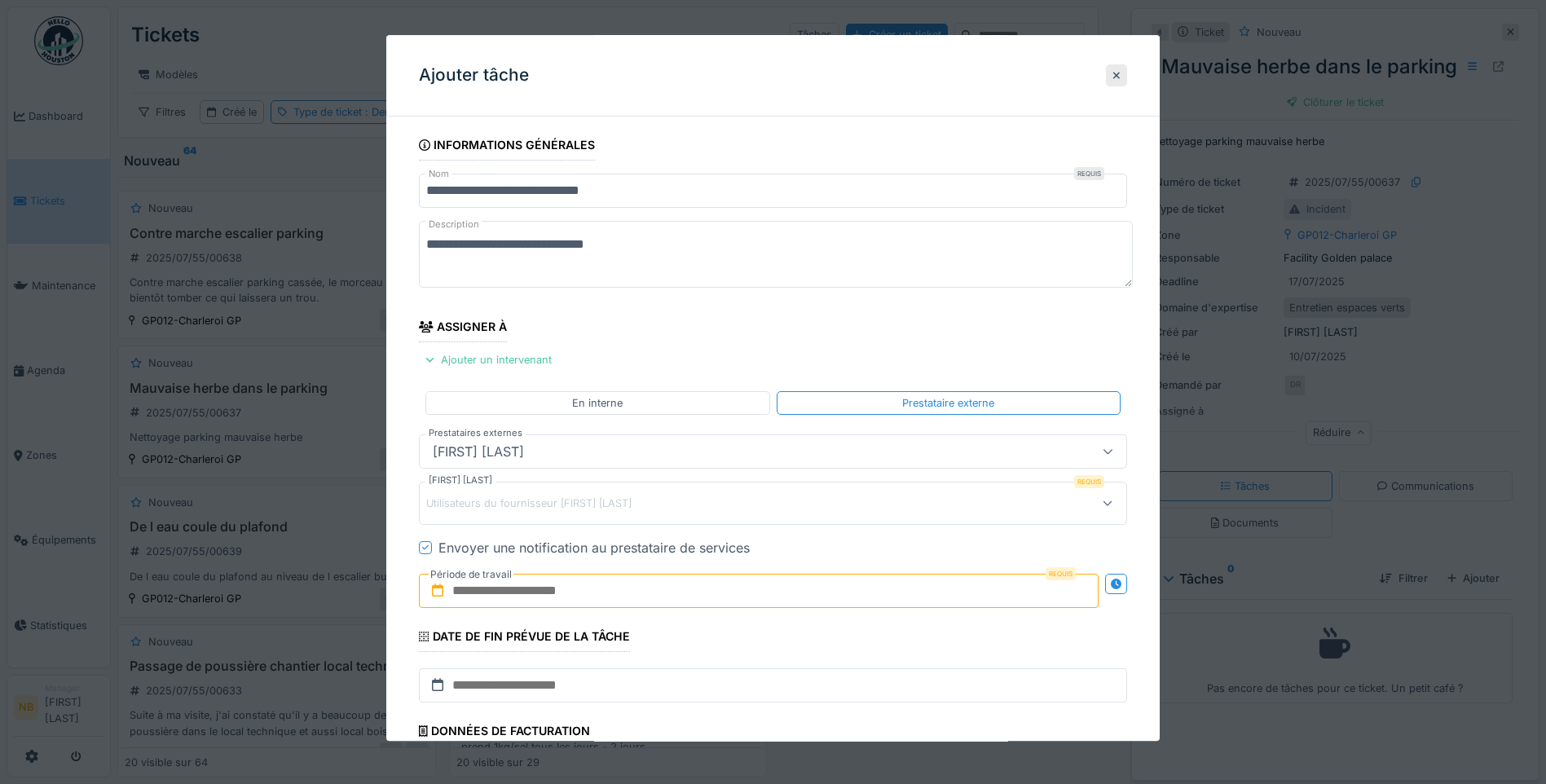 drag, startPoint x: 540, startPoint y: 251, endPoint x: 403, endPoint y: 248, distance: 137.0328 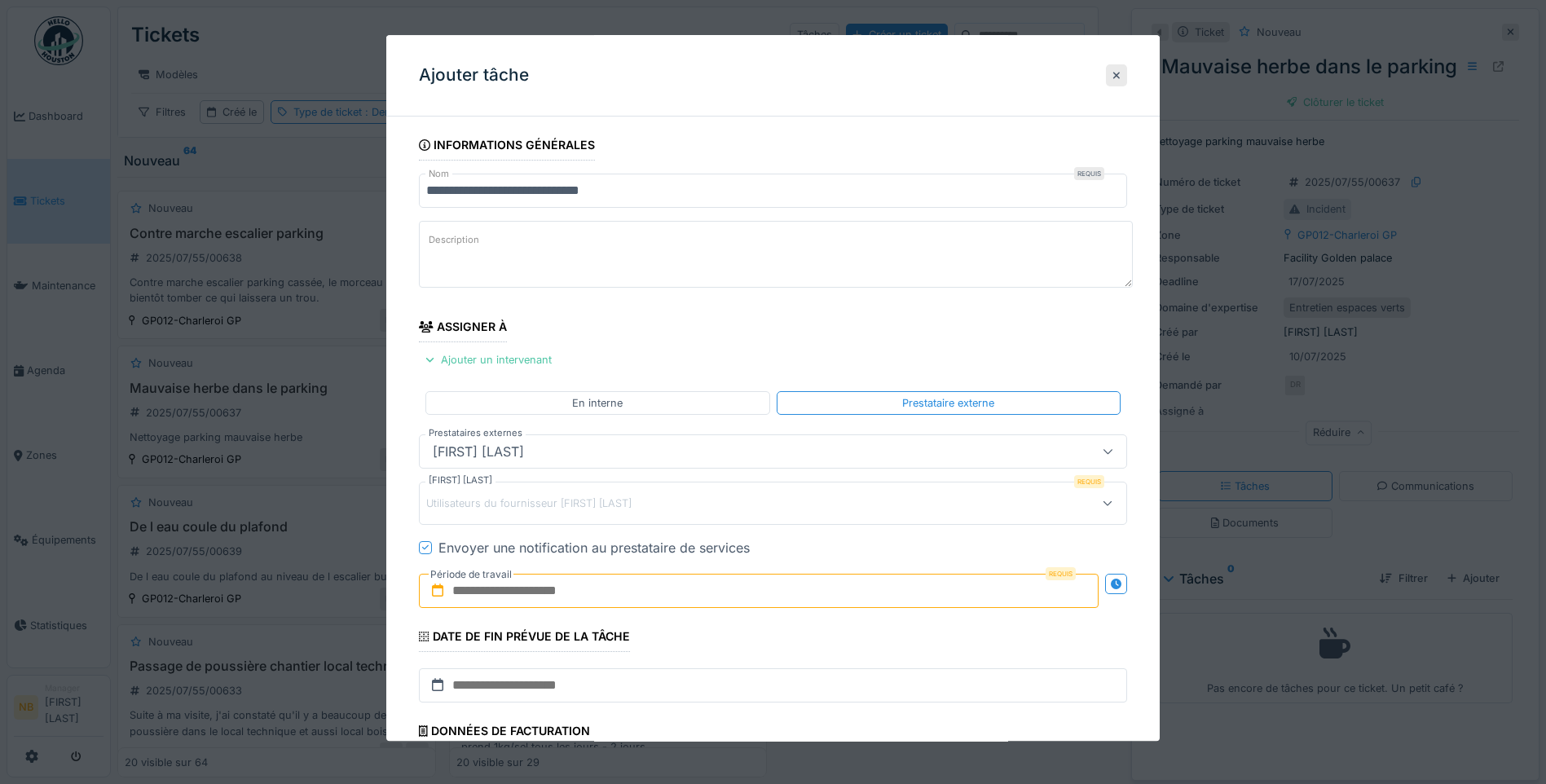 paste on "**********" 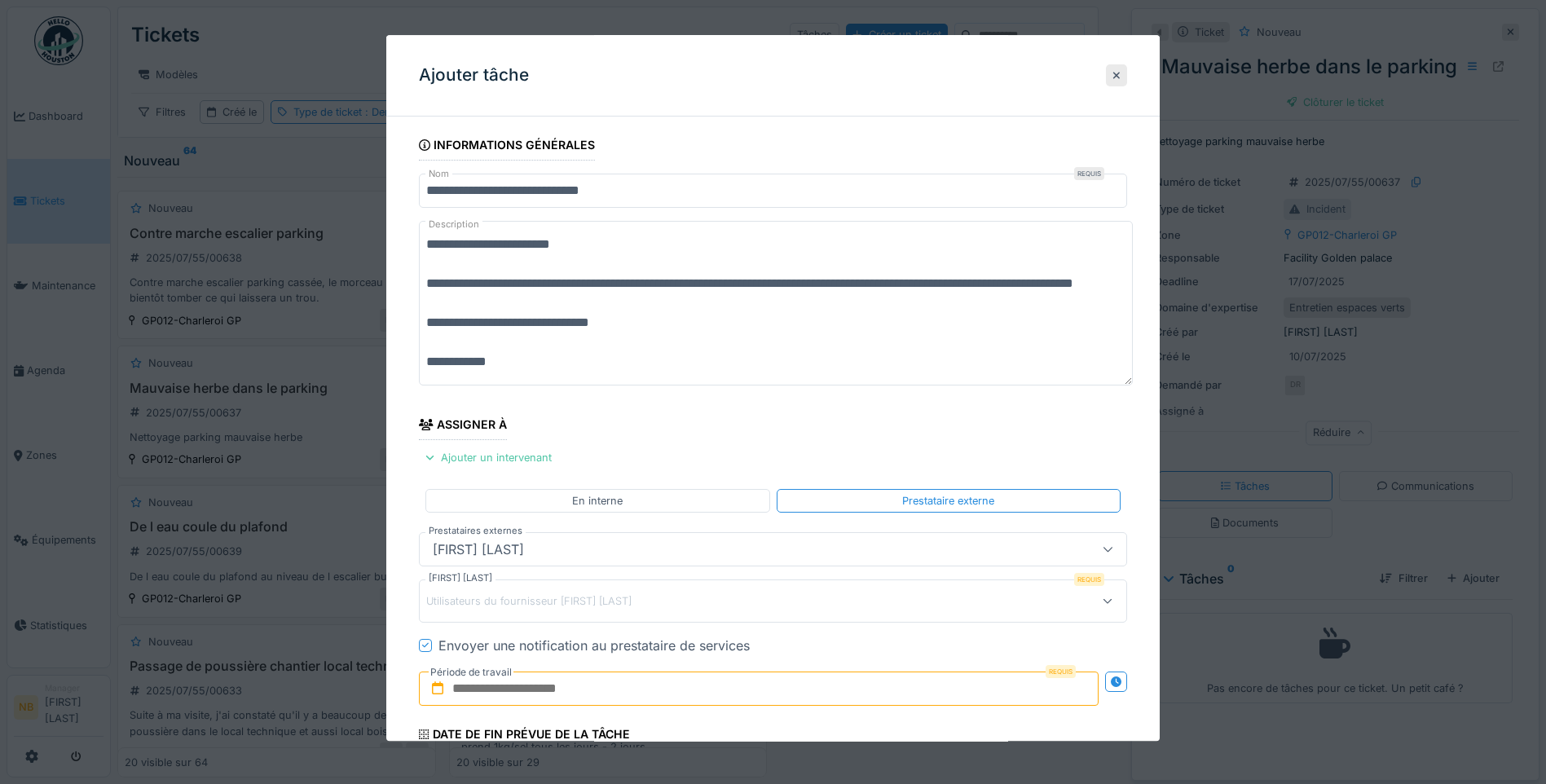 scroll, scrollTop: 0, scrollLeft: 0, axis: both 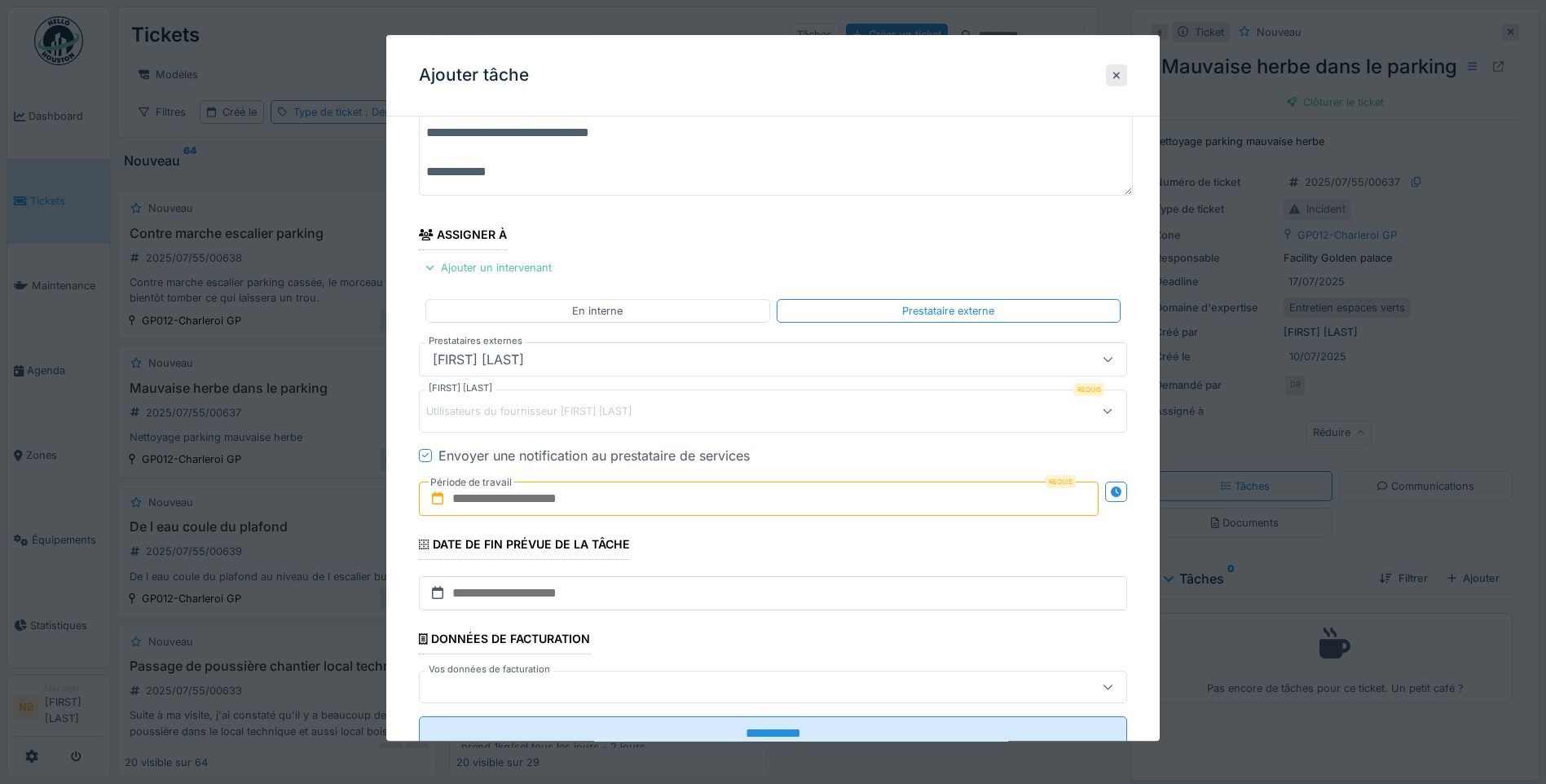 type on "**********" 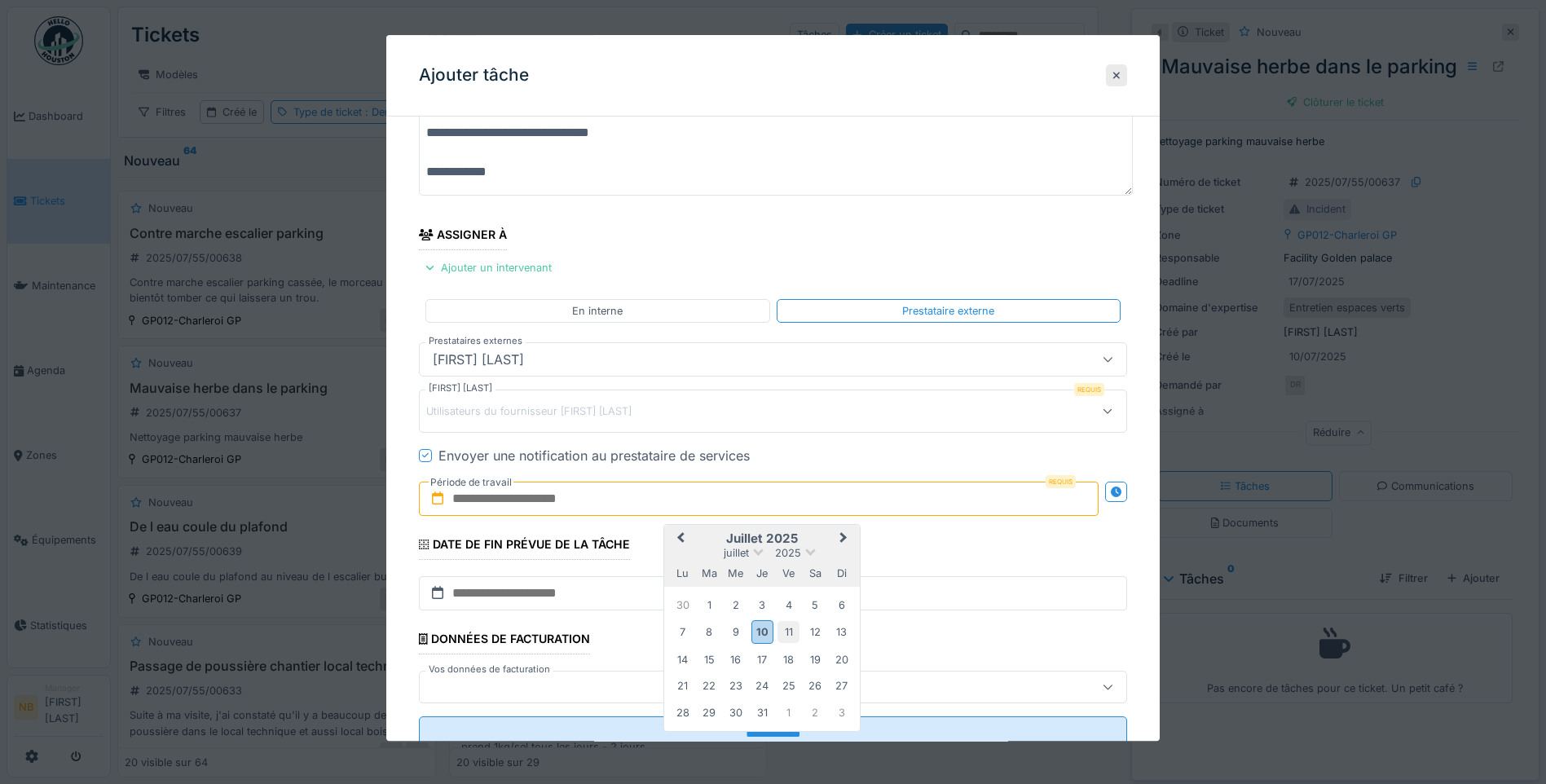 click on "11" at bounding box center [788, 632] 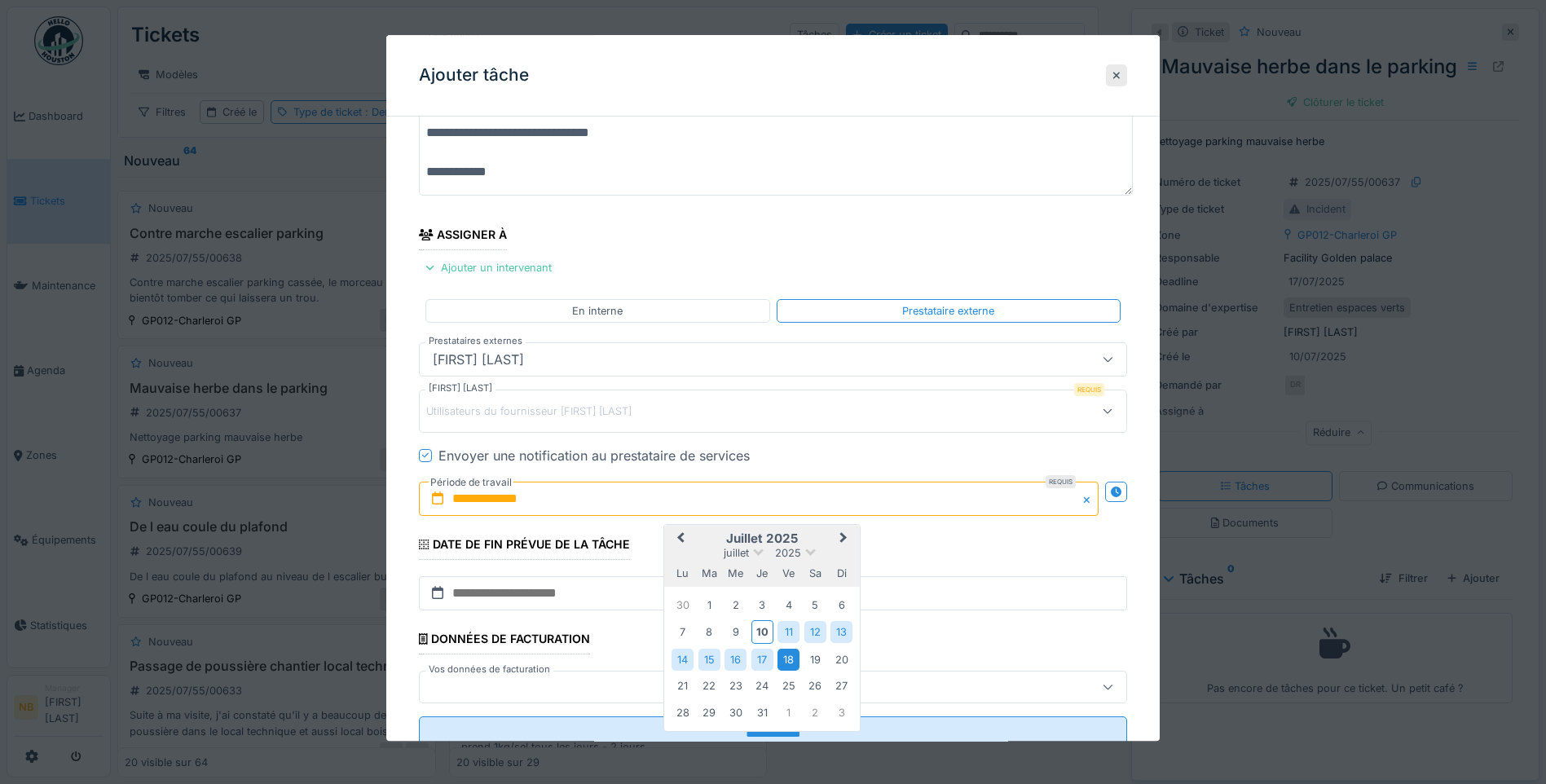 click on "18" at bounding box center [788, 659] 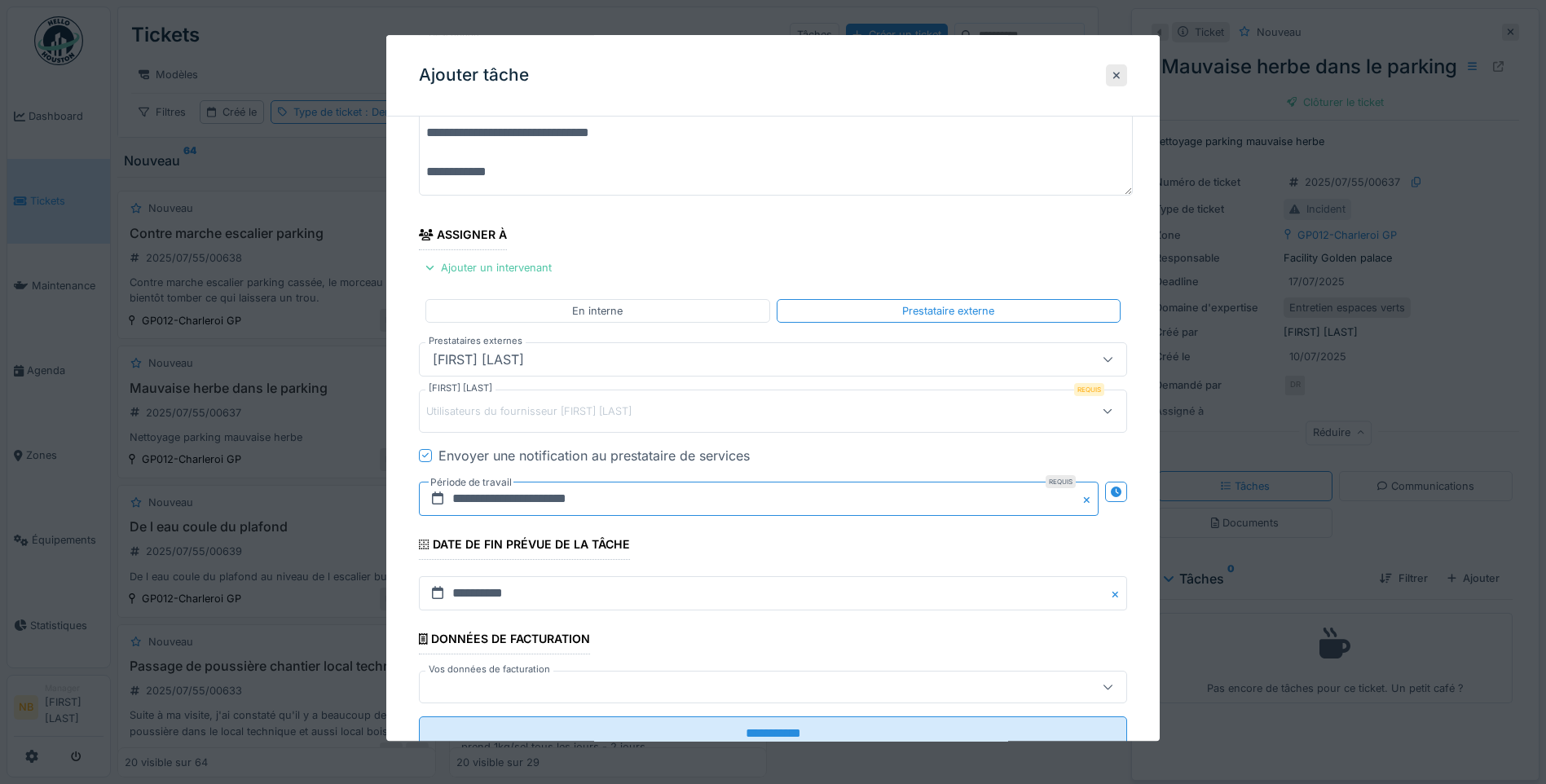 click on "**********" at bounding box center (759, 499) 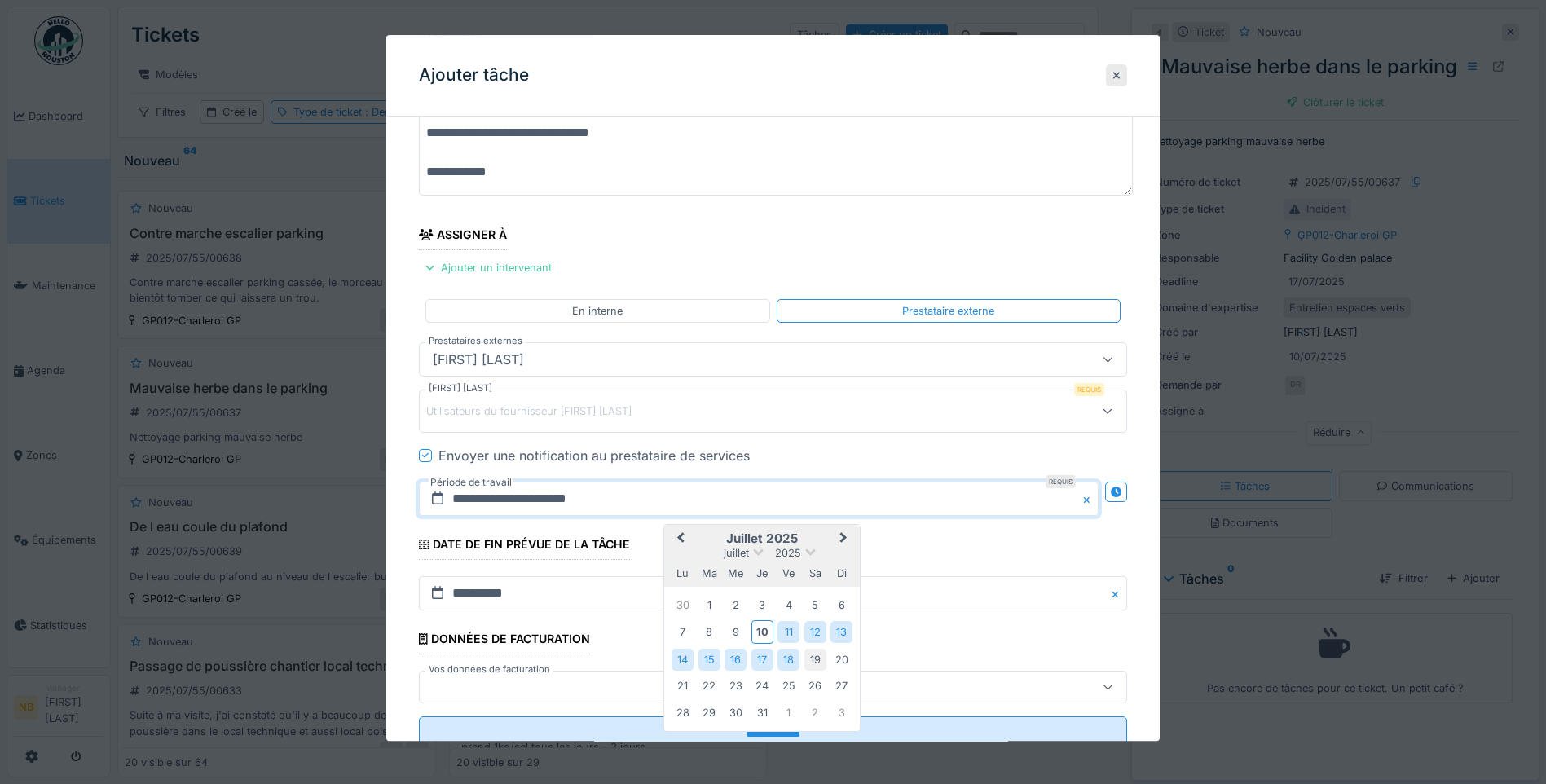 click on "19" at bounding box center [815, 659] 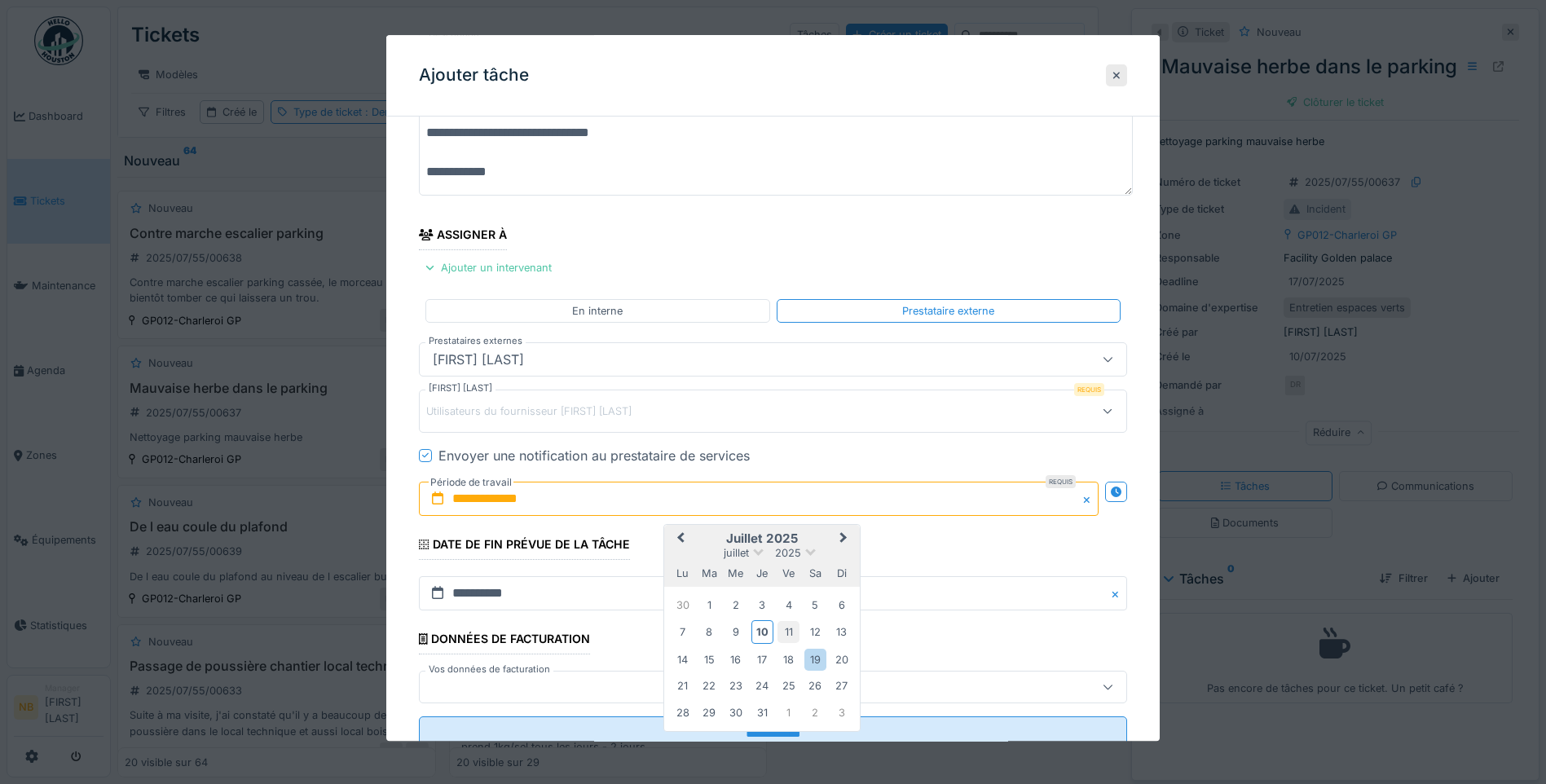 click on "11" at bounding box center [788, 632] 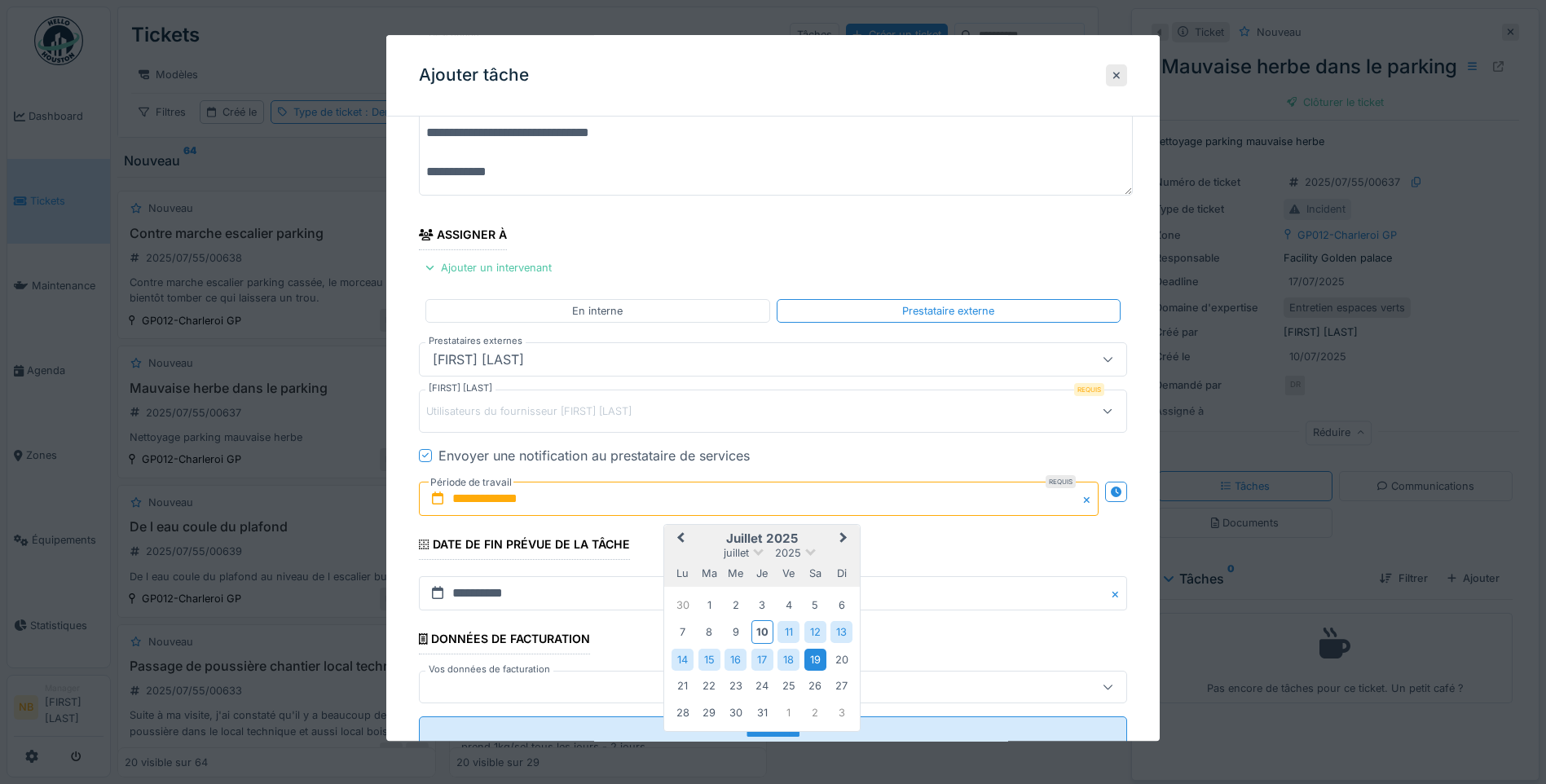click on "19" at bounding box center [815, 659] 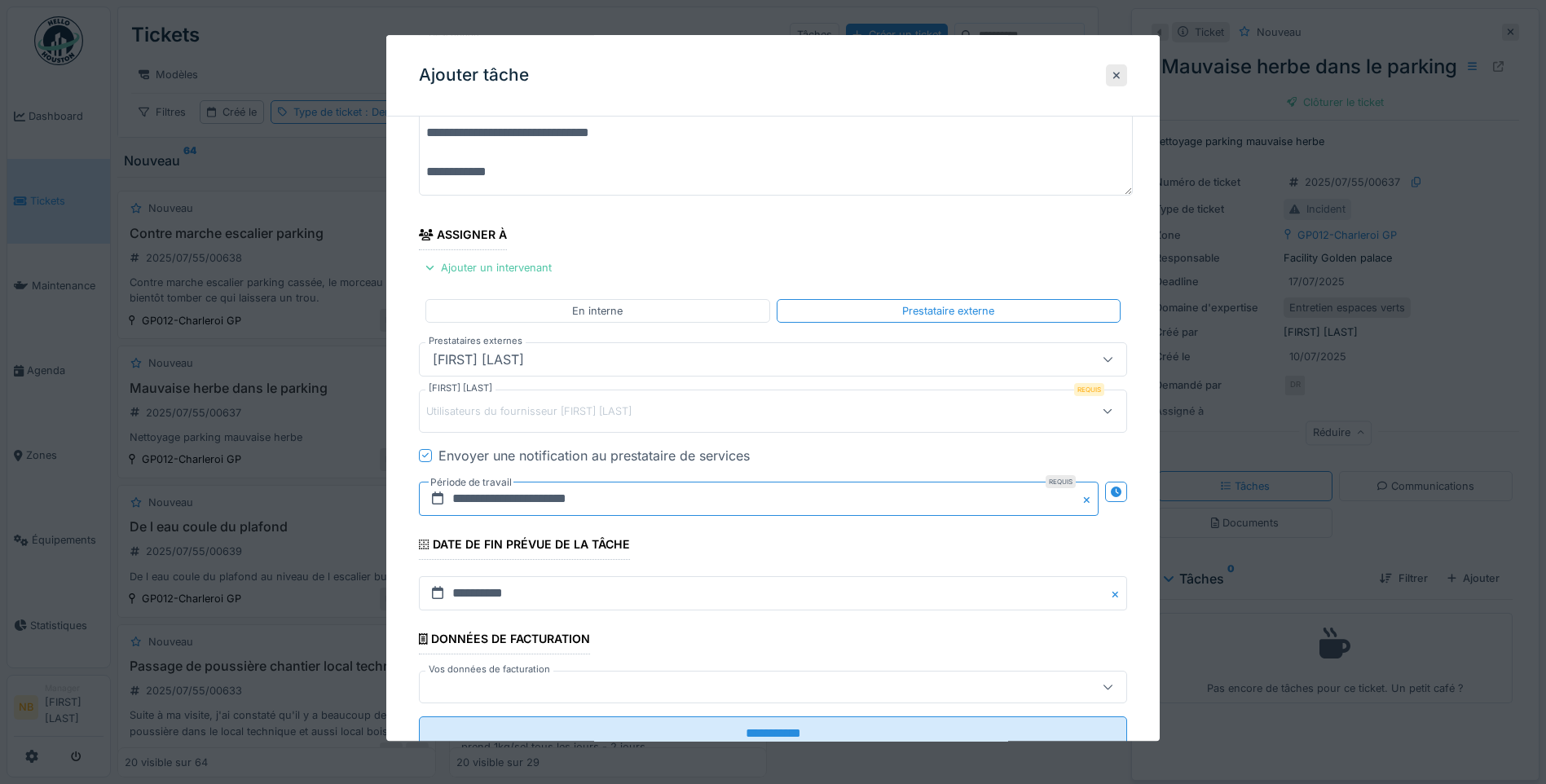 click on "**********" at bounding box center (759, 499) 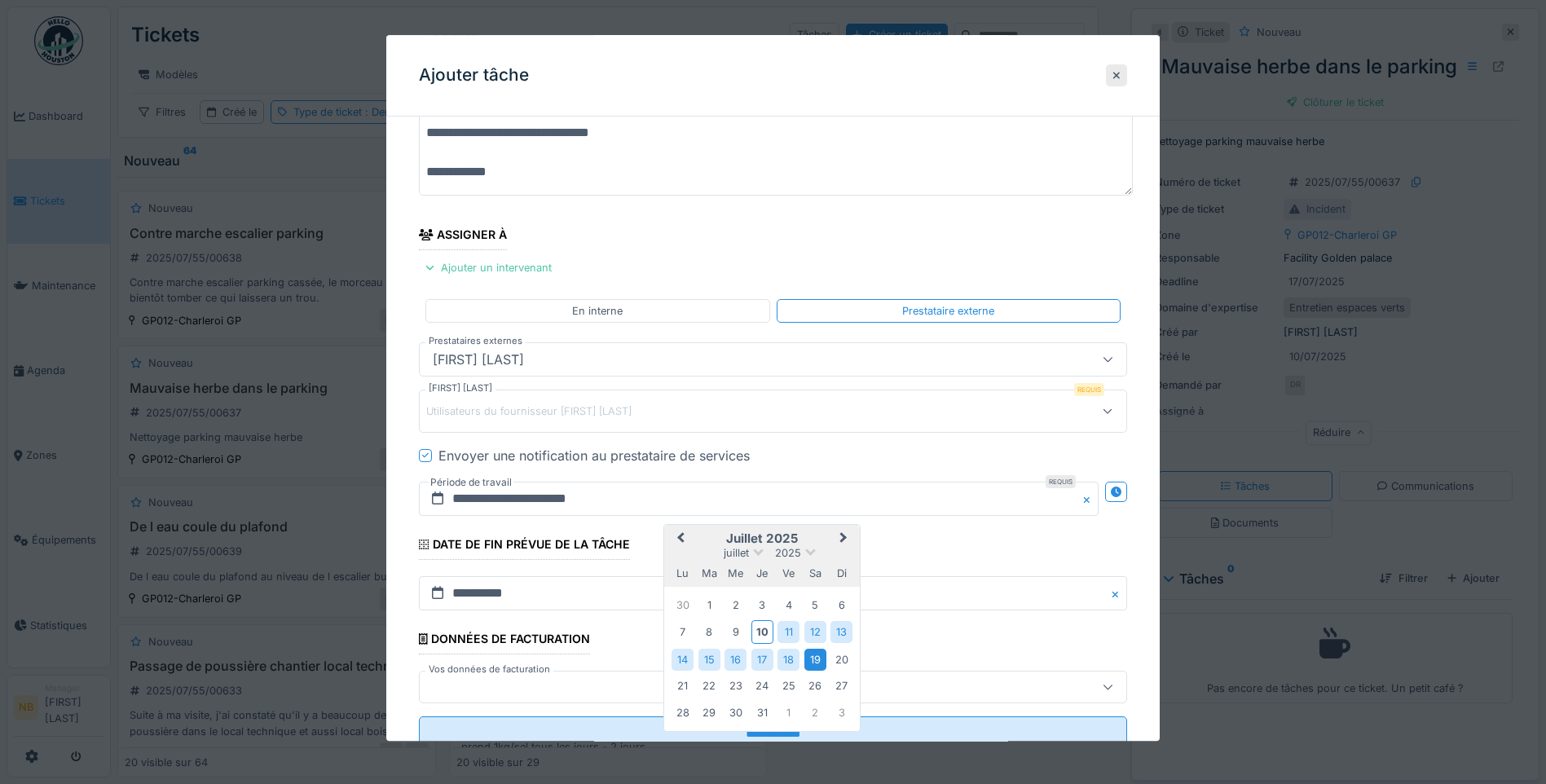 click on "19" at bounding box center [815, 659] 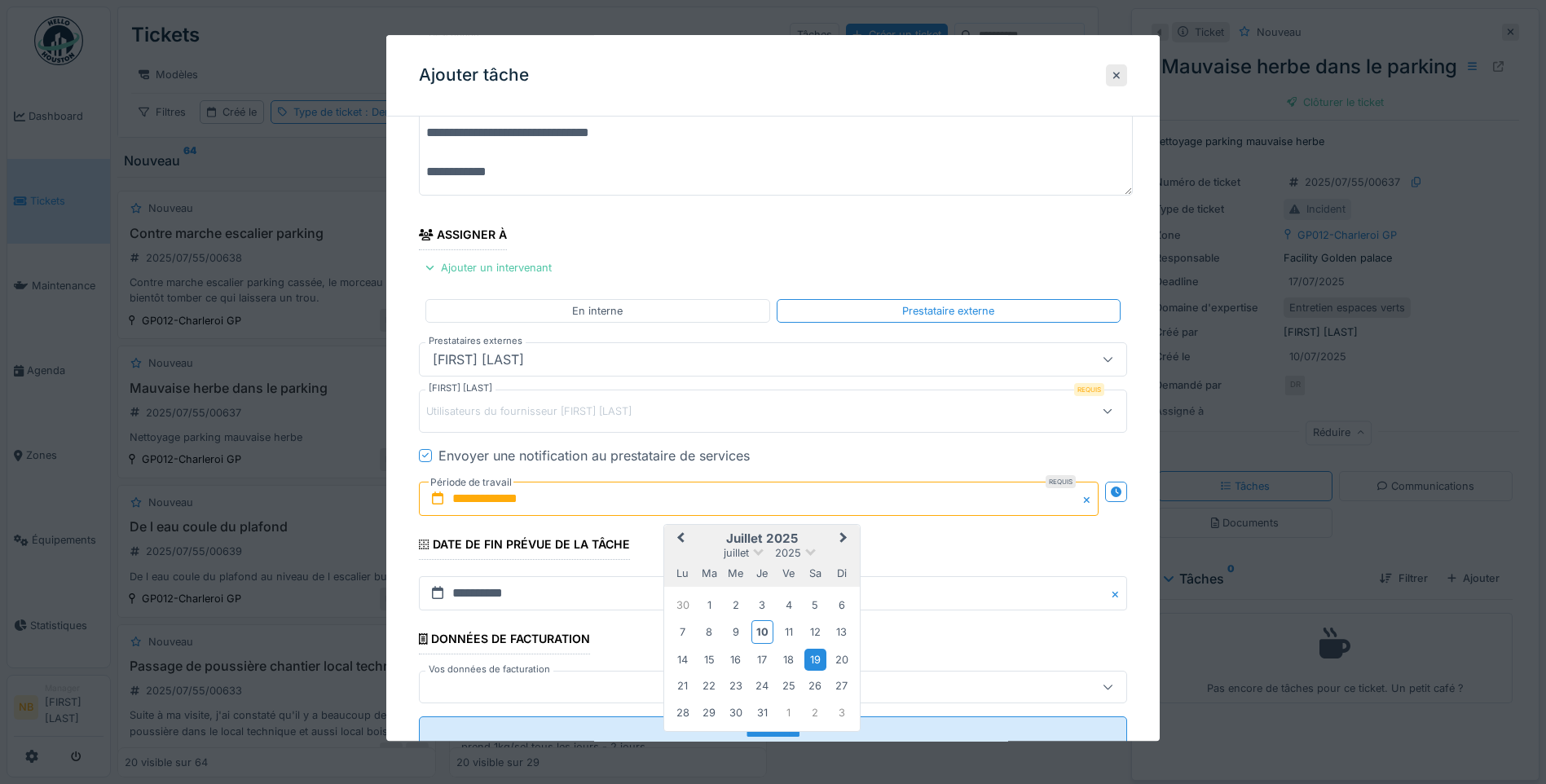 click on "19" at bounding box center (815, 659) 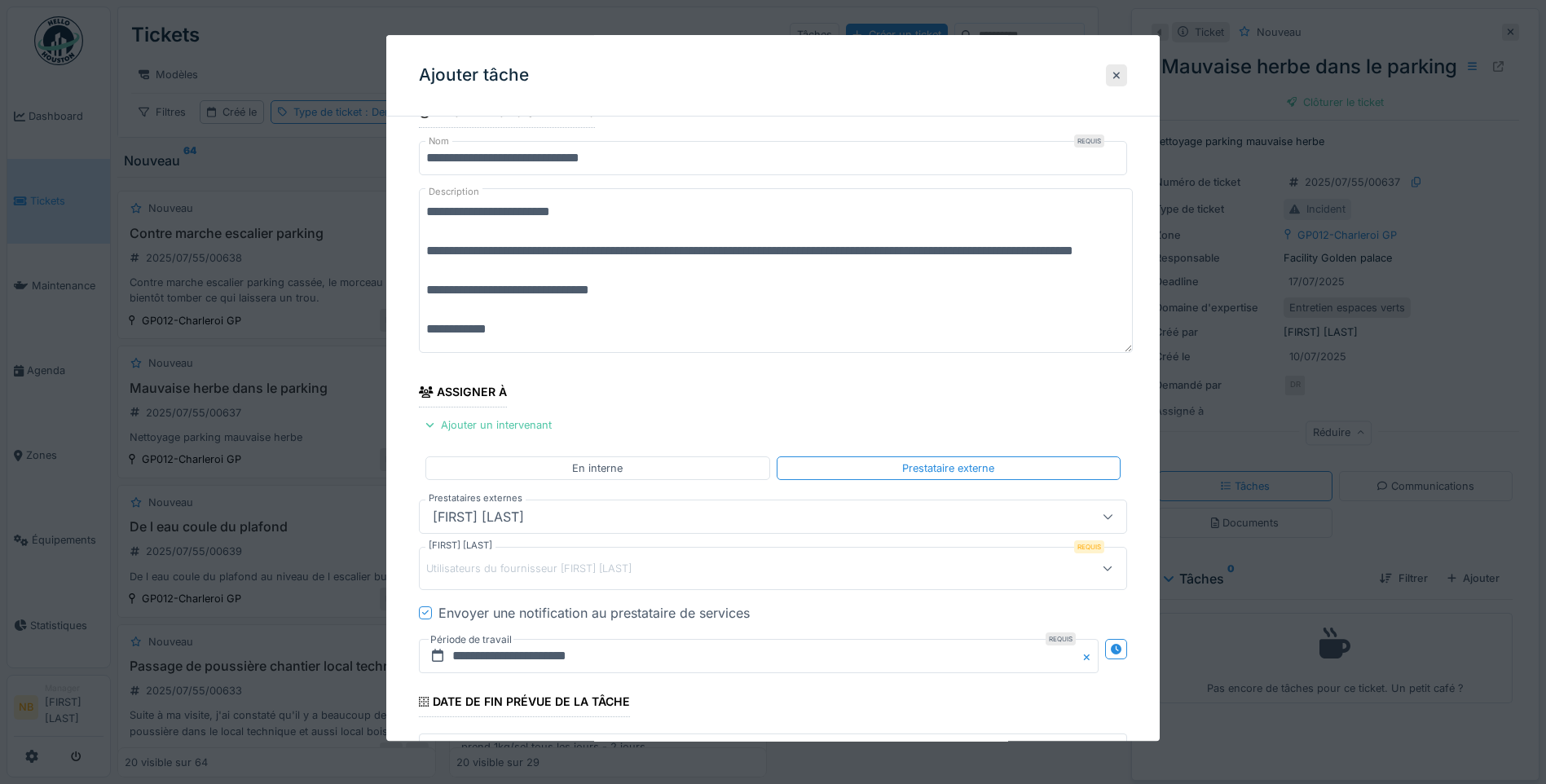 scroll, scrollTop: 0, scrollLeft: 0, axis: both 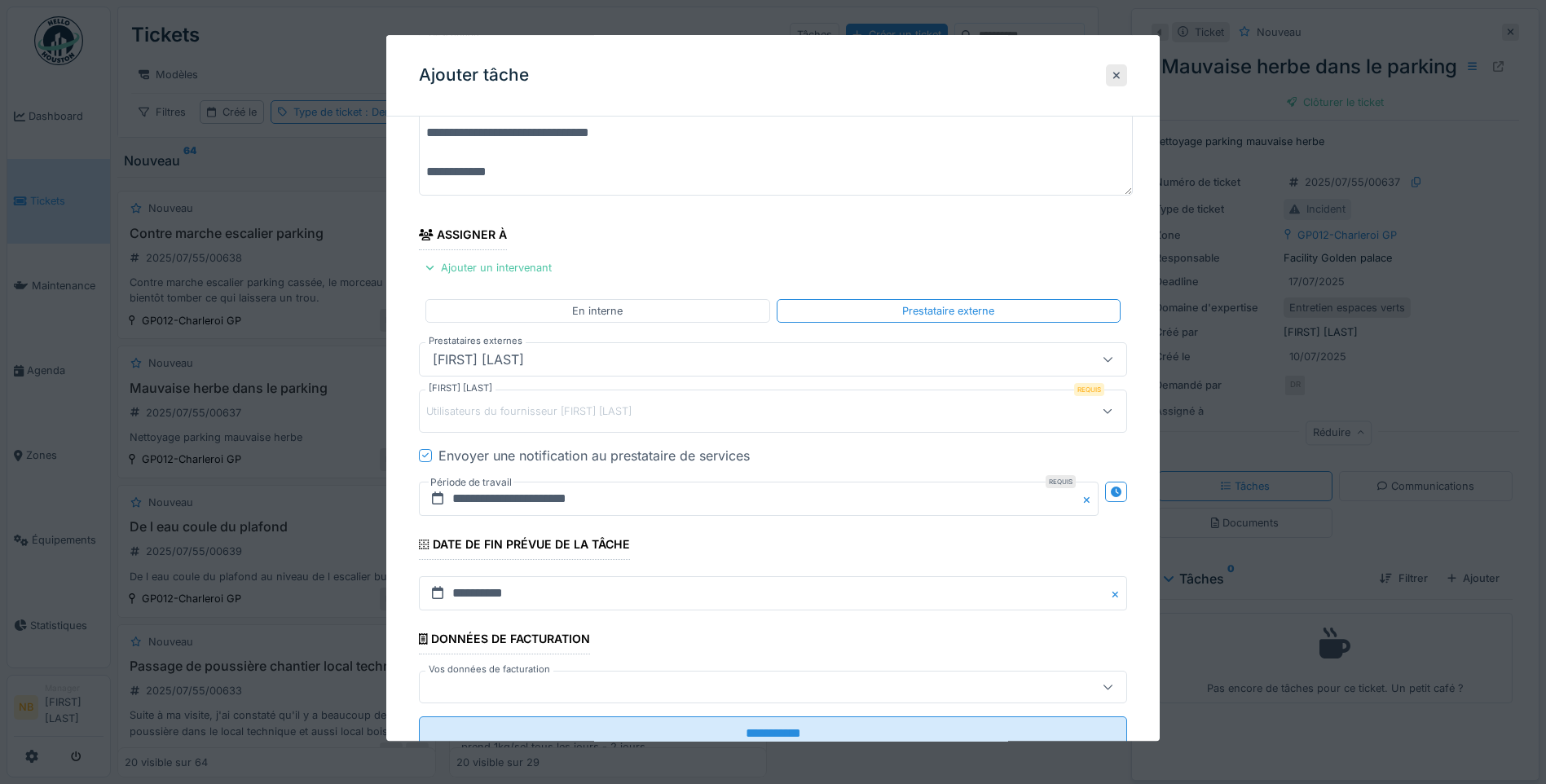 click on "Clerbois Emmanuel" at bounding box center [738, 359] 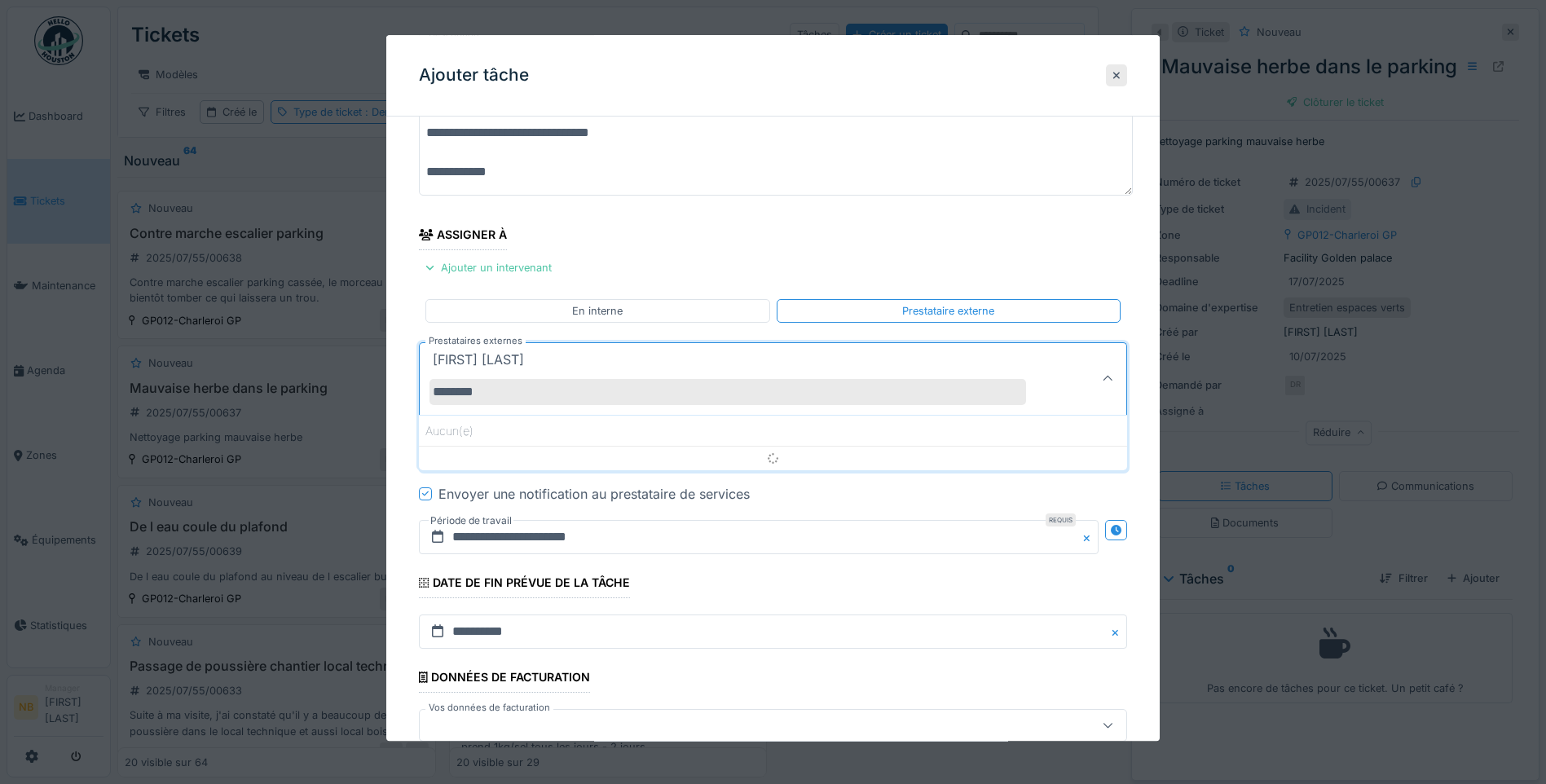 type on "********" 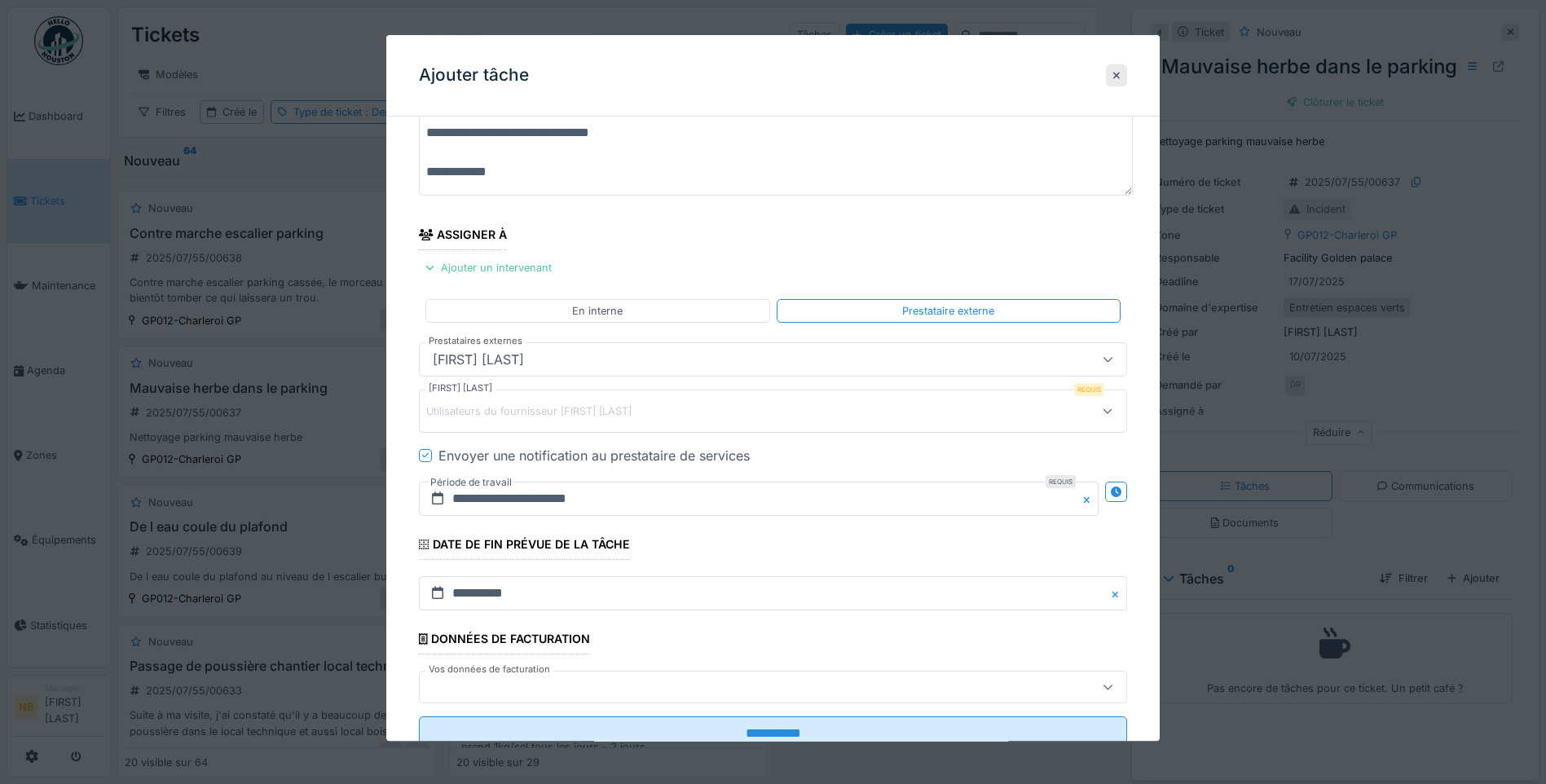 drag, startPoint x: 626, startPoint y: 363, endPoint x: 610, endPoint y: 365, distance: 16.124515 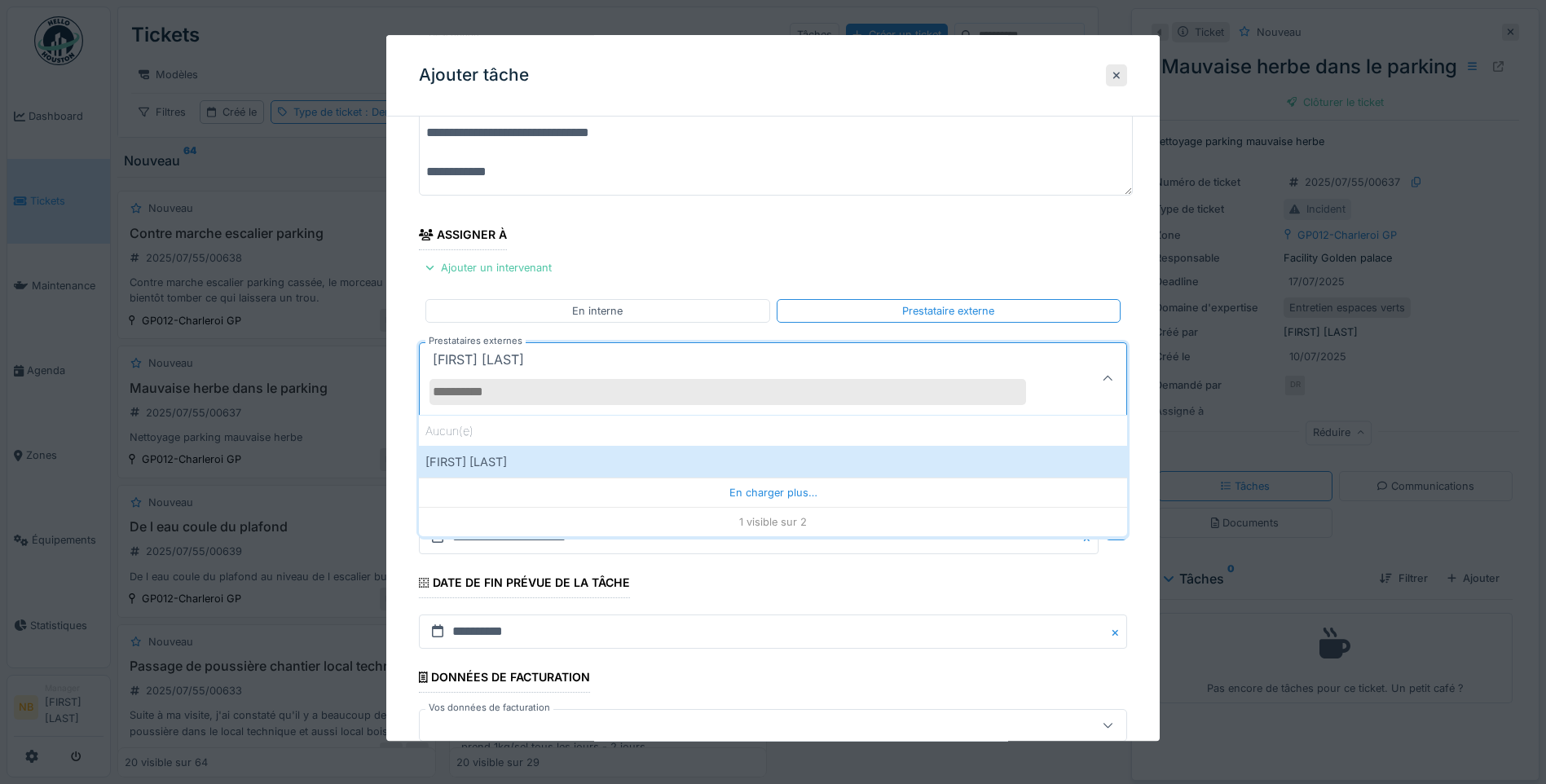 drag, startPoint x: 571, startPoint y: 356, endPoint x: 480, endPoint y: 355, distance: 91.00549 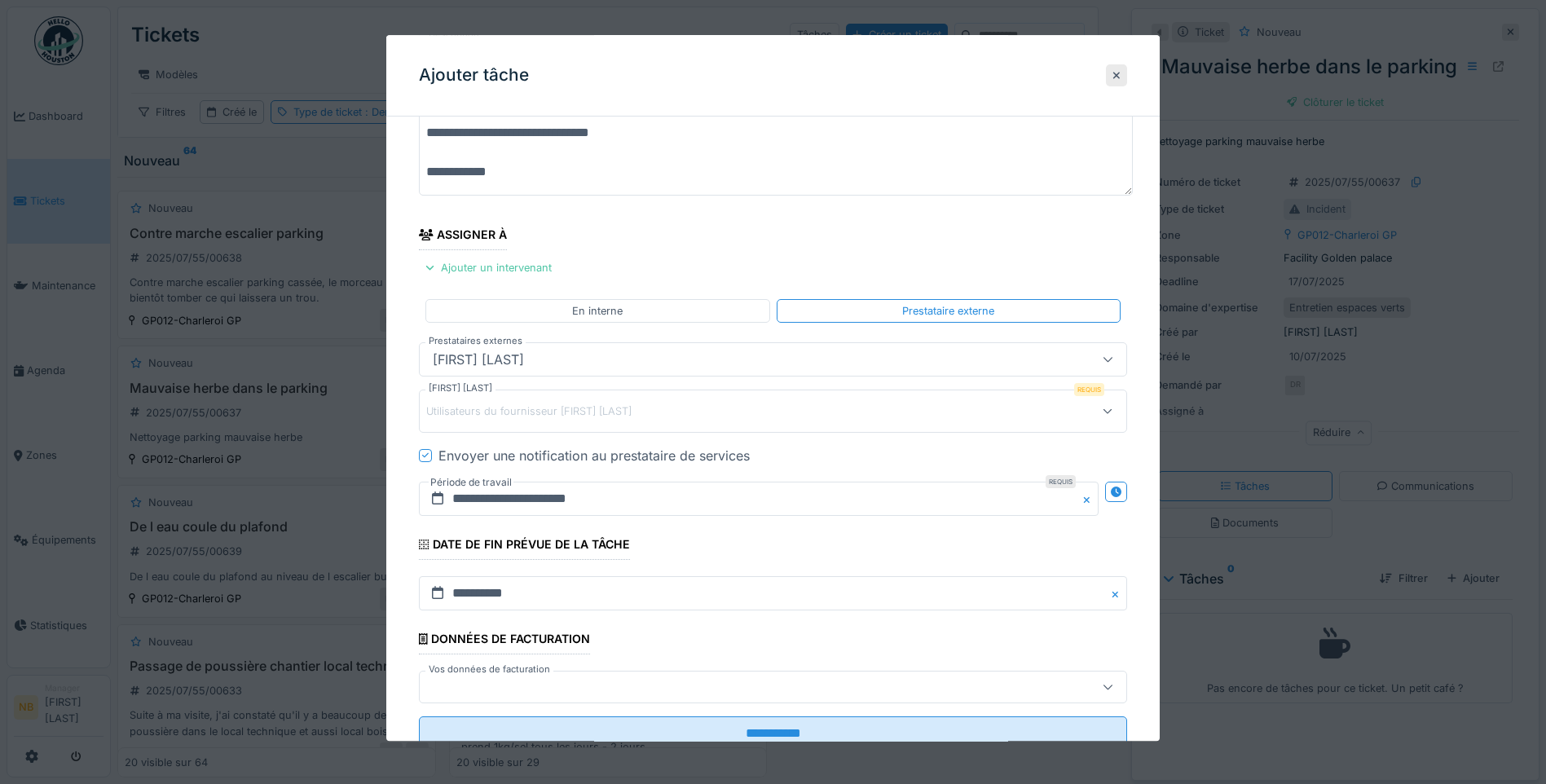 drag, startPoint x: 480, startPoint y: 355, endPoint x: 618, endPoint y: 395, distance: 143.6802 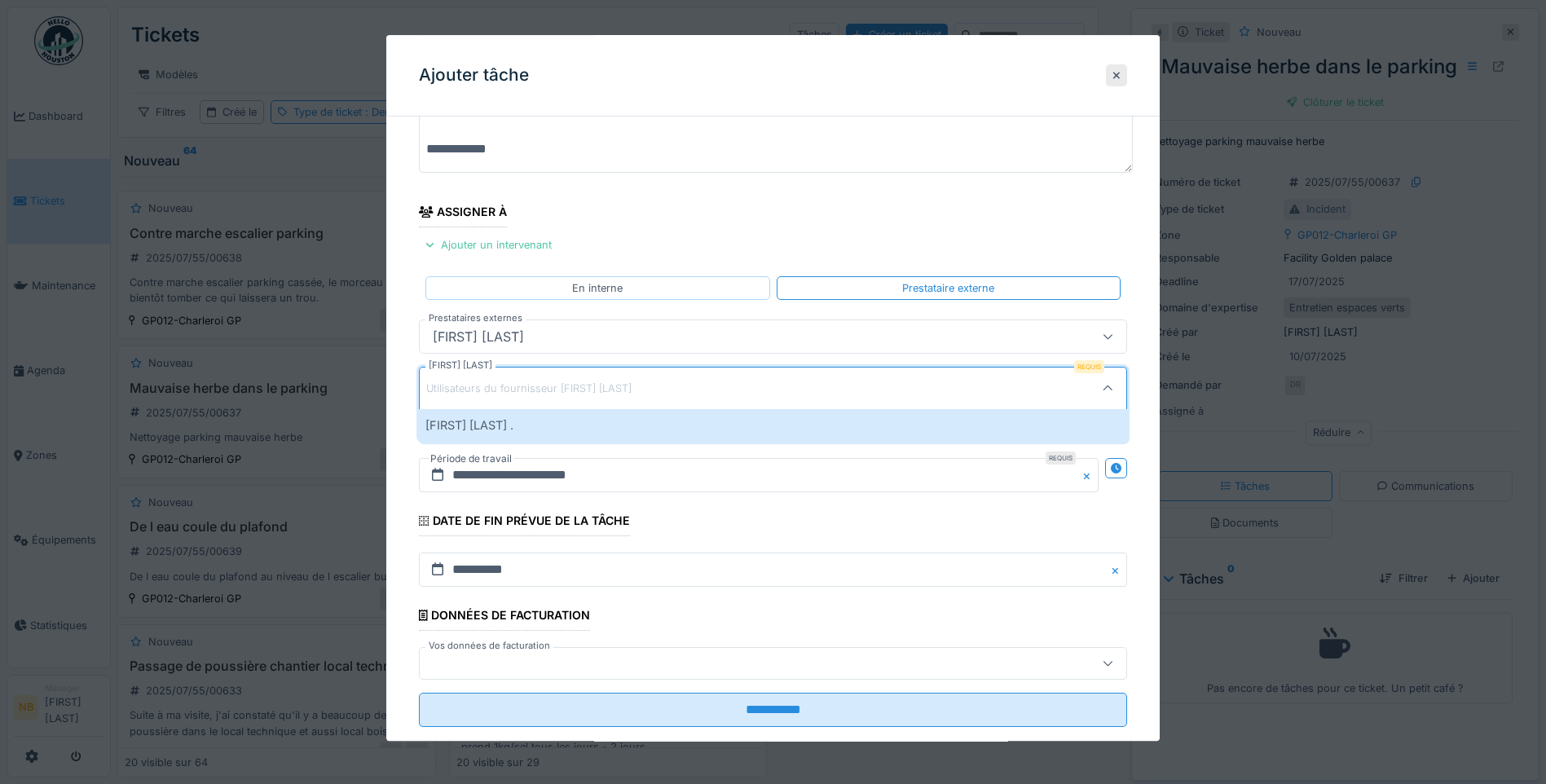 click on "En interne" at bounding box center (597, 288) 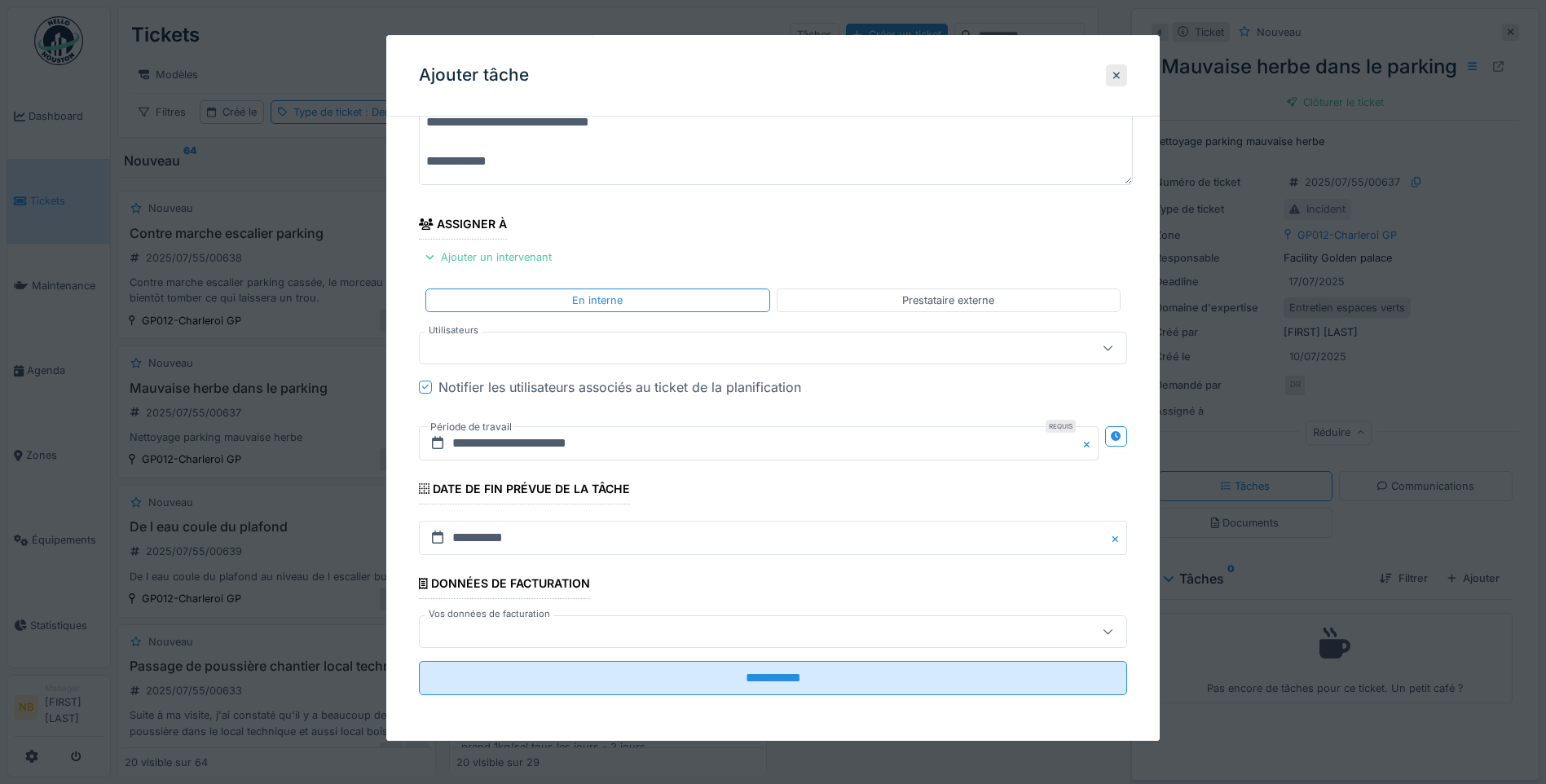 drag, startPoint x: 851, startPoint y: 300, endPoint x: 832, endPoint y: 315, distance: 24.207437 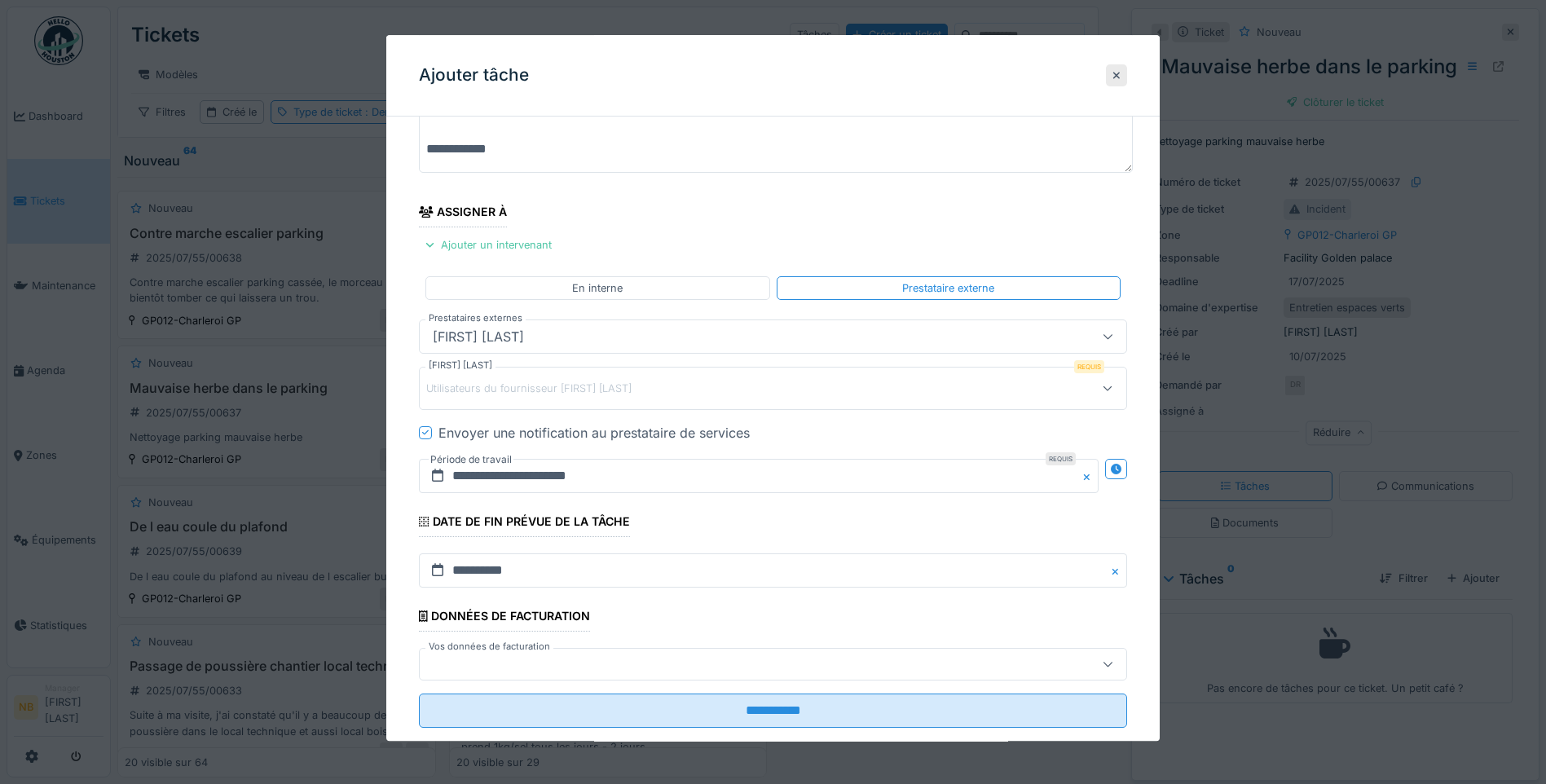 click on "Clerbois Emmanuel" at bounding box center [738, 337] 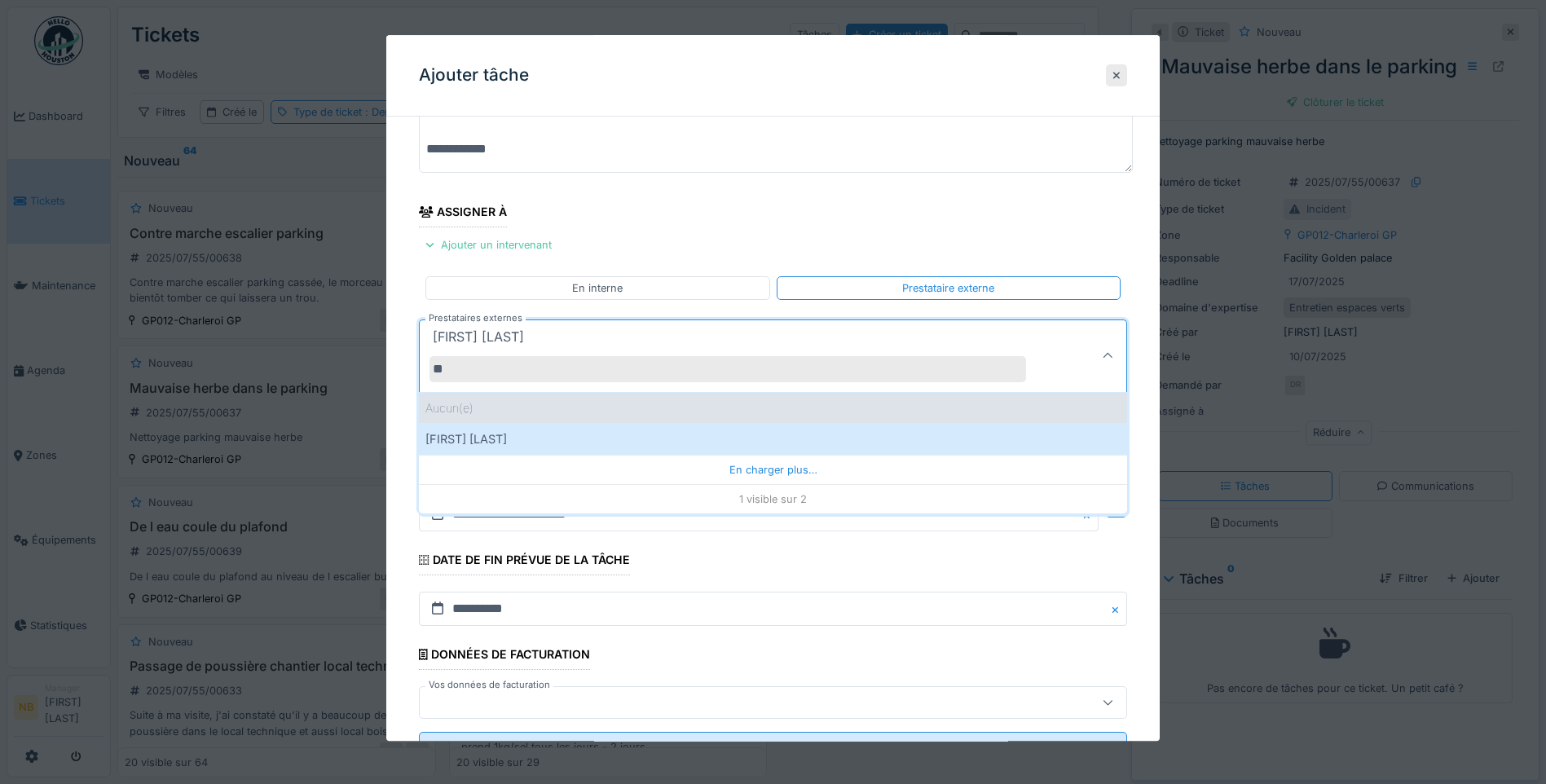 type on "*" 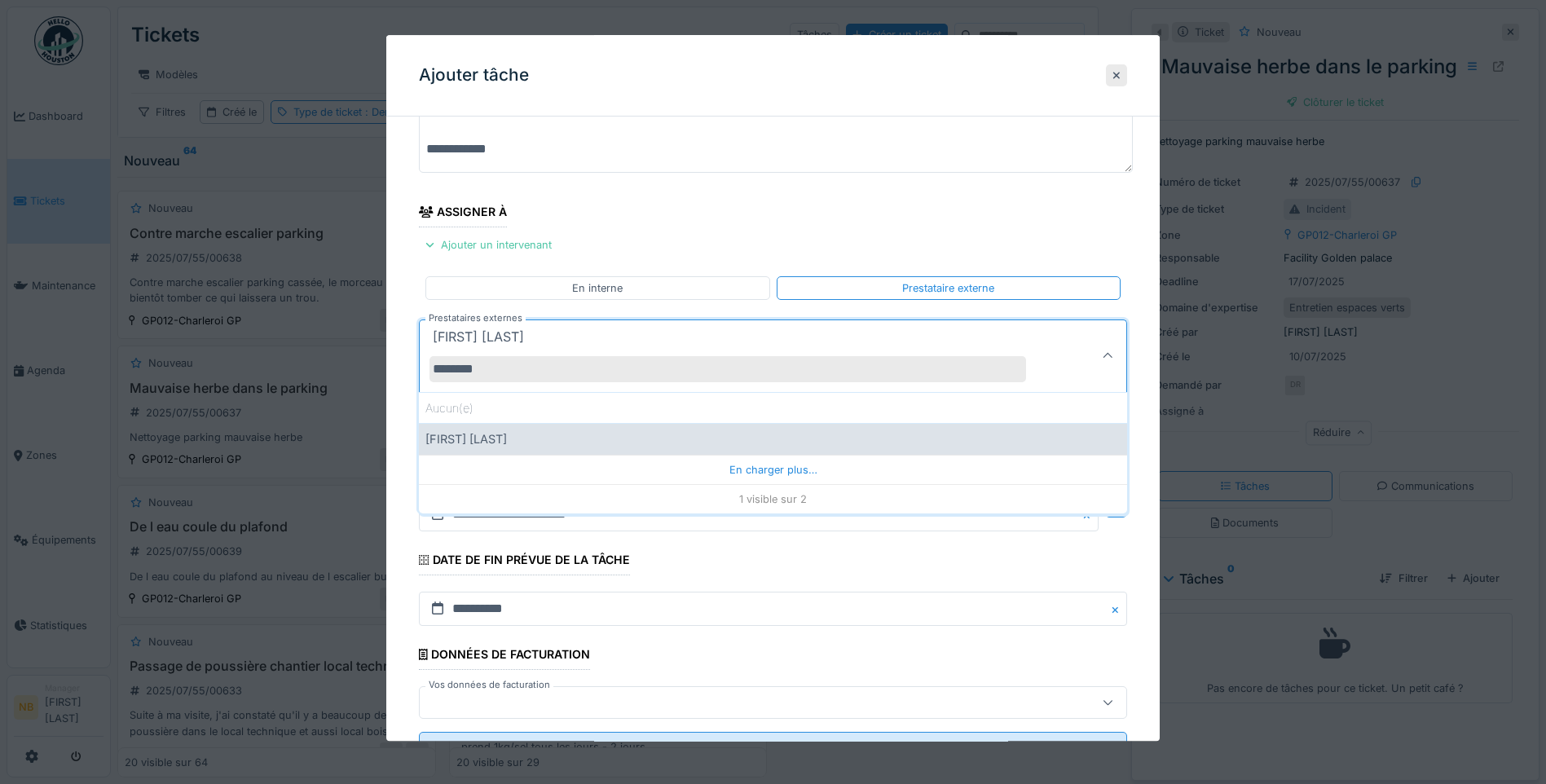 type on "********" 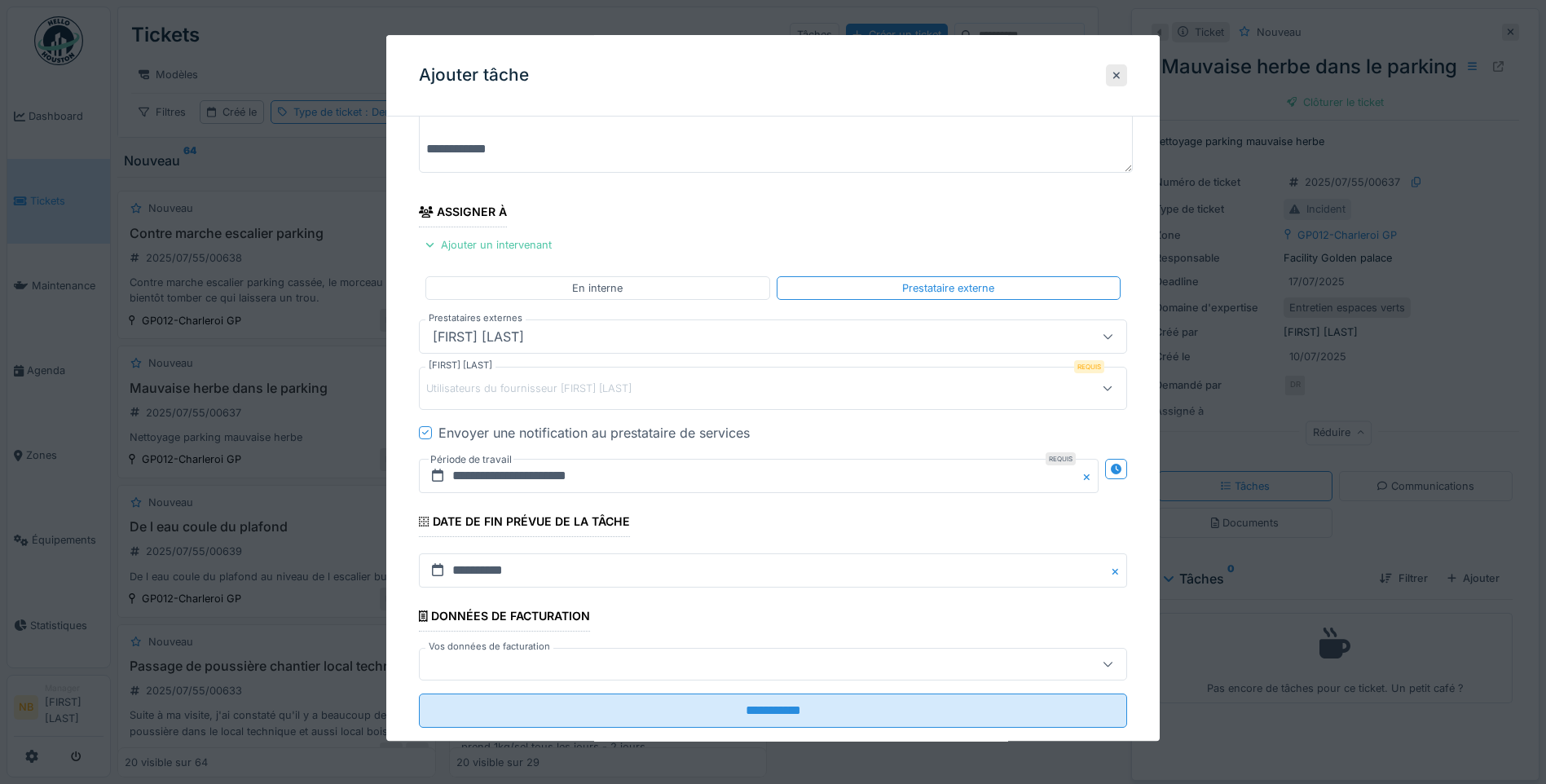 click on "Utilisateurs du fournisseur Emmanuel Dumez" at bounding box center [529, 388] 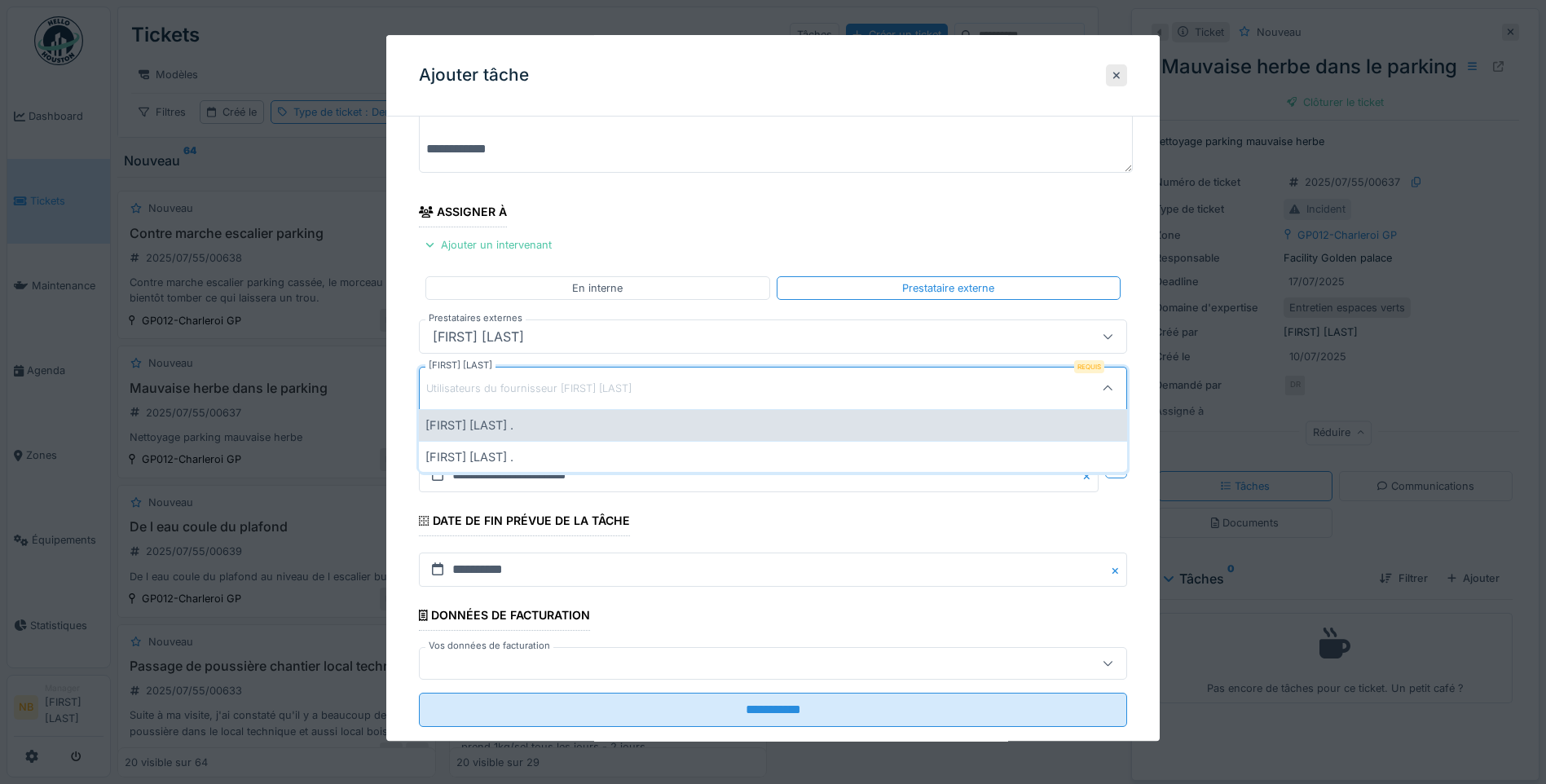 click on "Emmanuel dumez ." at bounding box center (773, 425) 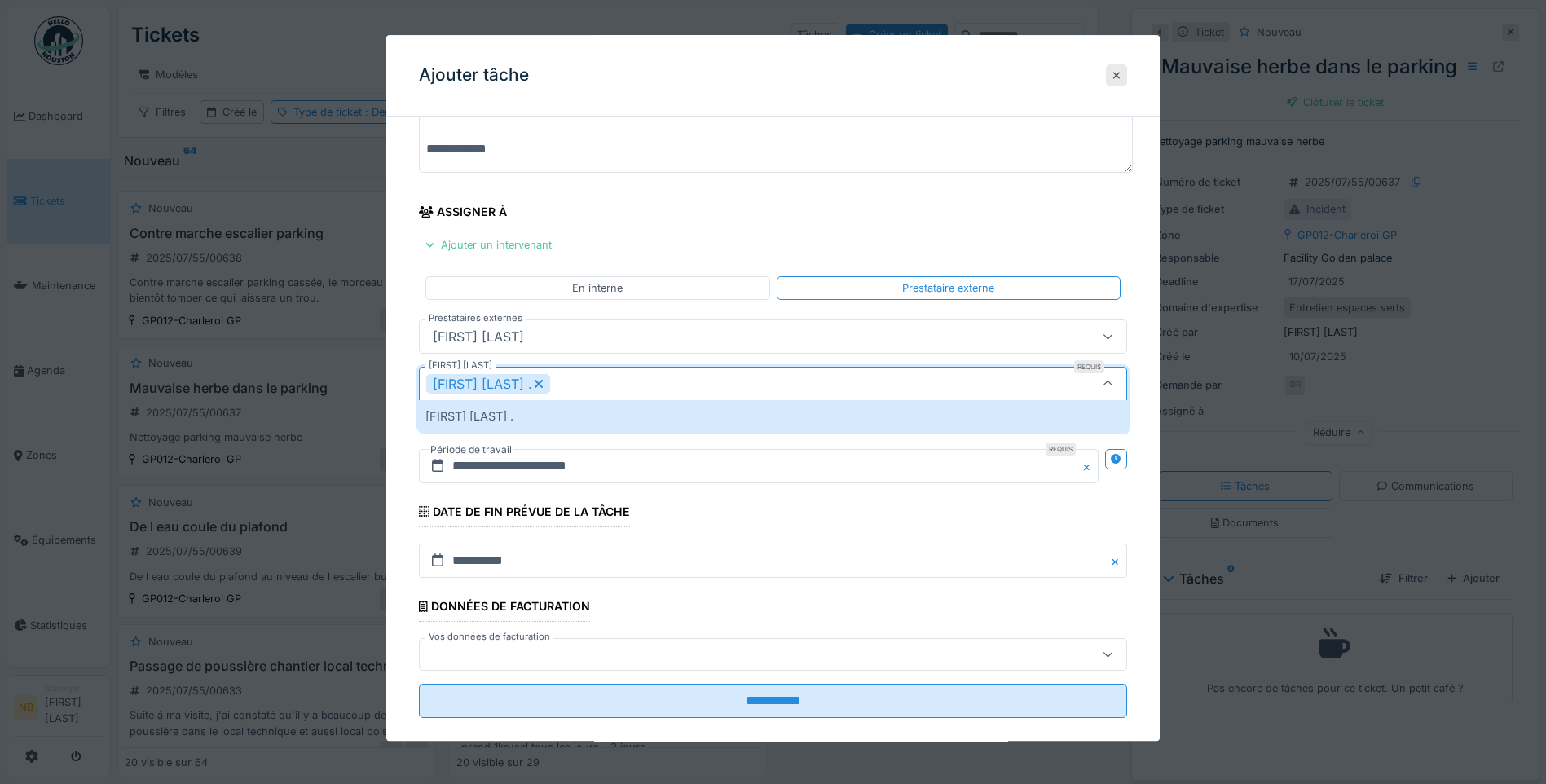 drag, startPoint x: 498, startPoint y: 414, endPoint x: 536, endPoint y: 429, distance: 40.8534 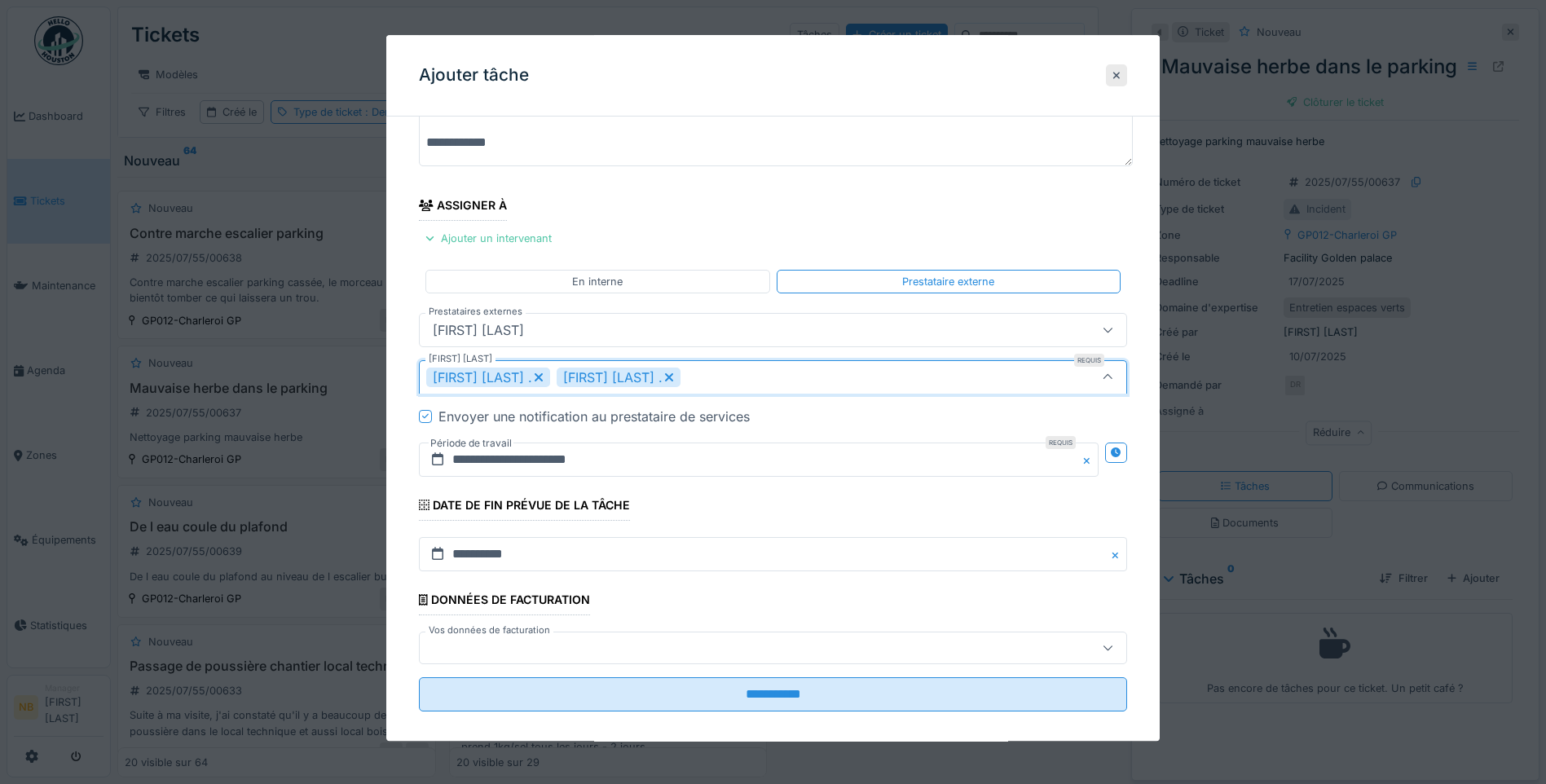 scroll, scrollTop: 236, scrollLeft: 0, axis: vertical 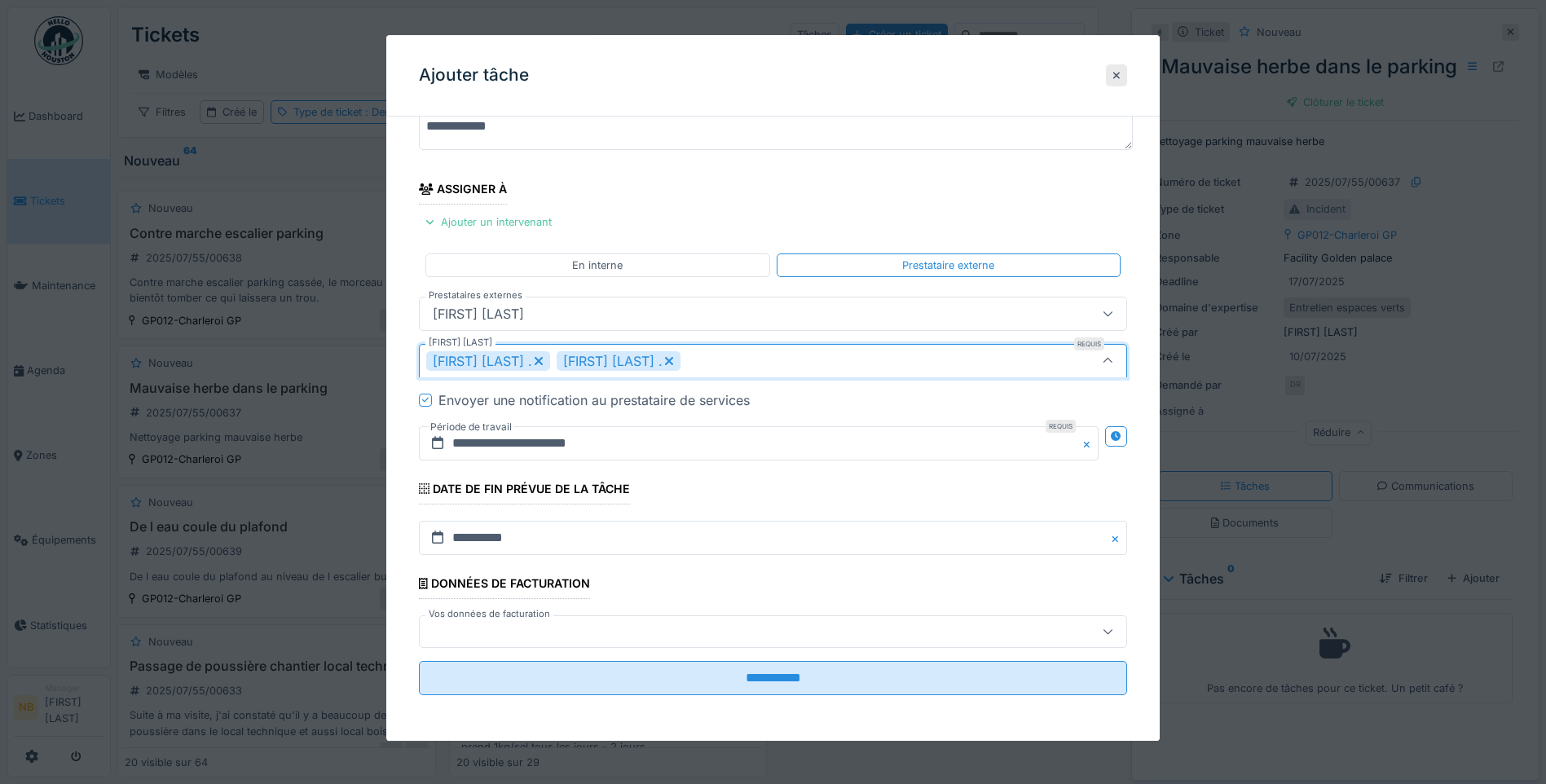 click on "**********" at bounding box center (773, 301) 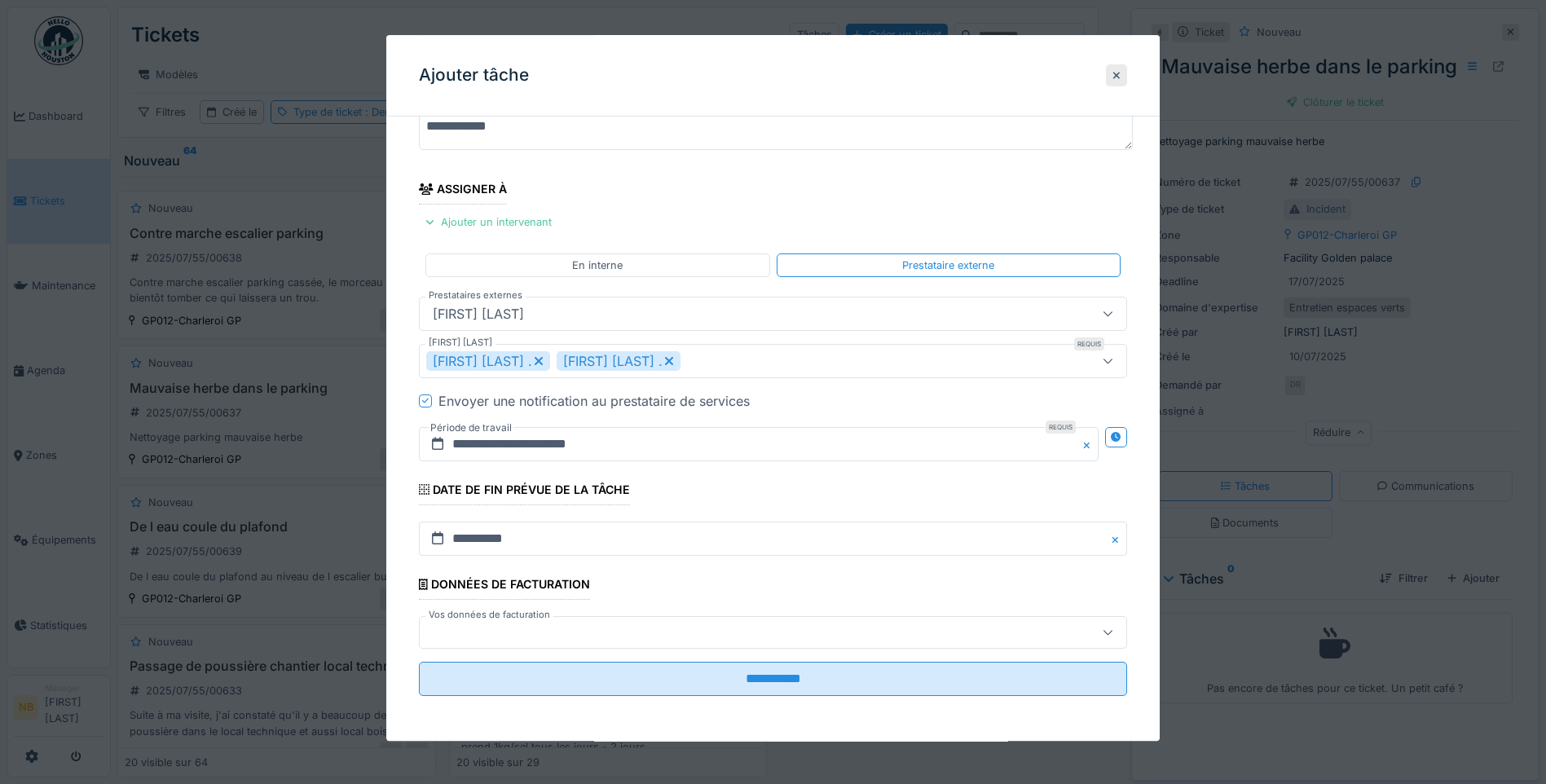 click at bounding box center [773, 632] 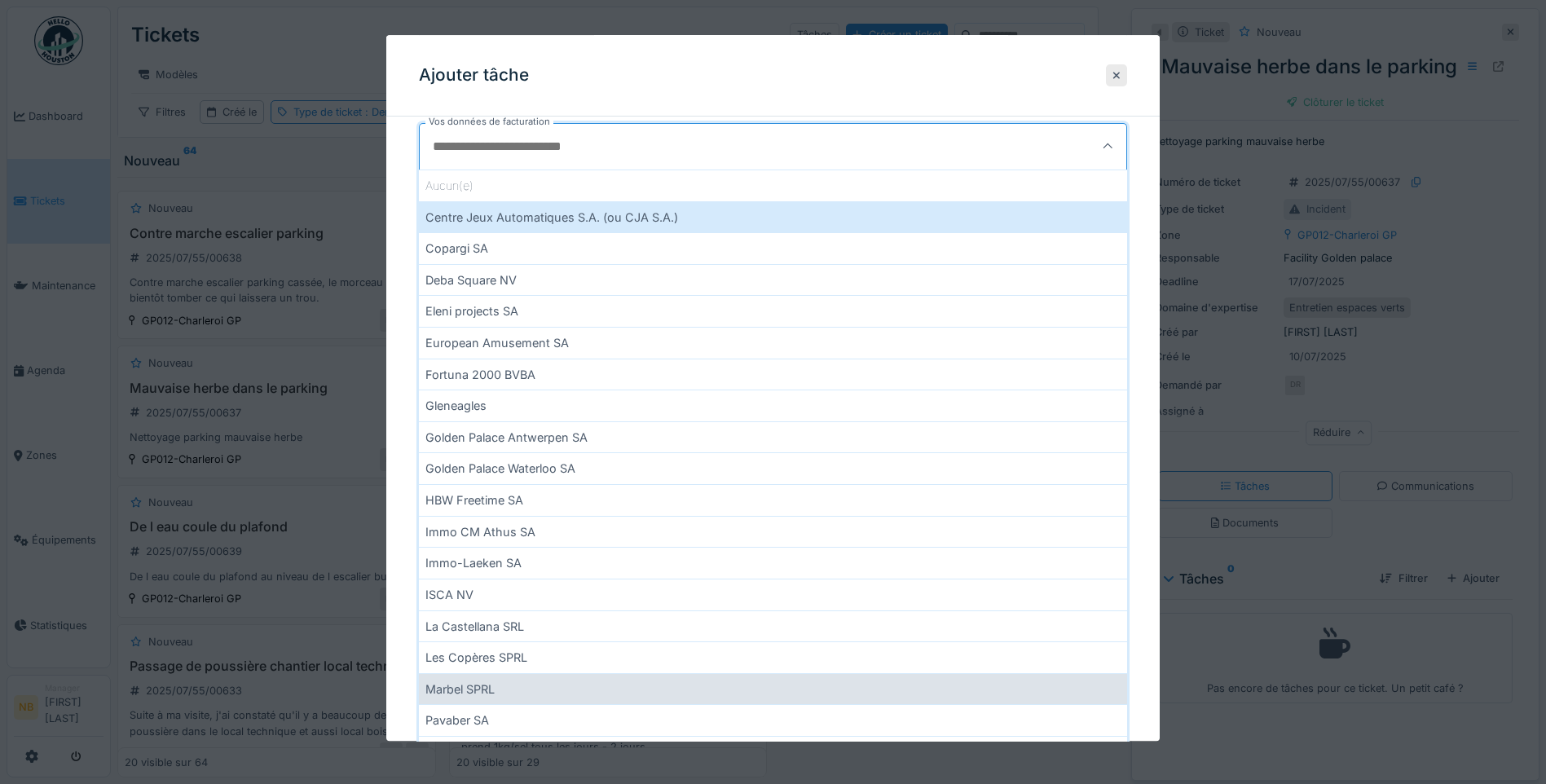 scroll, scrollTop: 785, scrollLeft: 0, axis: vertical 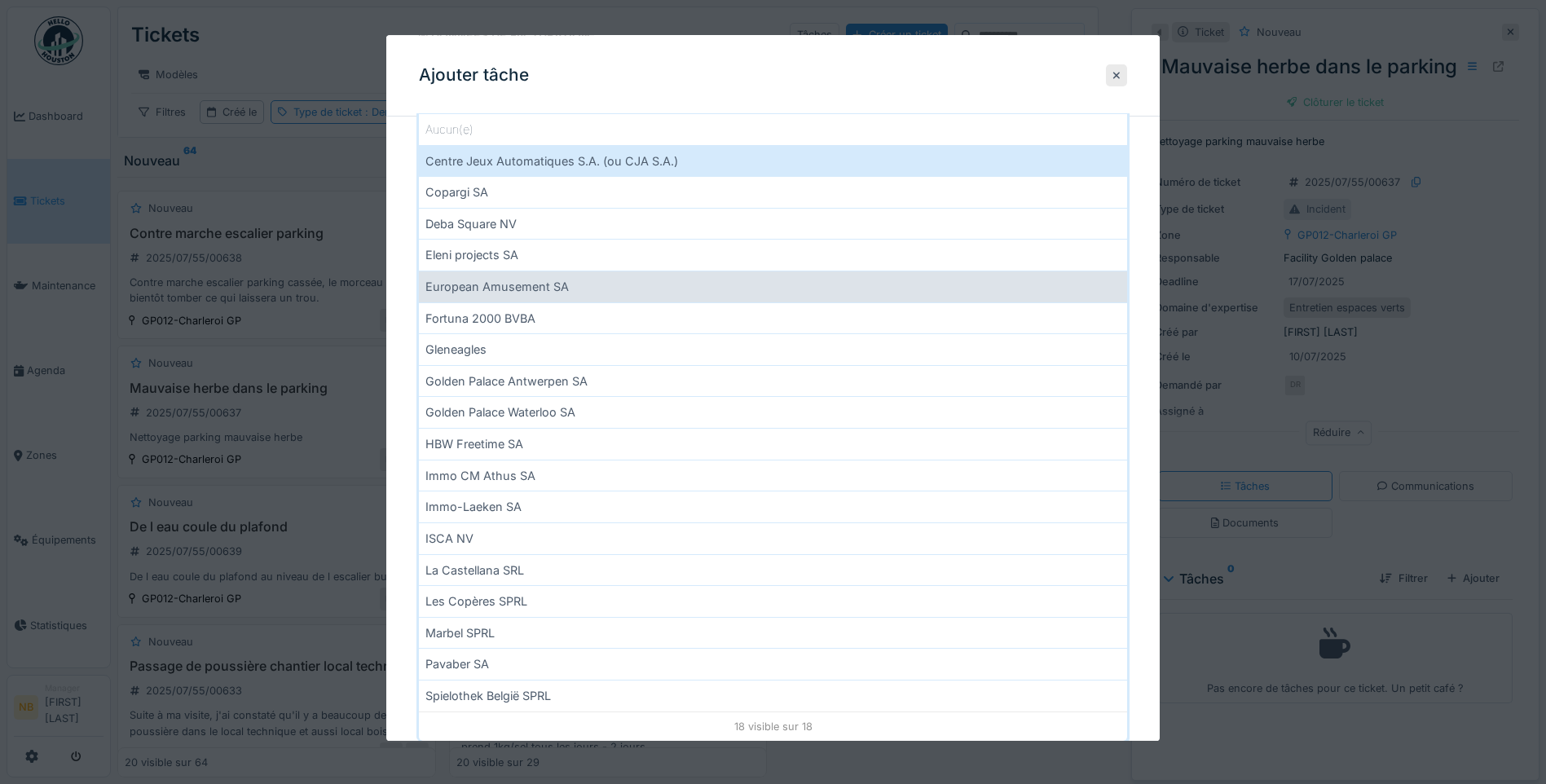 click on "European Amusement SA" at bounding box center [773, 286] 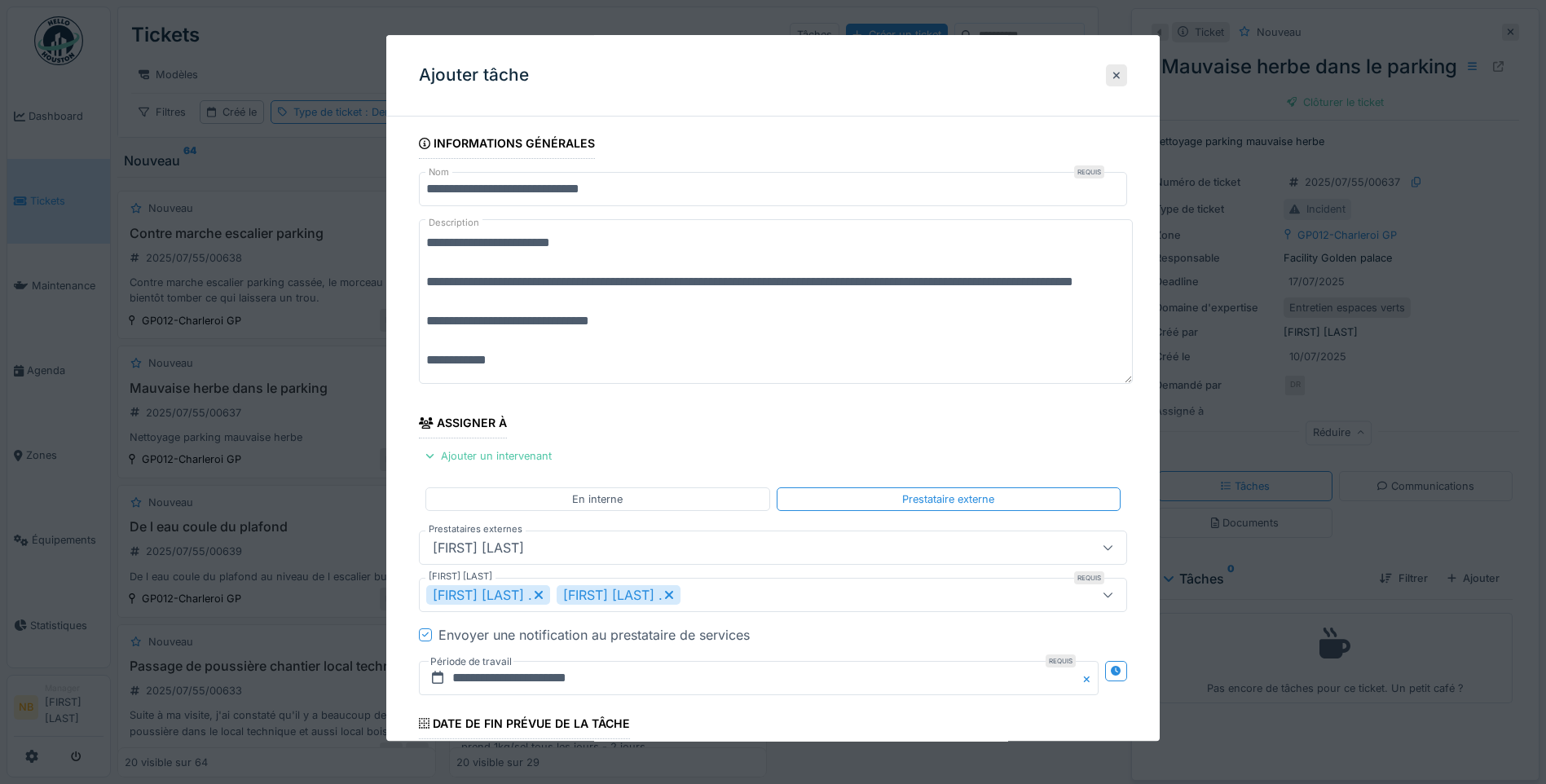 scroll, scrollTop: 0, scrollLeft: 0, axis: both 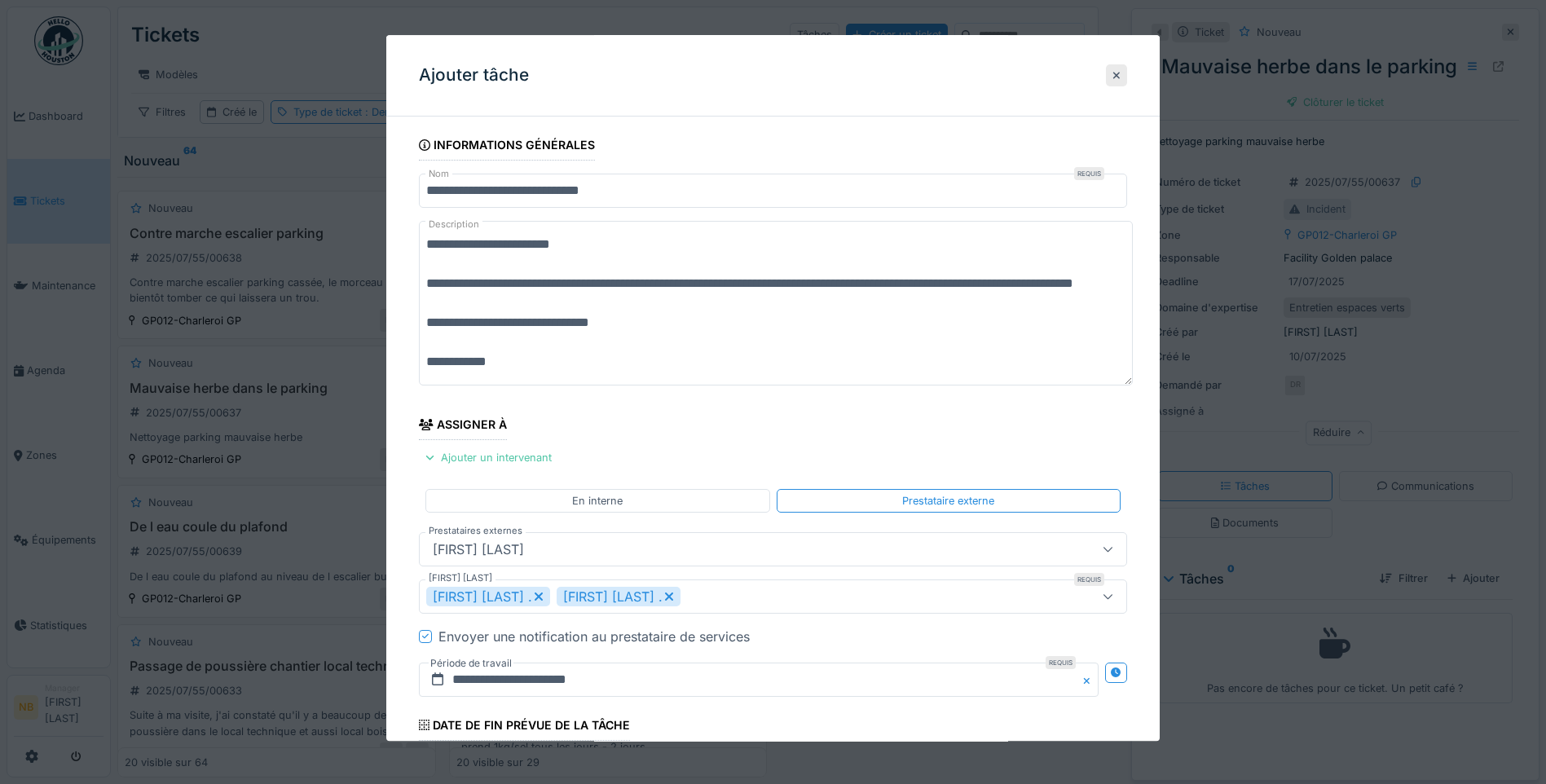click on "**********" at bounding box center (776, 303) 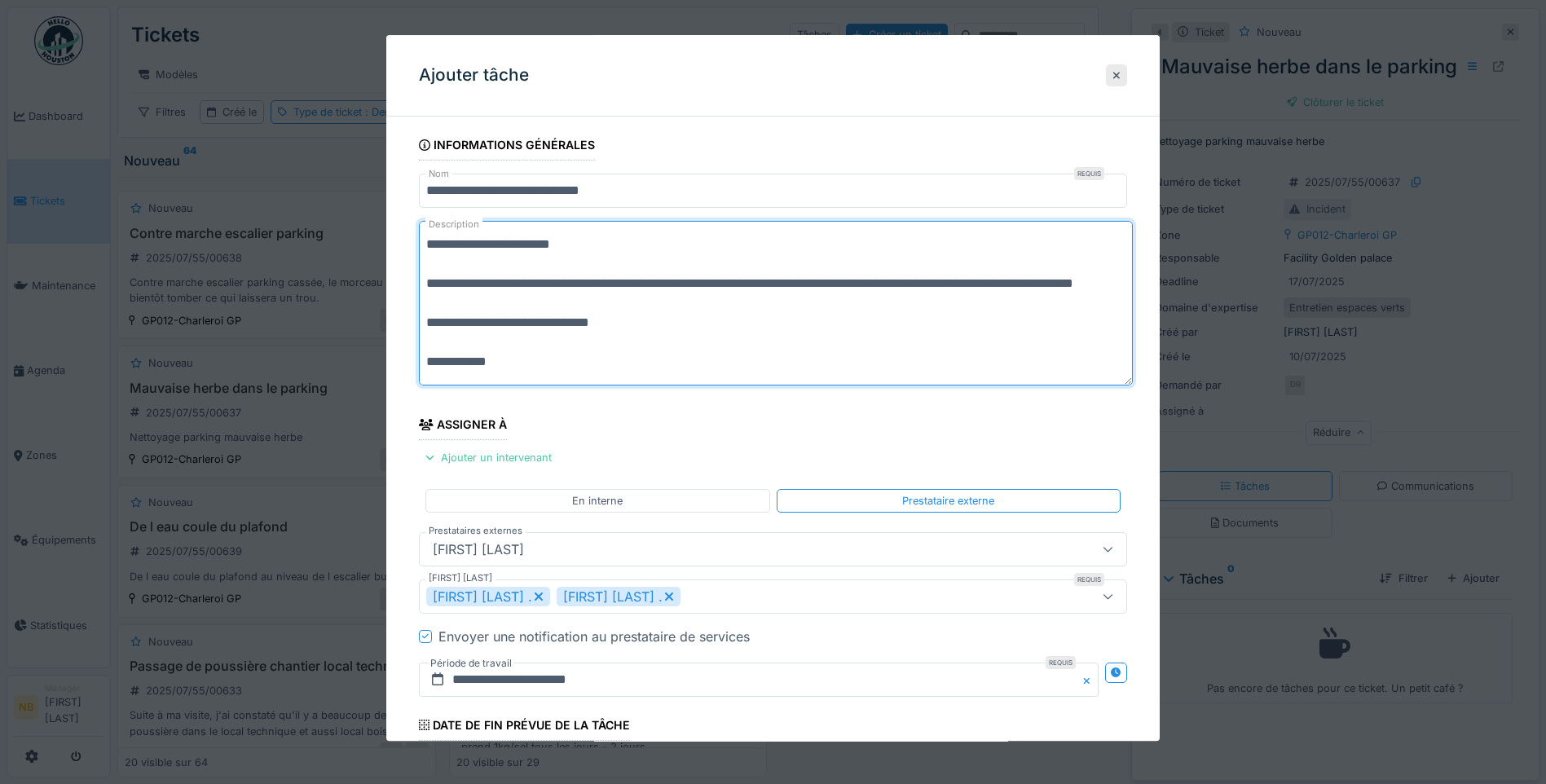 click on "Description" at bounding box center [454, 224] 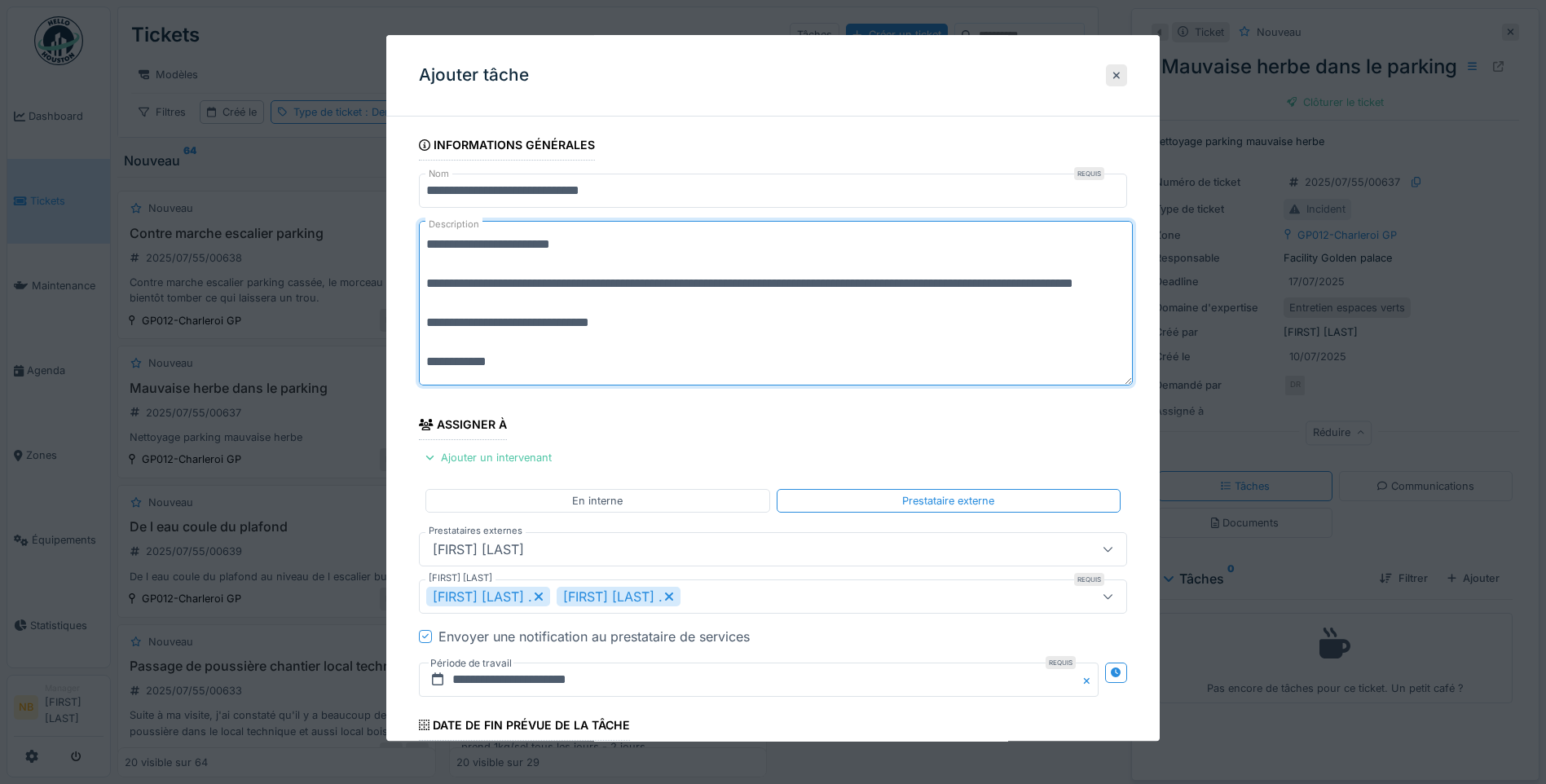 scroll, scrollTop: 15, scrollLeft: 0, axis: vertical 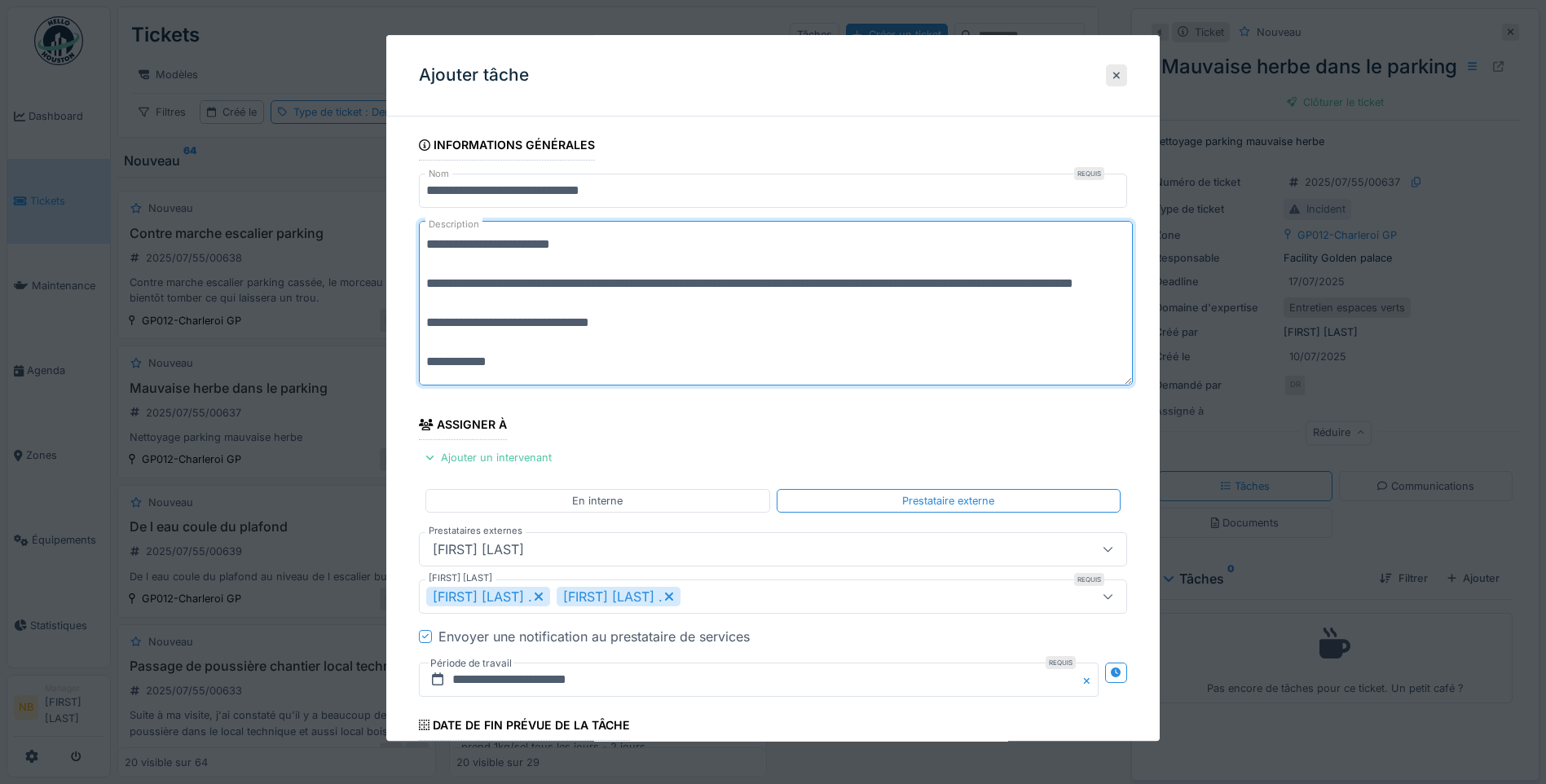 click on "**********" at bounding box center (776, 303) 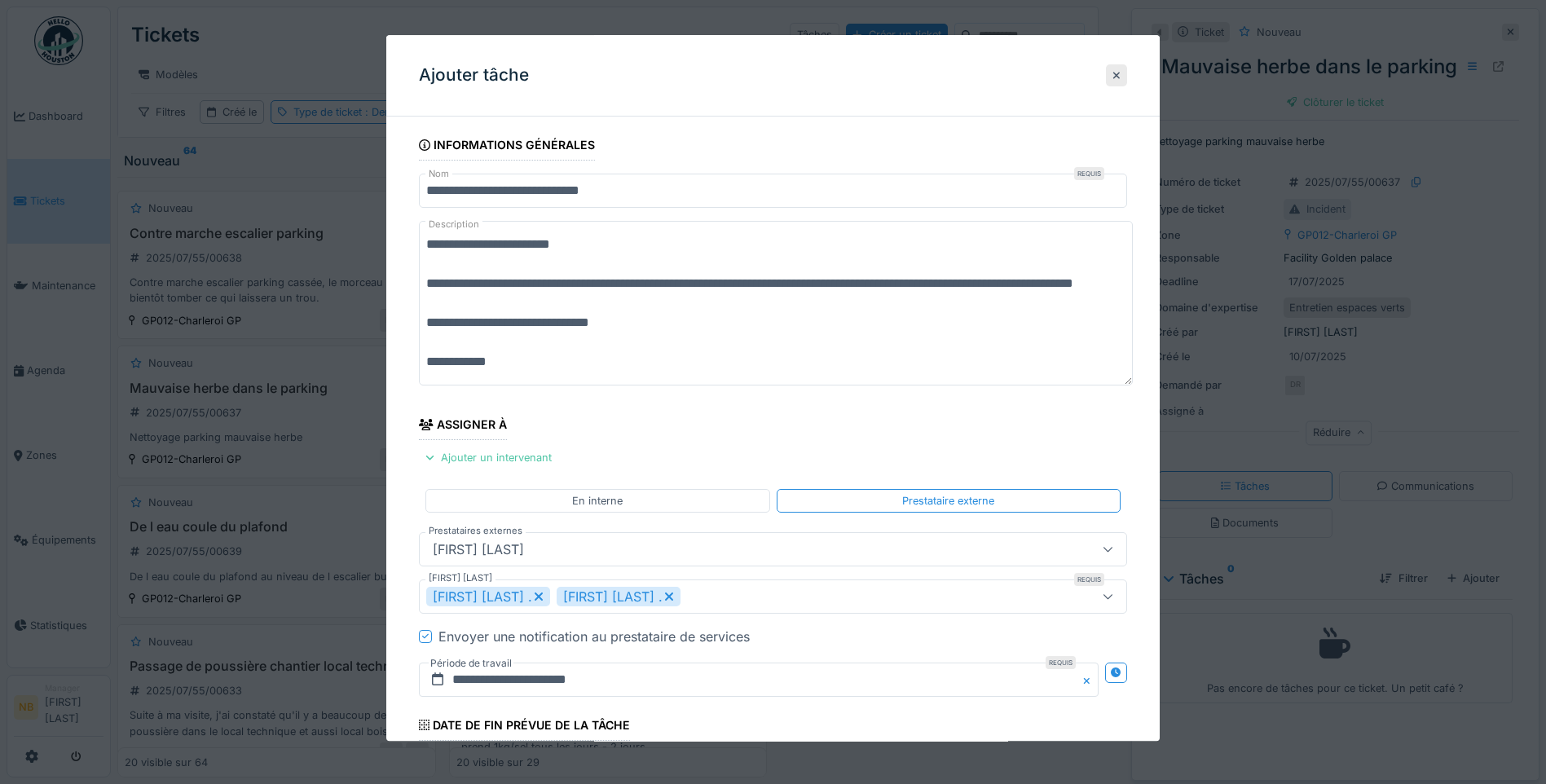 drag, startPoint x: 604, startPoint y: 219, endPoint x: 420, endPoint y: 214, distance: 184.06792 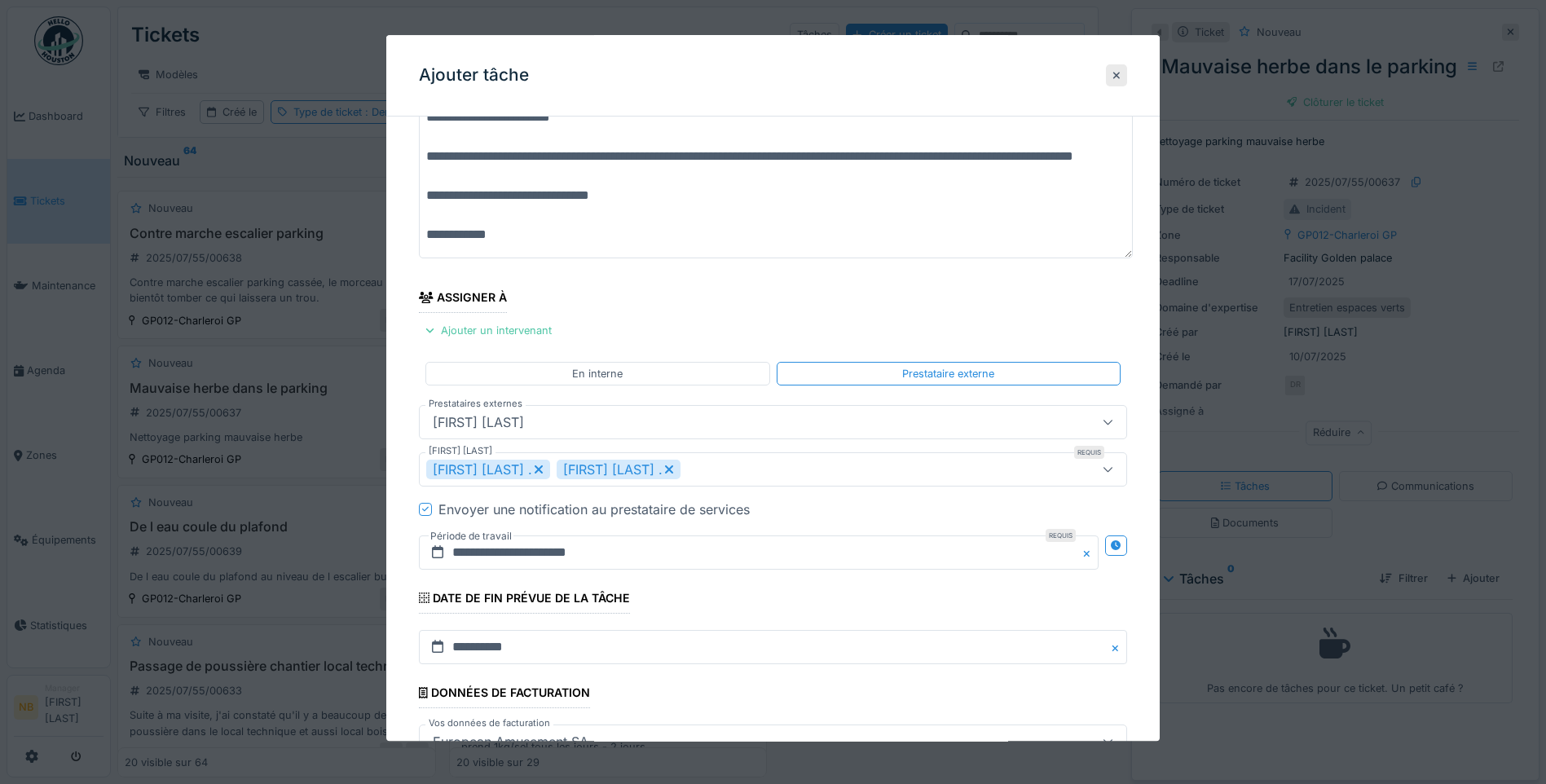 scroll, scrollTop: 238, scrollLeft: 0, axis: vertical 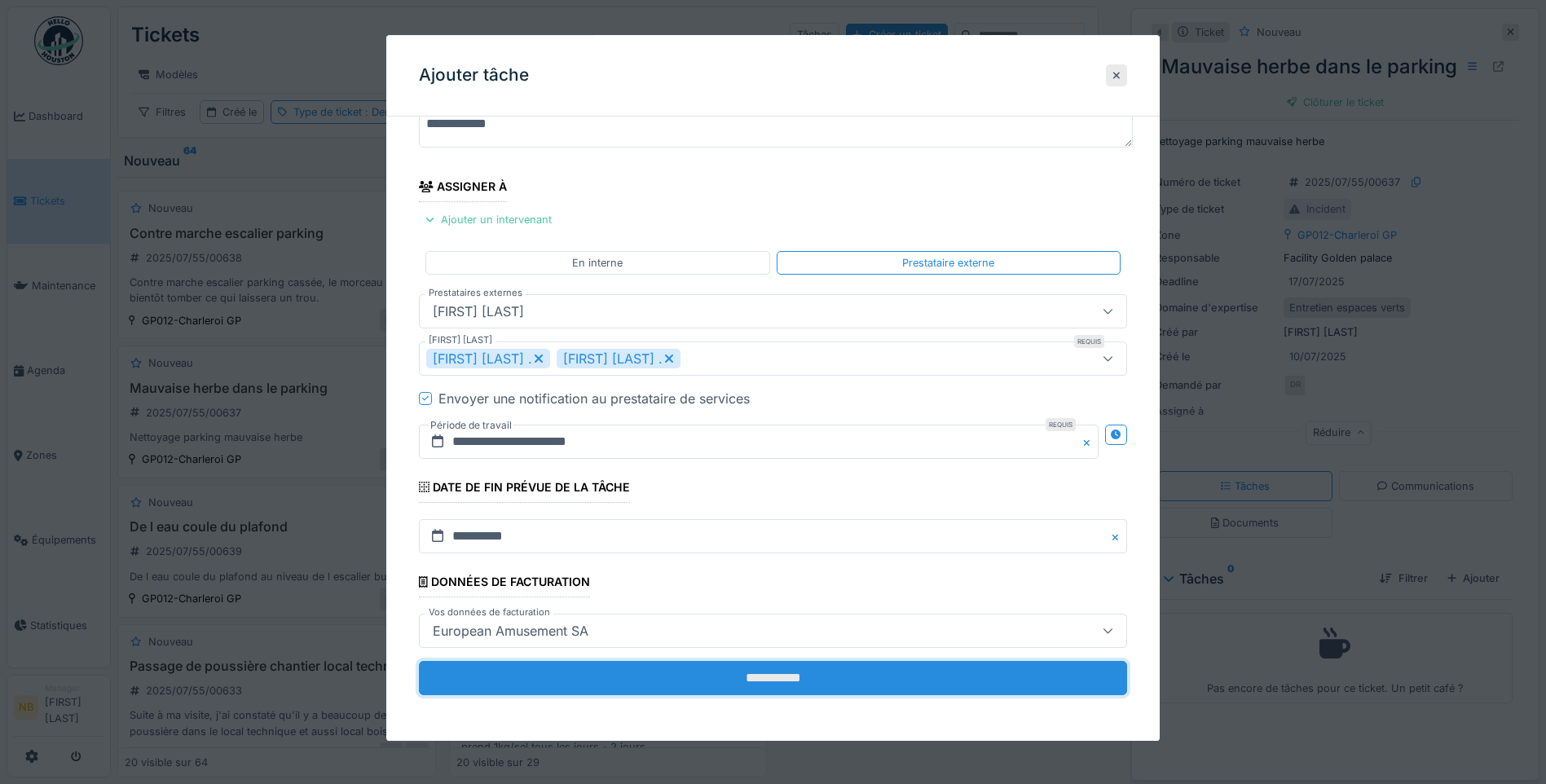 click on "**********" at bounding box center (773, 678) 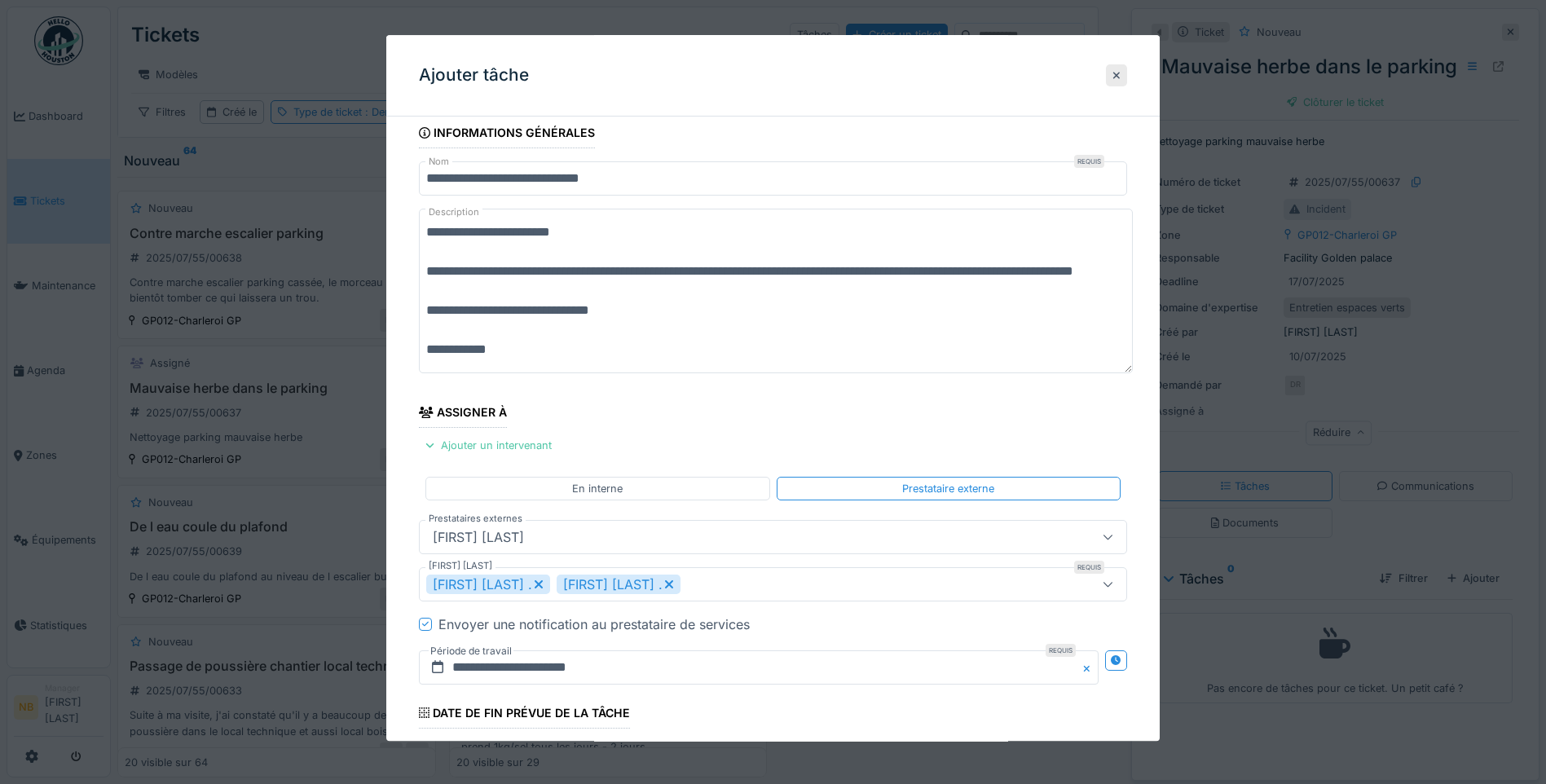 scroll, scrollTop: 0, scrollLeft: 0, axis: both 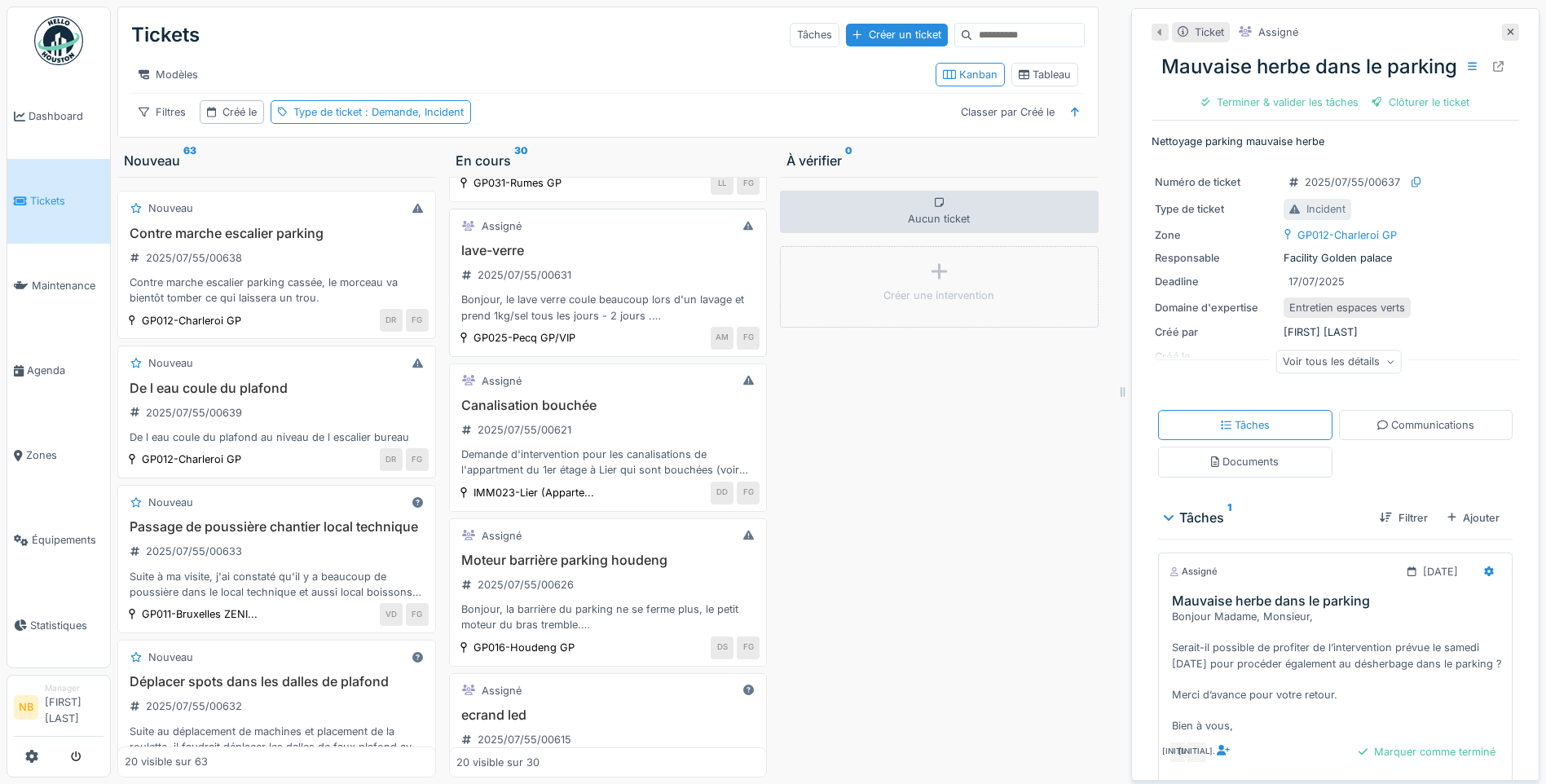 click on "lave-verre [DATE]/[NUMBER]/[NUMBER] Bonjour, le lave verre coule beaucoup lors d'un lavage et prend 1kg/sel tous les jours - 2 jours .
bien à vous" at bounding box center [608, 283] 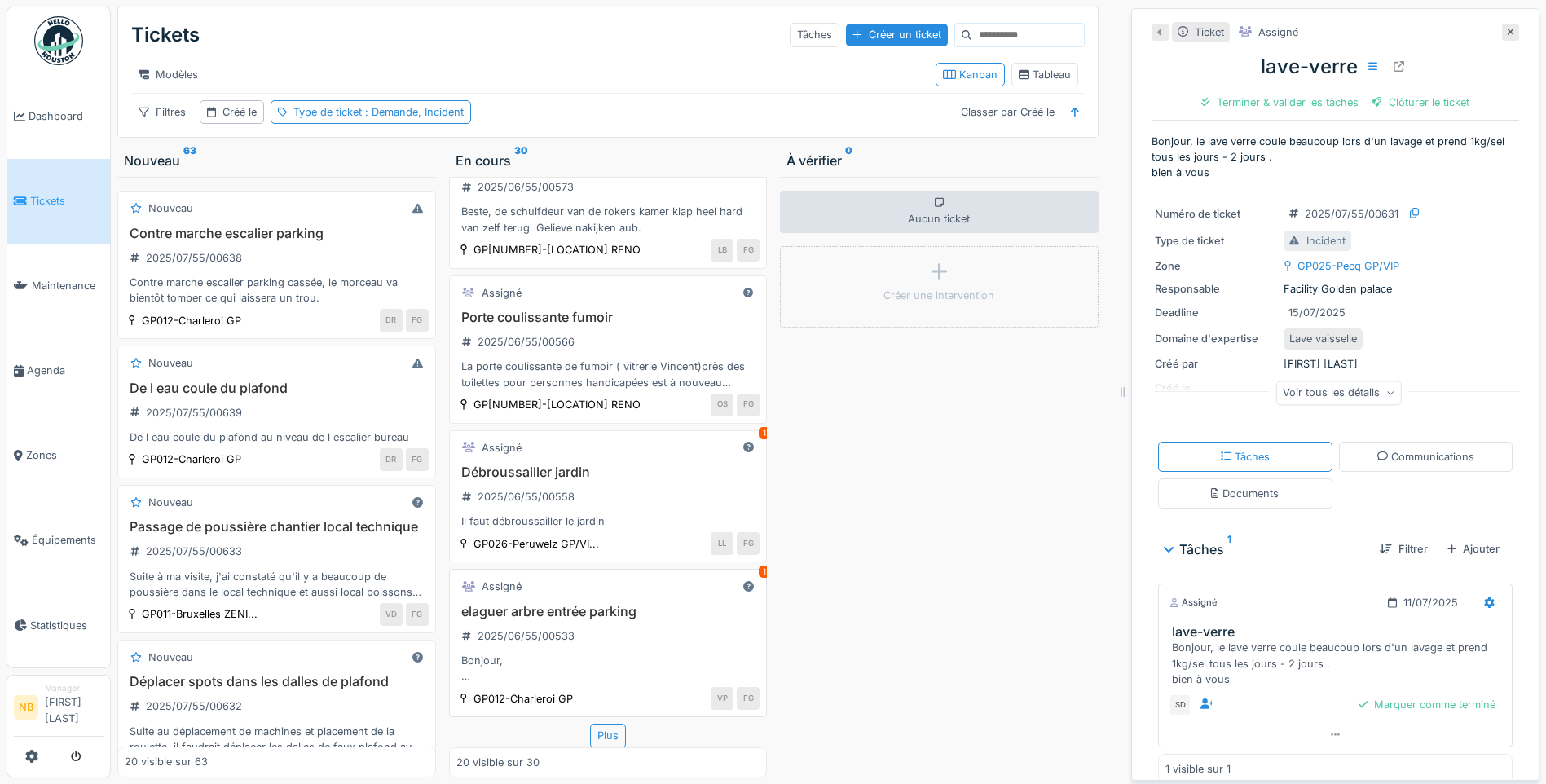 scroll, scrollTop: 2541, scrollLeft: 0, axis: vertical 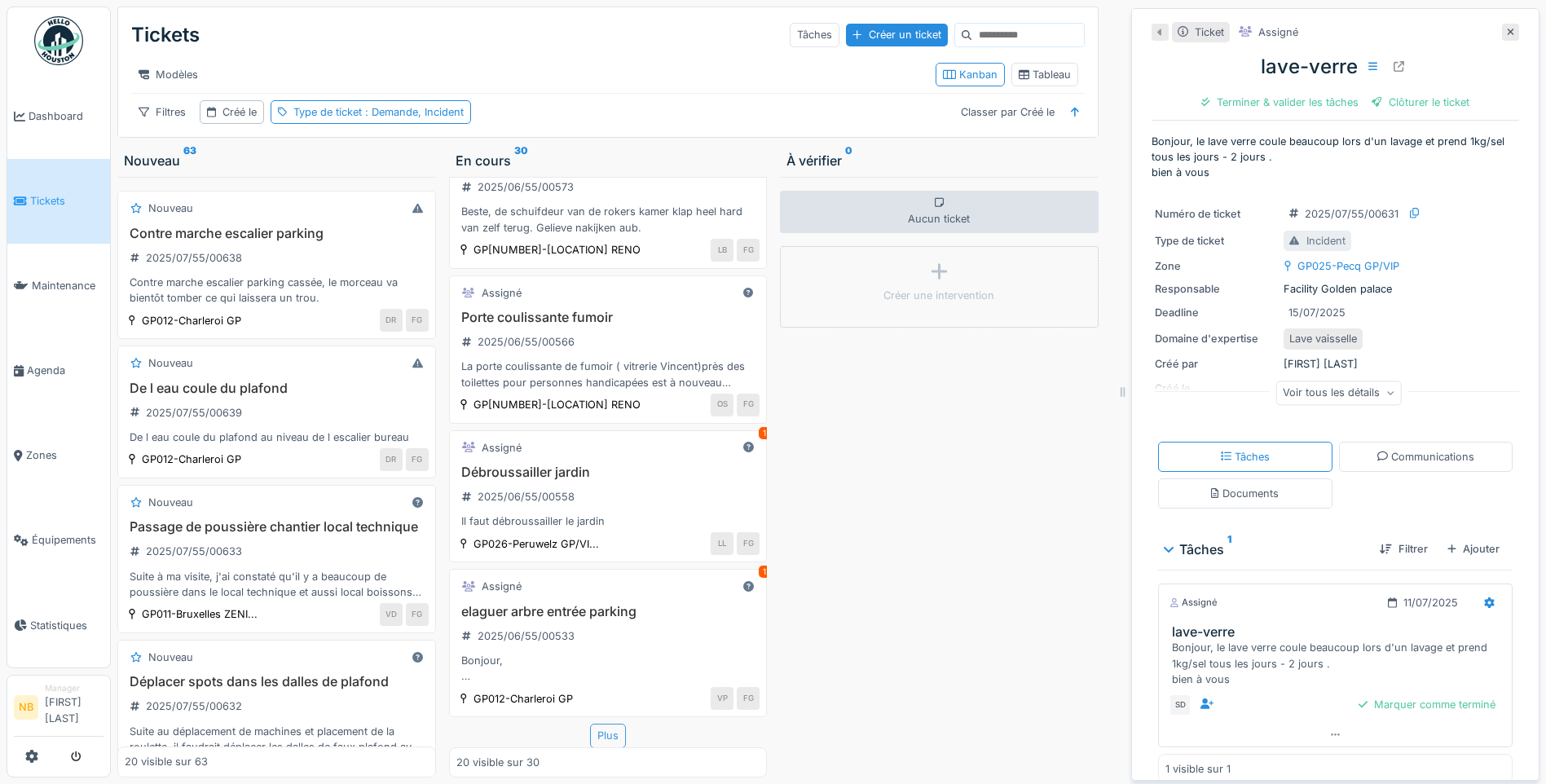 click on "Plus" at bounding box center (608, 735) 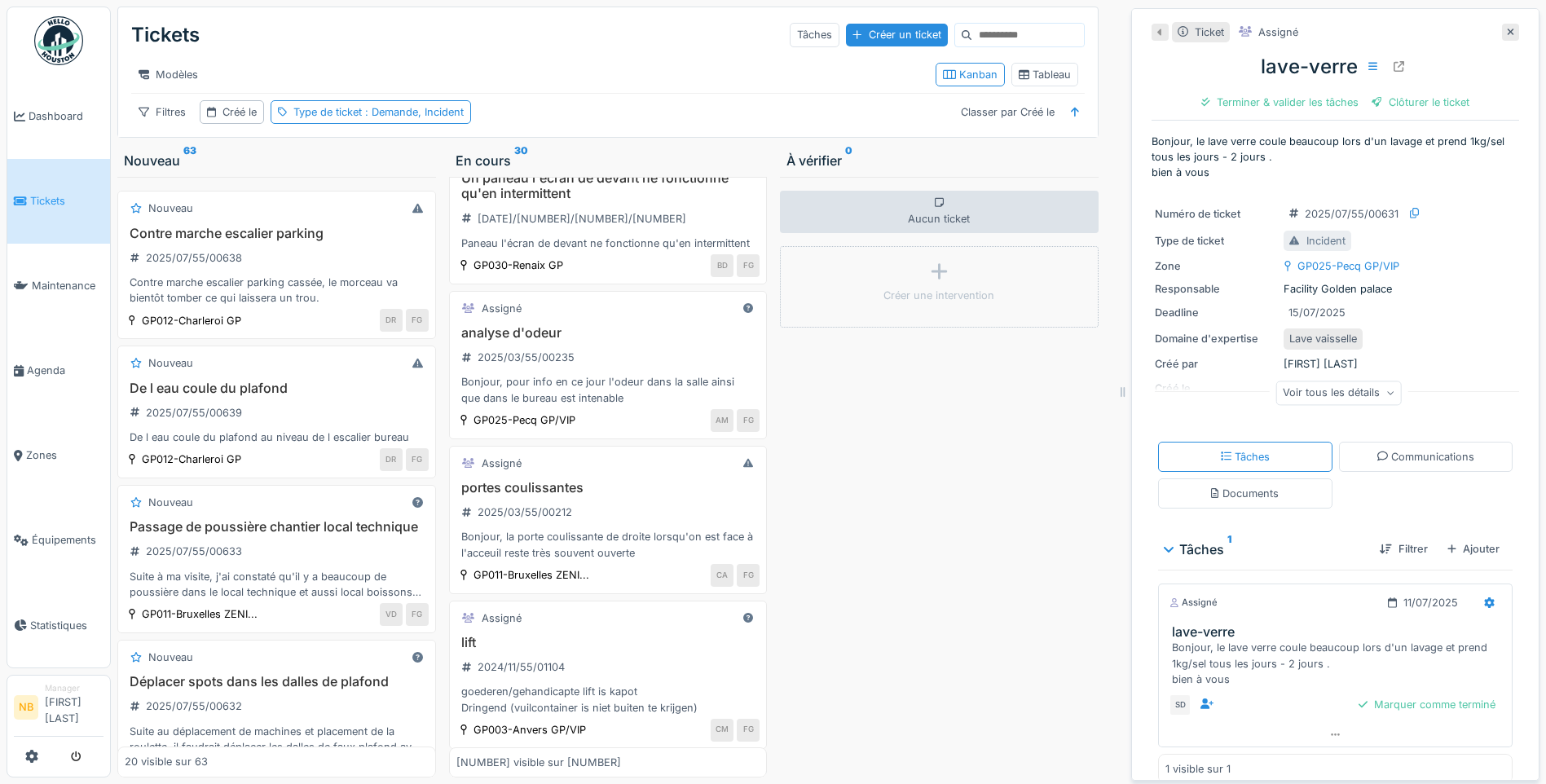 scroll, scrollTop: 3684, scrollLeft: 0, axis: vertical 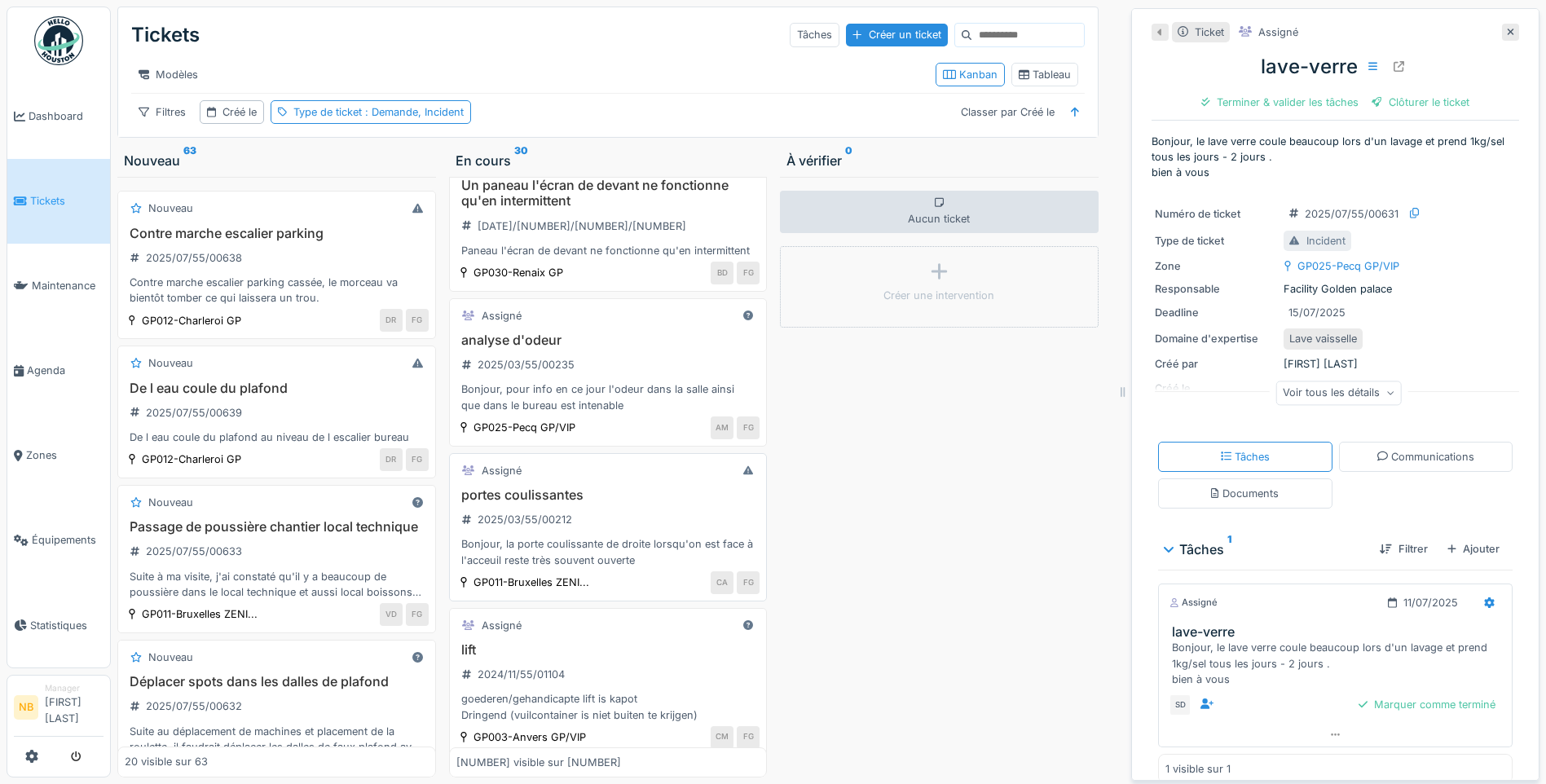 click on "portes coulissantes" at bounding box center (608, 495) 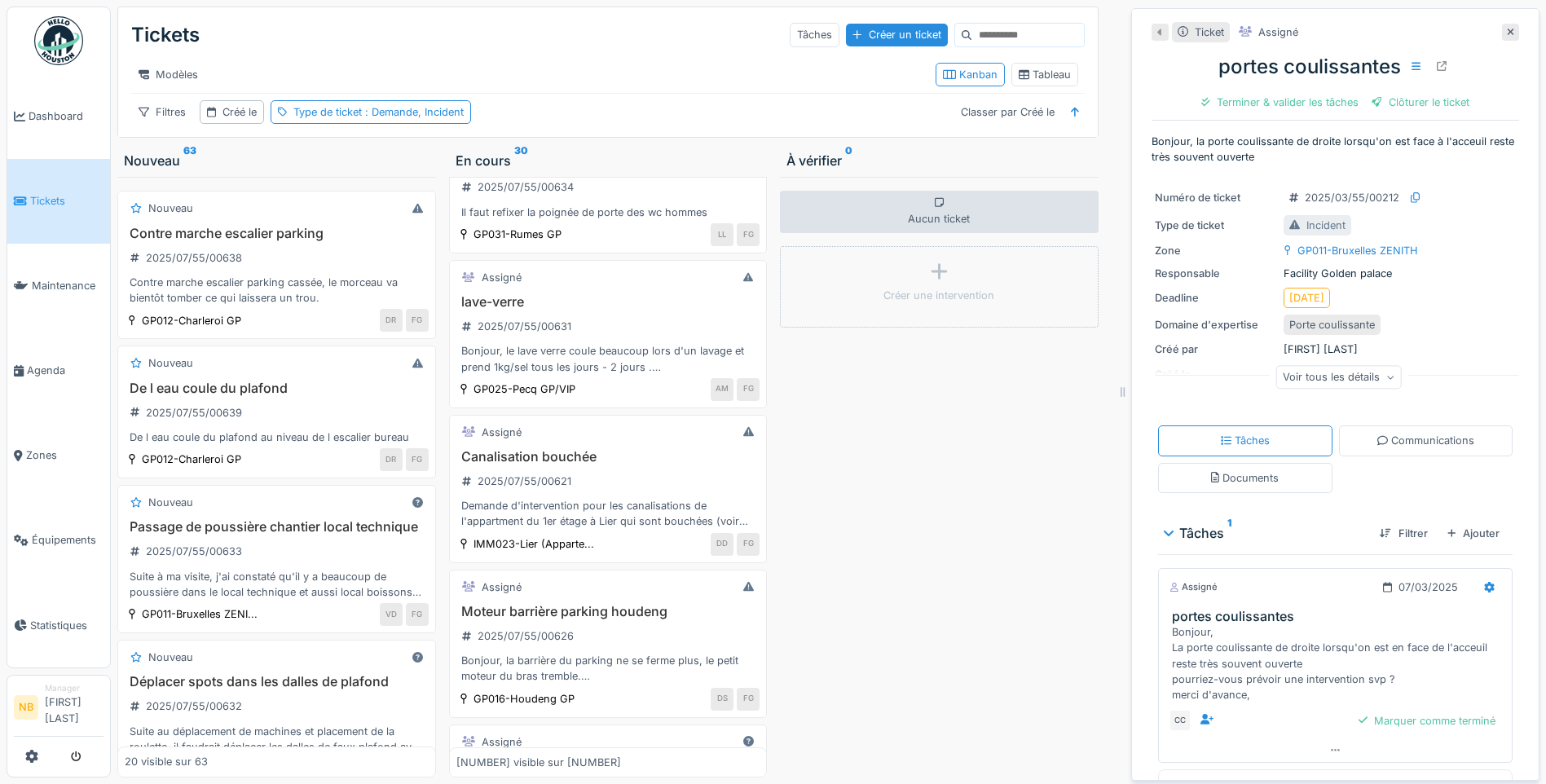 scroll, scrollTop: 452, scrollLeft: 0, axis: vertical 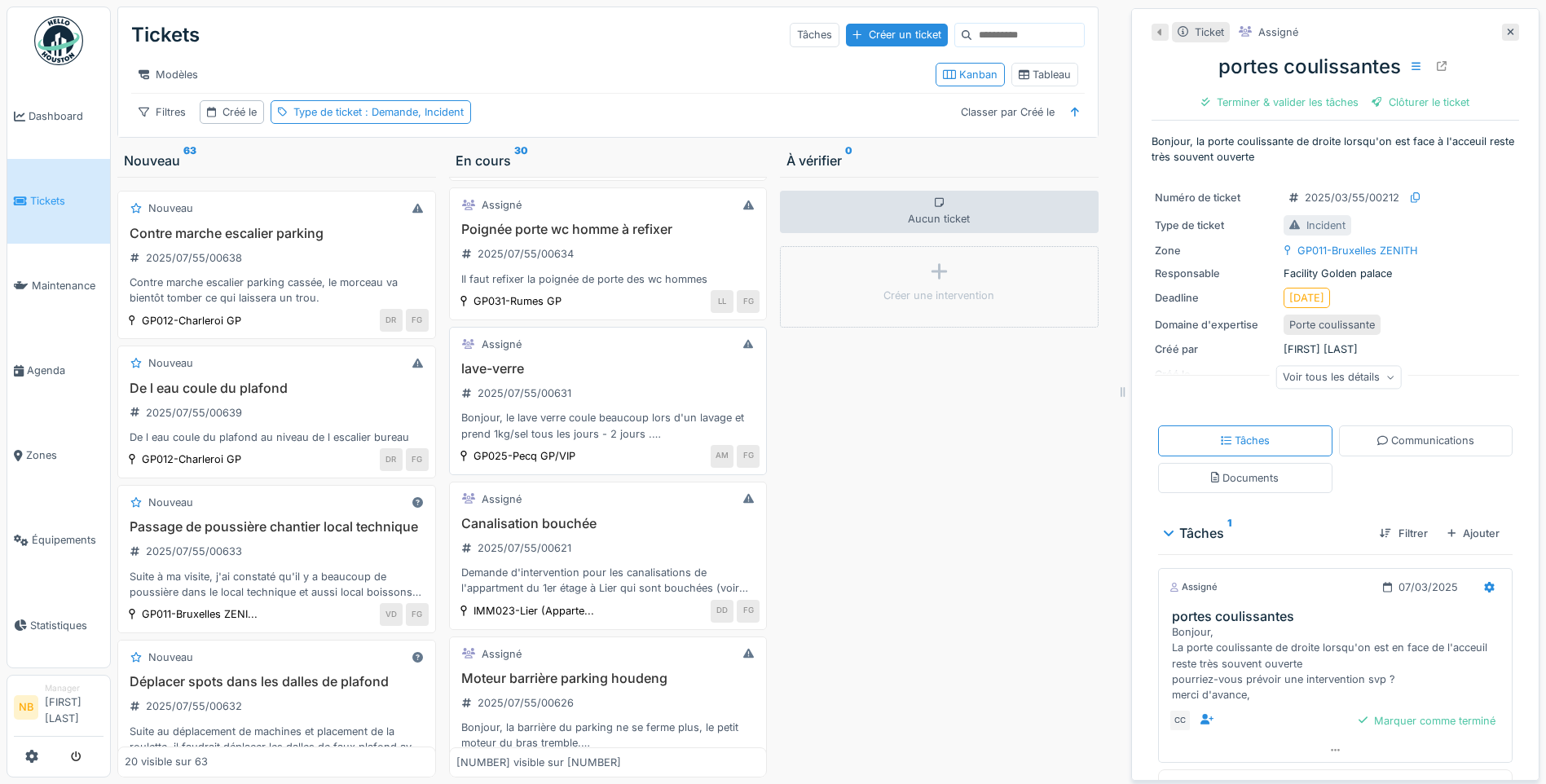 click on "lave-verre" at bounding box center [608, 368] 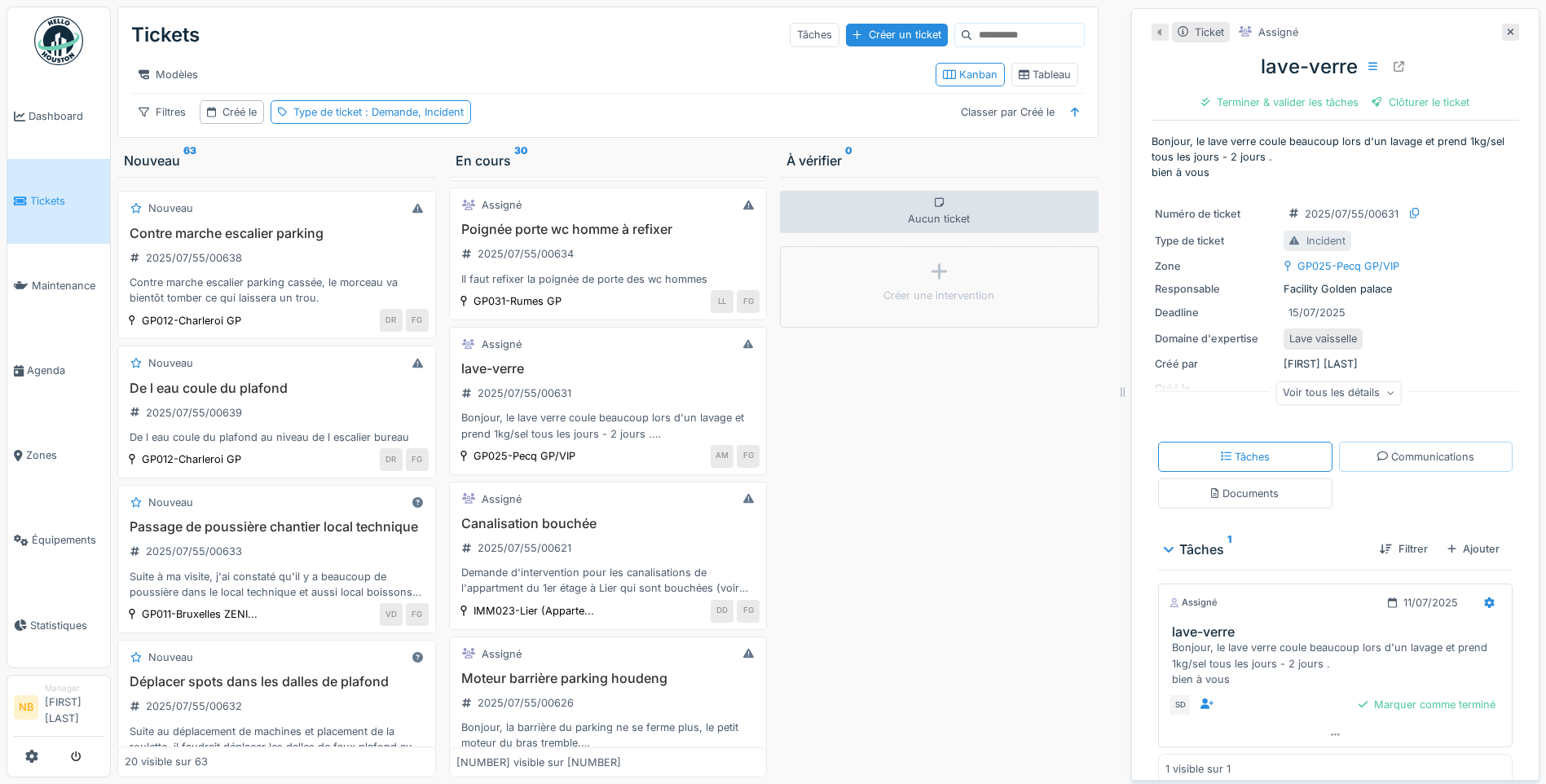 click on "Communications" at bounding box center (1425, 456) 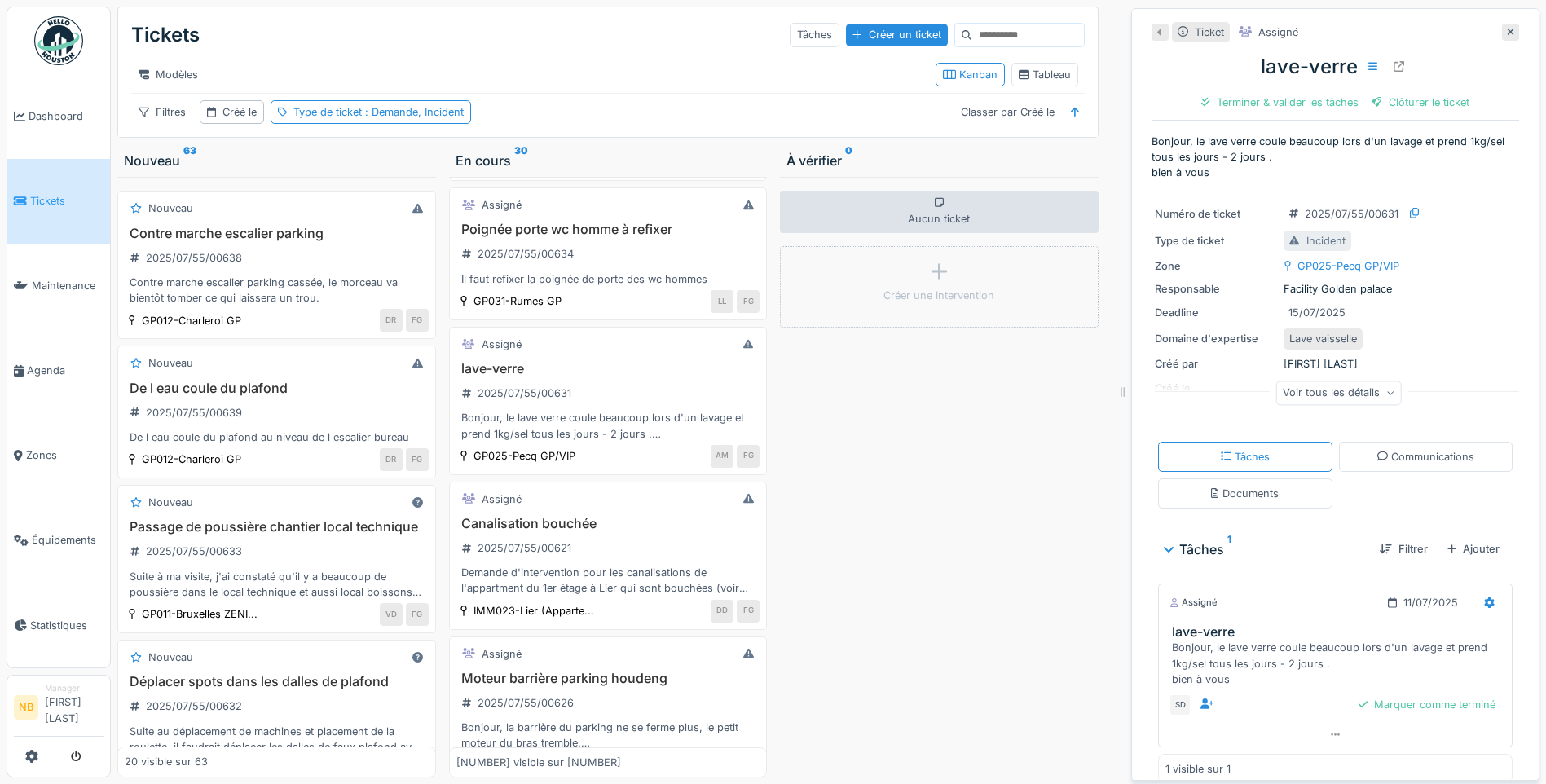 scroll, scrollTop: 20, scrollLeft: 0, axis: vertical 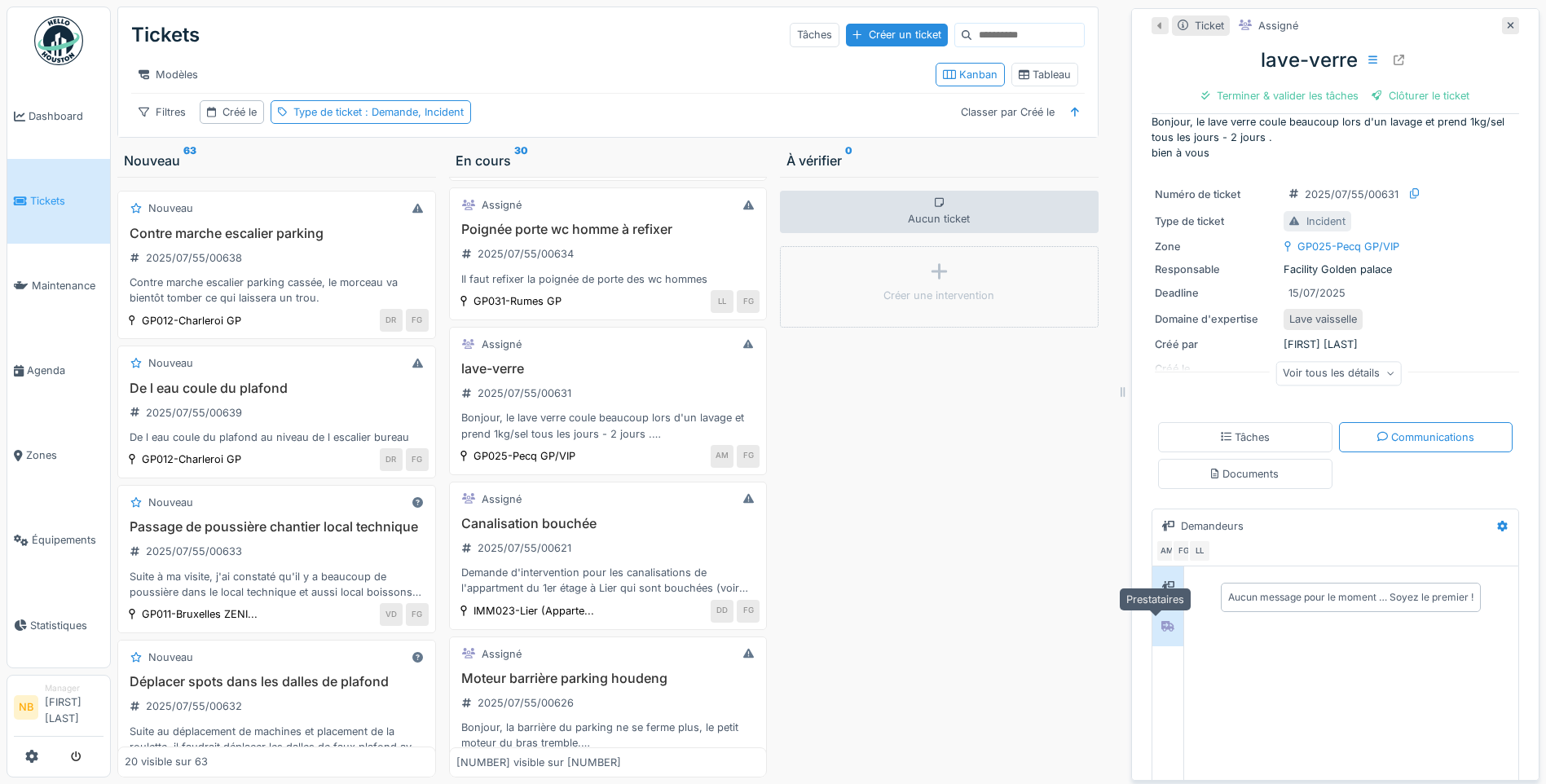 click at bounding box center [1168, 626] 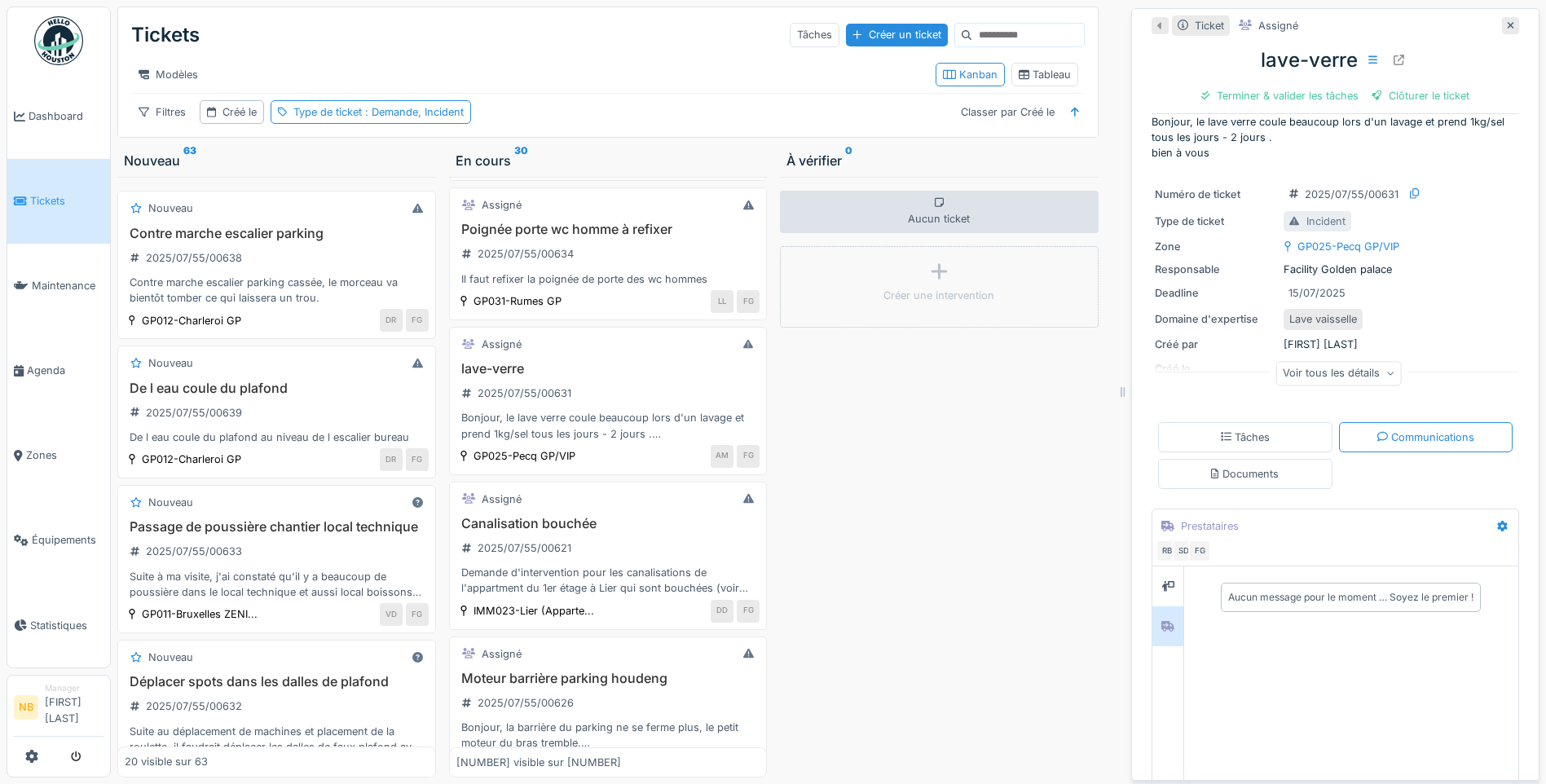 click on "Voir tous les détails" at bounding box center [1338, 373] 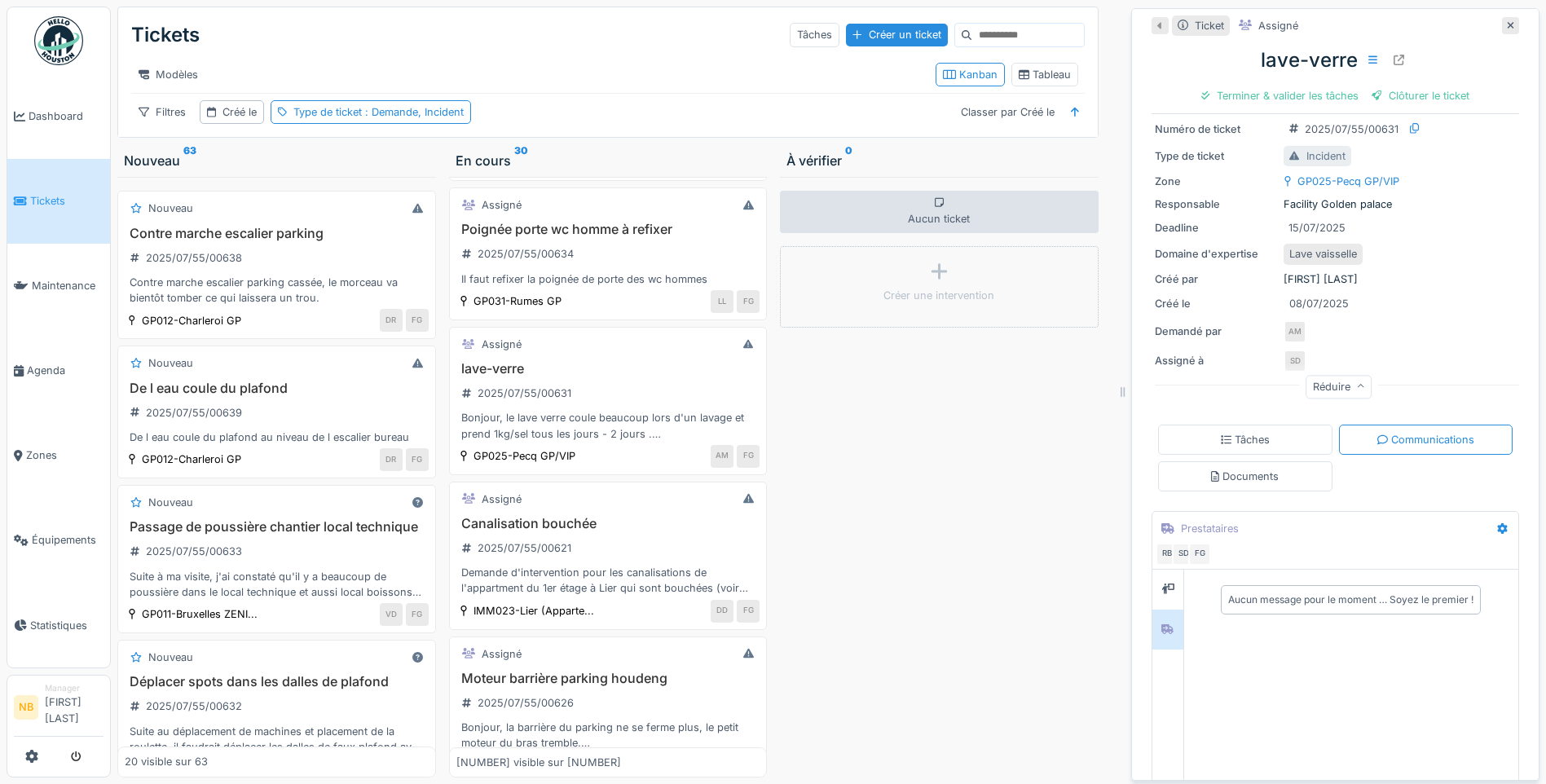 scroll, scrollTop: 0, scrollLeft: 0, axis: both 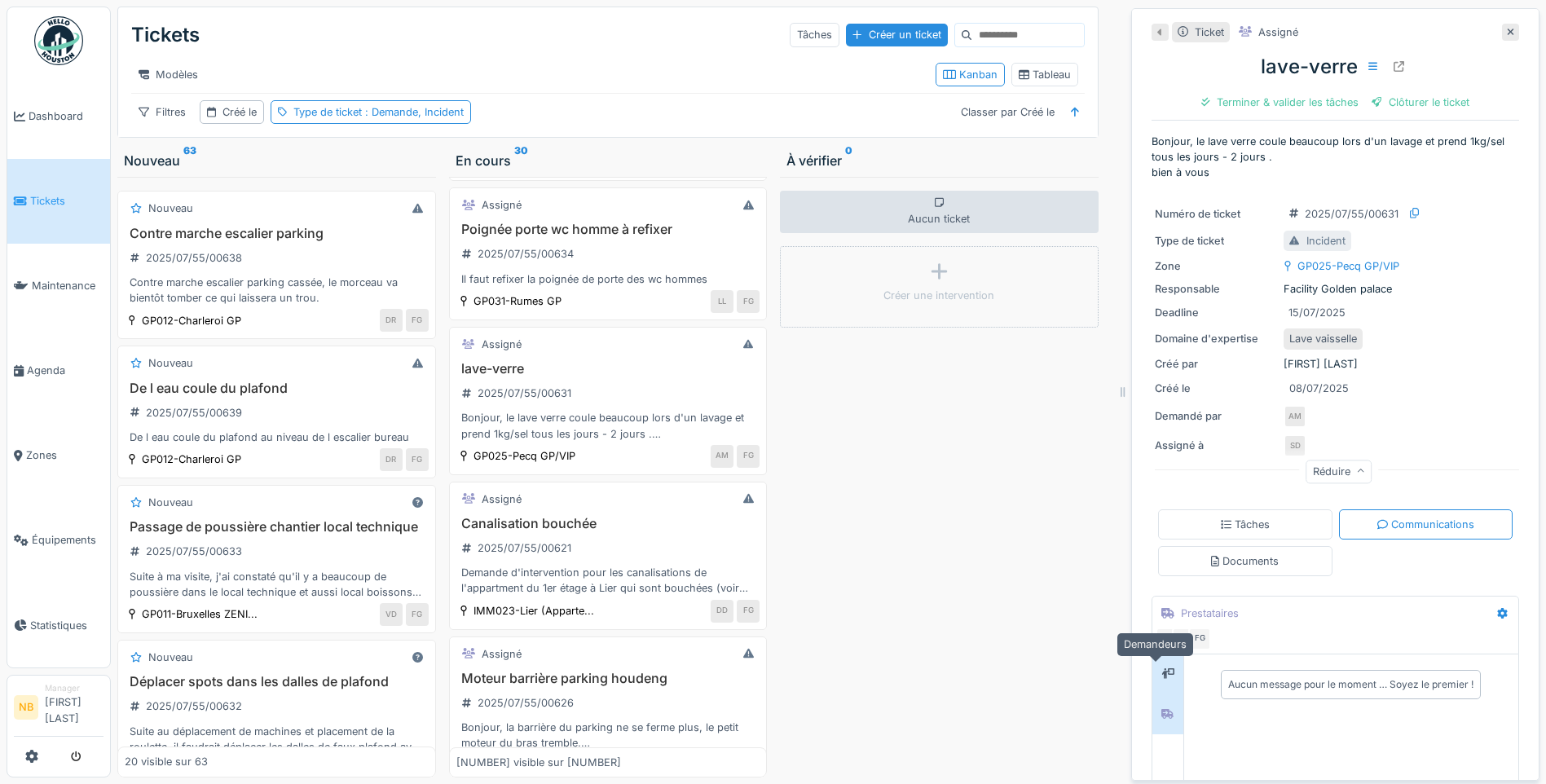 click at bounding box center [1168, 674] 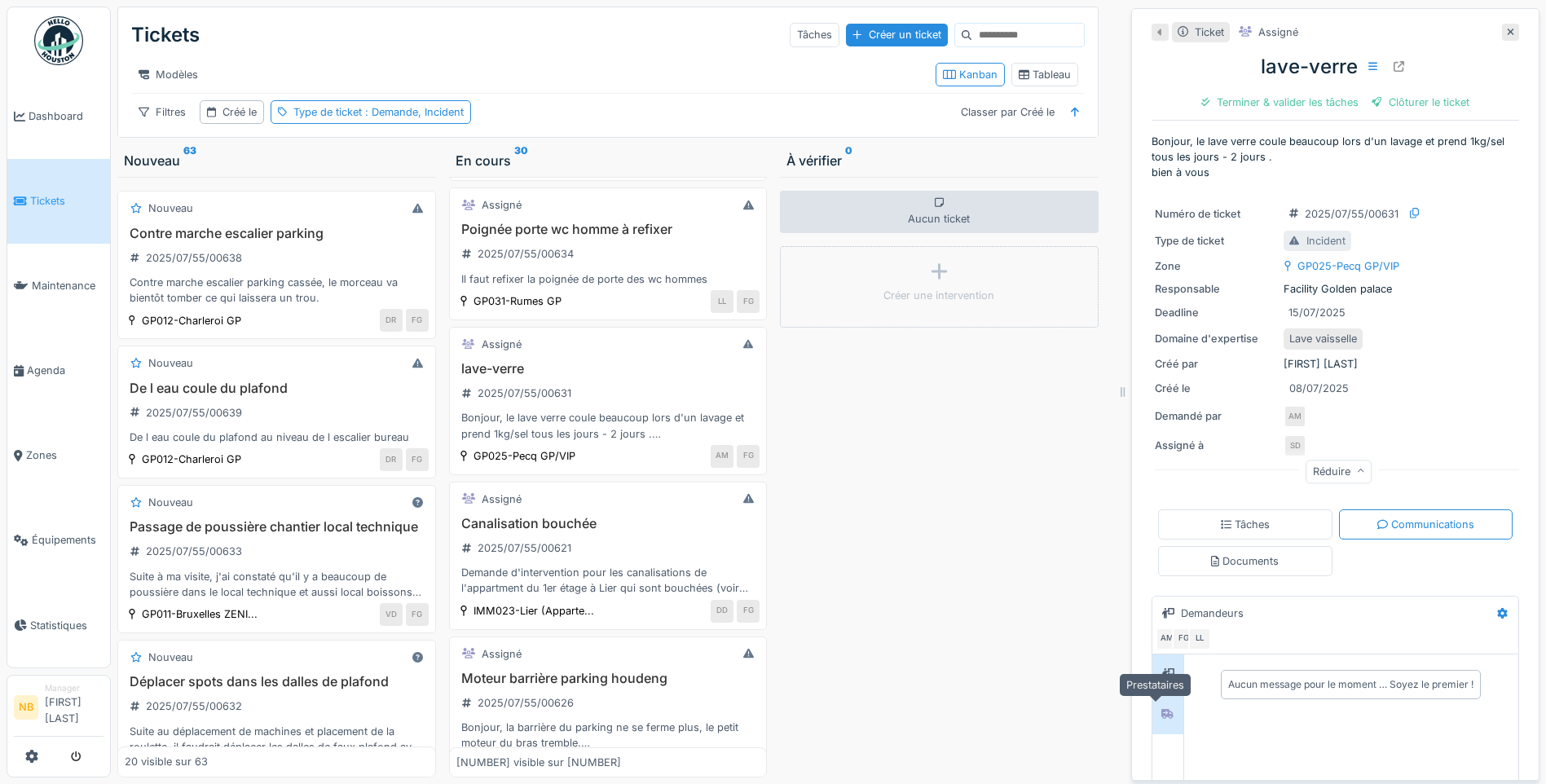 click at bounding box center [1168, 714] 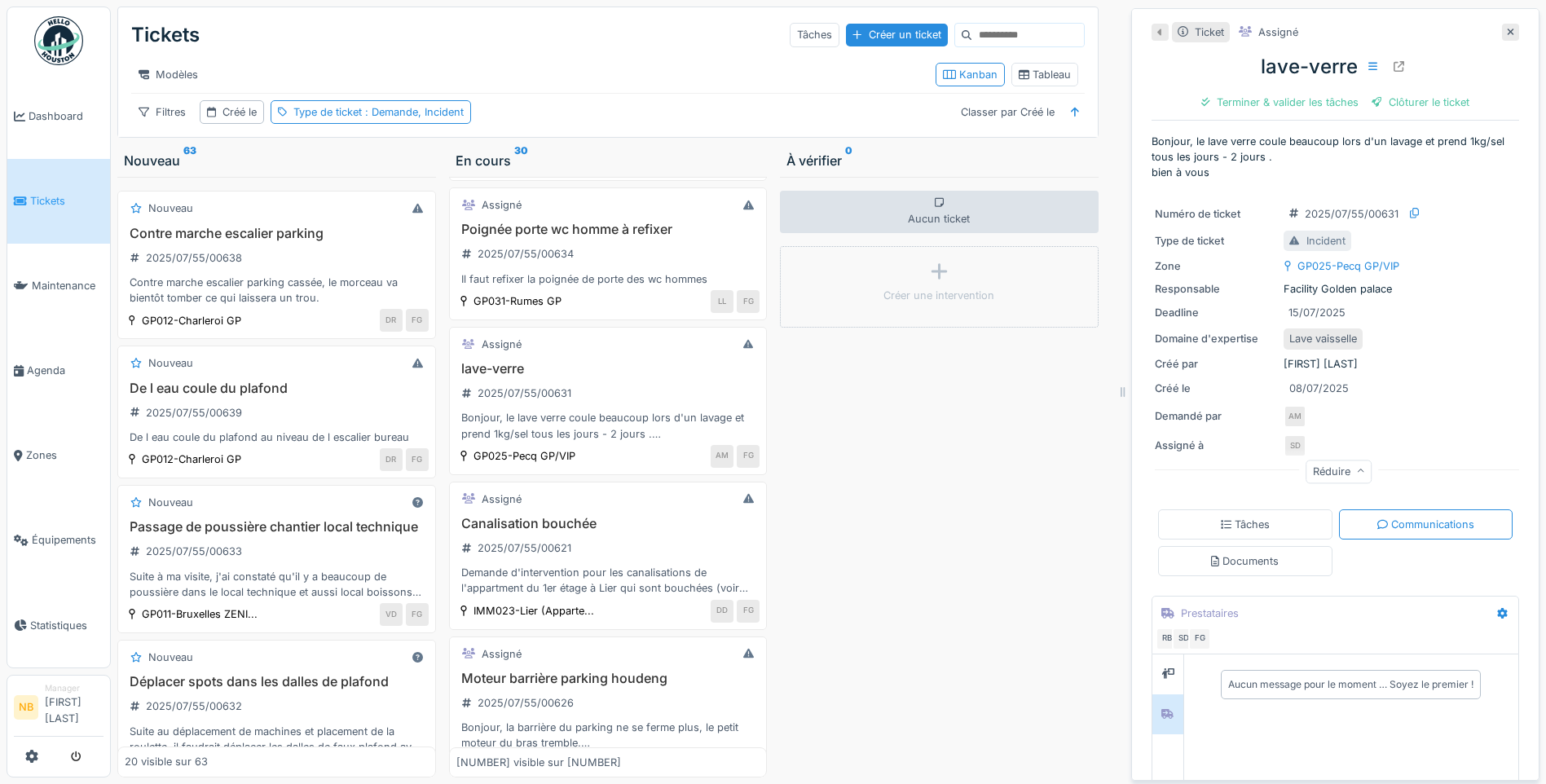 scroll, scrollTop: 234, scrollLeft: 0, axis: vertical 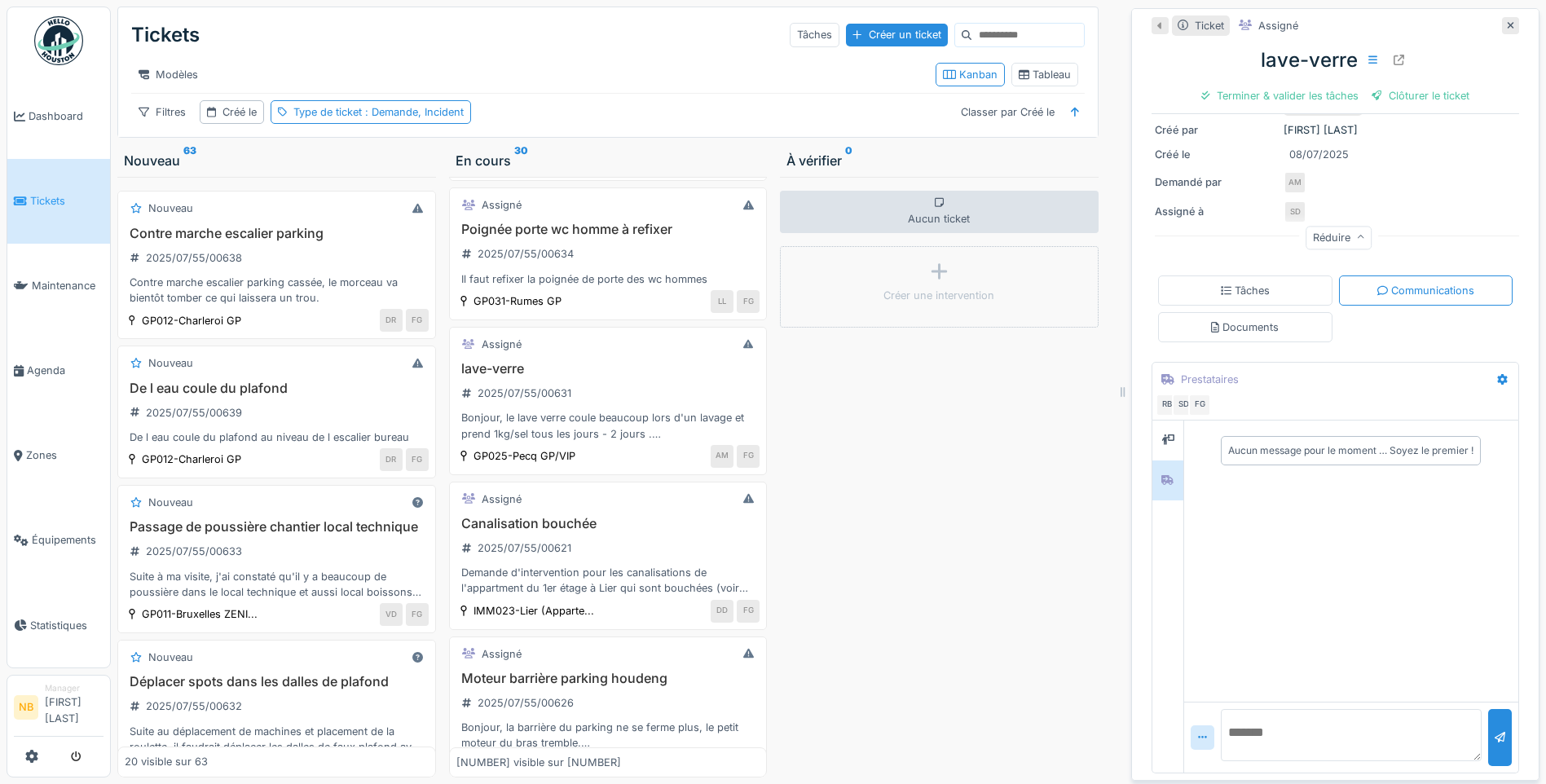 click at bounding box center [1351, 735] 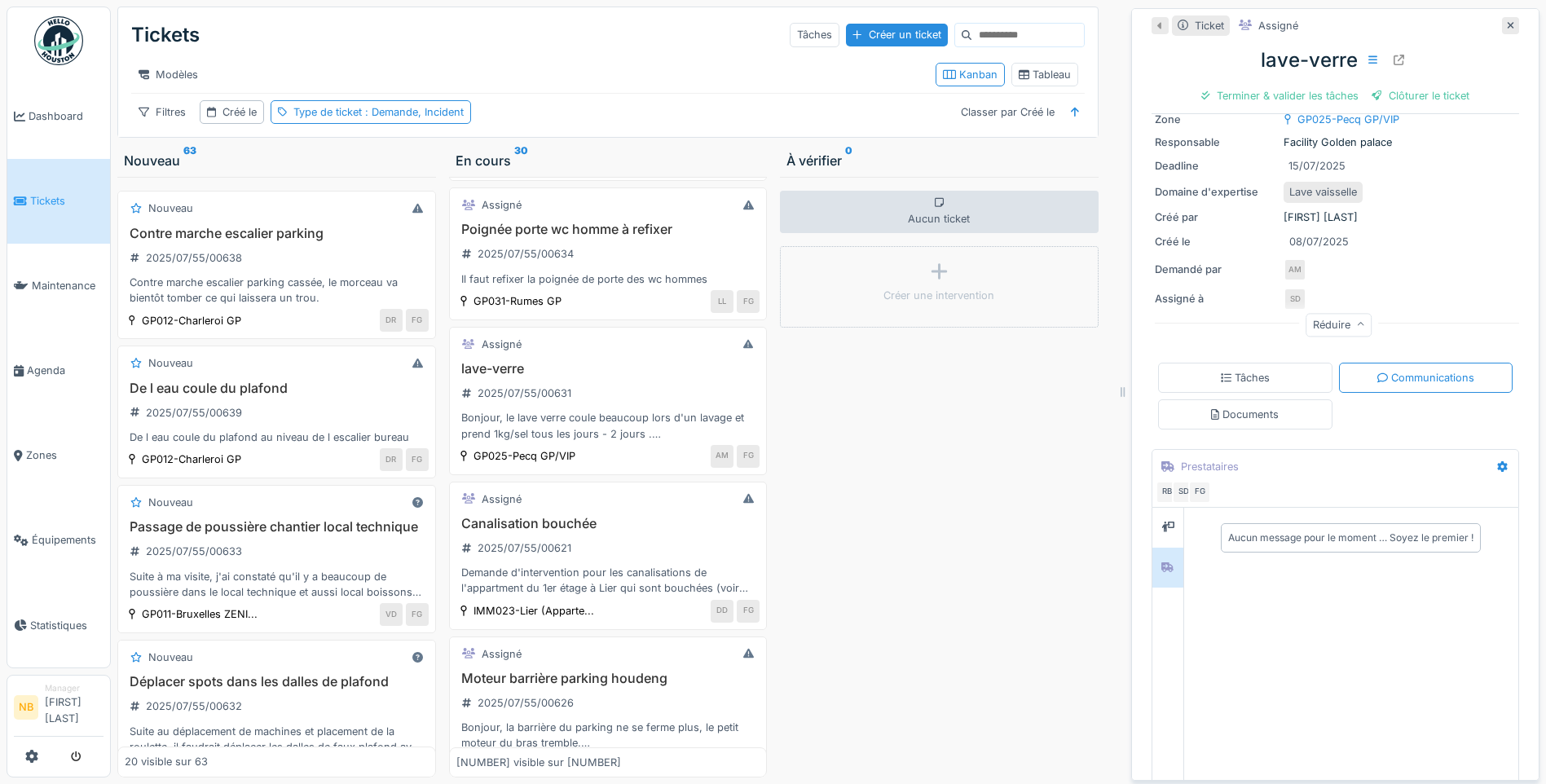 scroll, scrollTop: 234, scrollLeft: 0, axis: vertical 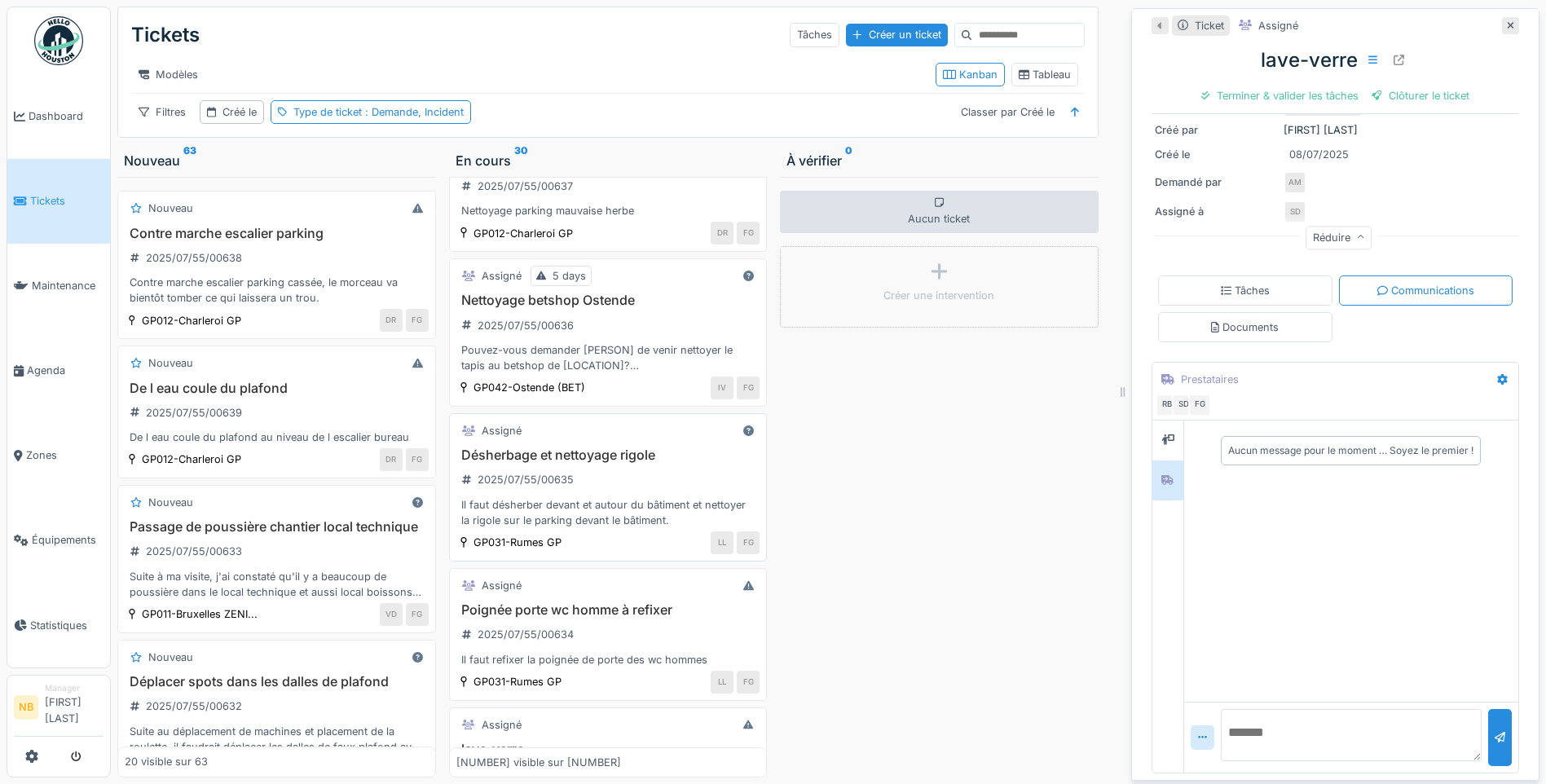 click on "Désherbage et nettoyage rigole 2025/07/55/00635 Il faut désherber devant et autour du bâtiment et nettoyer la rigole sur le parking devant le bâtiment." at bounding box center (608, 487) 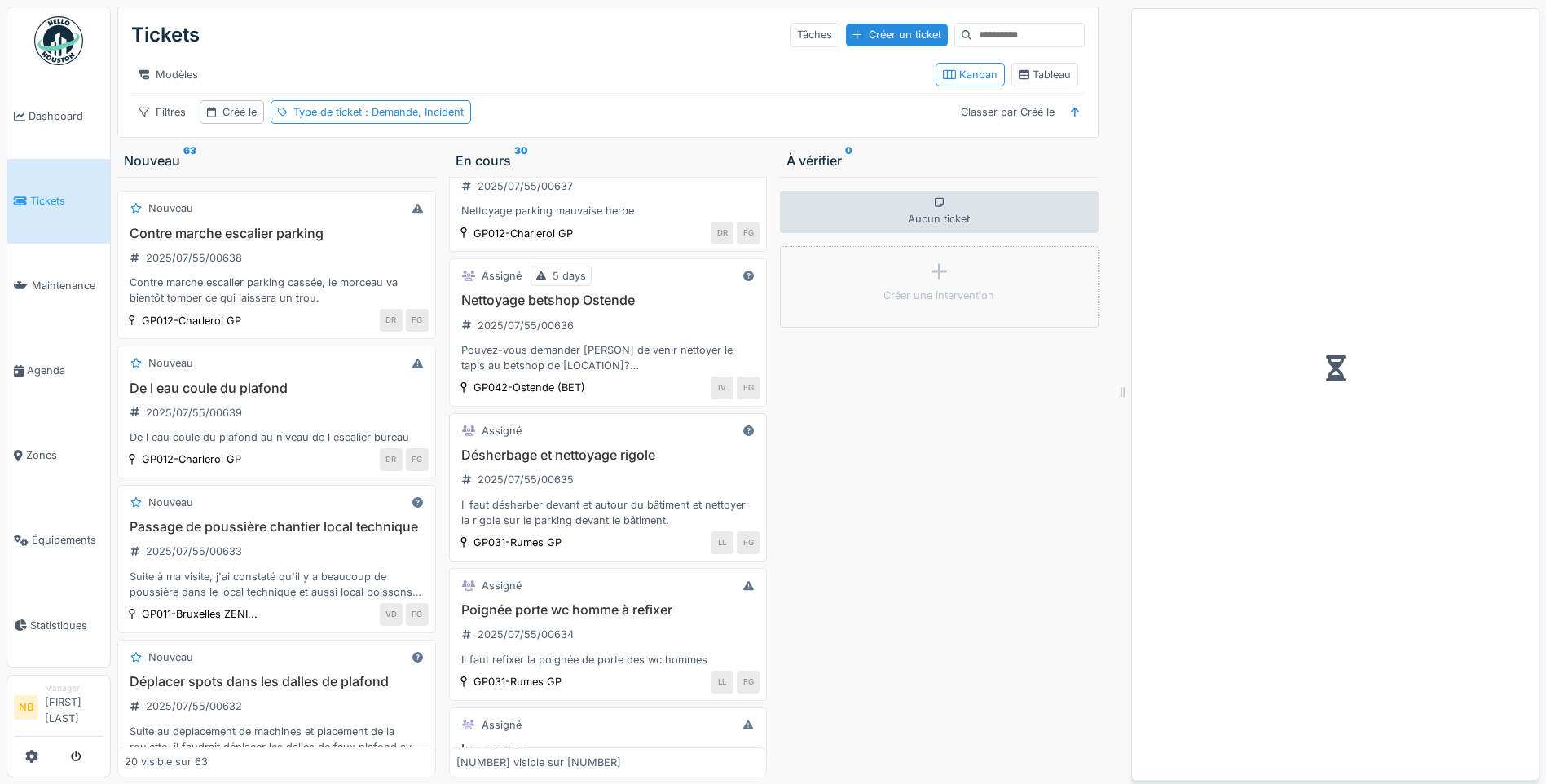 scroll, scrollTop: 0, scrollLeft: 0, axis: both 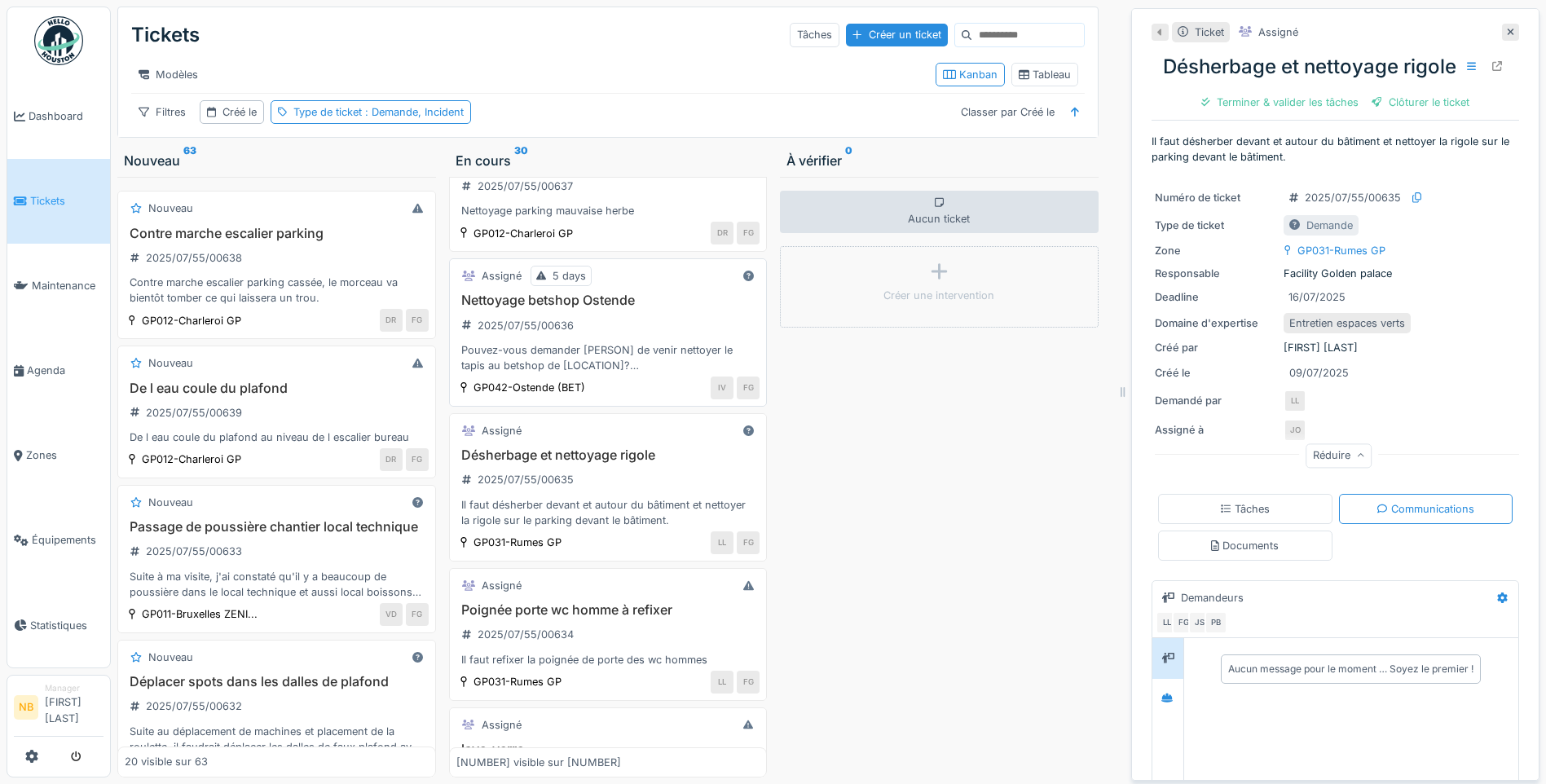 click on "Nettoyage betshop Ostende 2025/07/55/00636 Pouvez-vous demander Anis de venir nettoyer le tapis au betshop de Ostende?
Attention, il devra facturer directement à Gleneagles." at bounding box center (608, 333) 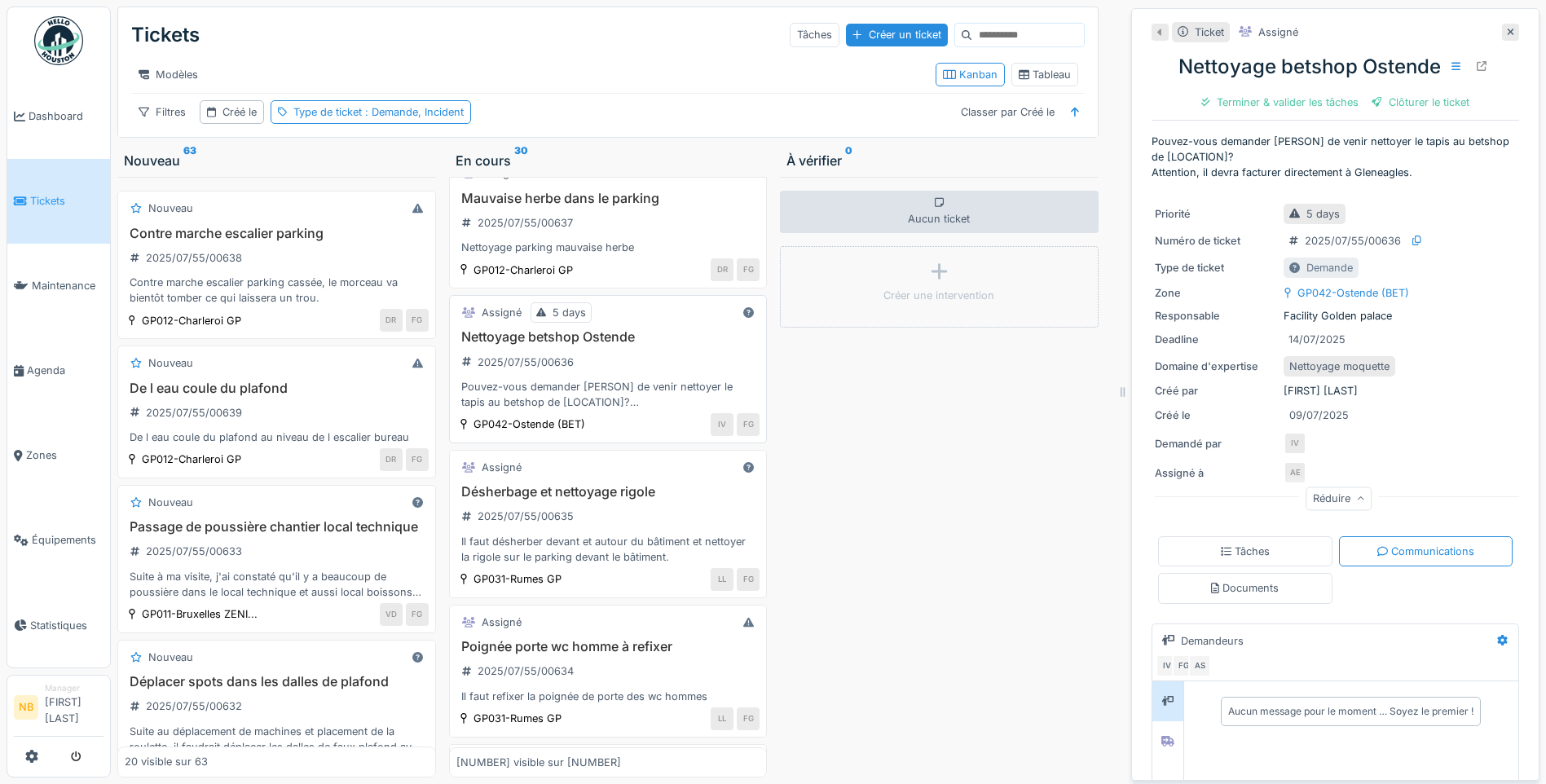 scroll, scrollTop: 0, scrollLeft: 0, axis: both 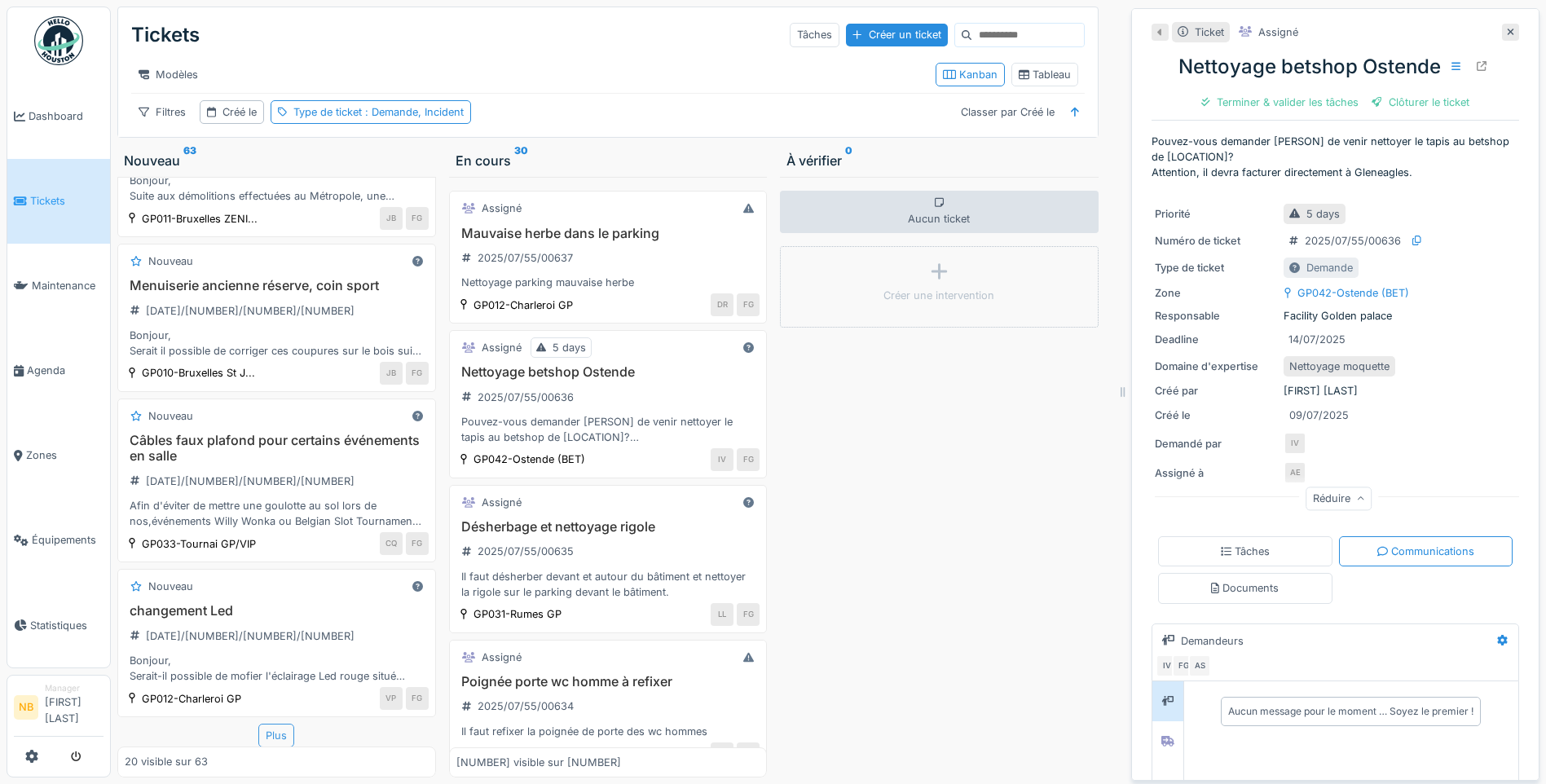 click on "Plus" at bounding box center (276, 735) 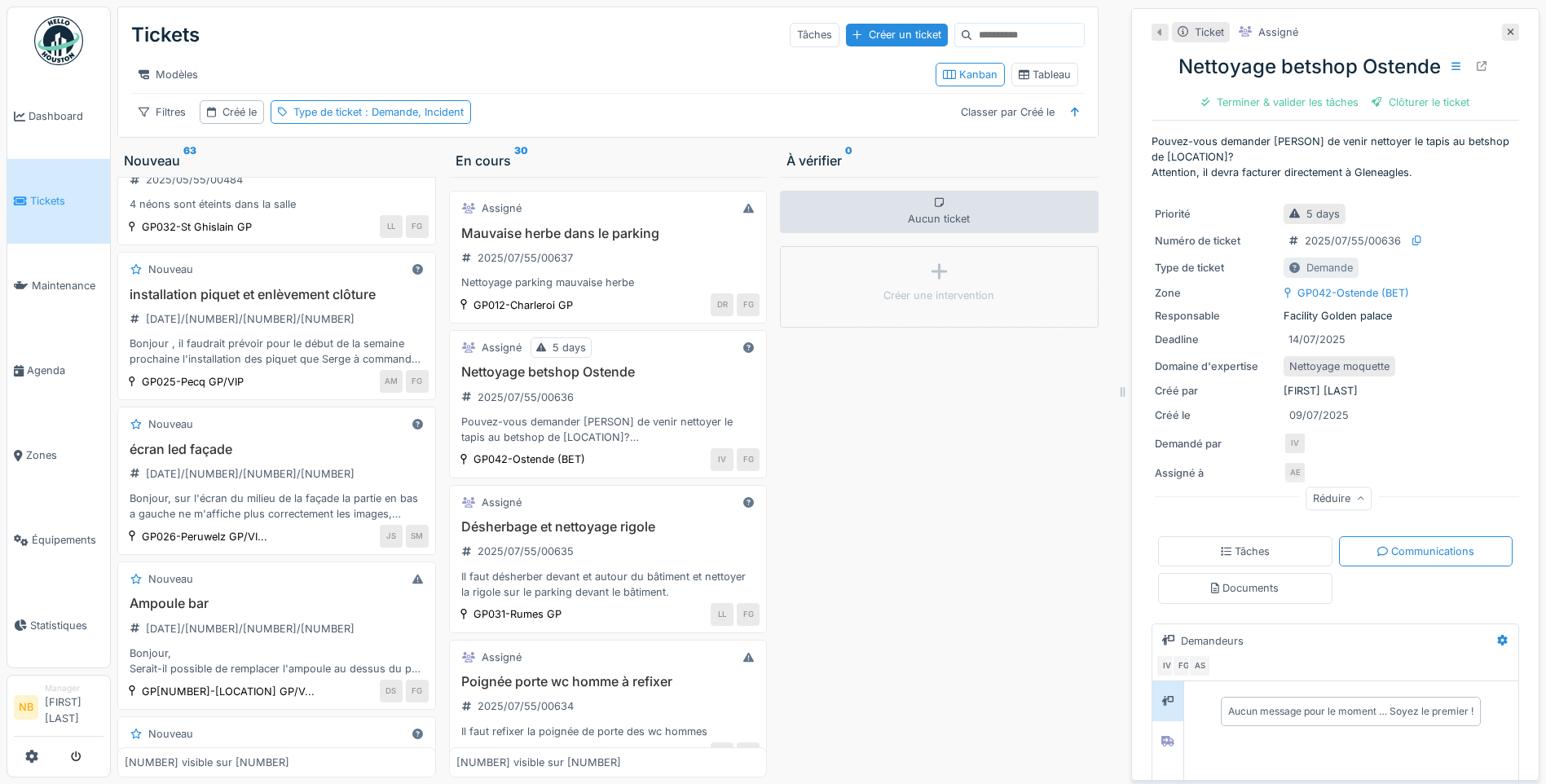 scroll, scrollTop: 3938, scrollLeft: 0, axis: vertical 